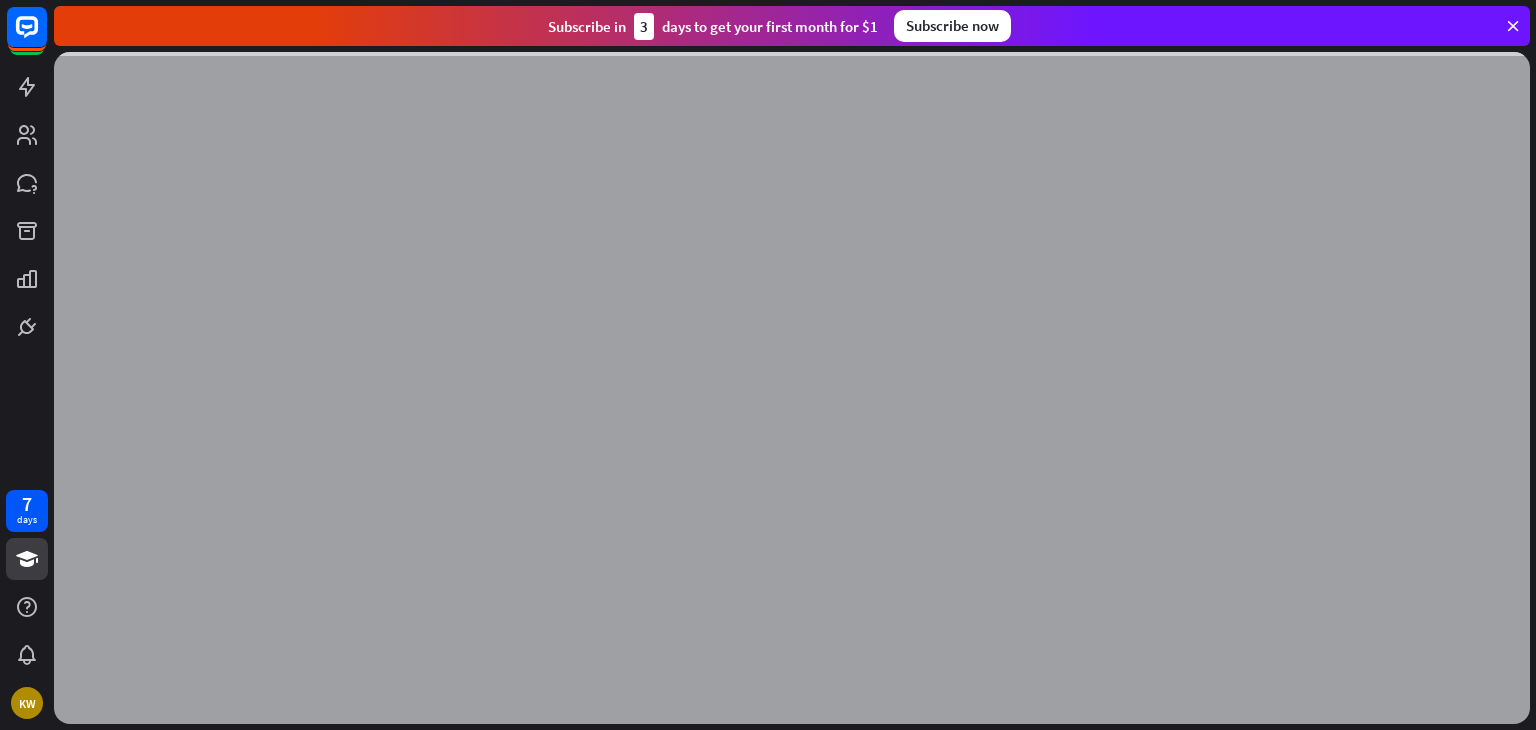 scroll, scrollTop: 0, scrollLeft: 0, axis: both 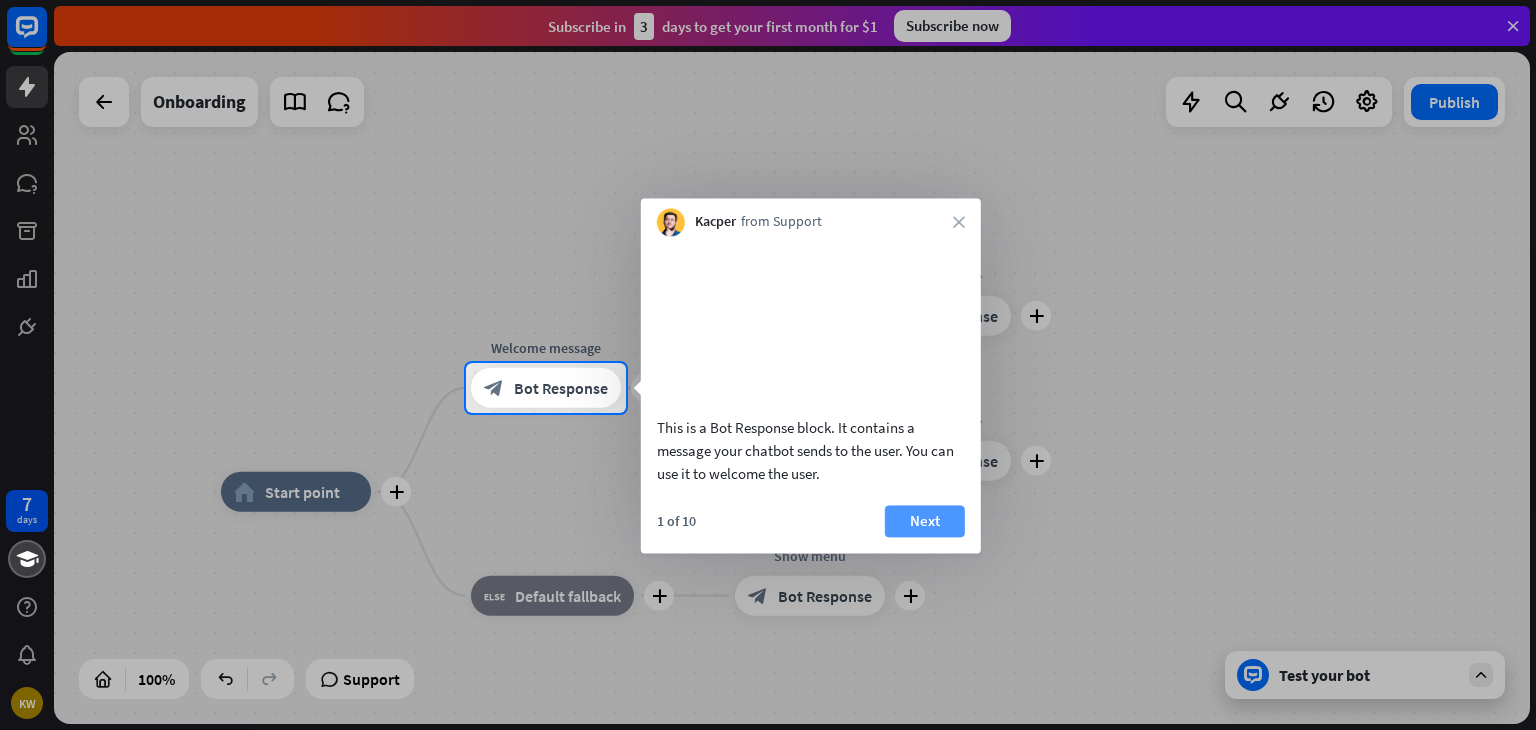 click on "Next" at bounding box center [925, 521] 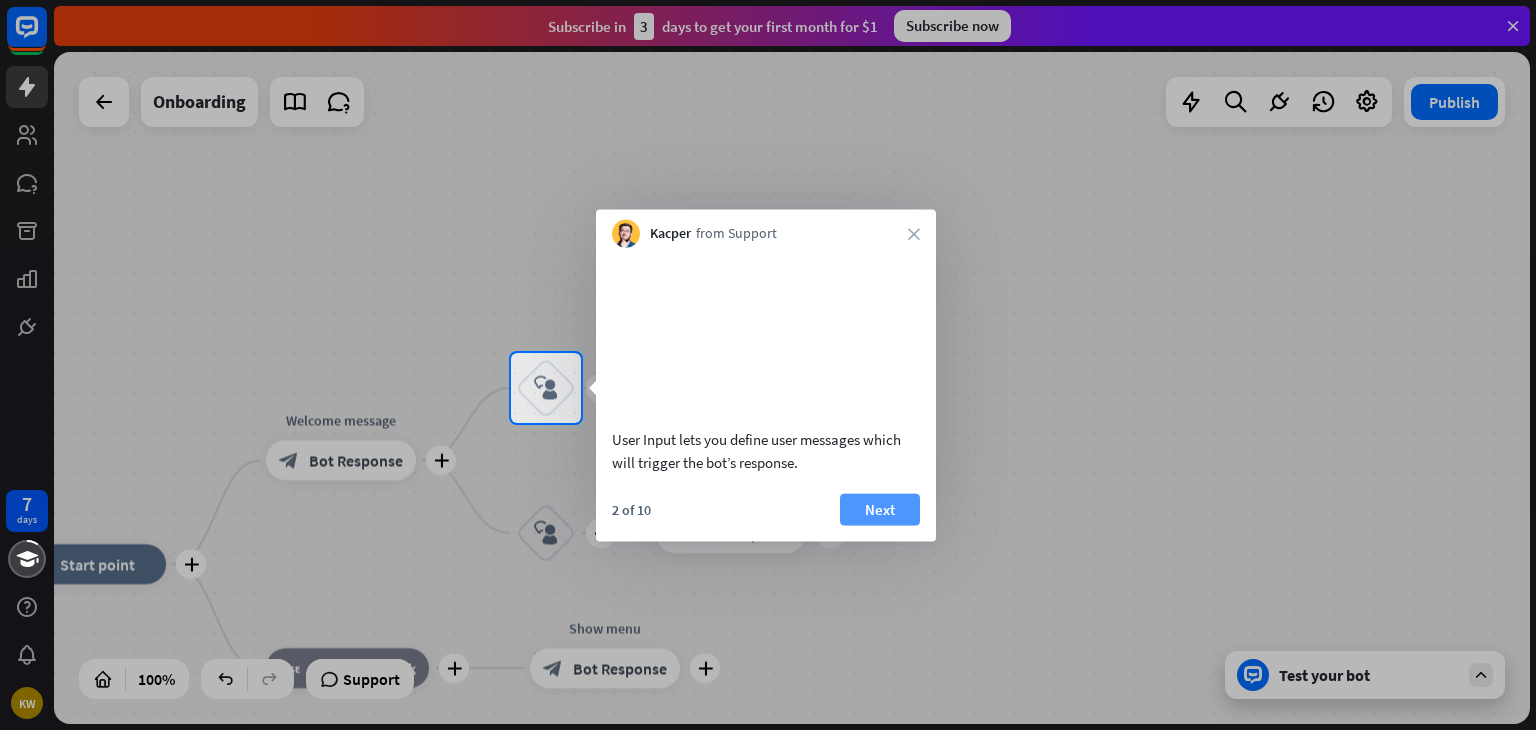 click on "Next" at bounding box center [880, 509] 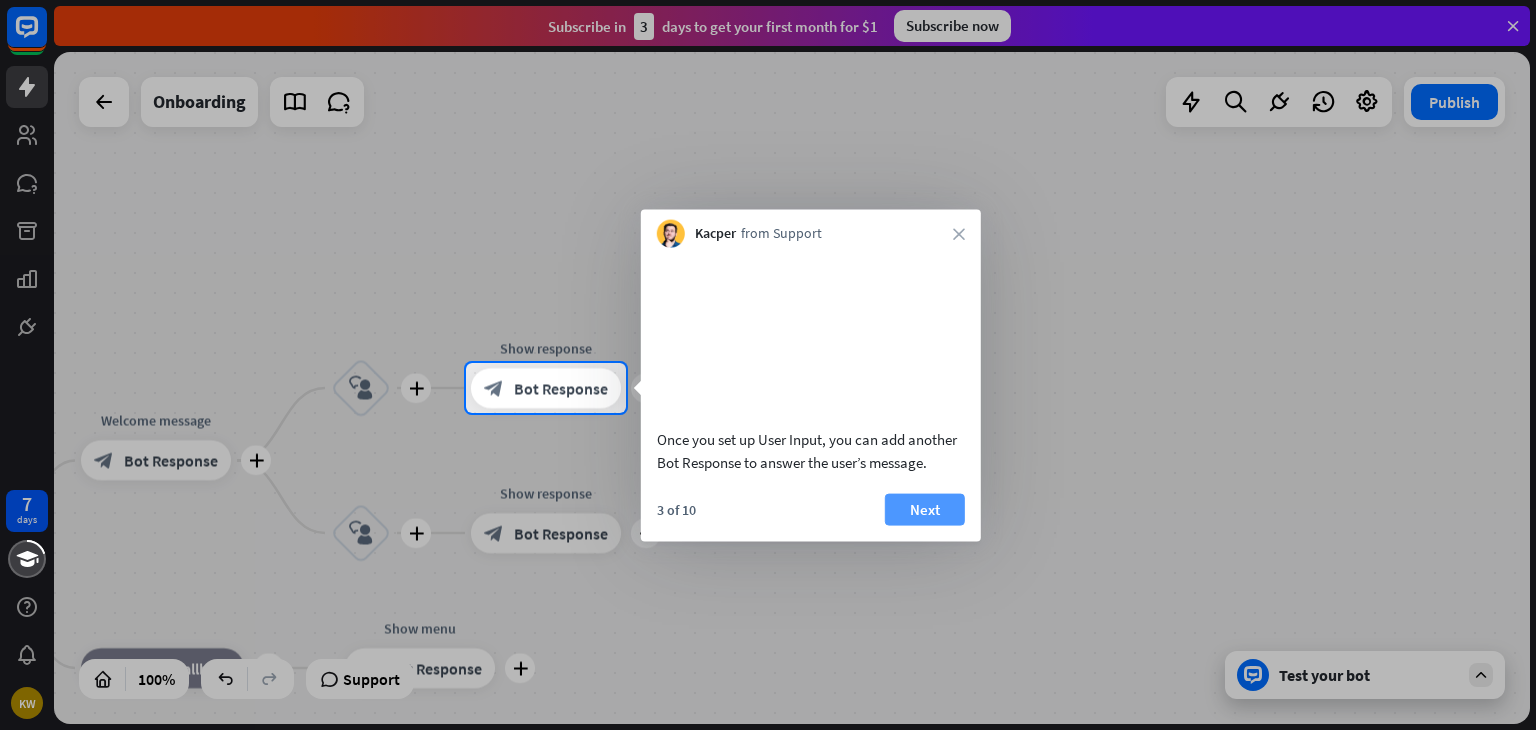 click on "Next" at bounding box center [925, 509] 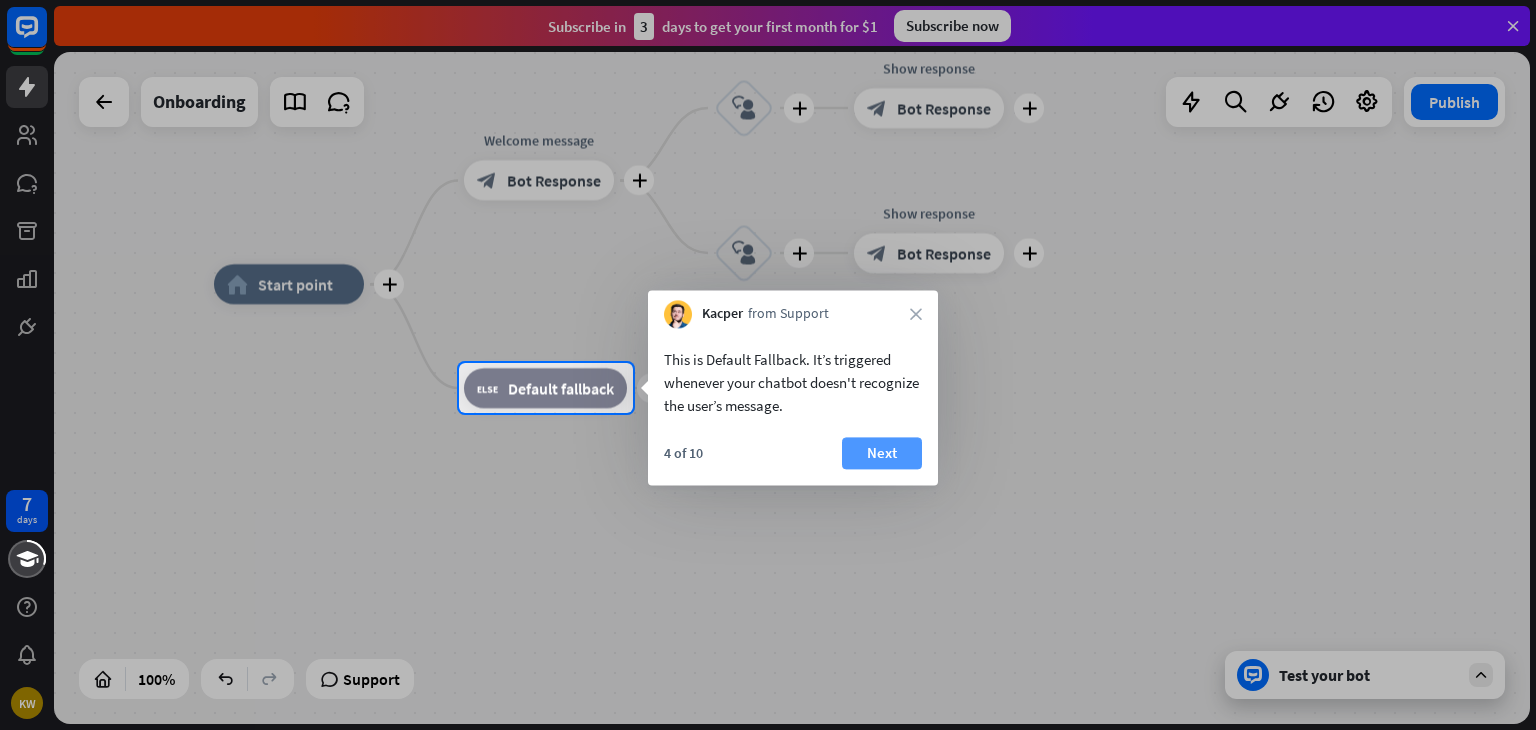 click on "Next" at bounding box center [882, 453] 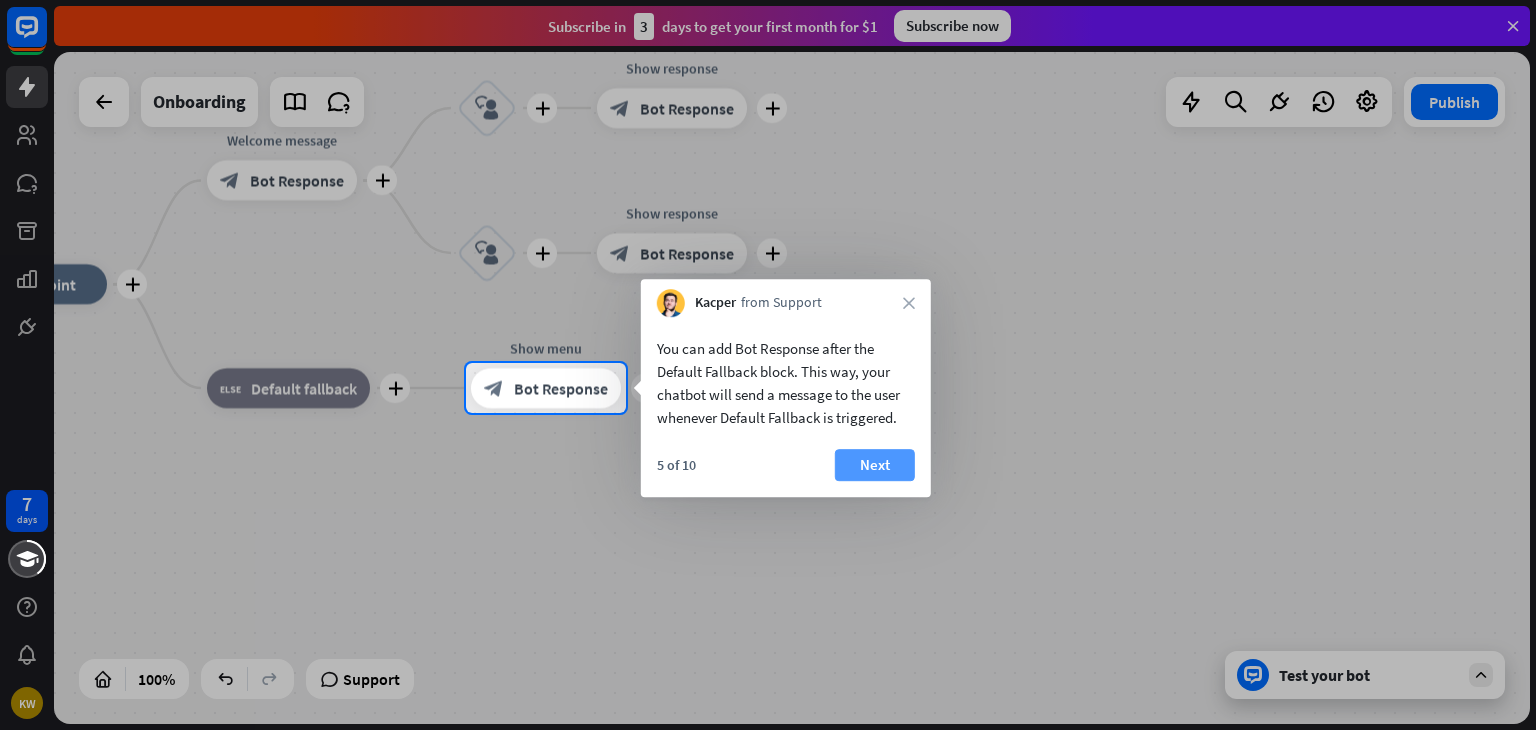 click on "Next" at bounding box center [875, 465] 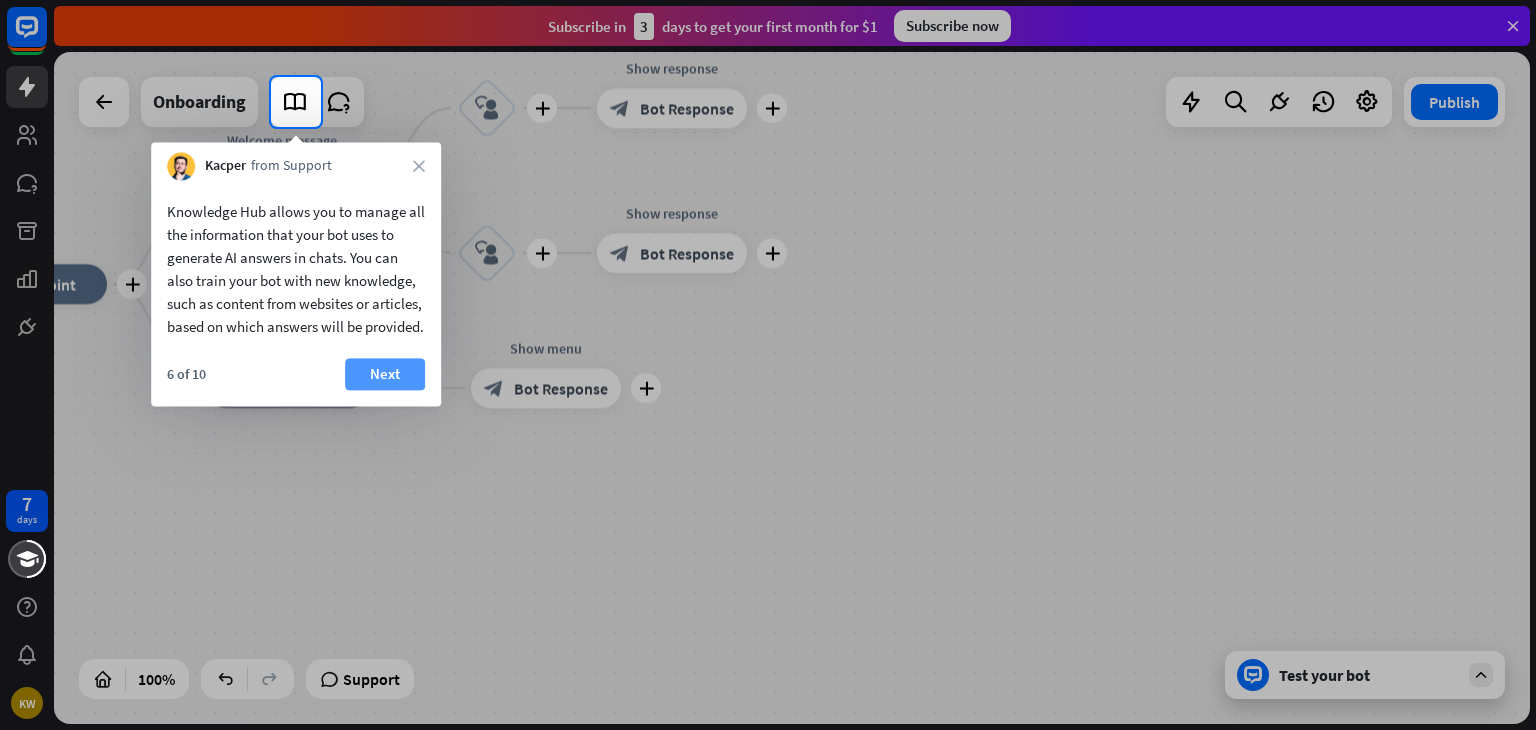 click on "Next" at bounding box center (385, 374) 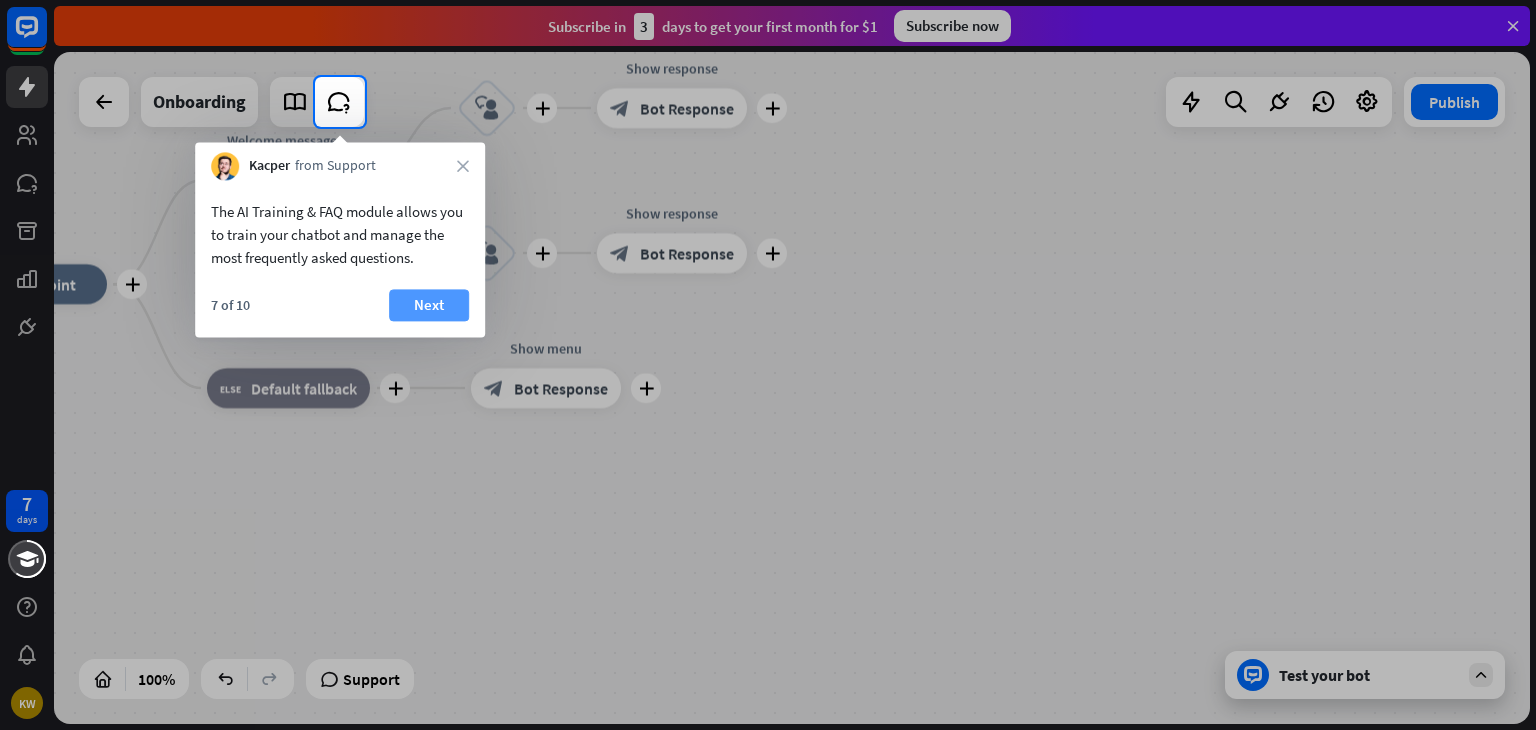 click on "Next" at bounding box center [429, 305] 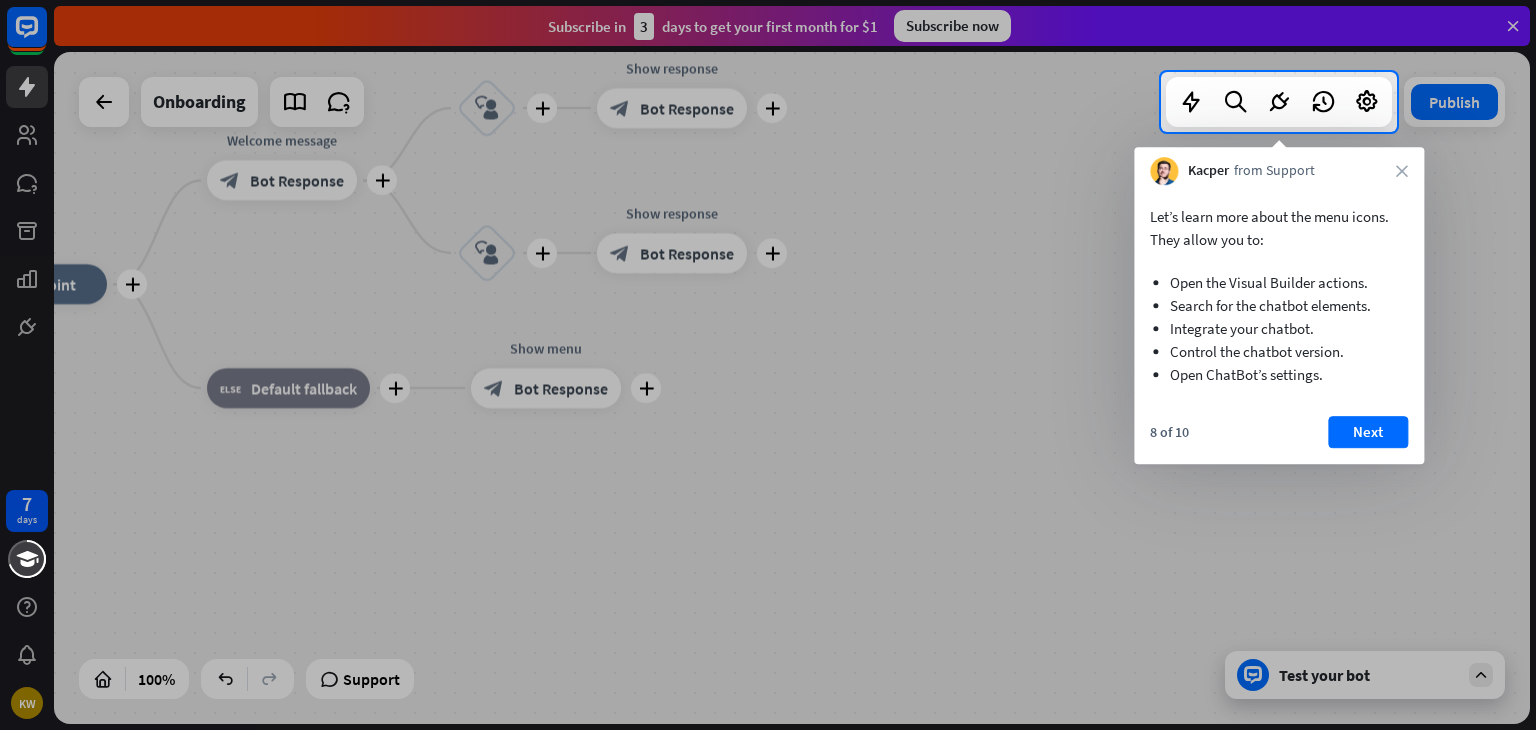 drag, startPoint x: 1152, startPoint y: 220, endPoint x: 1302, endPoint y: 363, distance: 207.24141 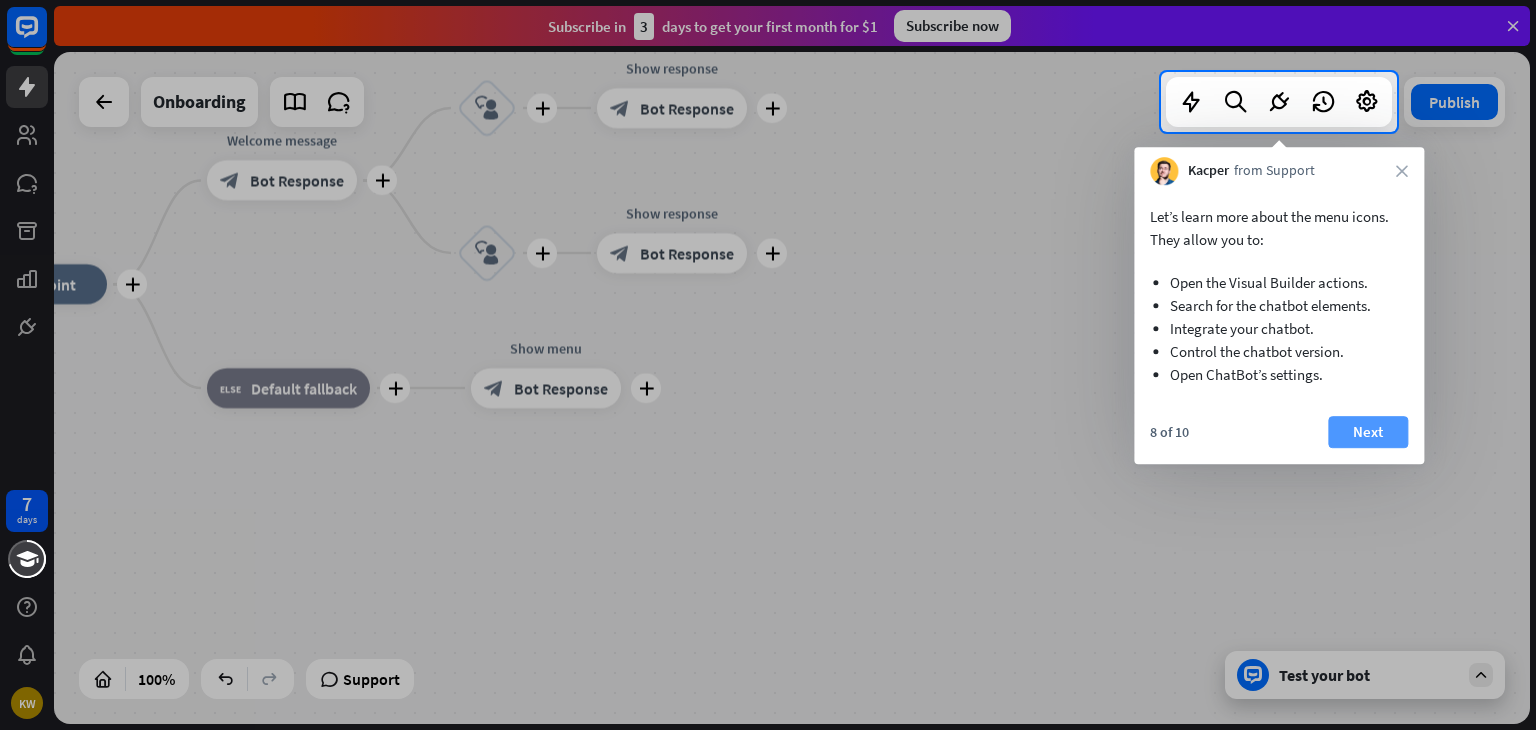 click on "Next" at bounding box center (1368, 432) 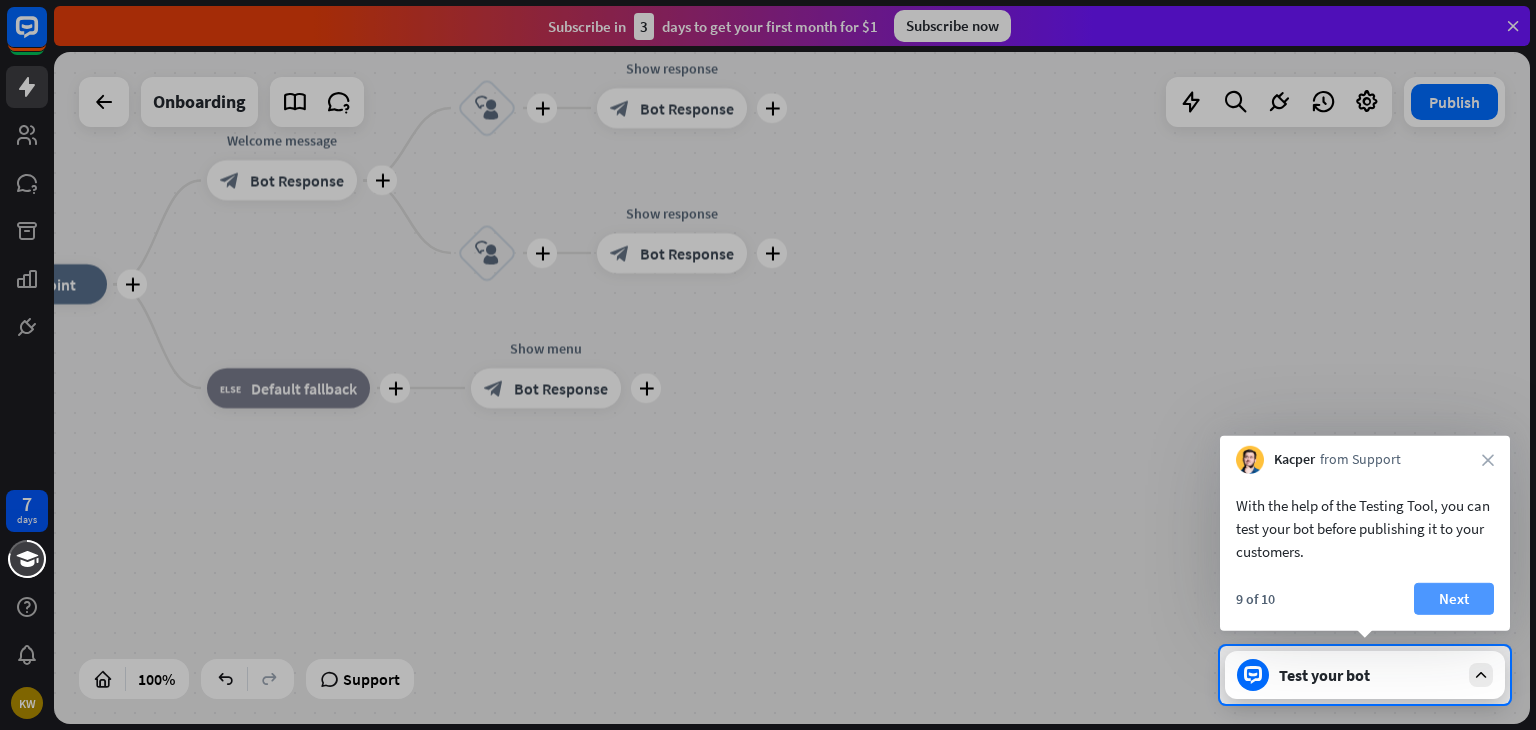 click on "Next" at bounding box center [1454, 599] 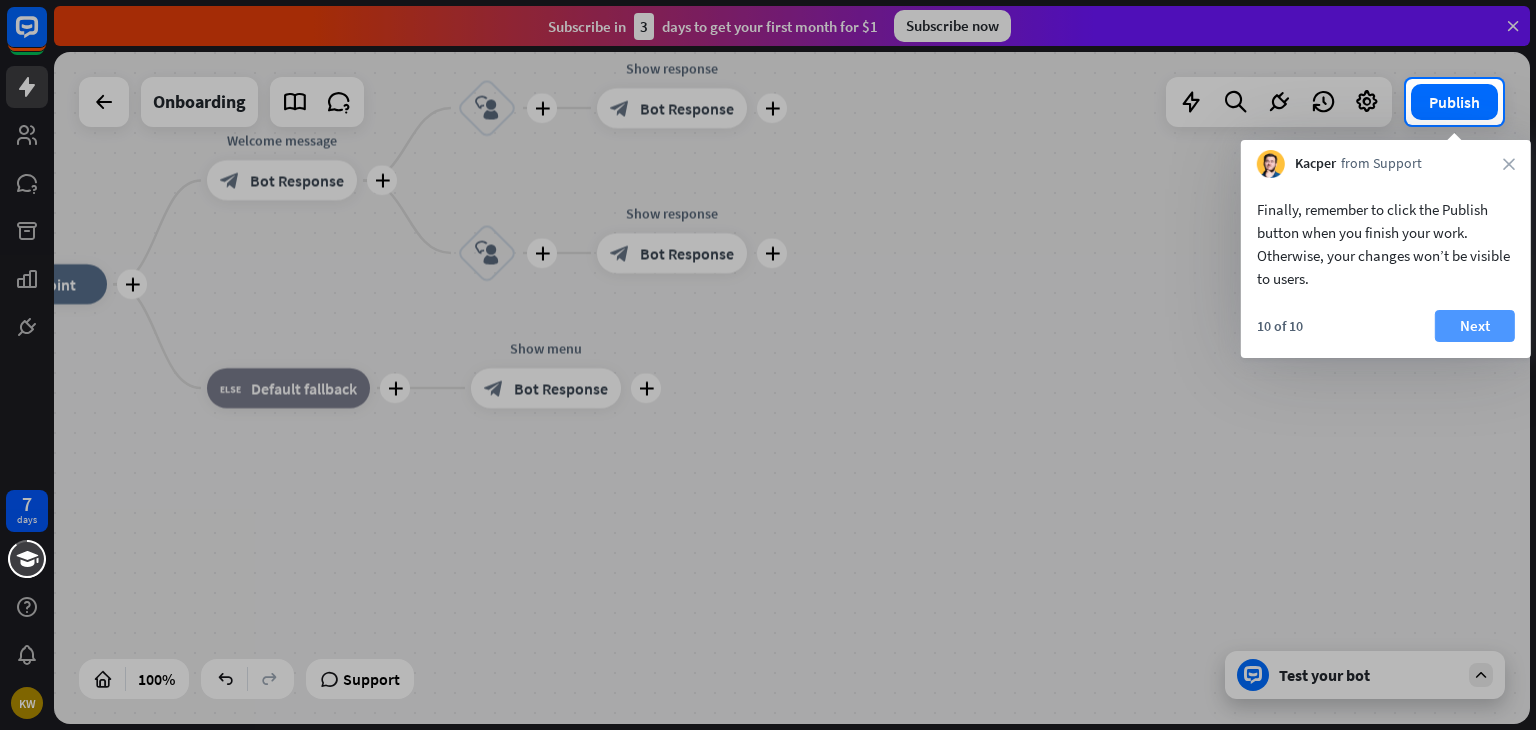 click on "Next" at bounding box center (1475, 326) 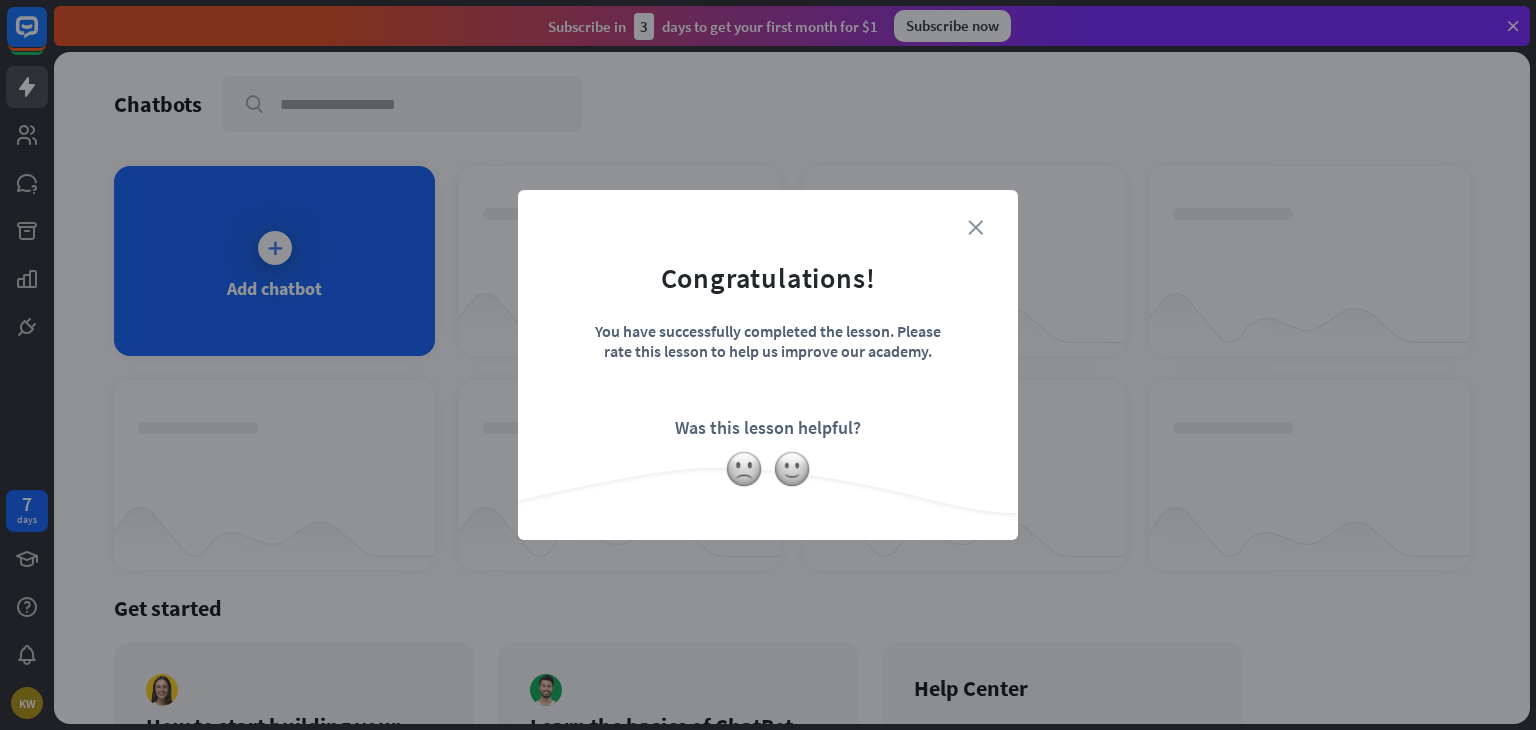 click on "close" at bounding box center (975, 227) 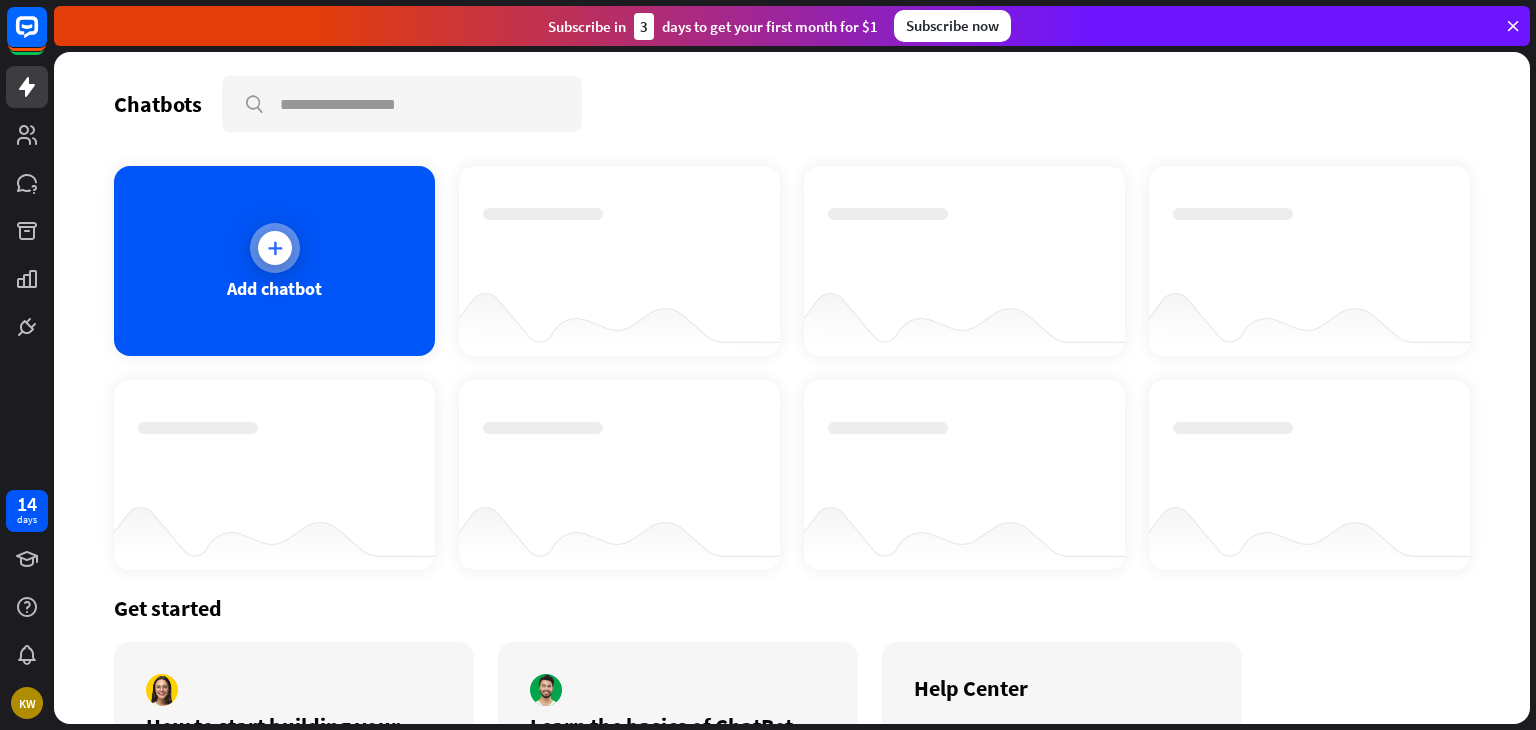click at bounding box center (275, 248) 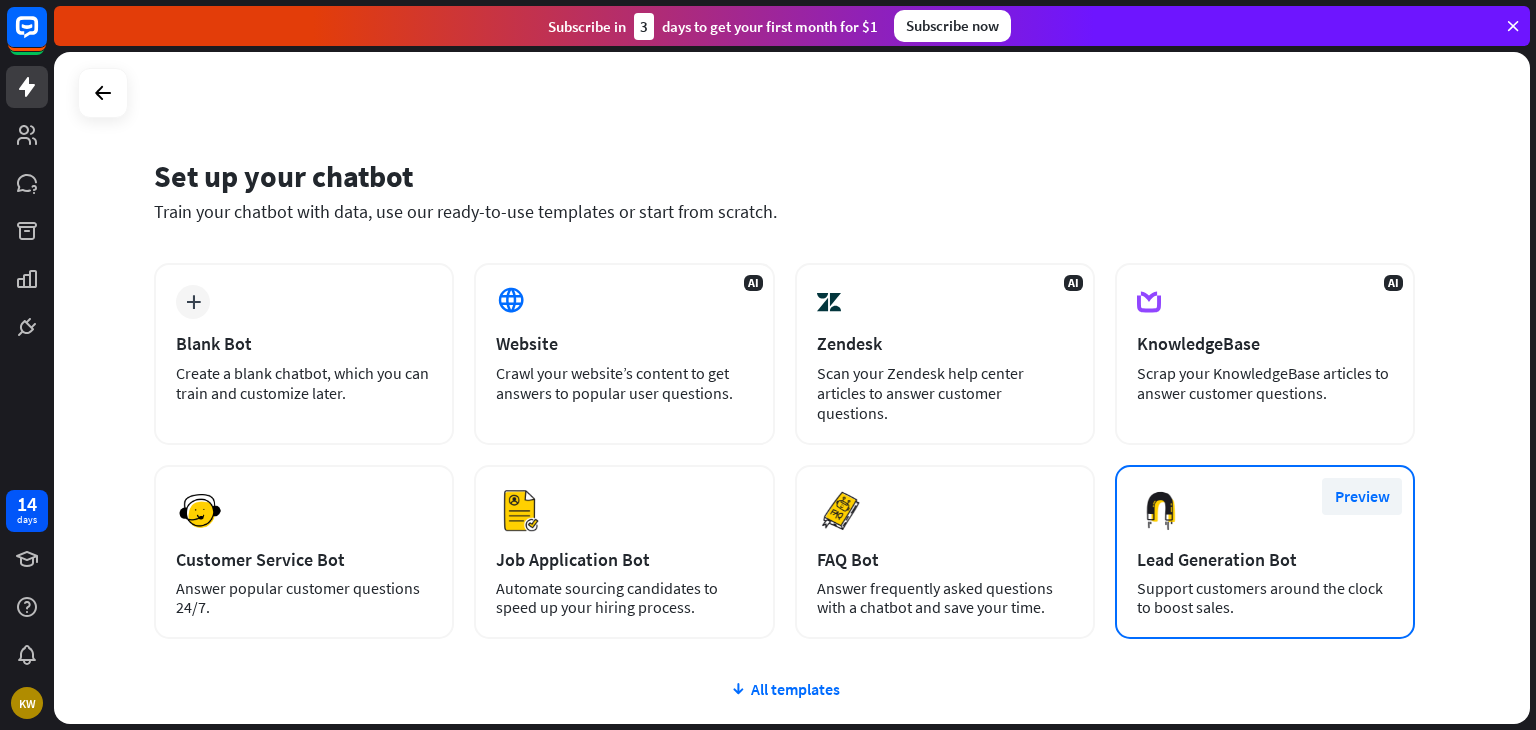 click on "Preview" at bounding box center [1362, 496] 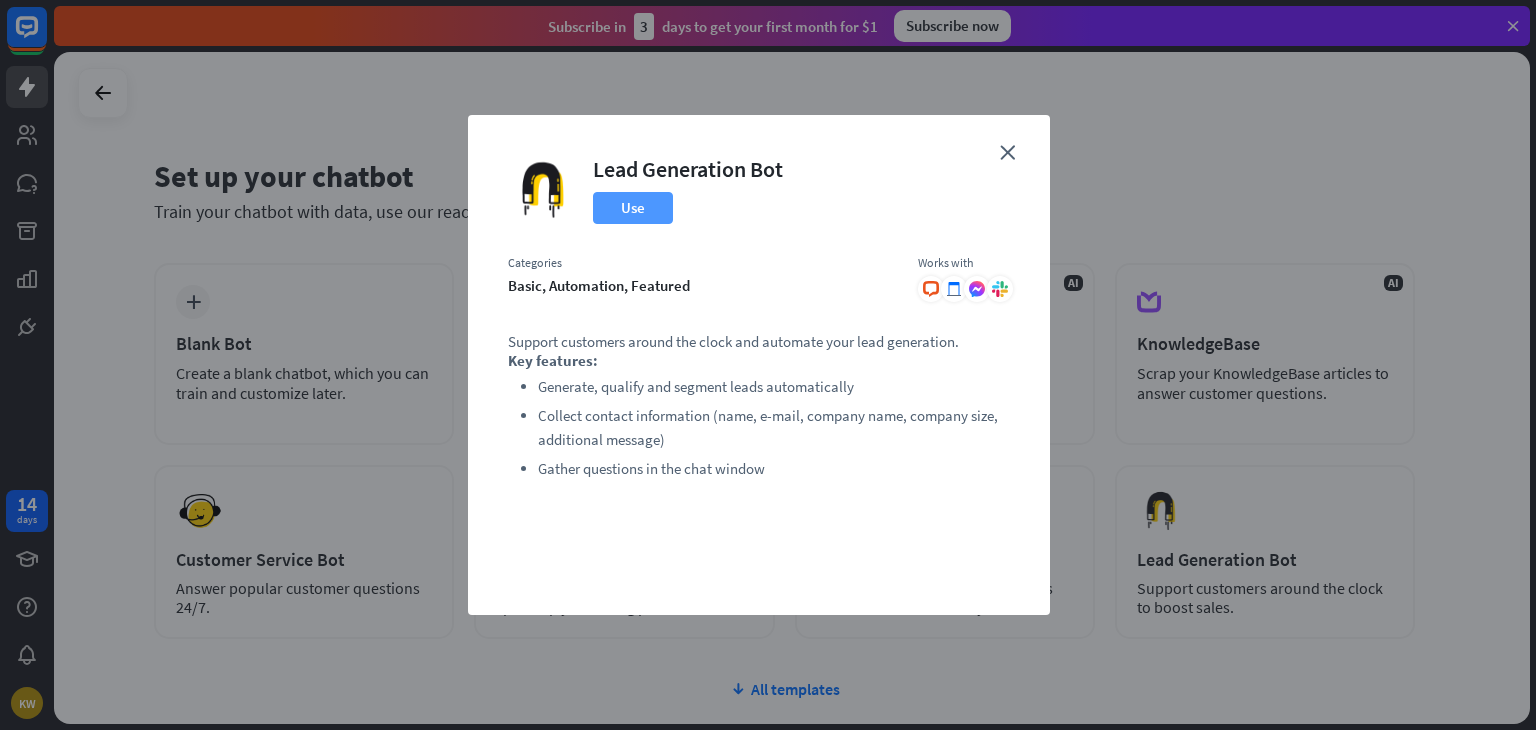 click on "Use" at bounding box center [633, 208] 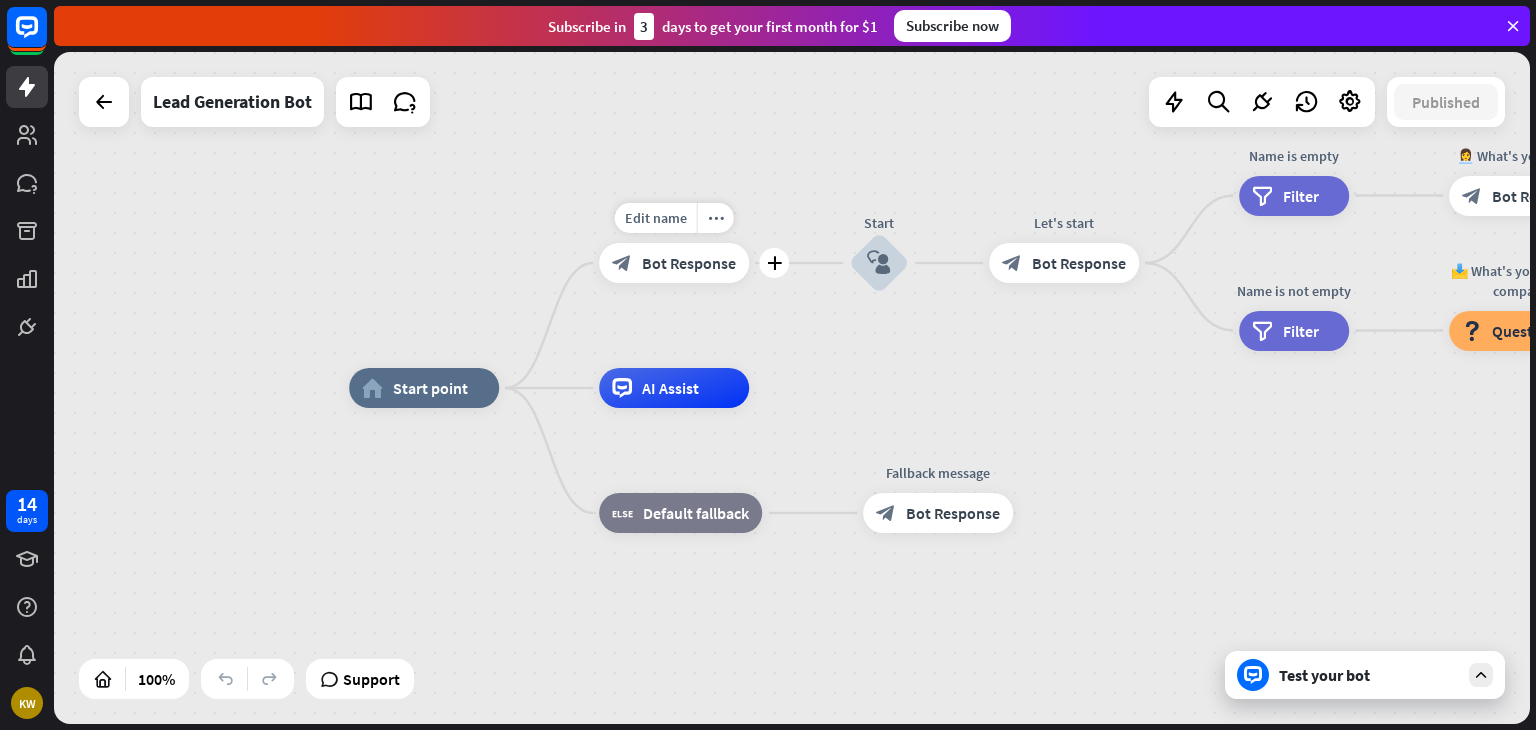 click on "Bot Response" at bounding box center [689, 263] 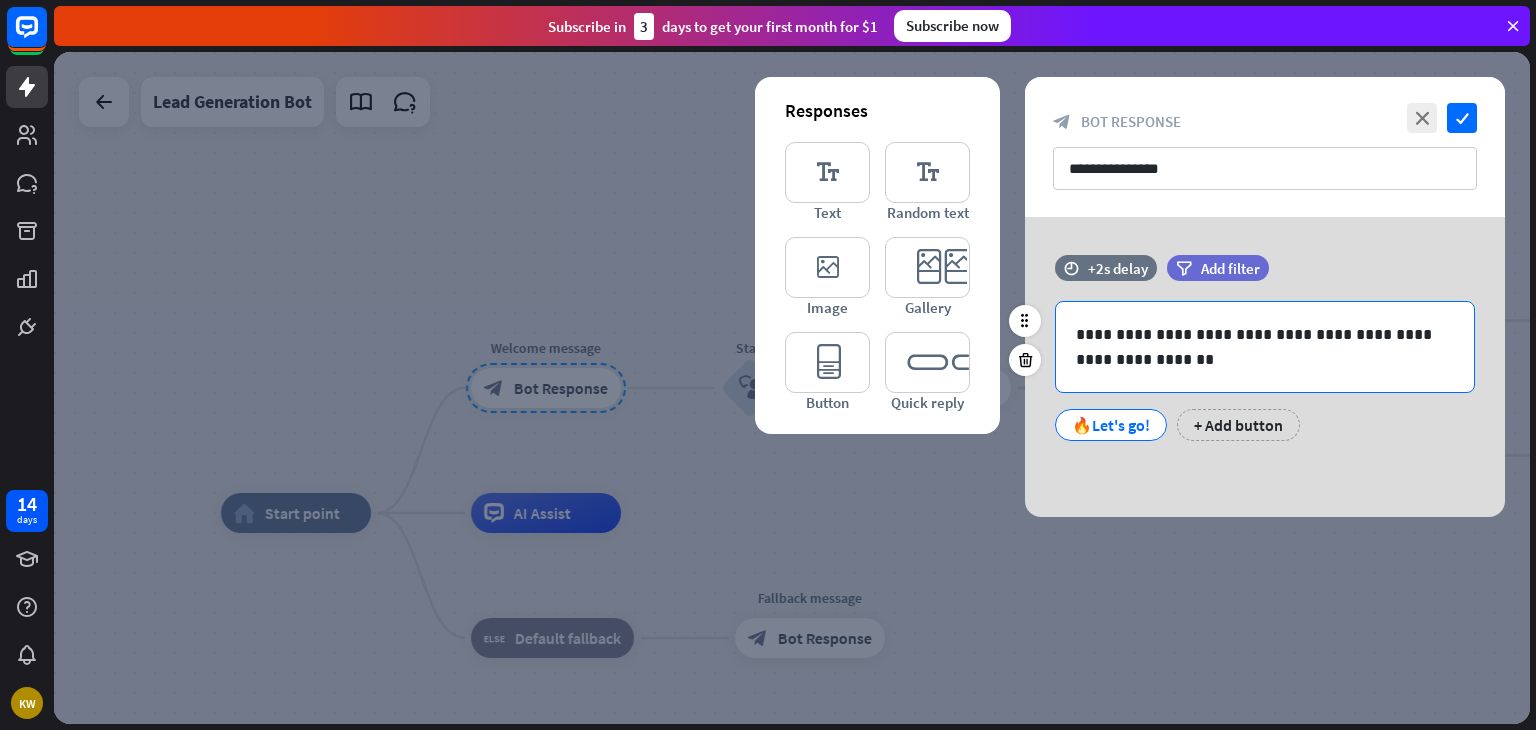 click on "**********" at bounding box center [1265, 347] 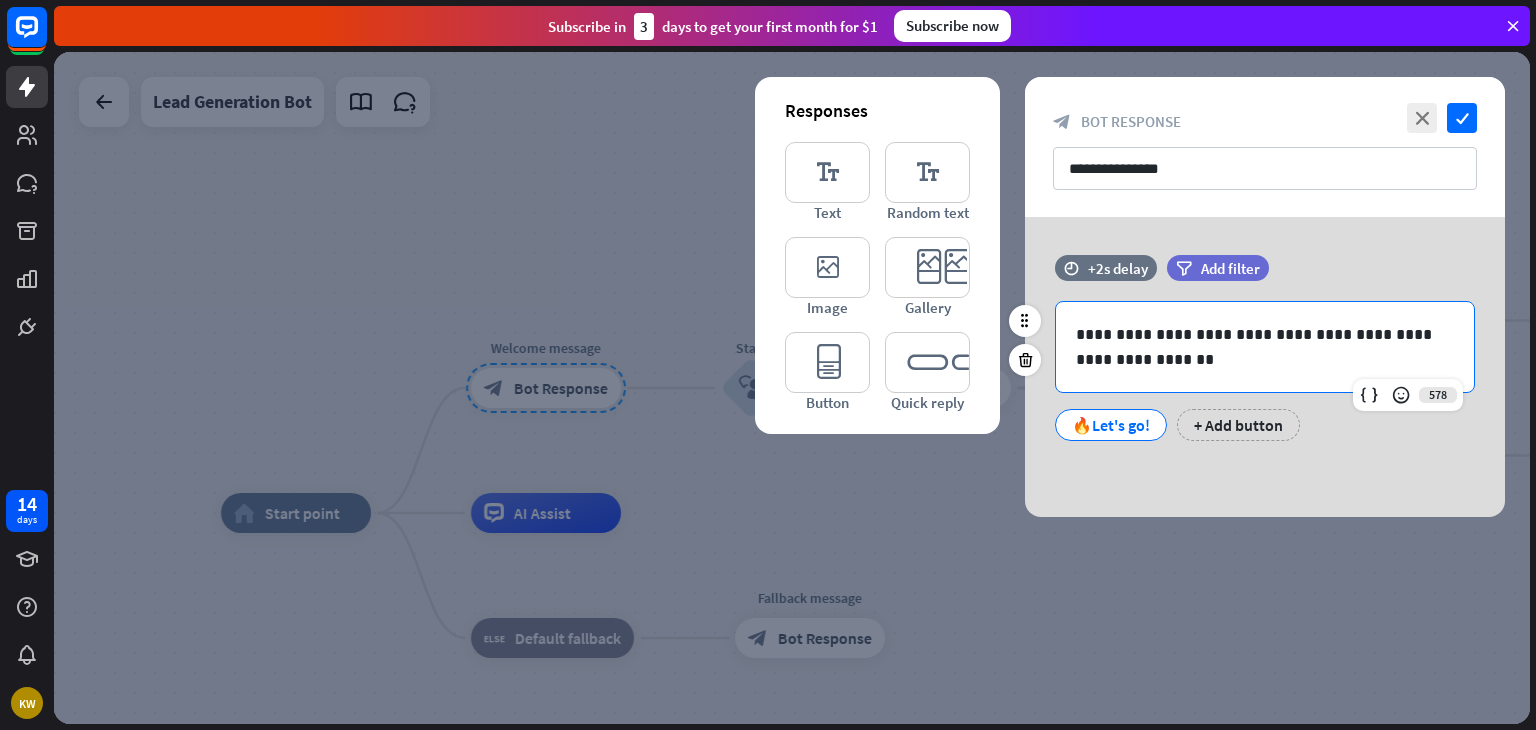click on "**********" at bounding box center (1265, 347) 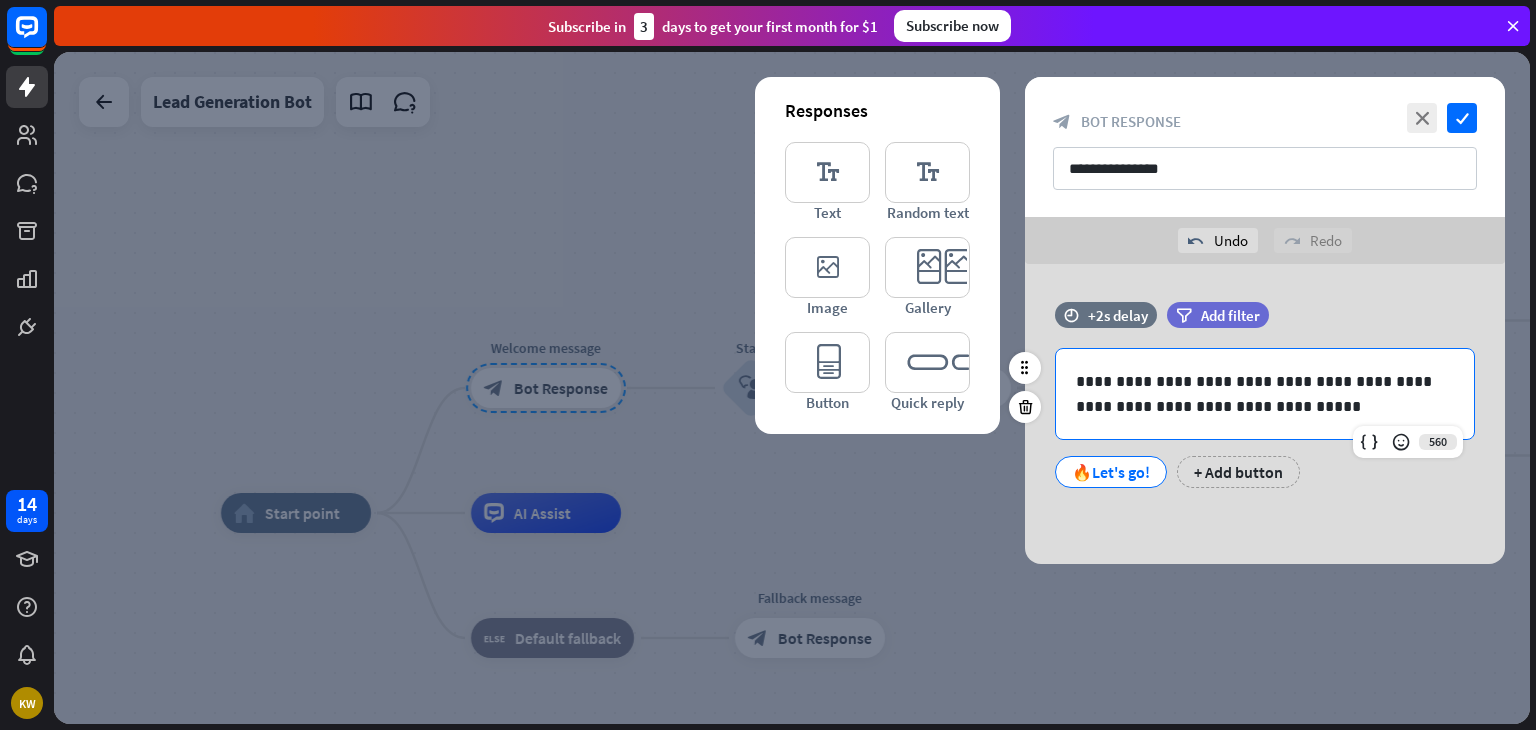 click on "**********" at bounding box center (1265, 394) 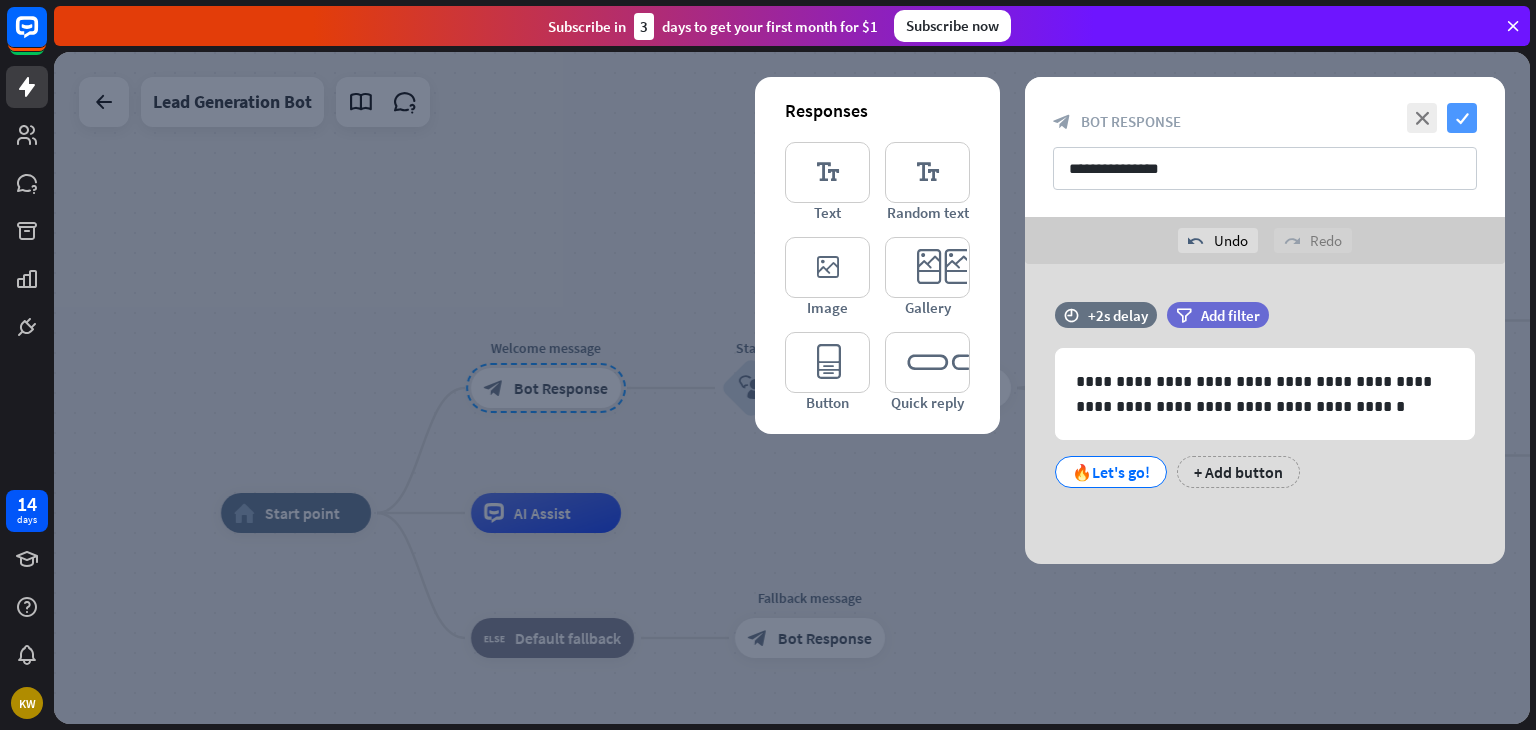 click on "check" at bounding box center [1462, 118] 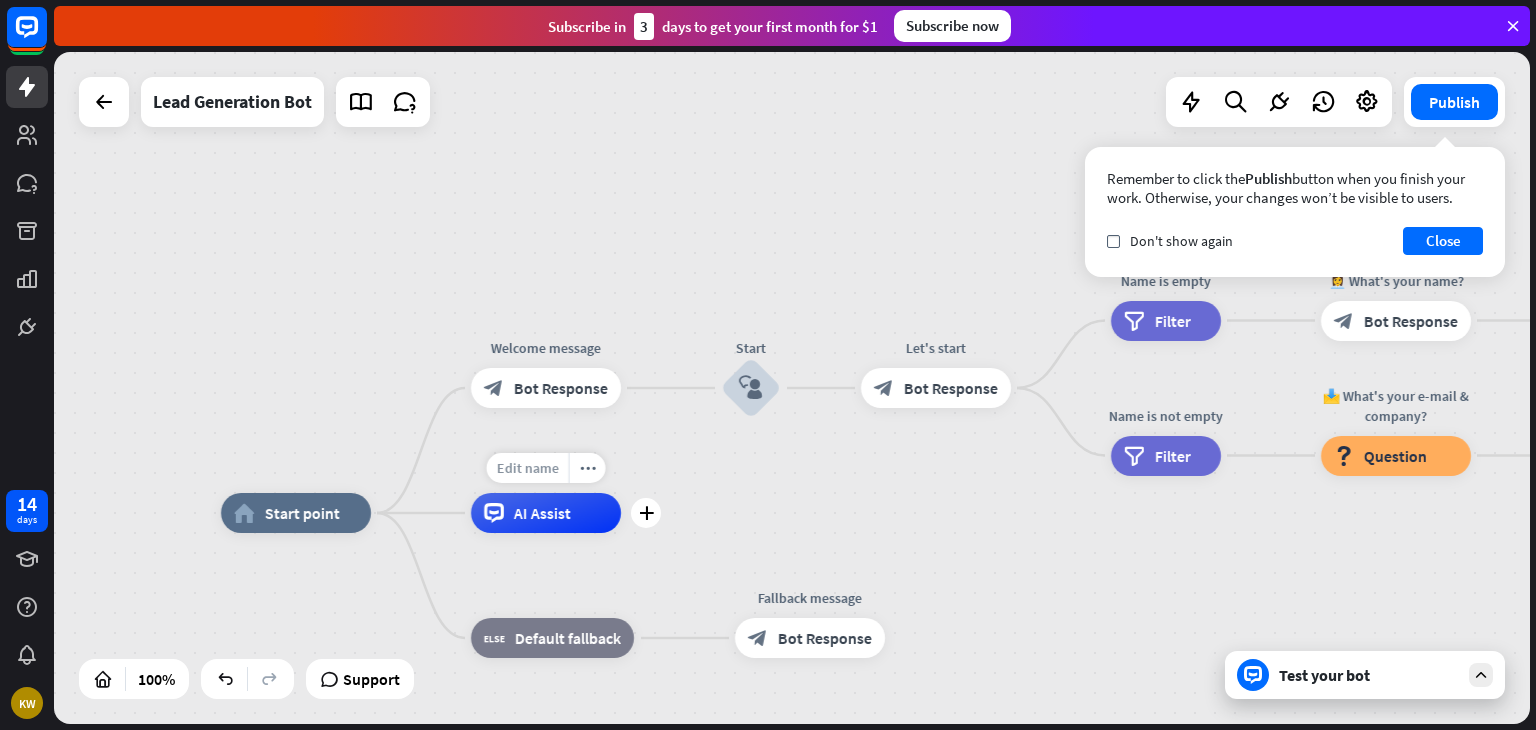 click on "Edit name" at bounding box center [528, 468] 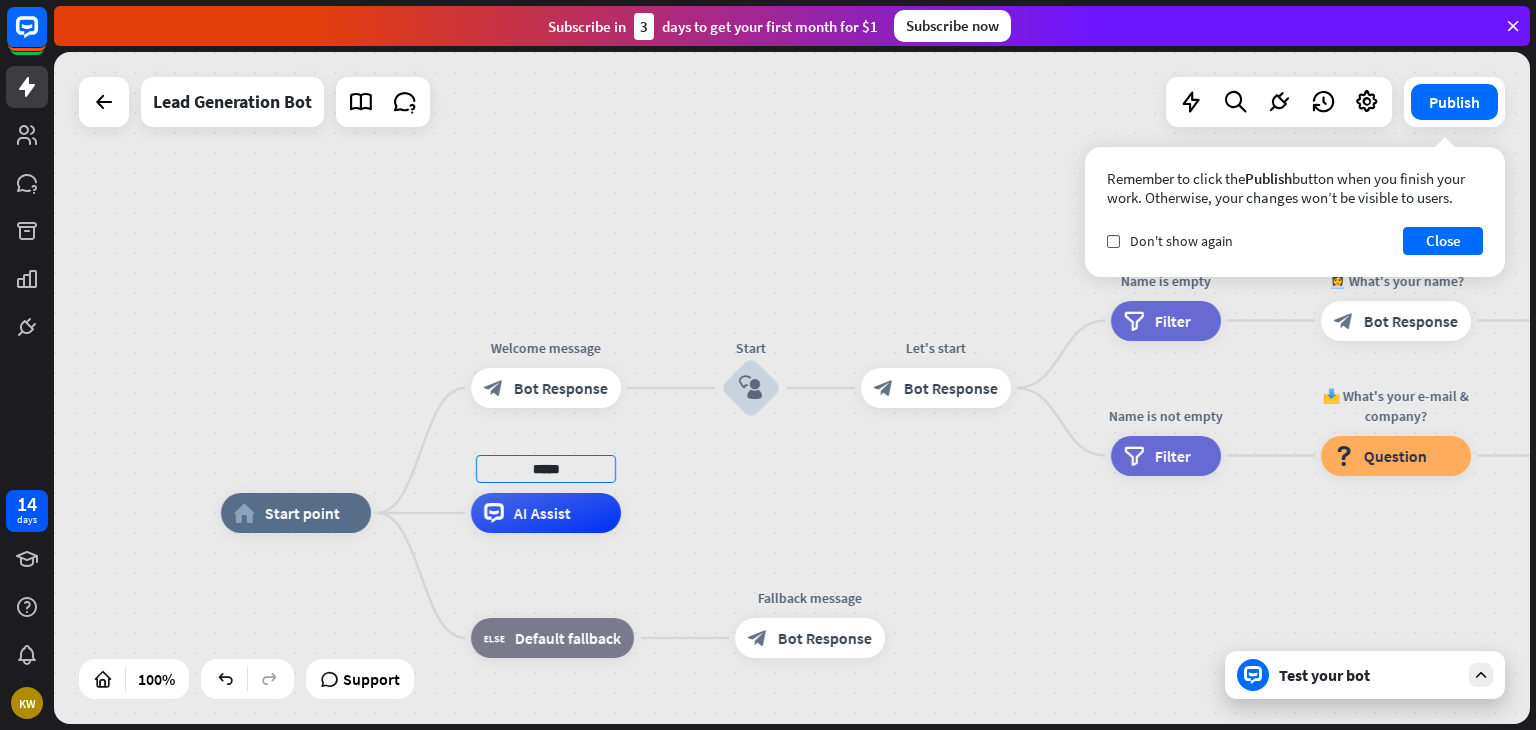type on "*****" 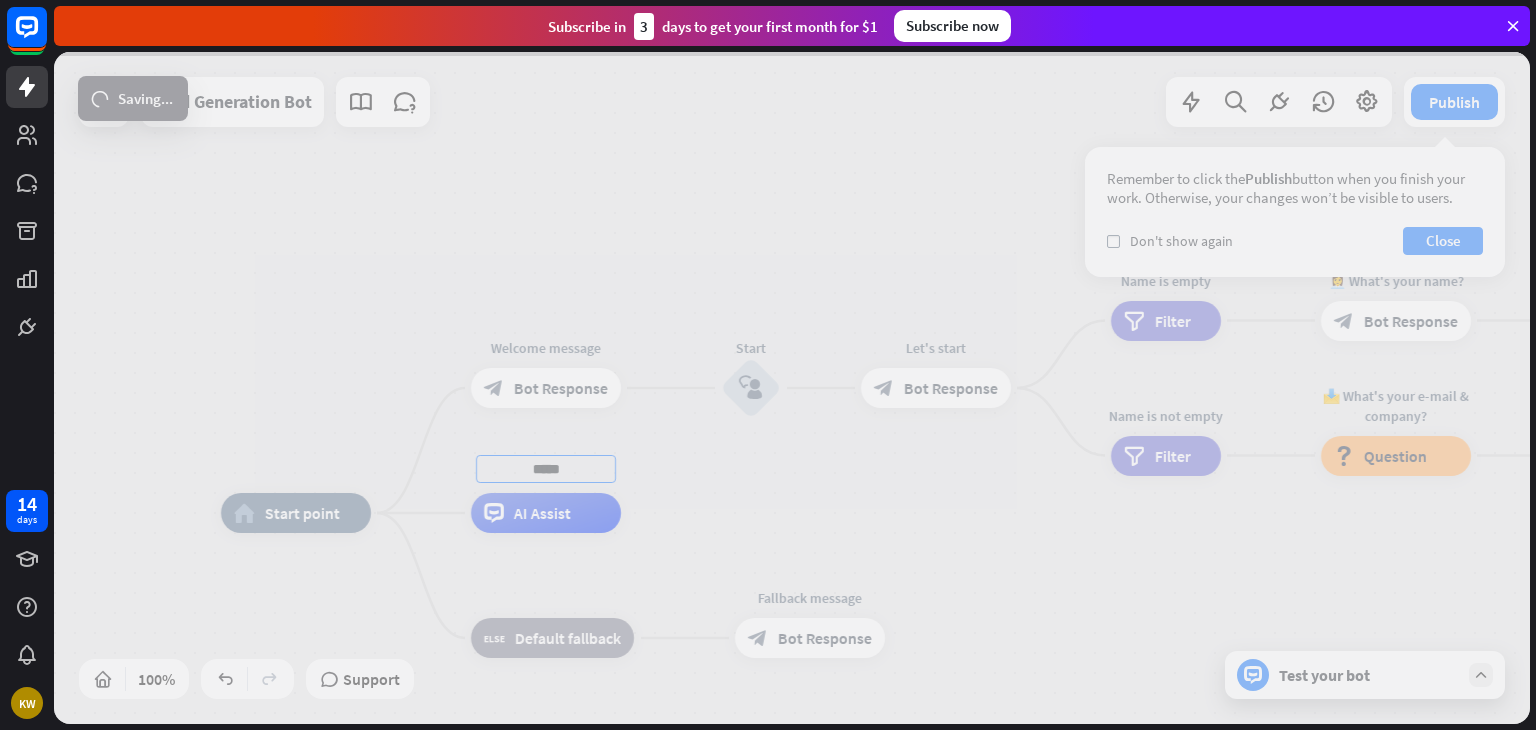 click on "home_2   Start point                 Welcome message   block_bot_response   Bot Response                 Start   block_user_input                 Let's start   block_bot_response   Bot Response                 Name is empty   filter   Filter                 👩‍💼 What's your name?   block_bot_response   Bot Response                 Name   block_user_input                 Name is not empty   filter   Filter                 📩 What's your e-mail & company?   block_question   Question                   block_success   Success                 🌐 How big is your team?   block_bot_response   Bot Response                 Team   block_user_input                 🚀 What's your need?   block_bot_response   Bot Response                 CompanyNeed   block_user_input                 ✅ Thank you!   block_bot_response   Bot Response                   block_close_chat   Close chat         *****             AI Assist                   block_fallback   Default fallback" at bounding box center [792, 388] 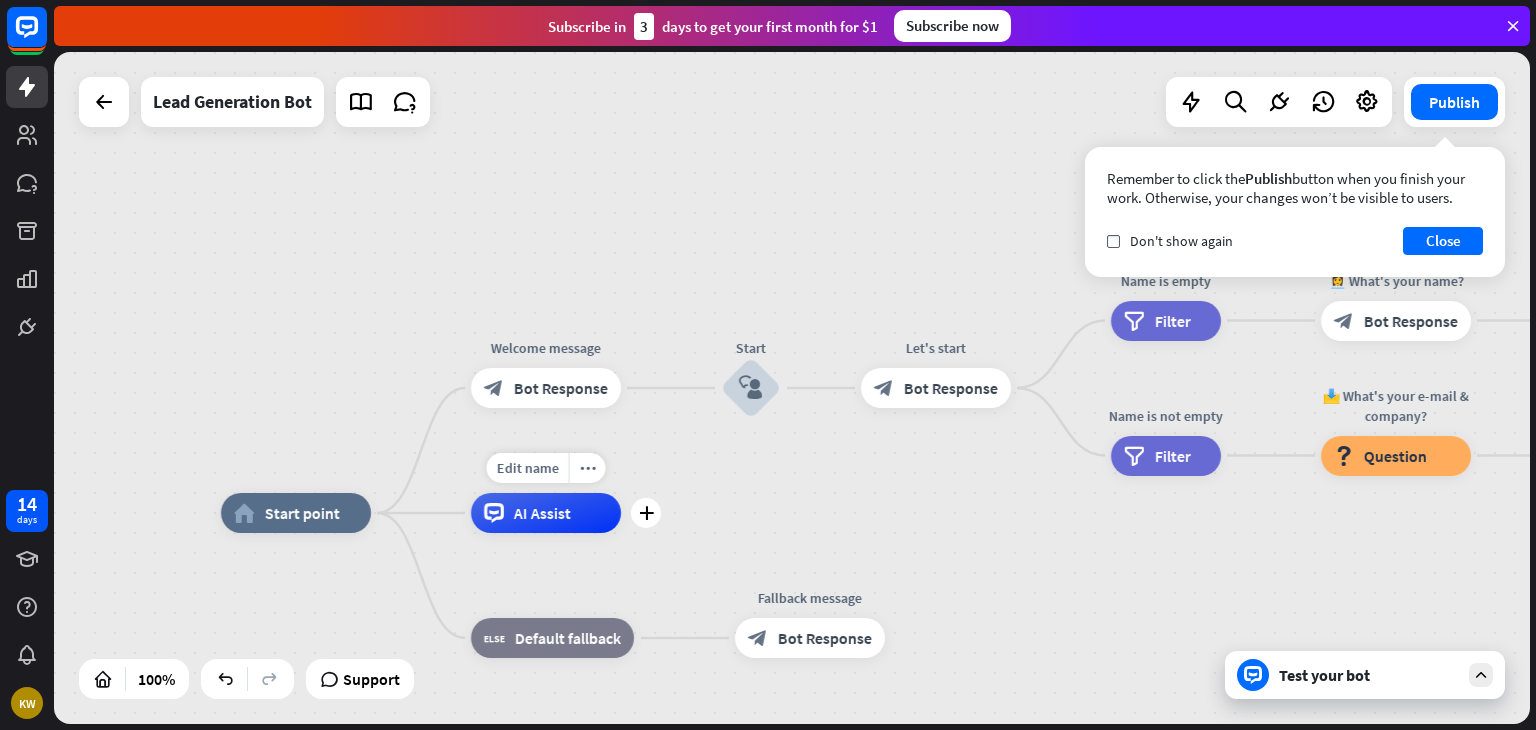 click on "AI Assist" at bounding box center (542, 513) 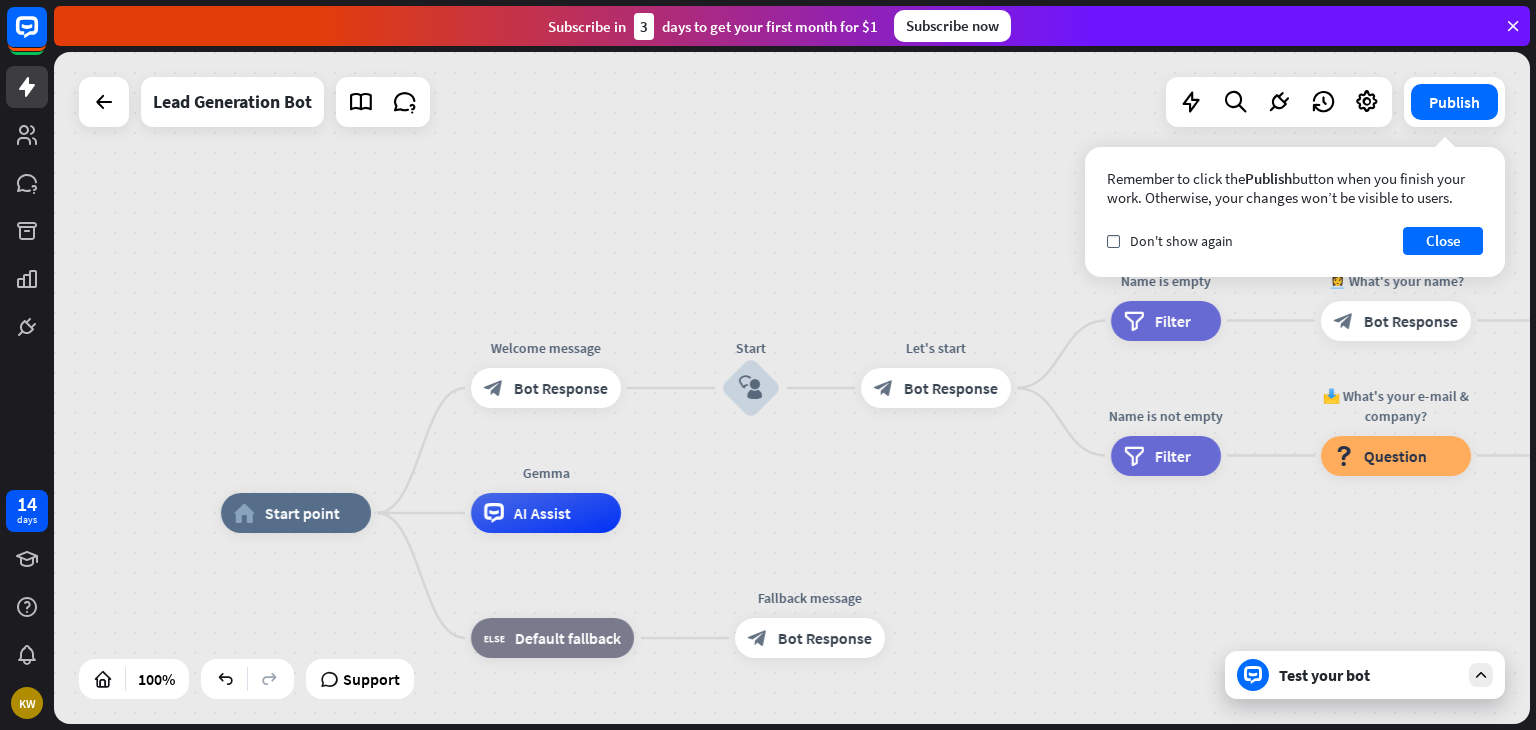 click on "home_2   Start point                 Welcome message   block_bot_response   Bot Response                 Start   block_user_input                 Let's start   block_bot_response   Bot Response                 Name is empty   filter   Filter                 👩‍💼 What's your name?   block_bot_response   Bot Response                 Name   block_user_input                 Name is not empty   filter   Filter                 📩 What's your e-mail & company?   block_question   Question                   block_success   Success                 🌐 How big is your team?   block_bot_response   Bot Response                 Team   block_user_input                 🚀 What's your need?   block_bot_response   Bot Response                 CompanyNeed   block_user_input                 ✅ Thank you!   block_bot_response   Bot Response                   block_close_chat   Close chat                 Gemma     AI Assist                   block_fallback   Default fallback" at bounding box center (792, 388) 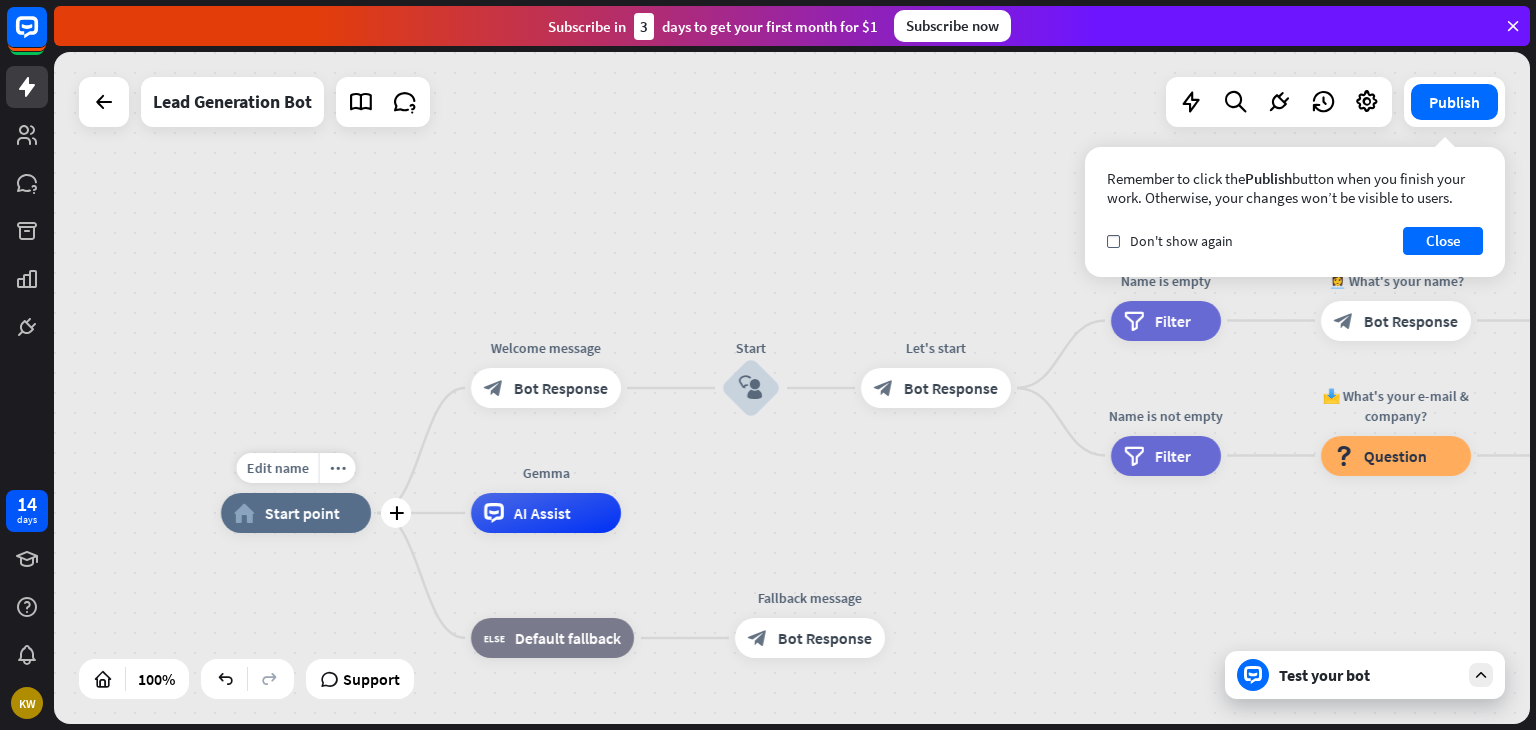 click on "Start point" at bounding box center [302, 513] 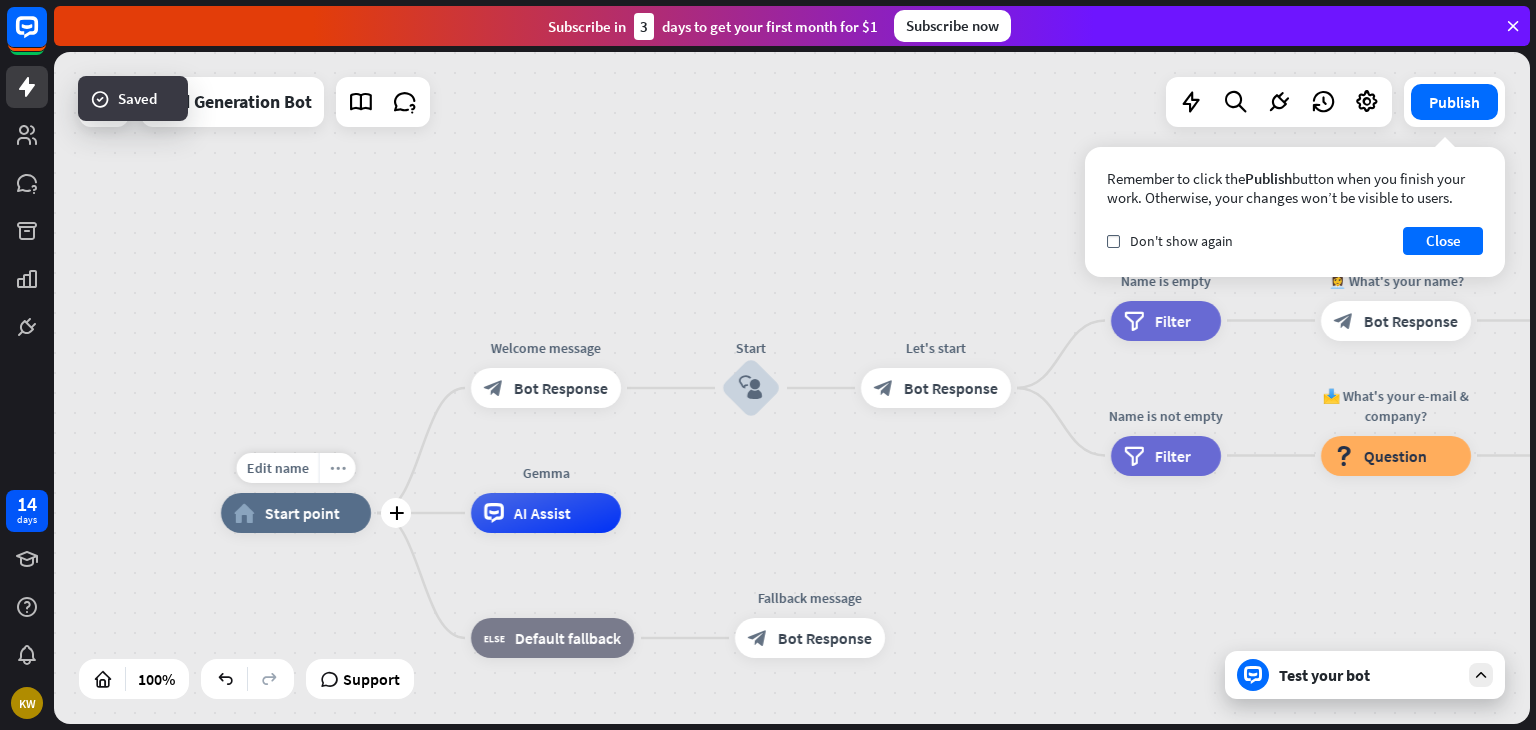 click on "more_horiz" at bounding box center [338, 468] 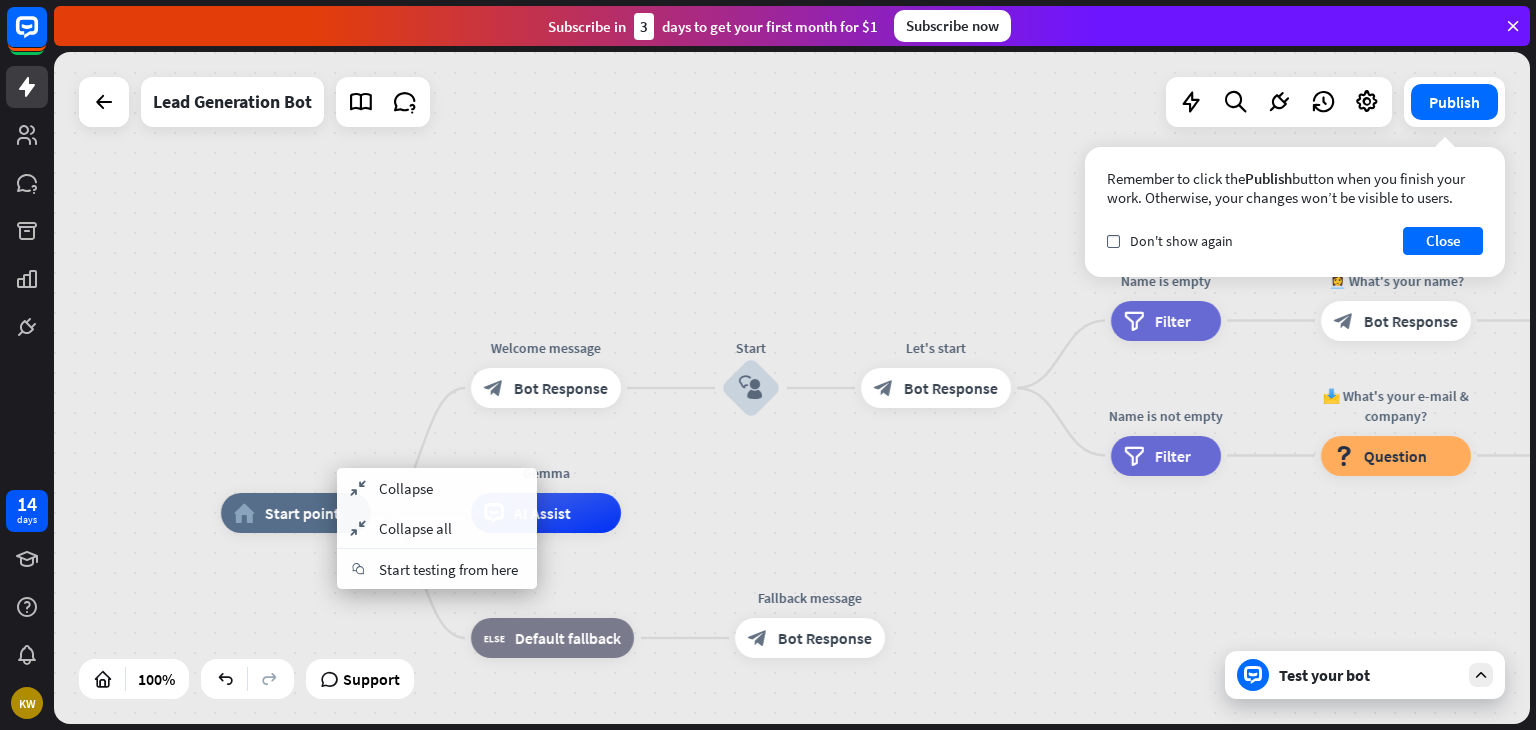 click on "home_2   Start point                 Welcome message   block_bot_response   Bot Response                 Start   block_user_input                 Let's start   block_bot_response   Bot Response                 Name is empty   filter   Filter                 👩‍💼 What's your name?   block_bot_response   Bot Response                 Name   block_user_input                 Name is not empty   filter   Filter                 📩 What's your e-mail & company?   block_question   Question                   block_success   Success                 🌐 How big is your team?   block_bot_response   Bot Response                 Team   block_user_input                 🚀 What's your need?   block_bot_response   Bot Response                 CompanyNeed   block_user_input                 ✅ Thank you!   block_bot_response   Bot Response                   block_close_chat   Close chat                 Gemma     AI Assist                   block_fallback   Default fallback" at bounding box center (959, 849) 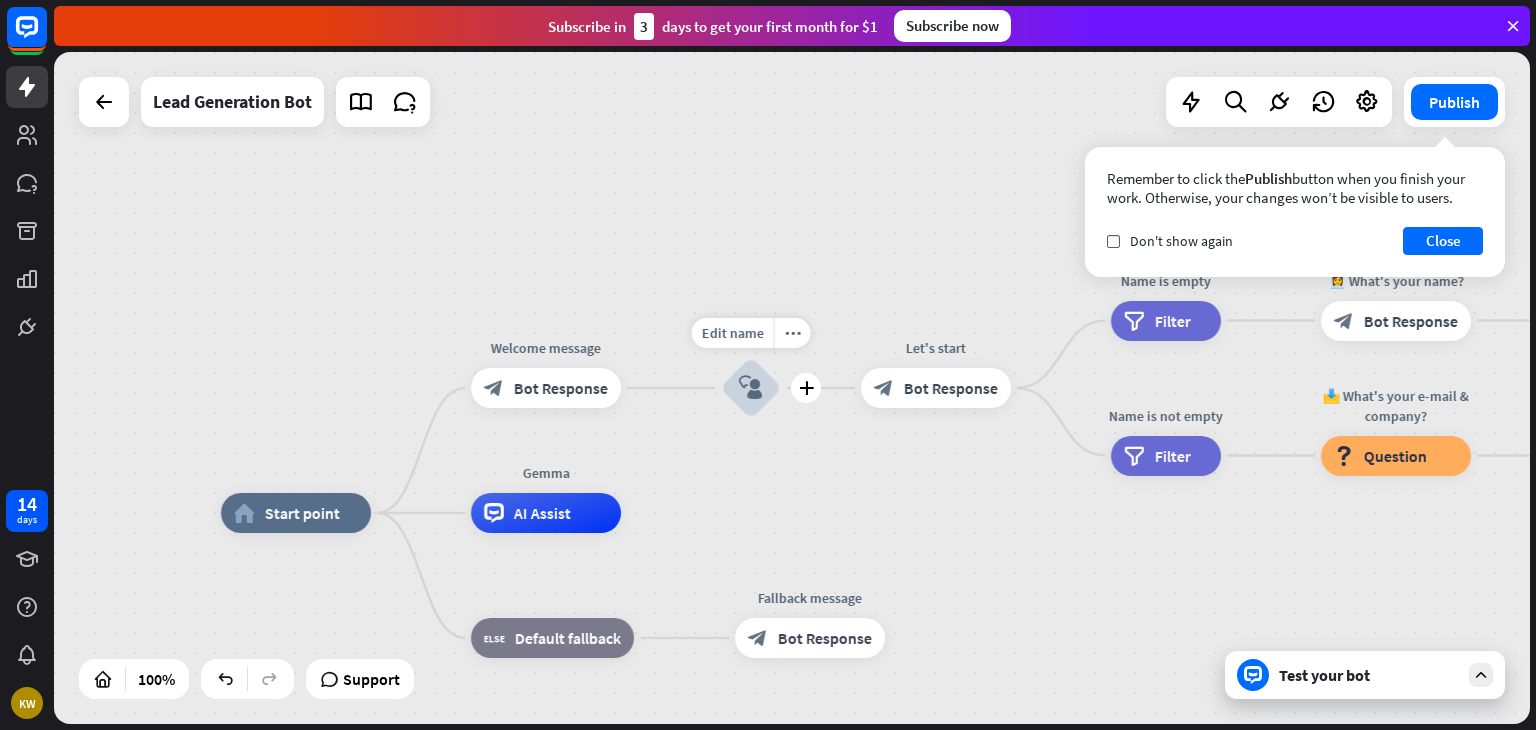 click on "block_user_input" at bounding box center (751, 388) 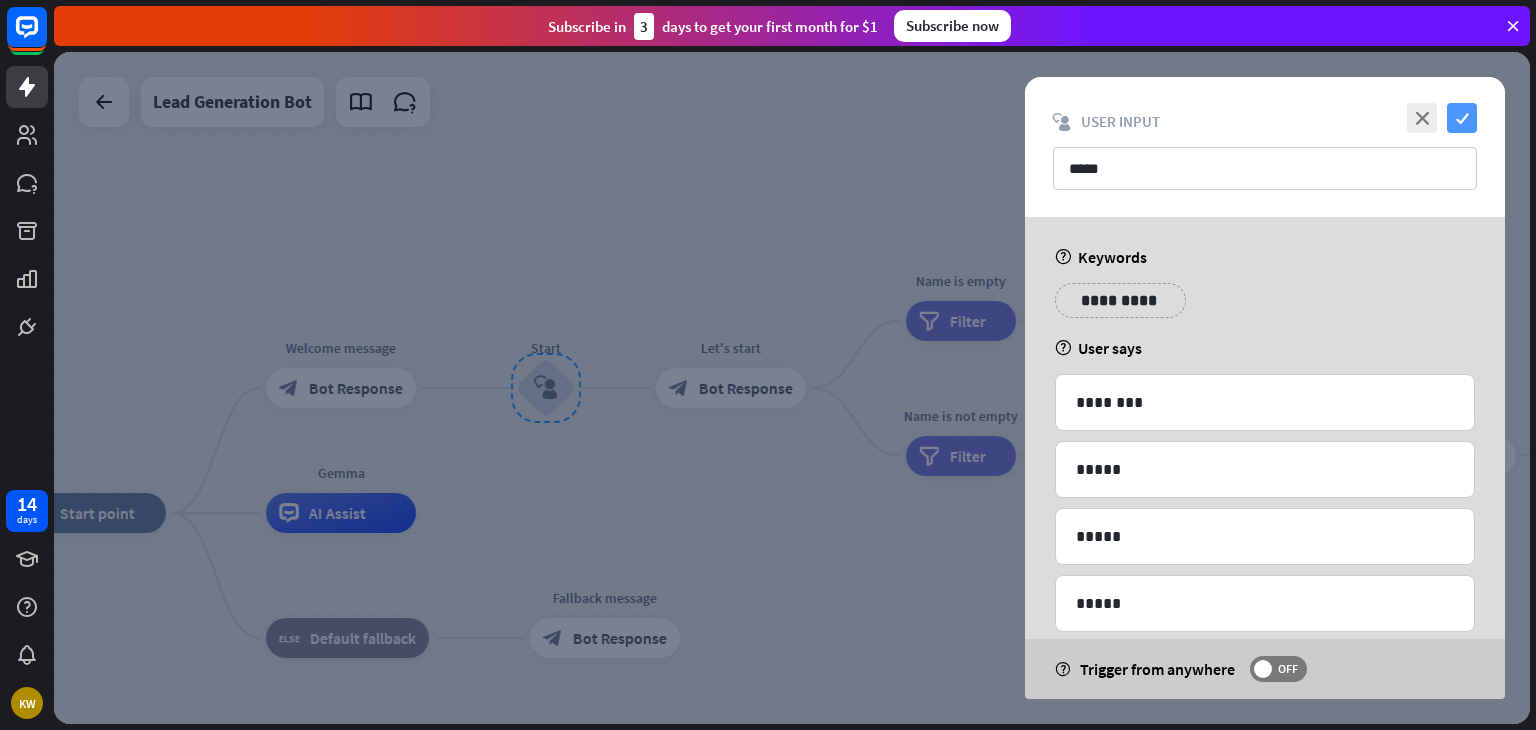 click on "check" at bounding box center [1462, 118] 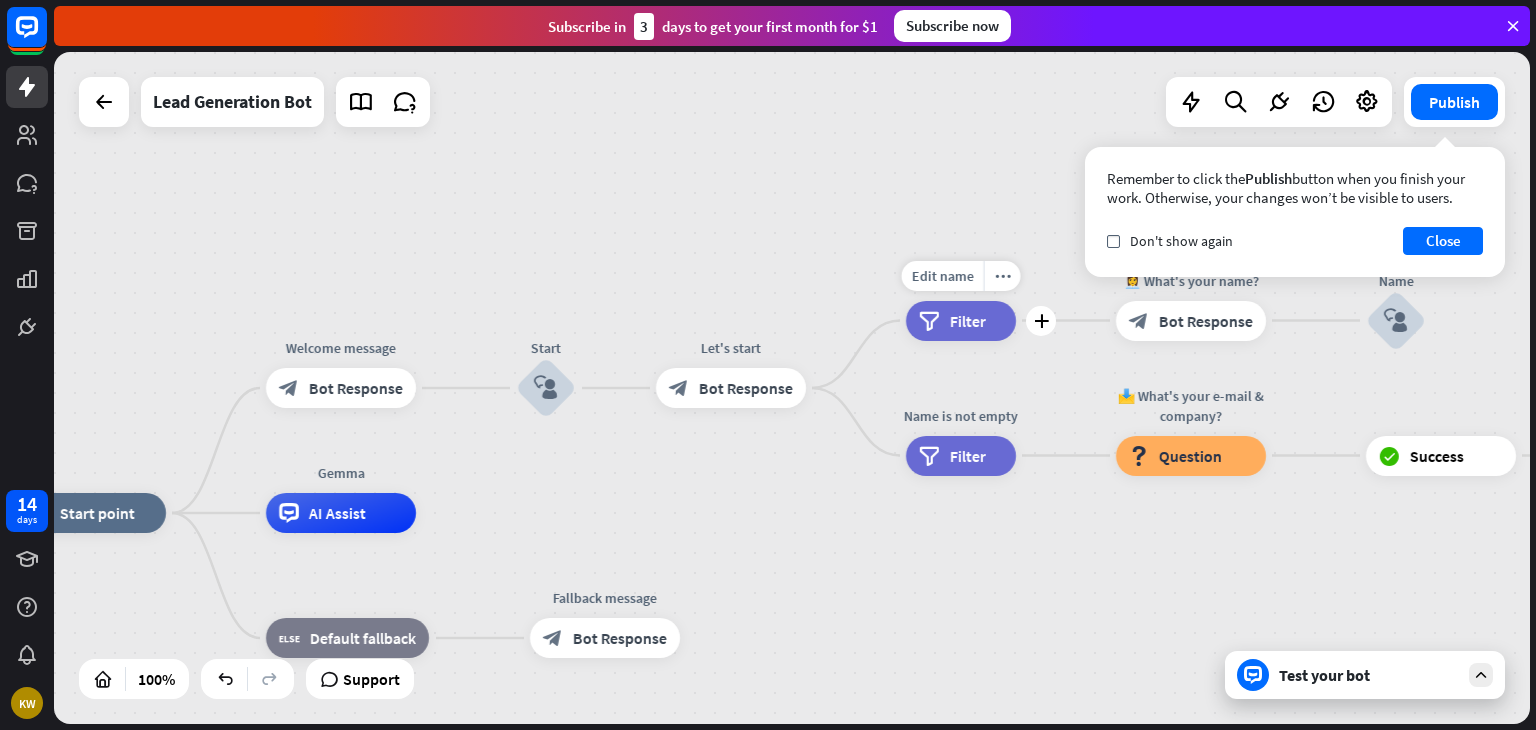 click on "filter   Filter" at bounding box center [961, 321] 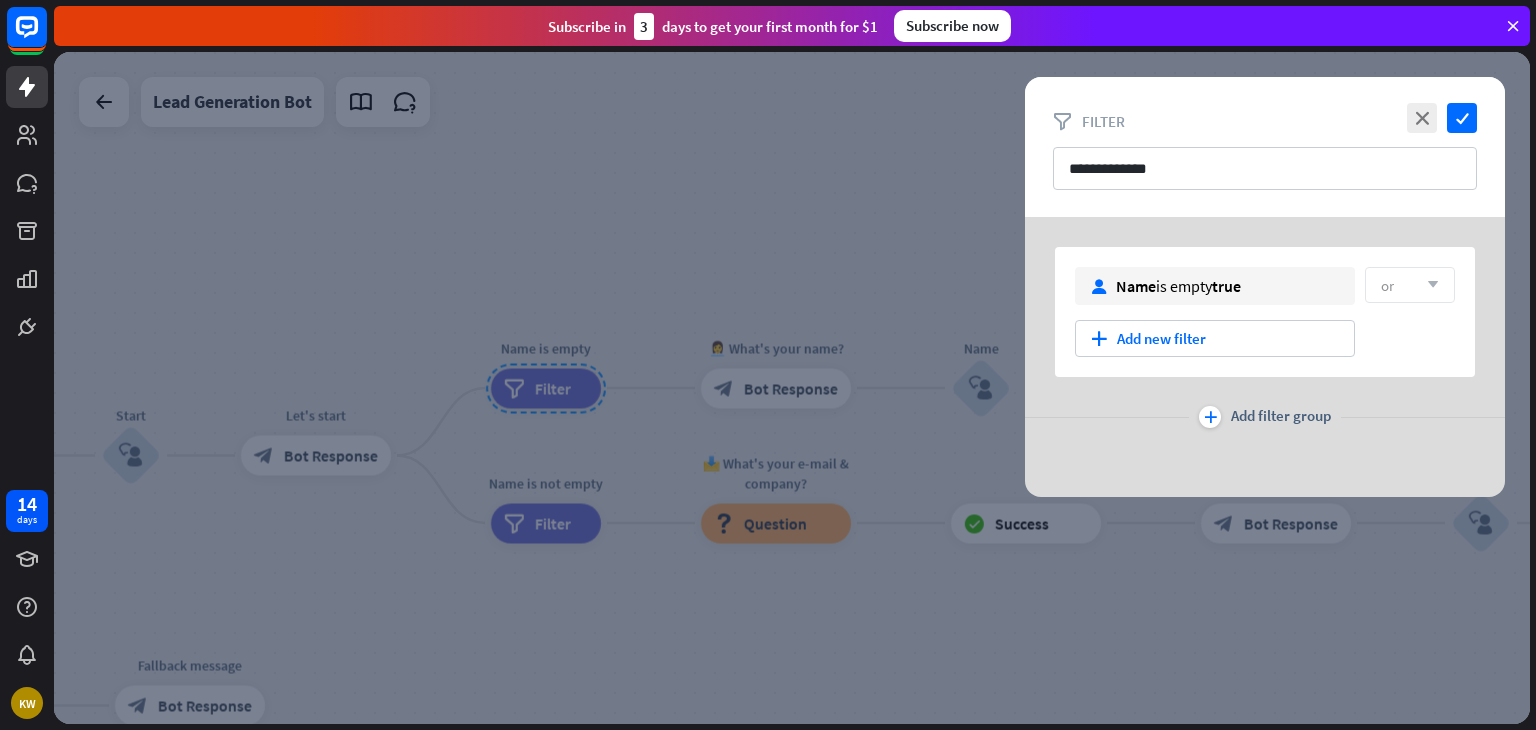 click at bounding box center [792, 388] 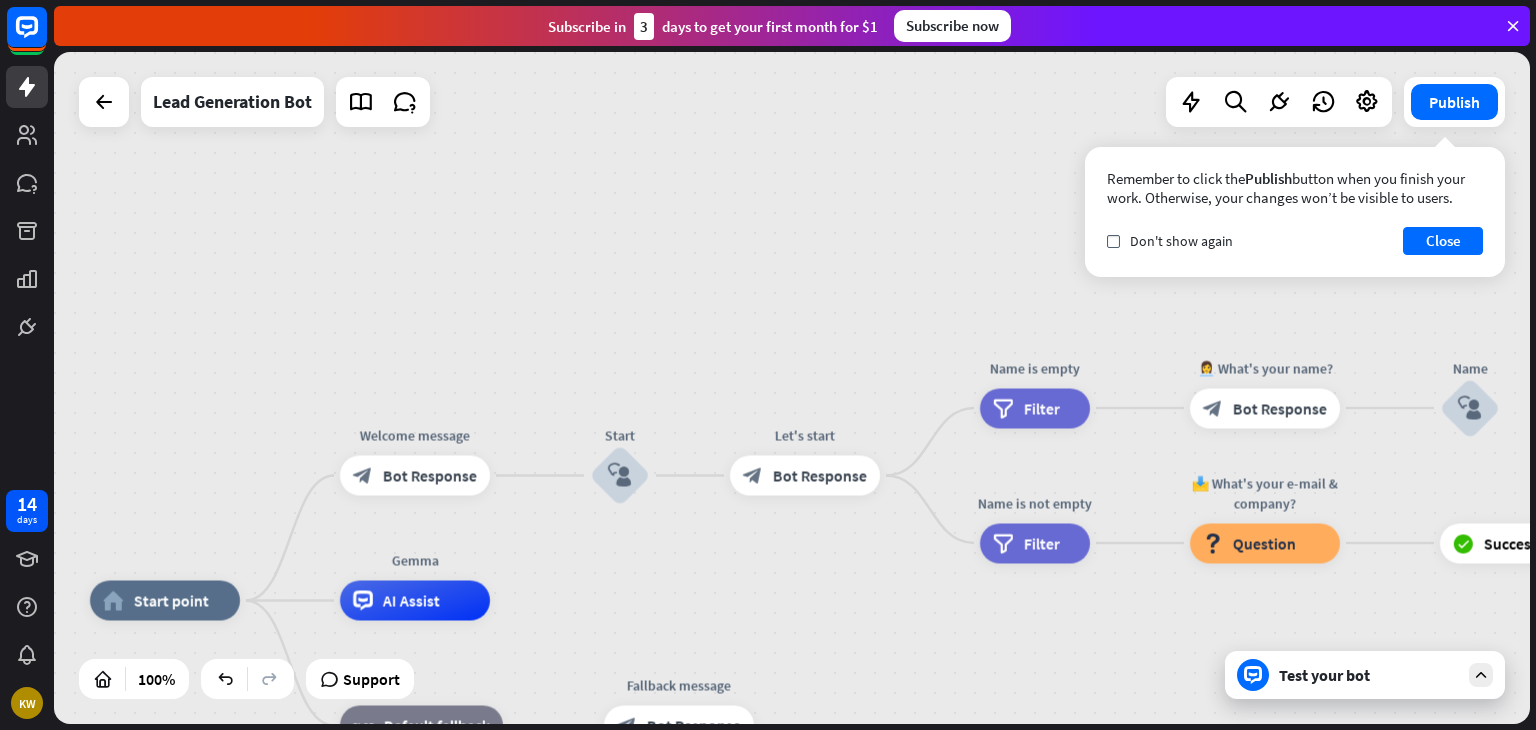 click on "Test your bot" at bounding box center [1369, 675] 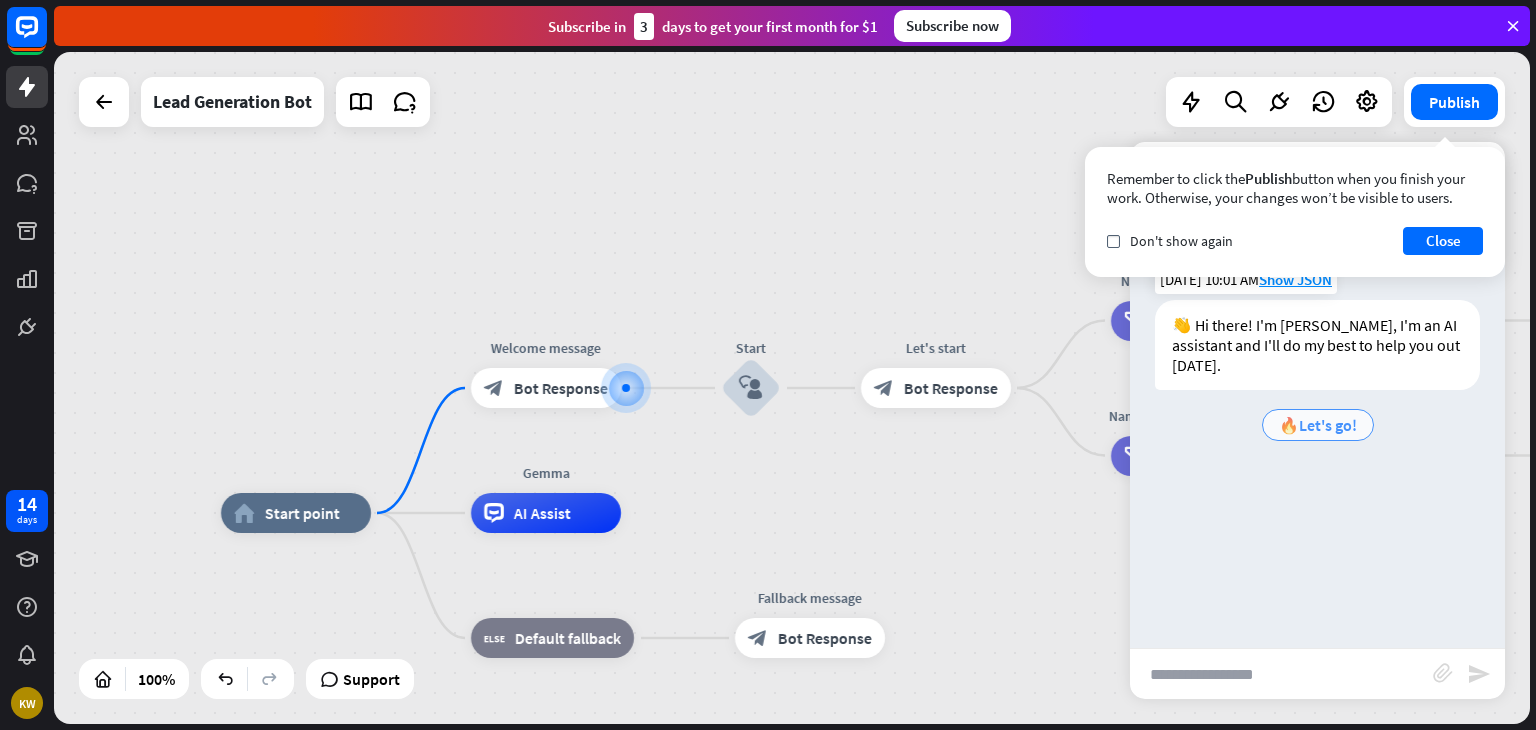 click on "🔥Let's go!" at bounding box center [1318, 425] 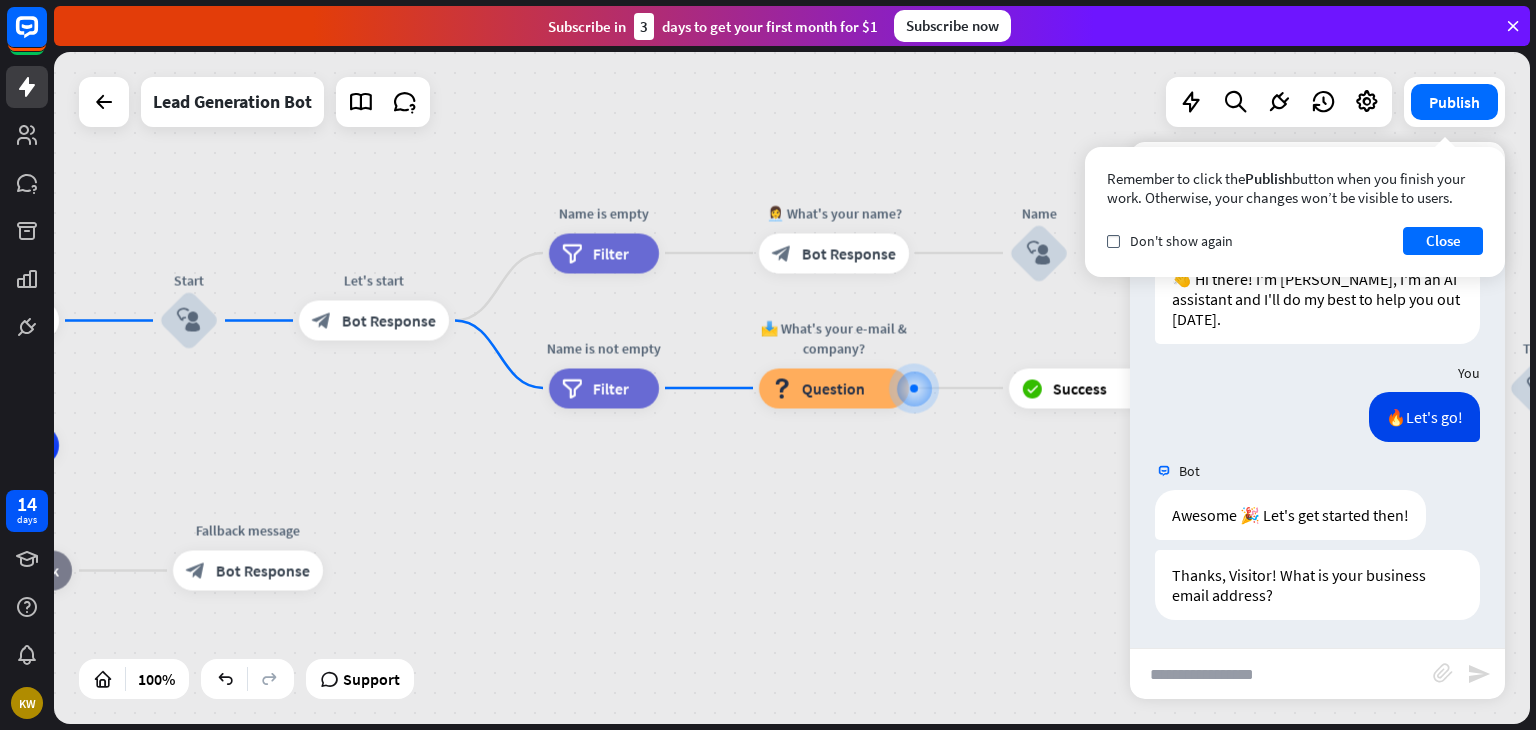 scroll, scrollTop: 48, scrollLeft: 0, axis: vertical 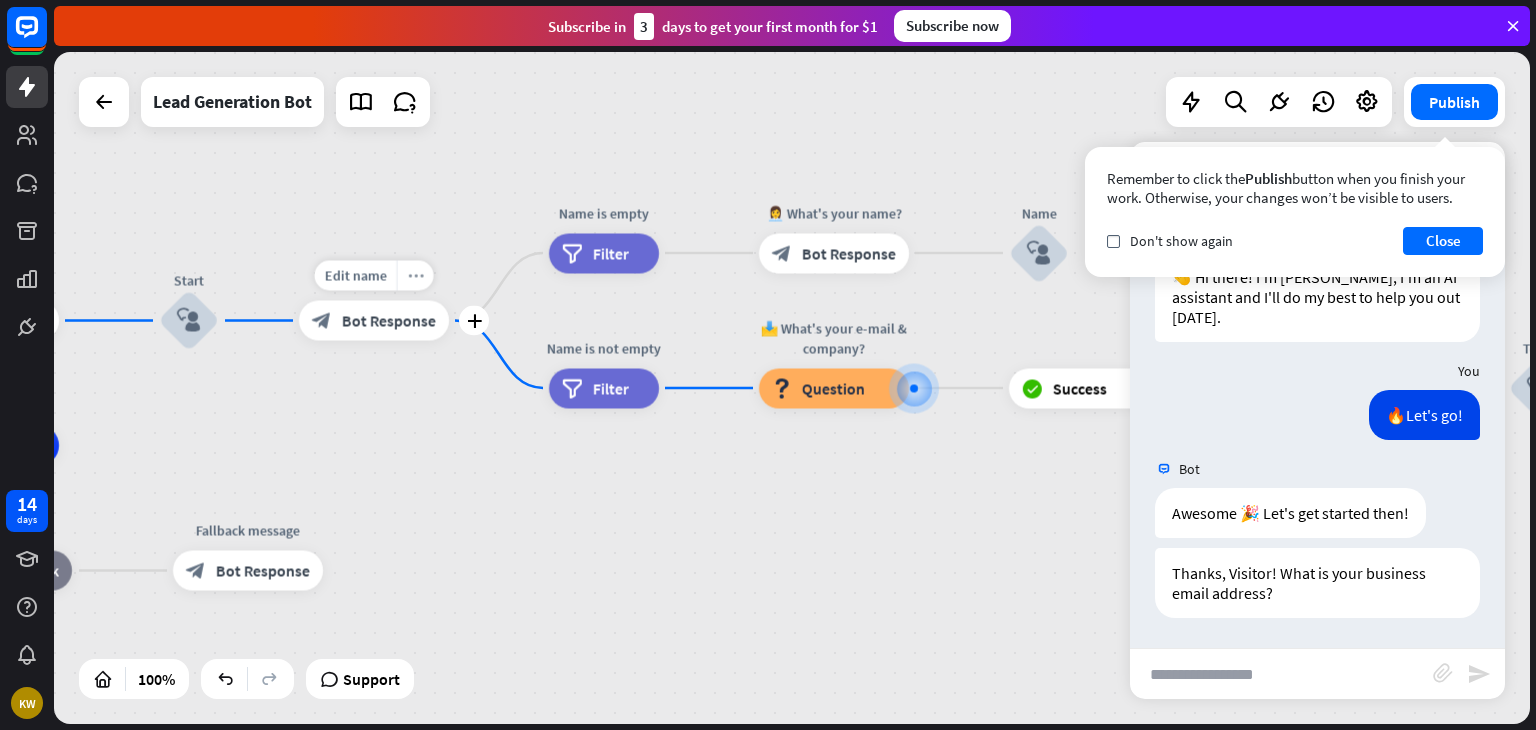 click on "more_horiz" at bounding box center [415, 276] 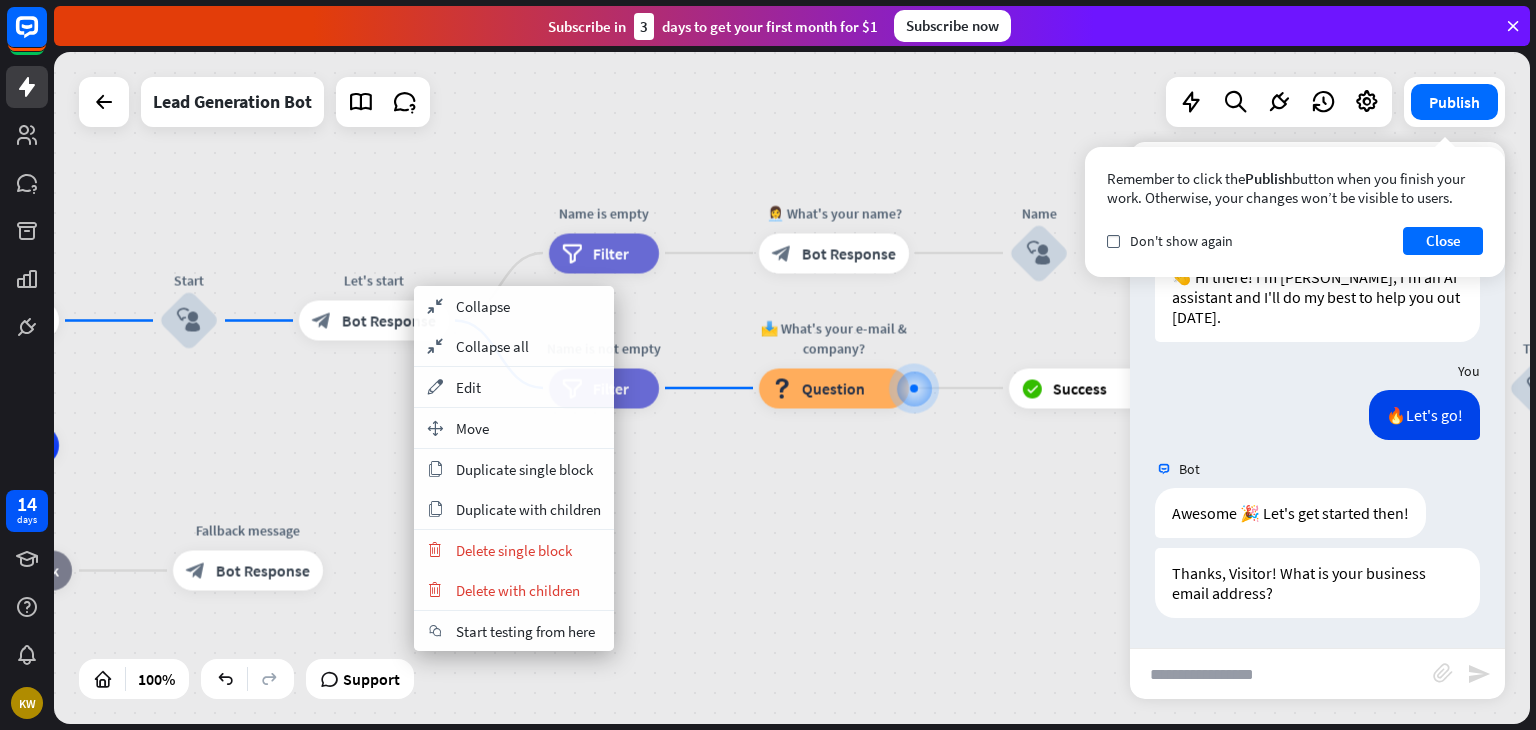 click on "home_2   Start point                 Welcome message   block_bot_response   Bot Response                 Start   block_user_input                 Let's start   block_bot_response   Bot Response                 Name is empty   filter   Filter                 👩‍💼 What's your name?   block_bot_response   Bot Response                 Name   block_user_input                 Name is not empty   filter   Filter                 📩 What's your e-mail & company?   block_question   Question                       block_success   Success                 🌐 How big is your team?   block_bot_response   Bot Response                 Team   block_user_input                 🚀 What's your need?   block_bot_response   Bot Response                 CompanyNeed   block_user_input                 ✅ Thank you!   block_bot_response   Bot Response                   block_close_chat   Close chat                 Gemma     AI Assist                   block_fallback   Default fallback" at bounding box center [792, 388] 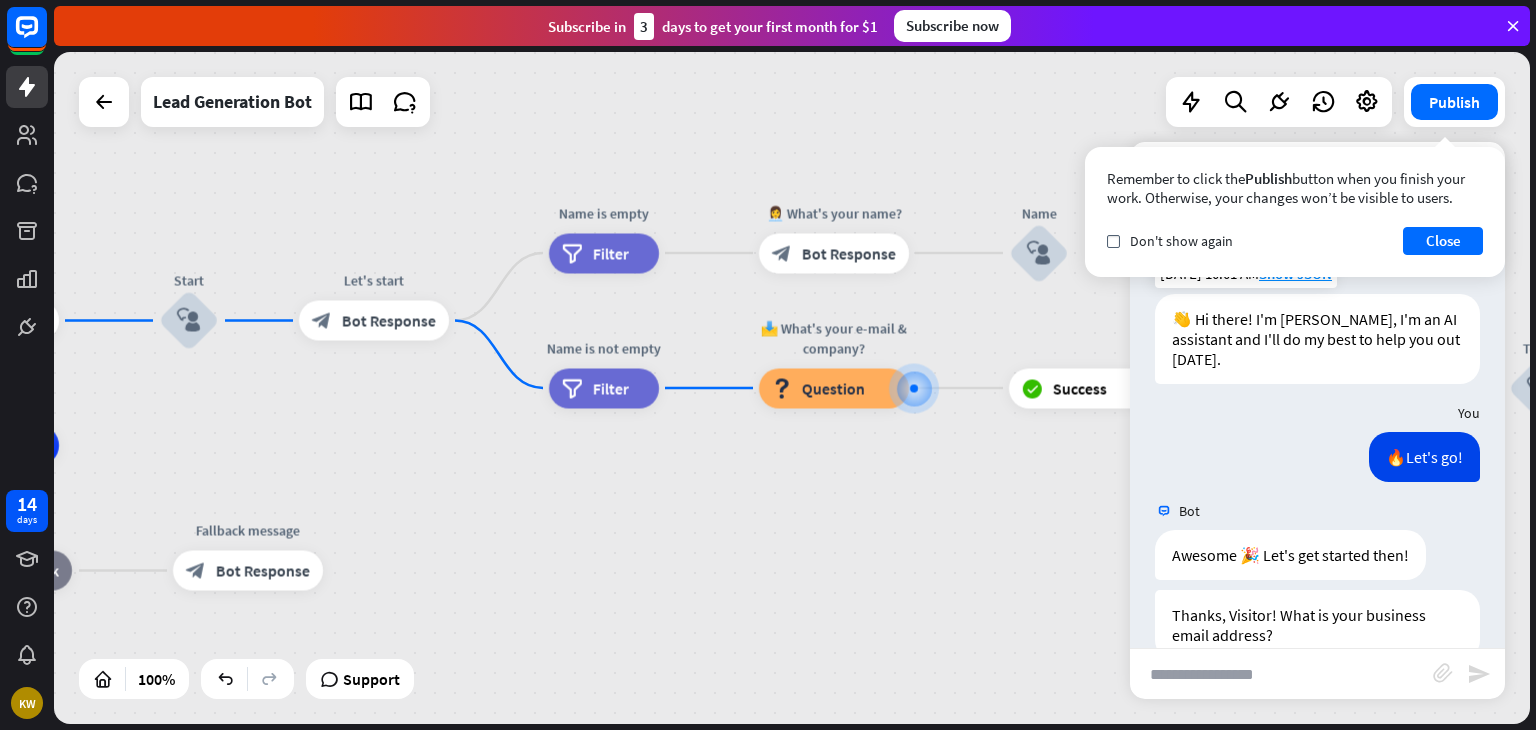 scroll, scrollTop: 0, scrollLeft: 0, axis: both 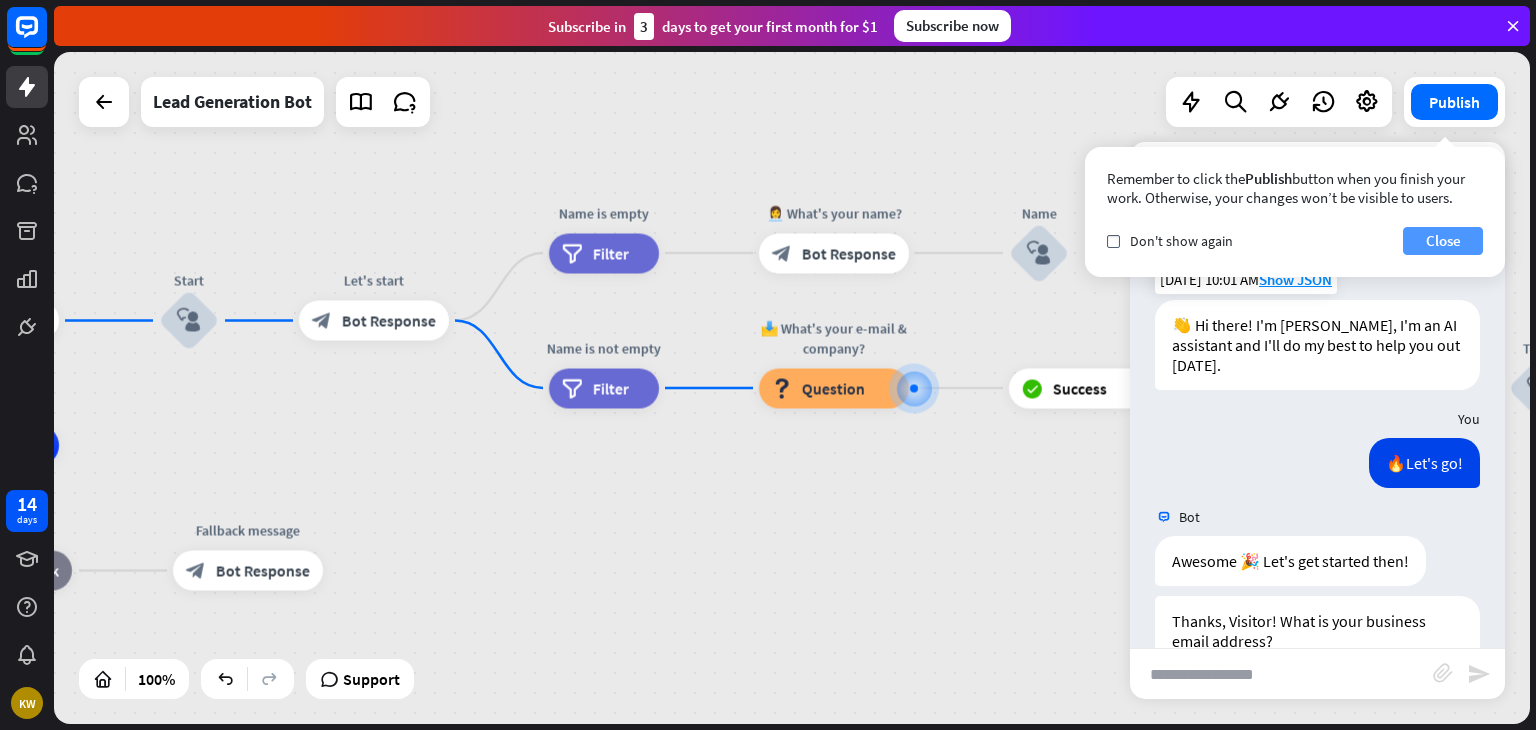 click on "Close" at bounding box center (1443, 241) 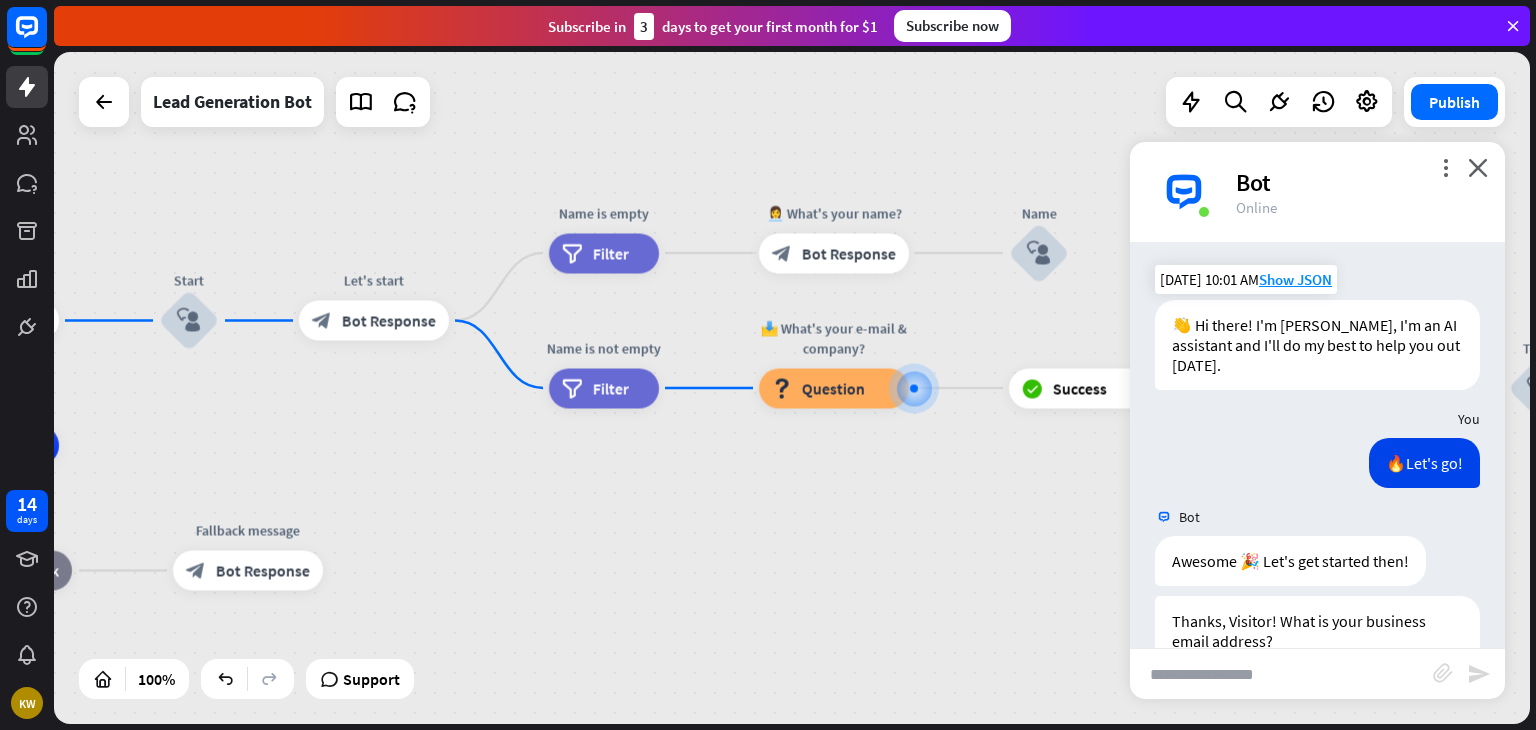 scroll, scrollTop: 48, scrollLeft: 0, axis: vertical 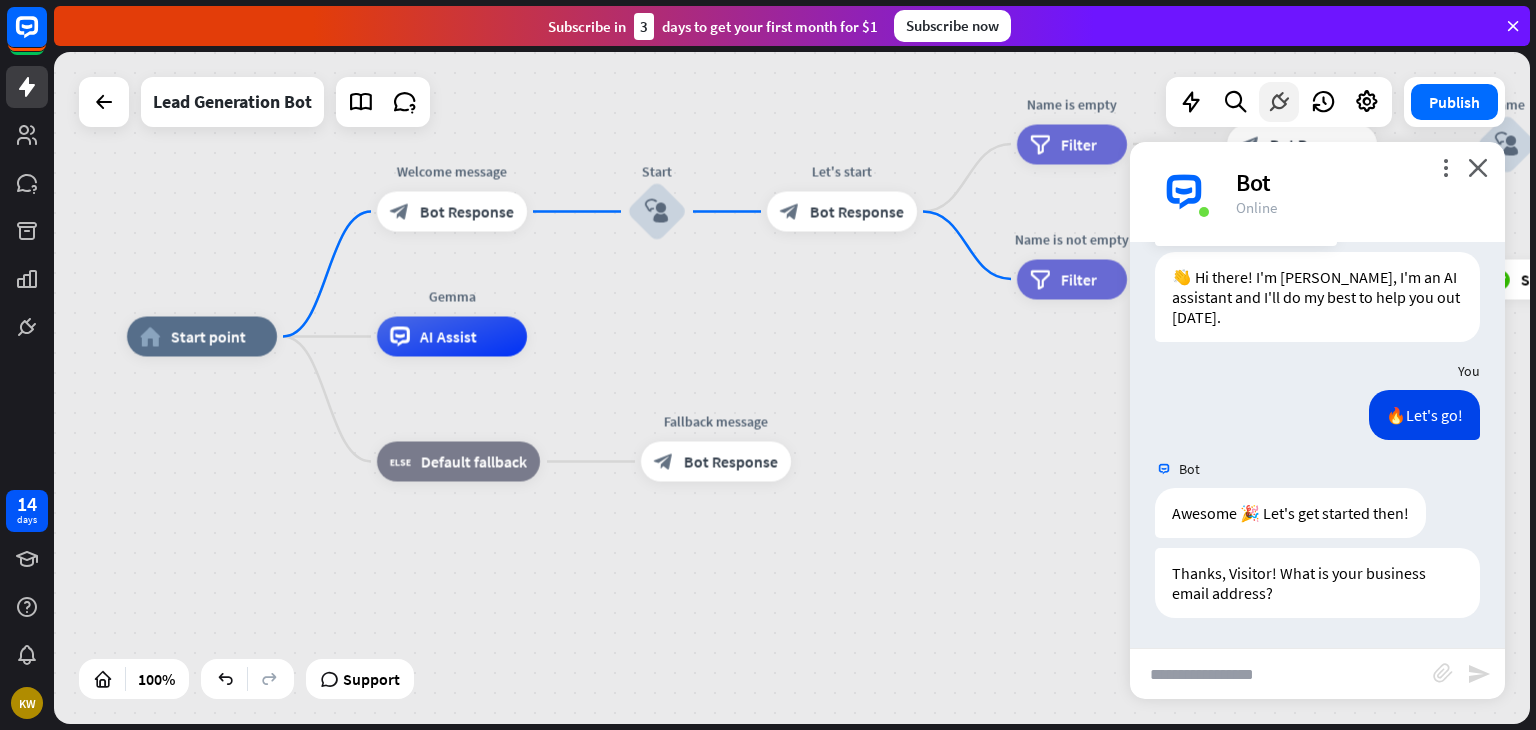 click at bounding box center (1279, 102) 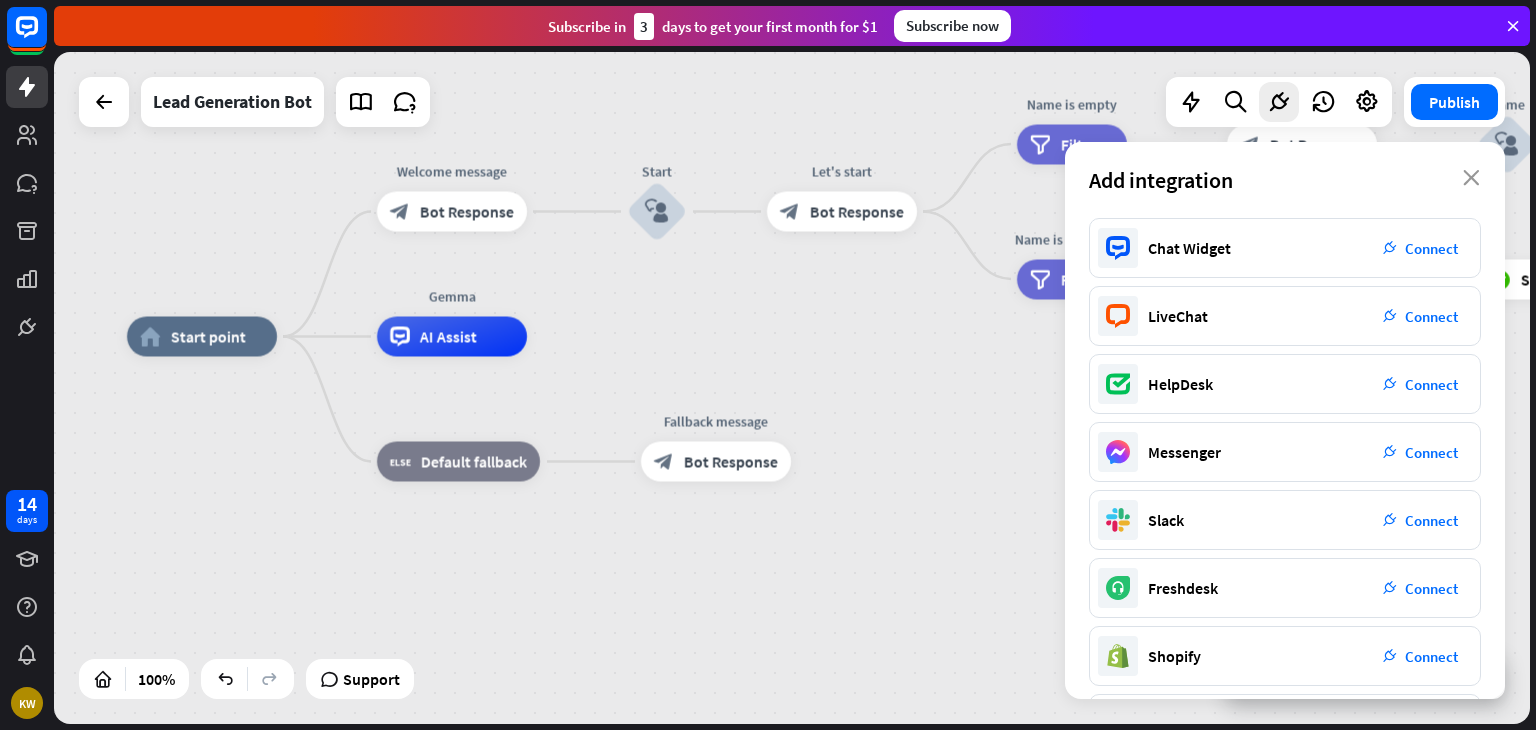 click on "home_2   Start point                 Welcome message   block_bot_response   Bot Response                 Start   block_user_input                 Let's start   block_bot_response   Bot Response                 Name is empty   filter   Filter                 👩‍💼 What's your name?   block_bot_response   Bot Response                 Name   block_user_input                 Name is not empty   filter   Filter                 📩 What's your e-mail & company?   block_question   Question                   block_success   Success                 🌐 How big is your team?   block_bot_response   Bot Response                 Team   block_user_input                 🚀 What's your need?   block_bot_response   Bot Response                 CompanyNeed   block_user_input                 ✅ Thank you!   block_bot_response   Bot Response                   block_close_chat   Close chat                 Gemma     AI Assist                   block_fallback   Default fallback" at bounding box center [865, 673] 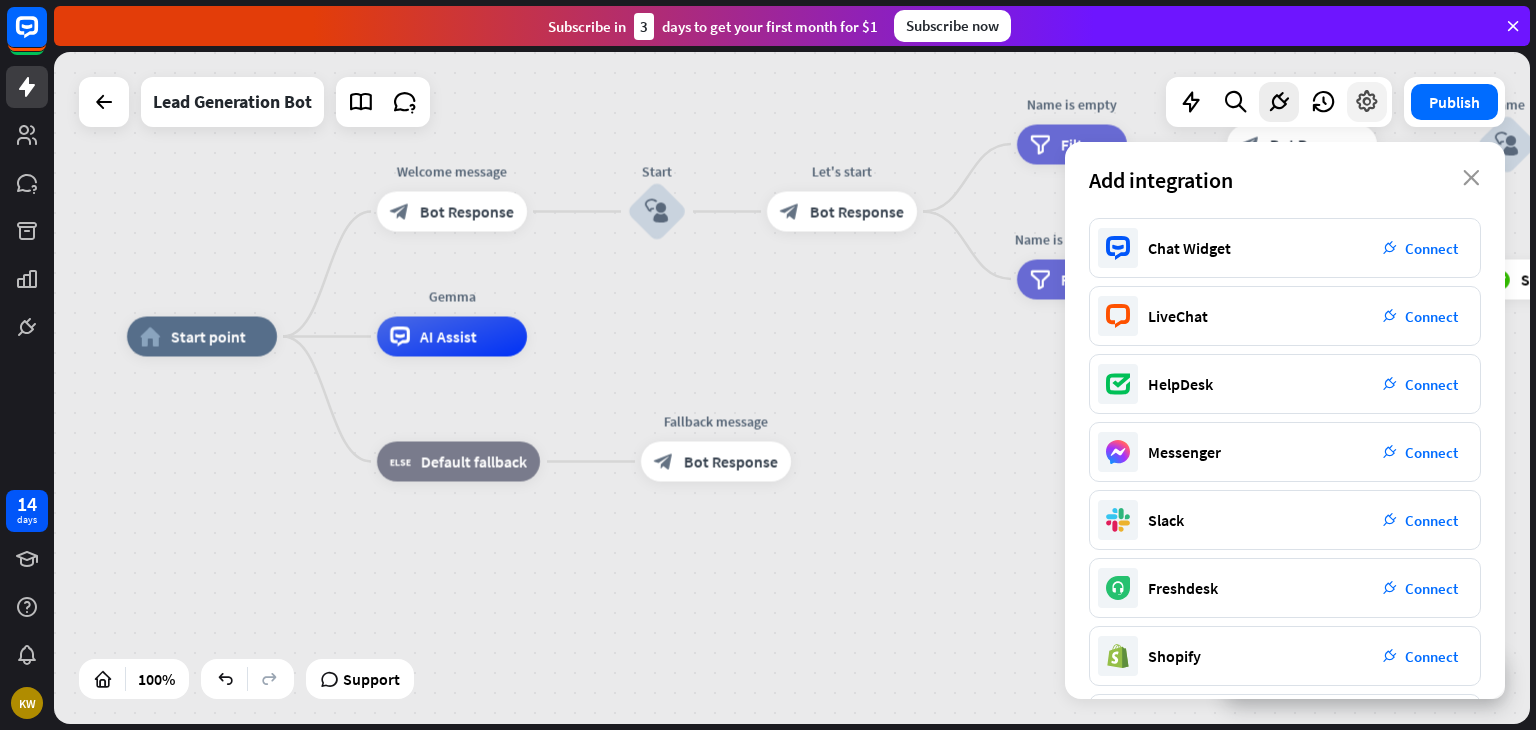 click at bounding box center [1367, 102] 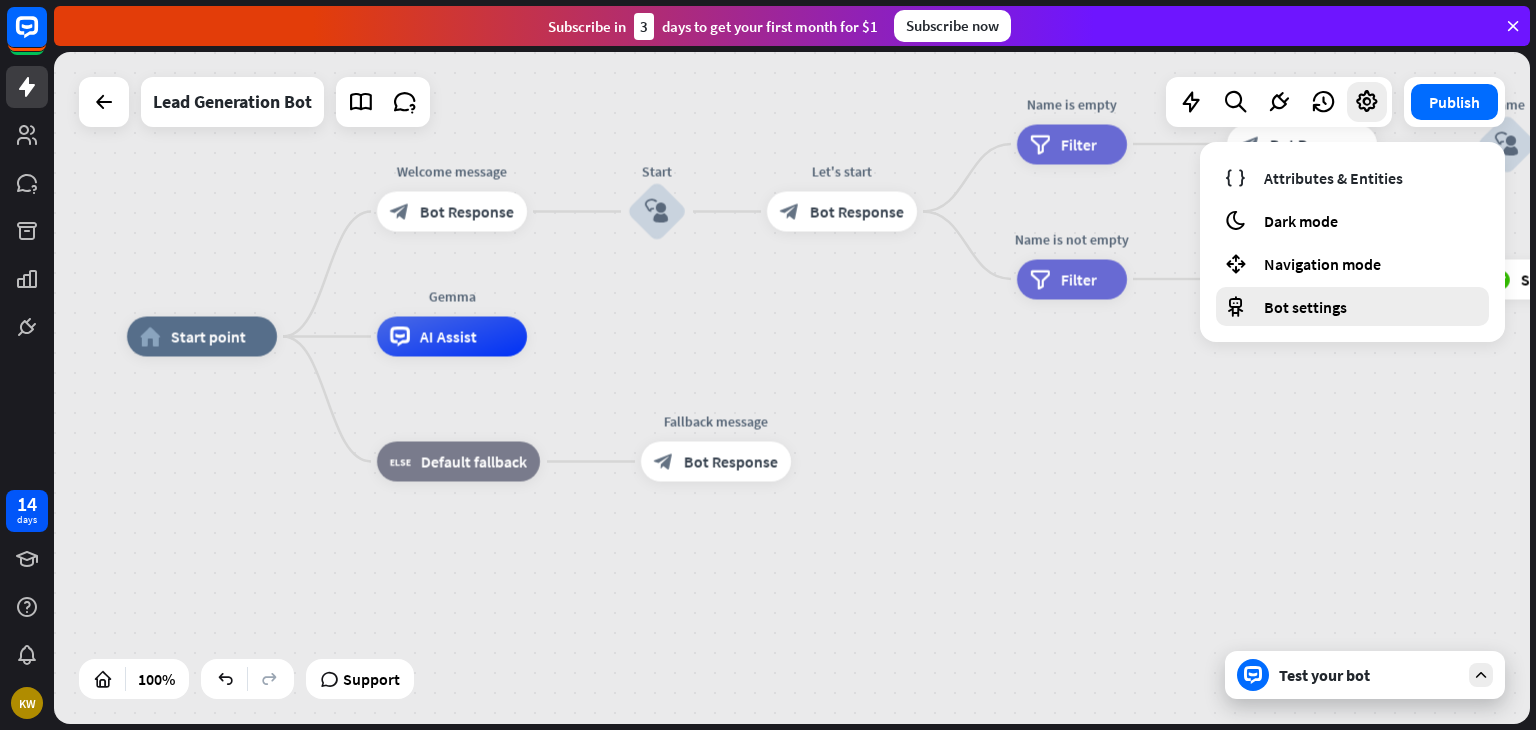 click on "Bot settings" at bounding box center (1305, 307) 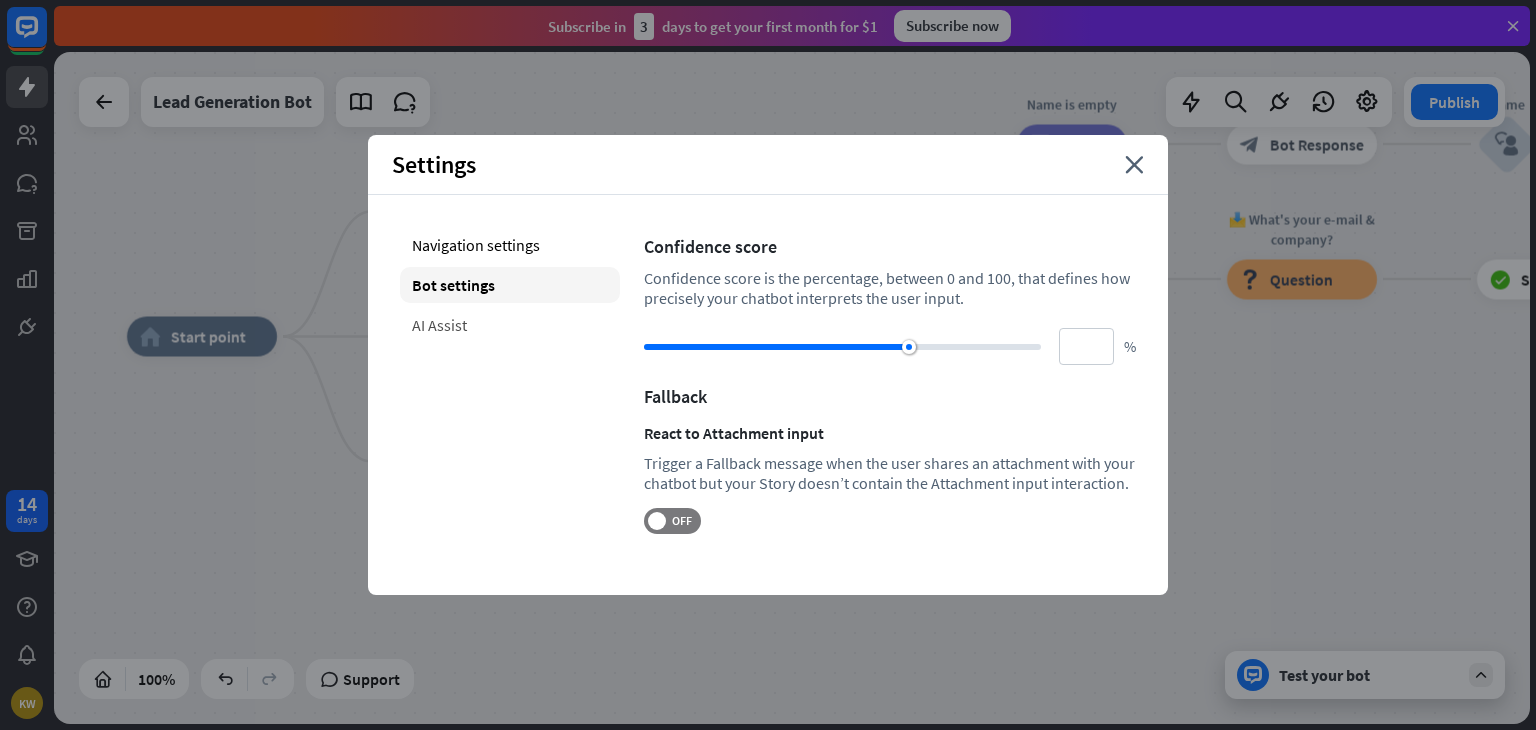 click on "AI Assist" at bounding box center [510, 325] 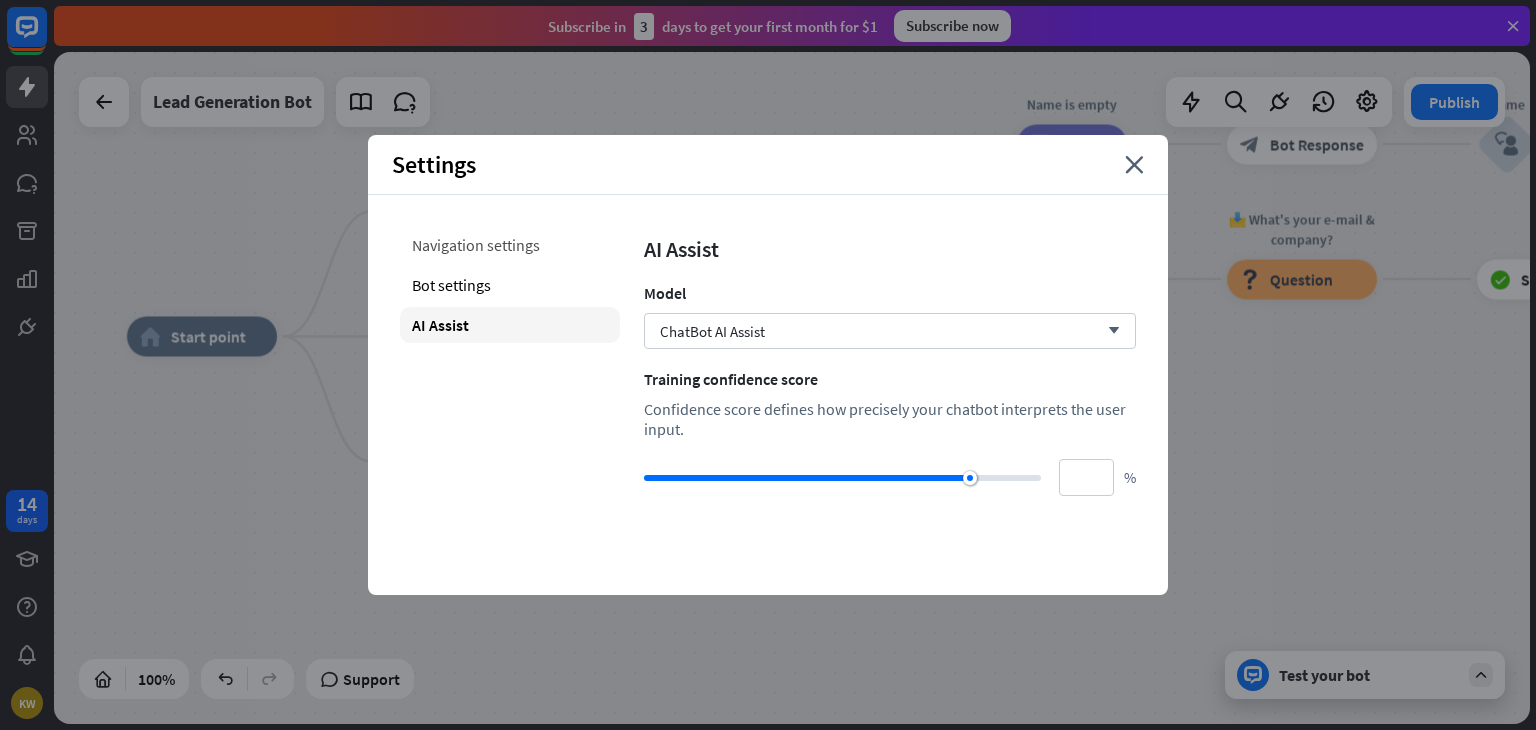 click on "Navigation settings" at bounding box center (510, 245) 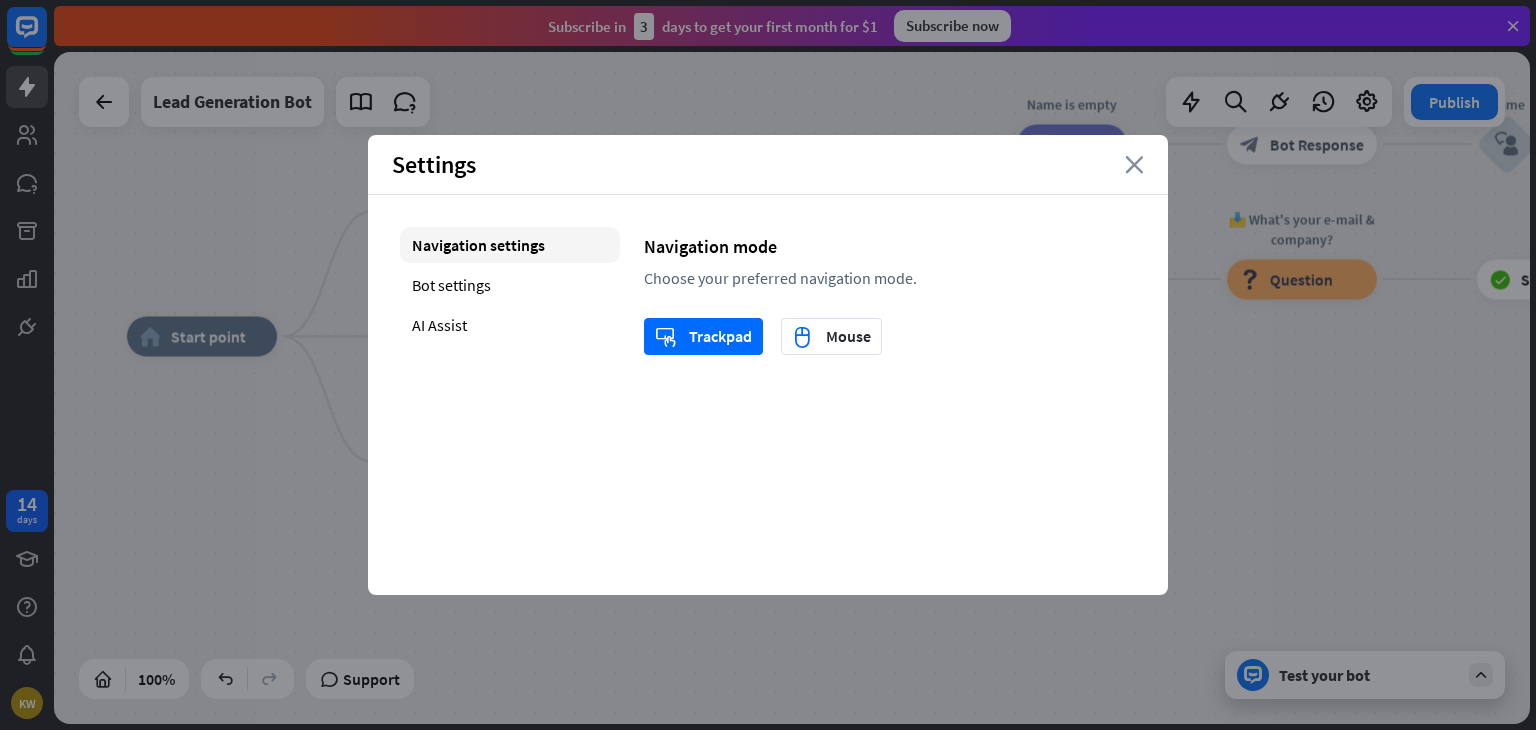 click on "close" at bounding box center (1134, 165) 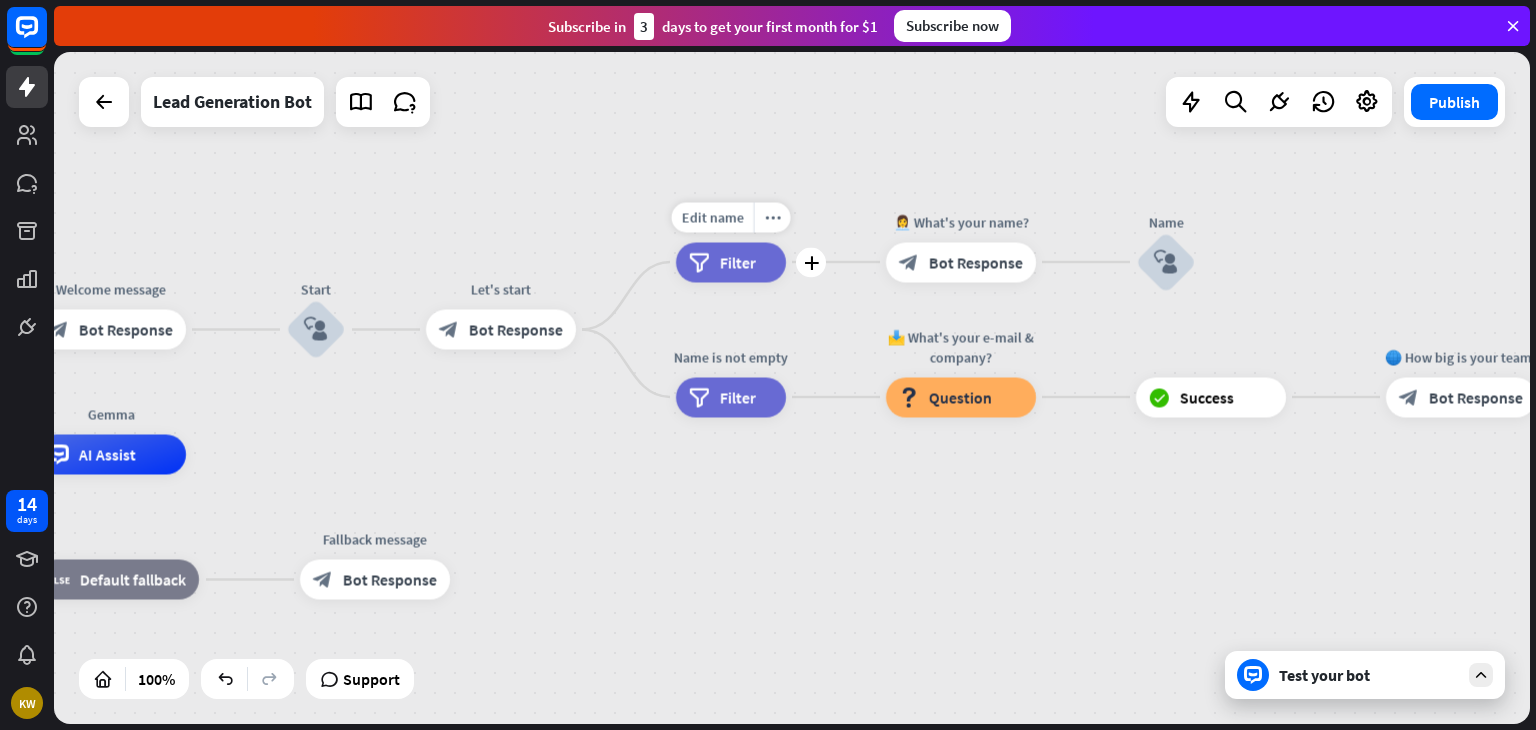 click on "Filter" at bounding box center [738, 262] 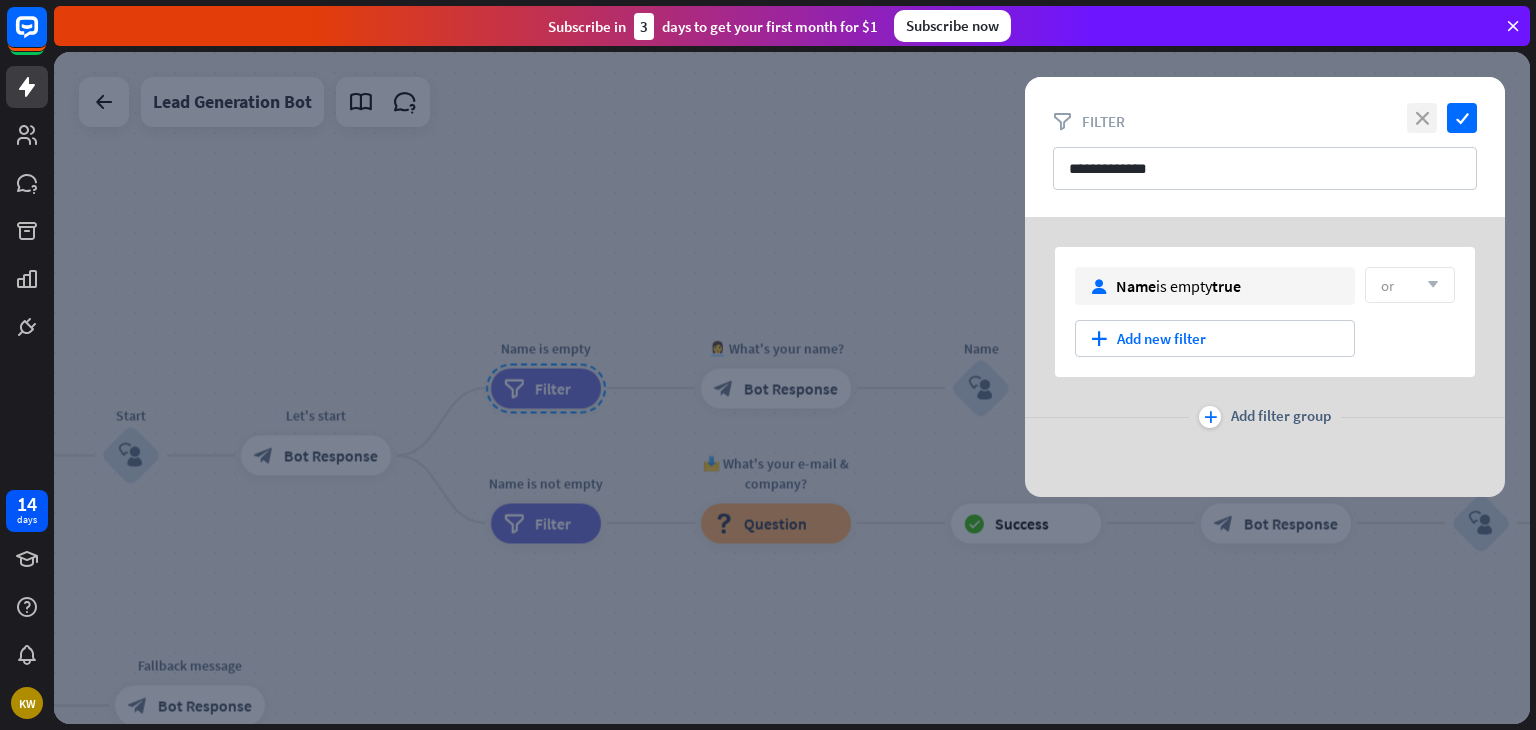 click on "close" at bounding box center (1422, 118) 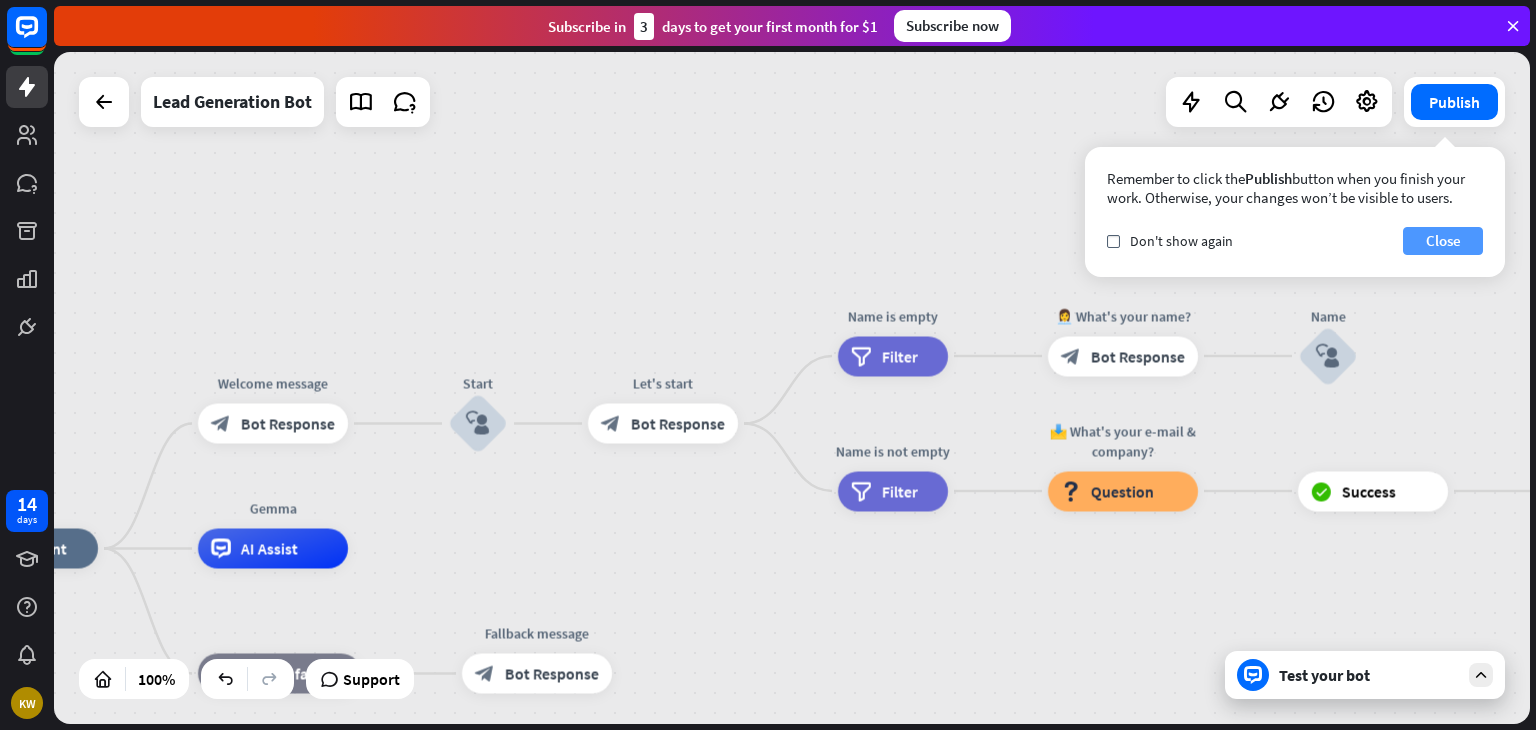 click on "Close" at bounding box center (1443, 241) 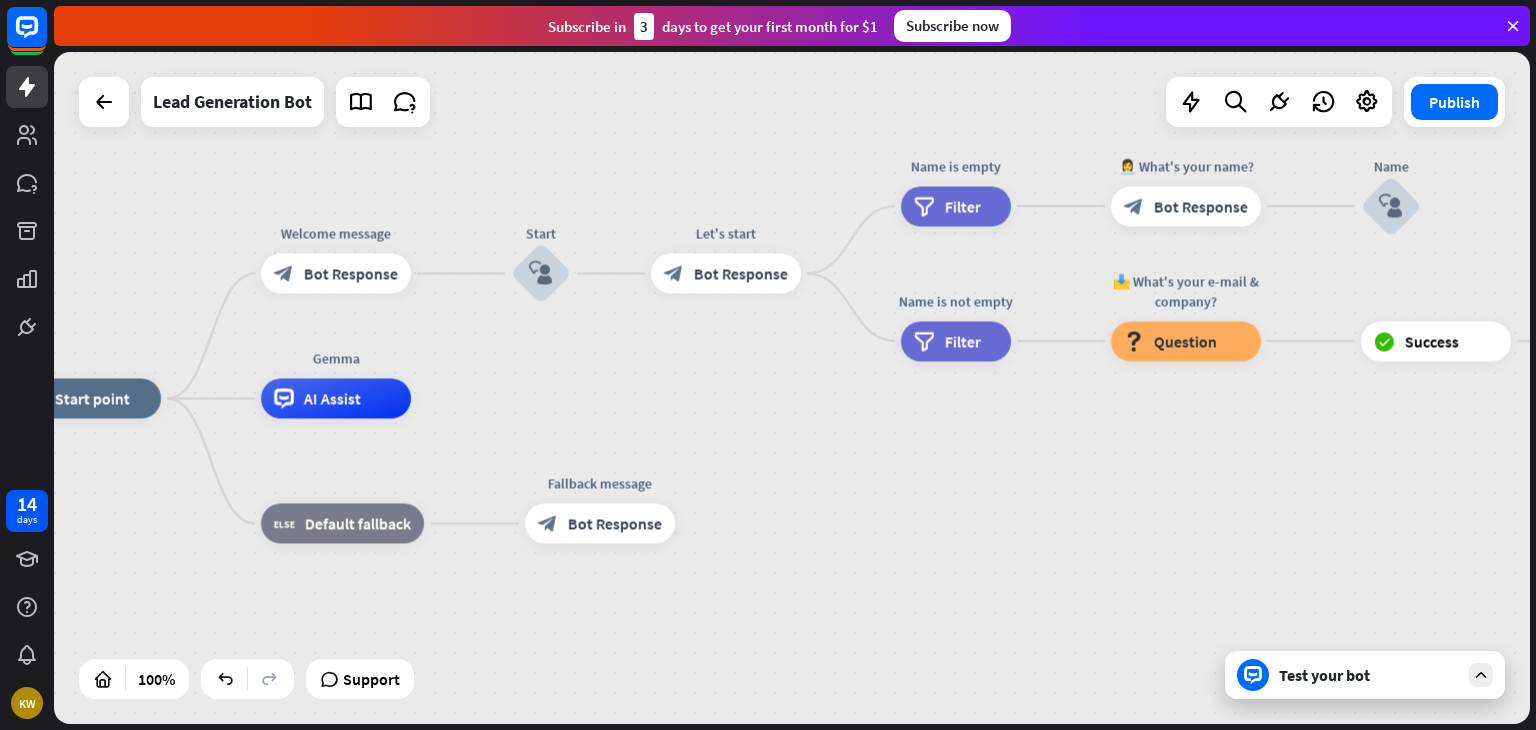 drag, startPoint x: 1305, startPoint y: 670, endPoint x: 1345, endPoint y: 685, distance: 42.72002 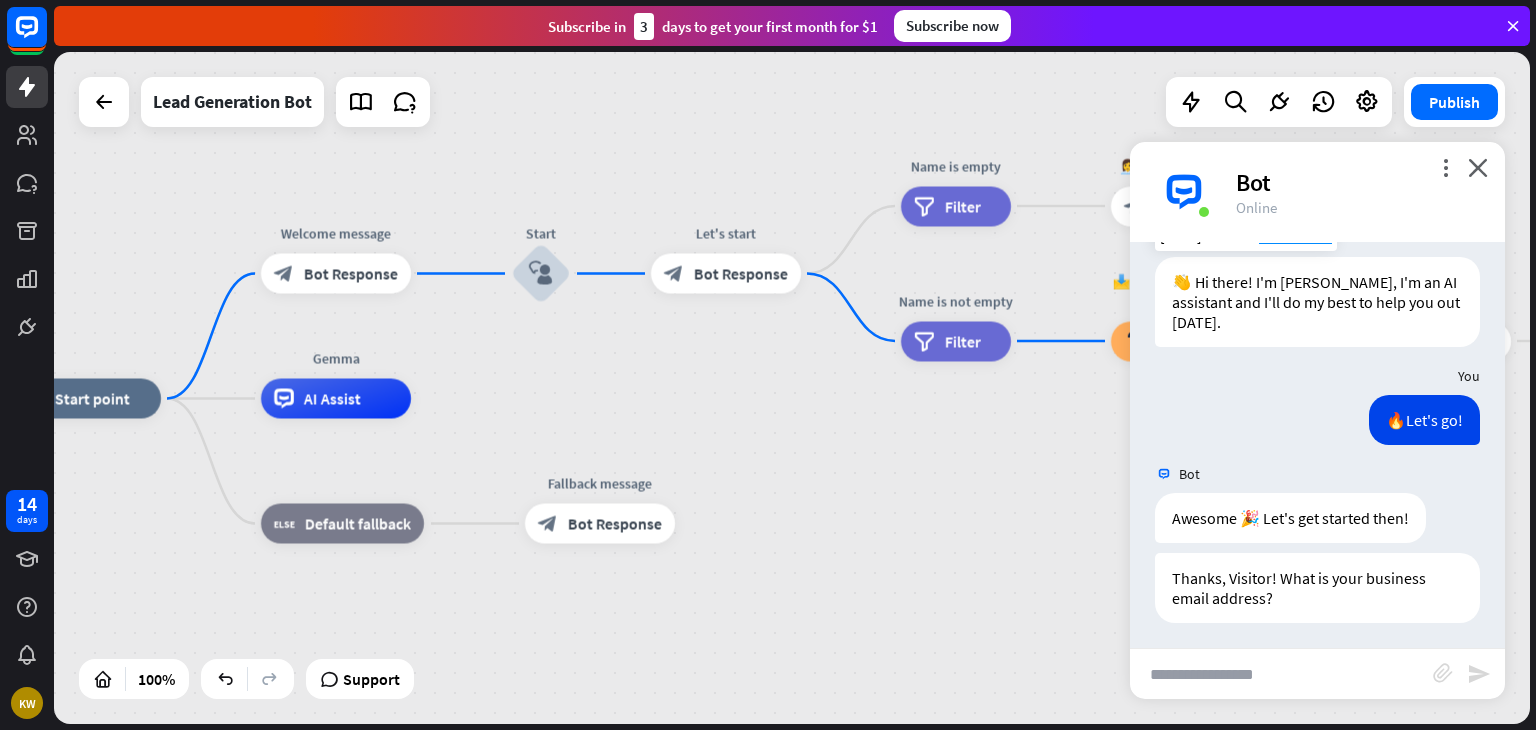 scroll, scrollTop: 48, scrollLeft: 0, axis: vertical 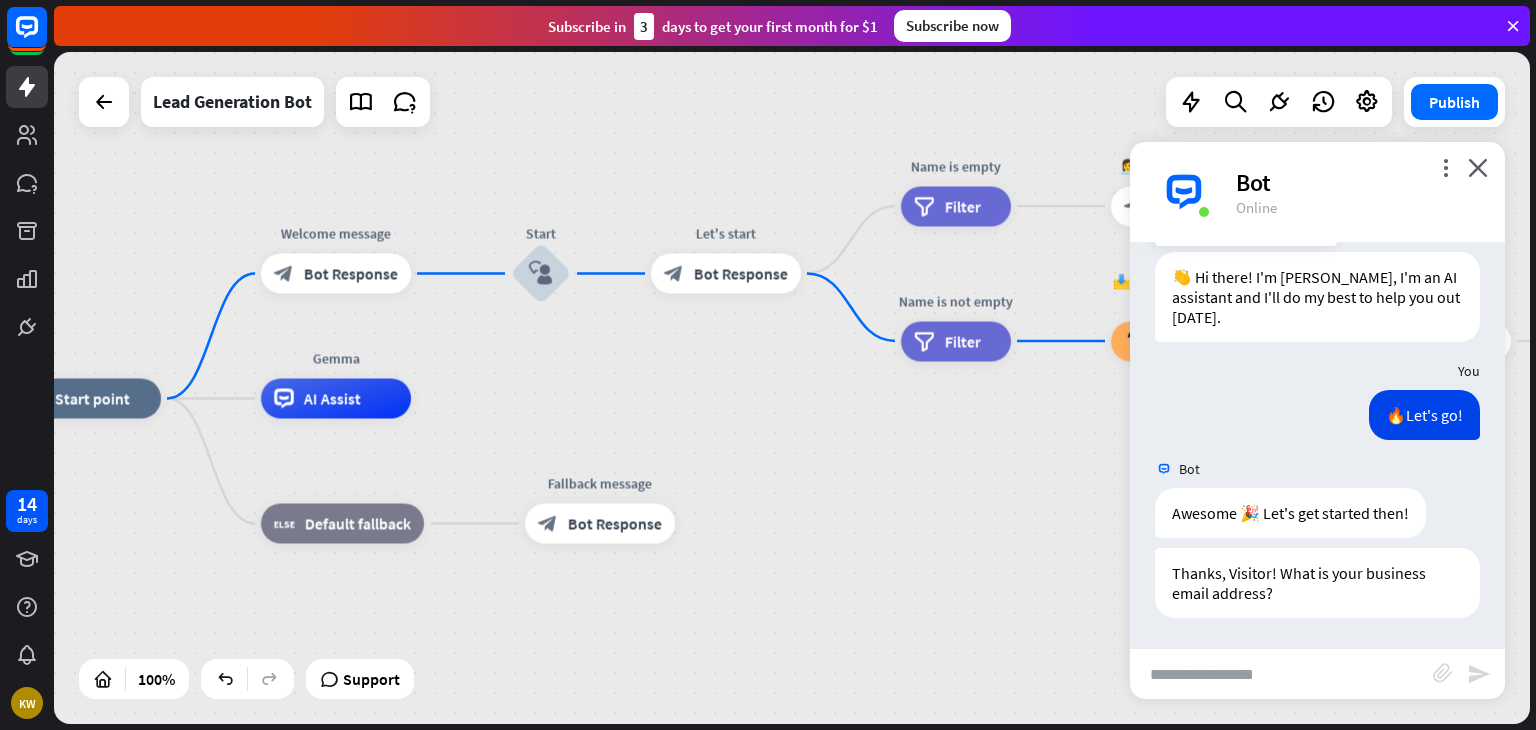 click at bounding box center (1281, 674) 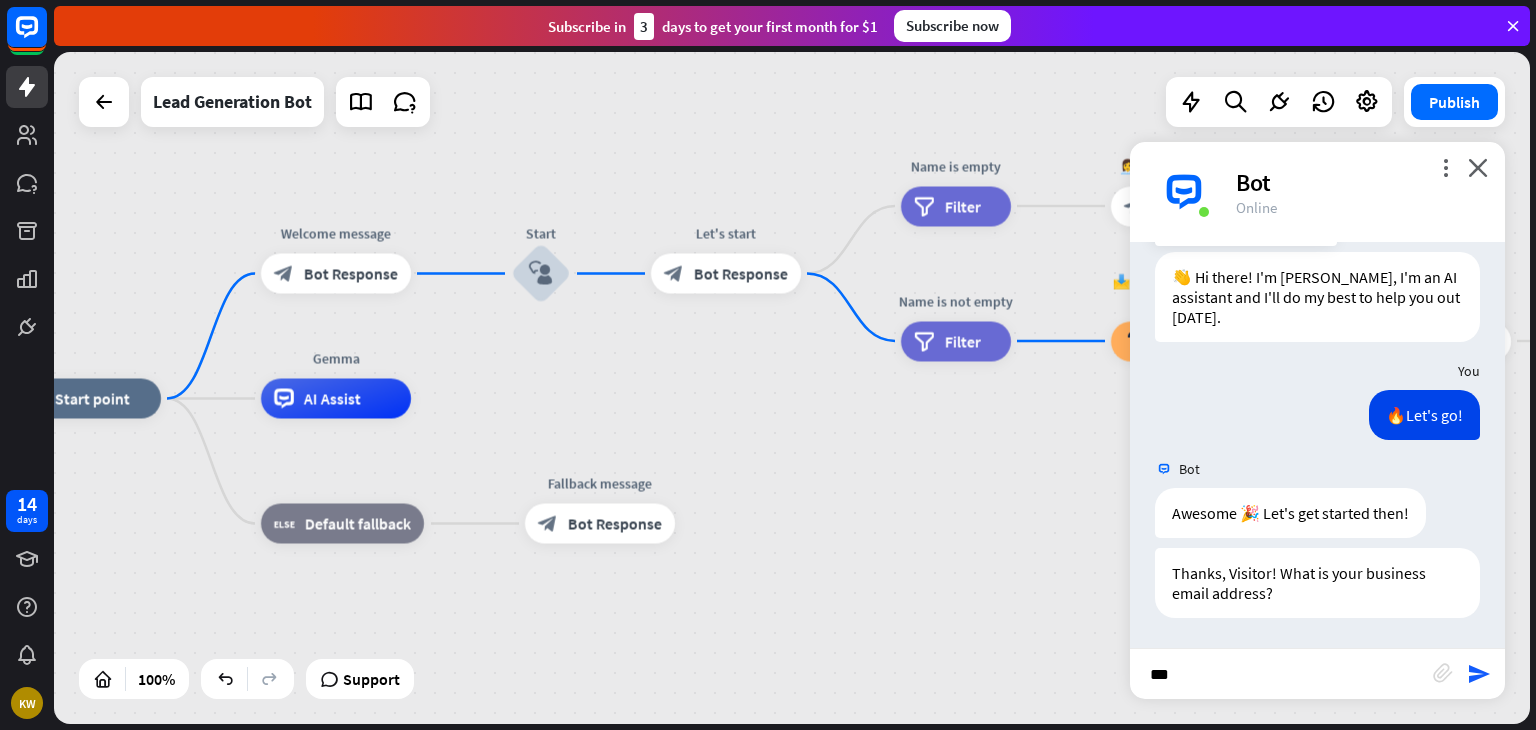 type on "****" 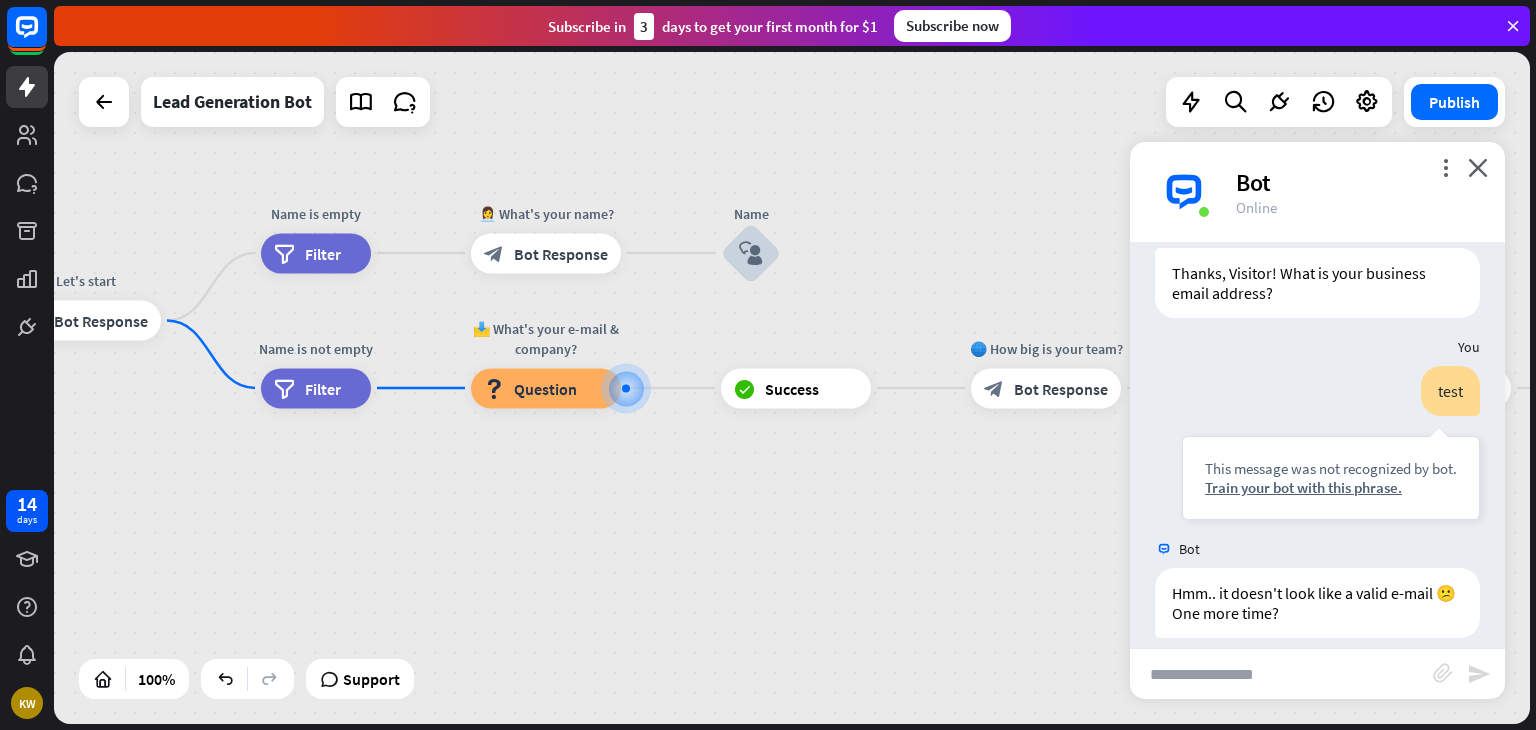 scroll, scrollTop: 368, scrollLeft: 0, axis: vertical 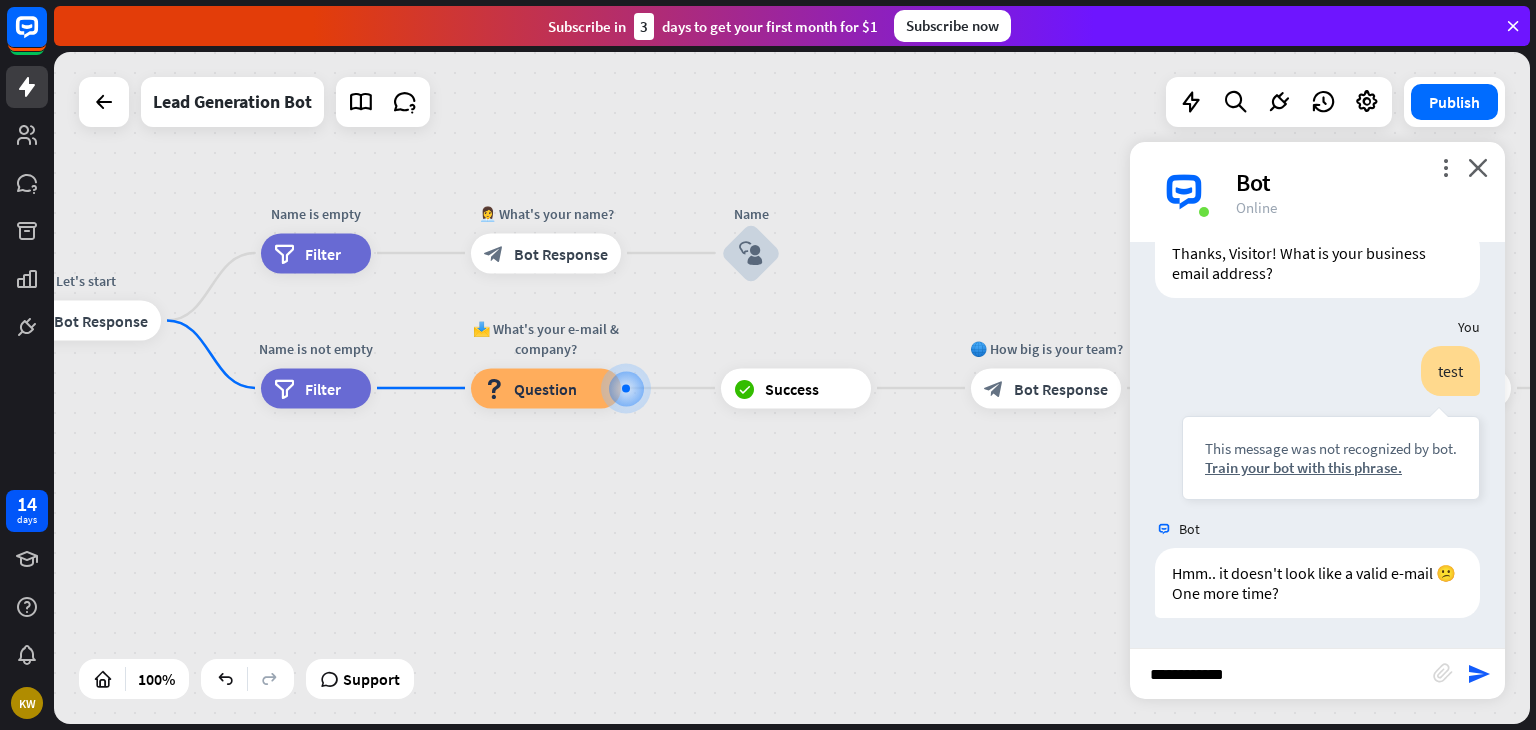 type on "**********" 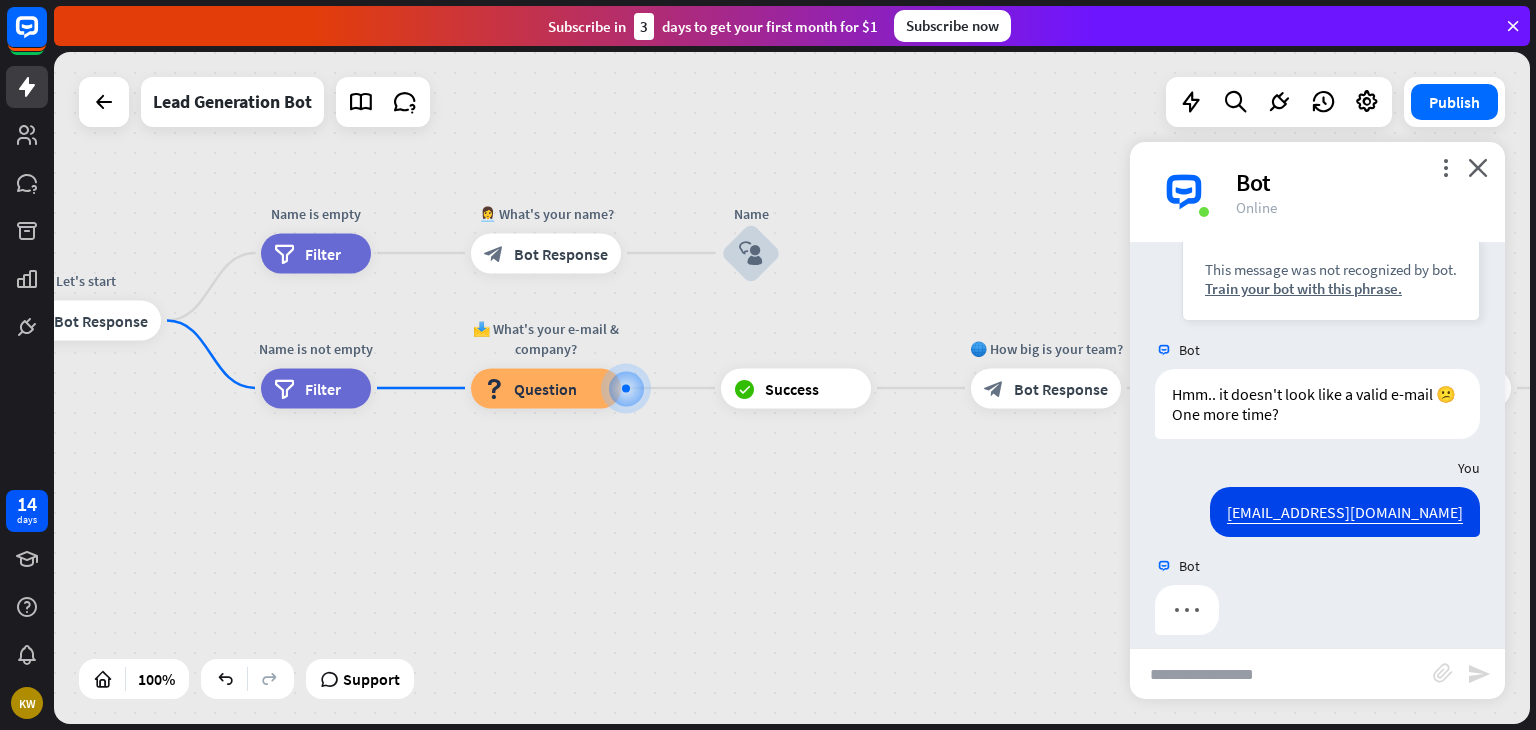 scroll, scrollTop: 564, scrollLeft: 0, axis: vertical 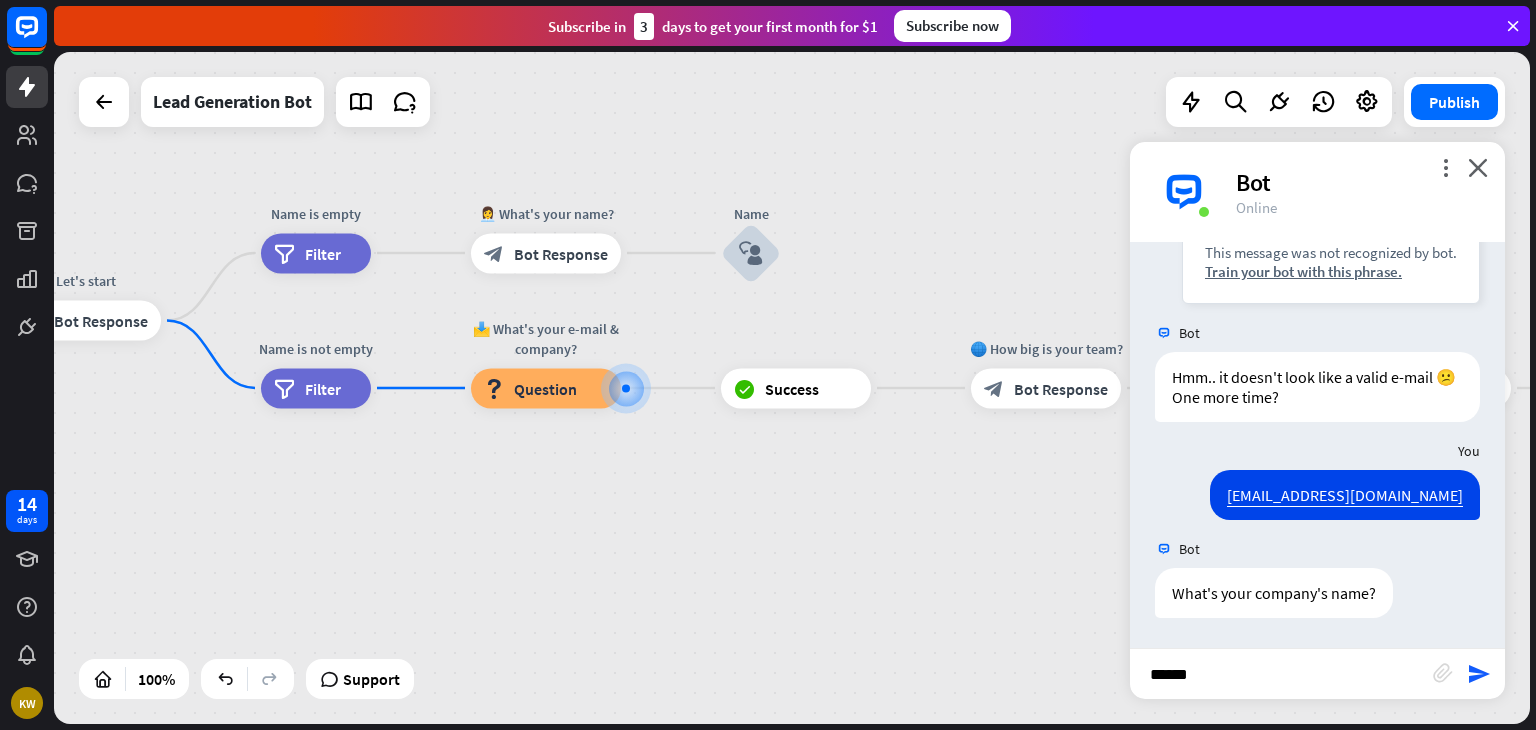type on "*******" 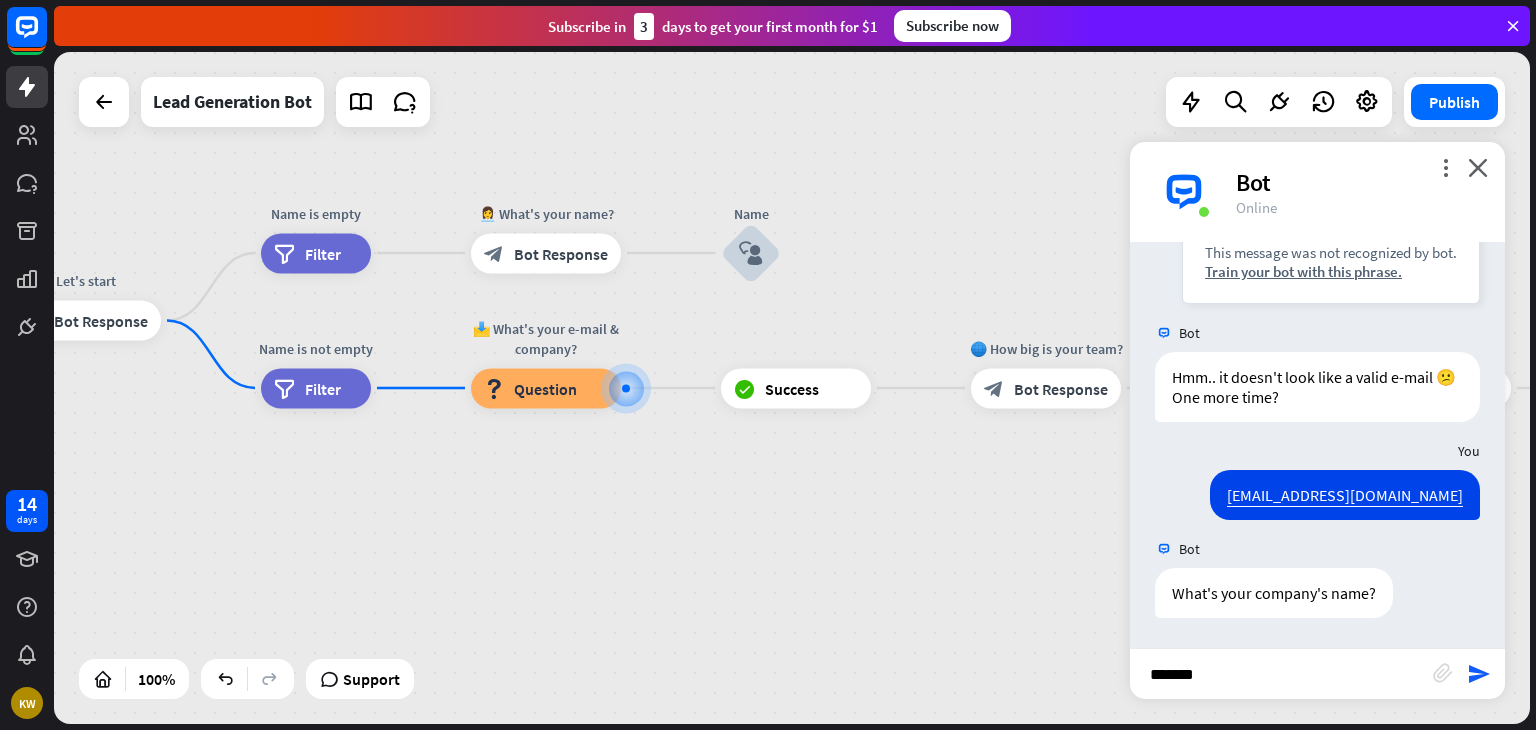 type 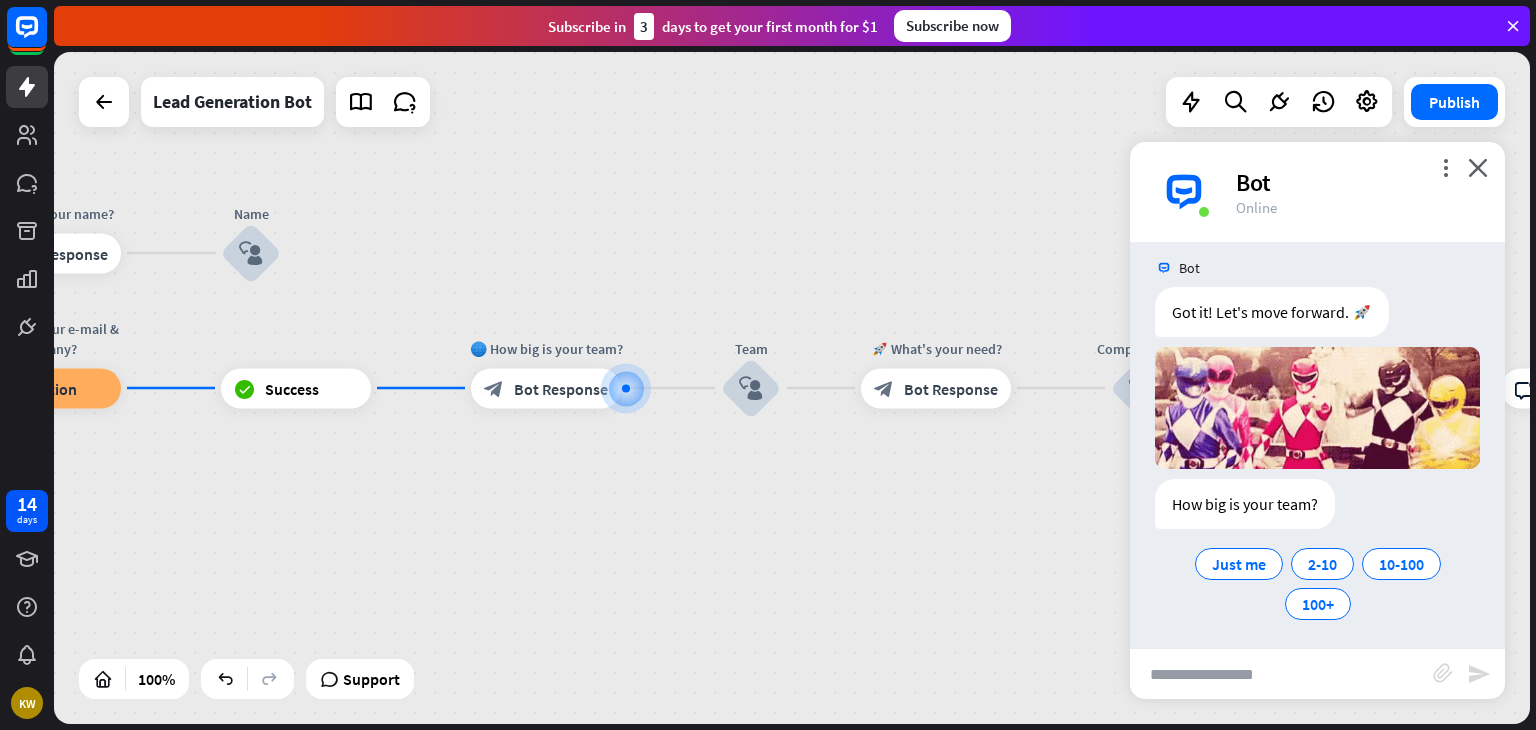 scroll, scrollTop: 1040, scrollLeft: 0, axis: vertical 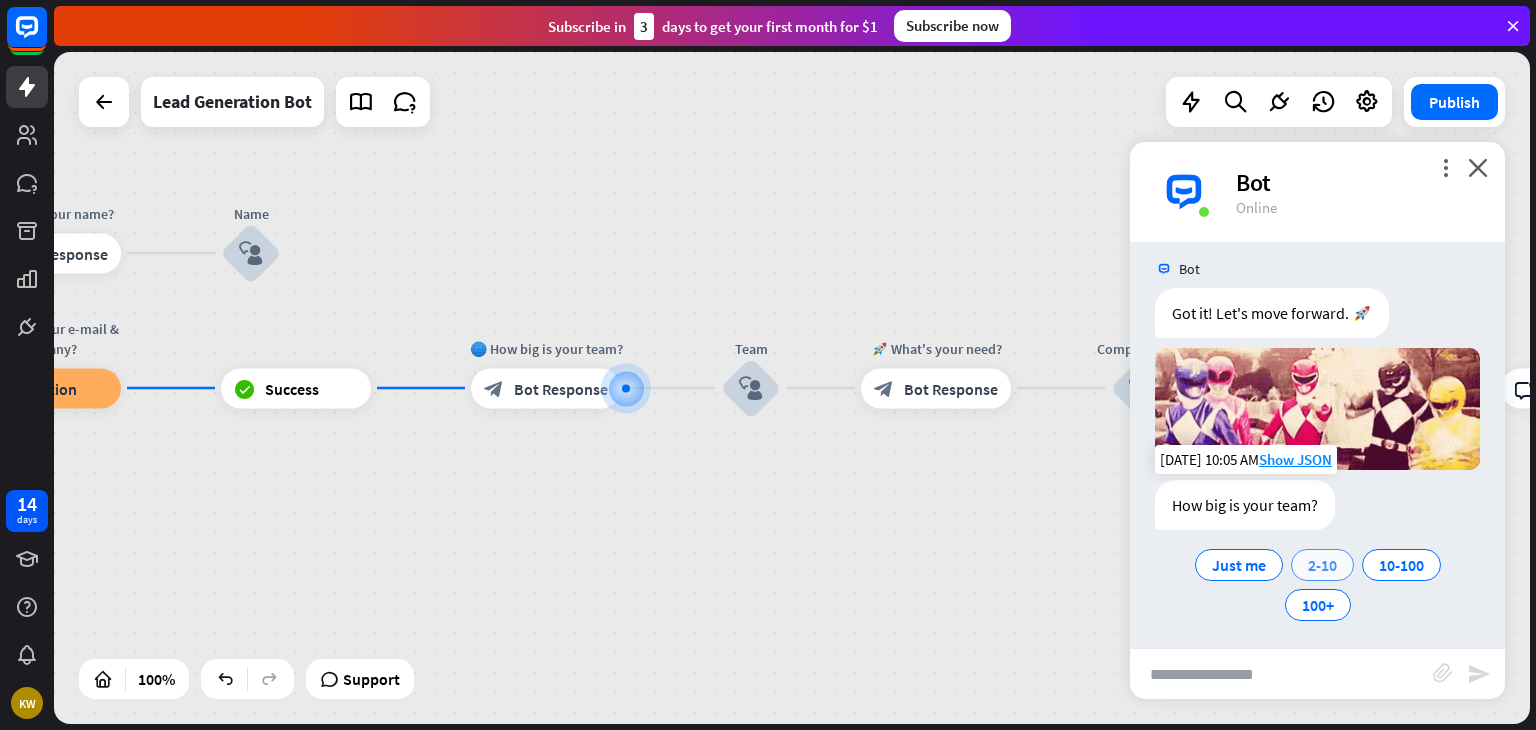 click on "2-10" at bounding box center (1322, 565) 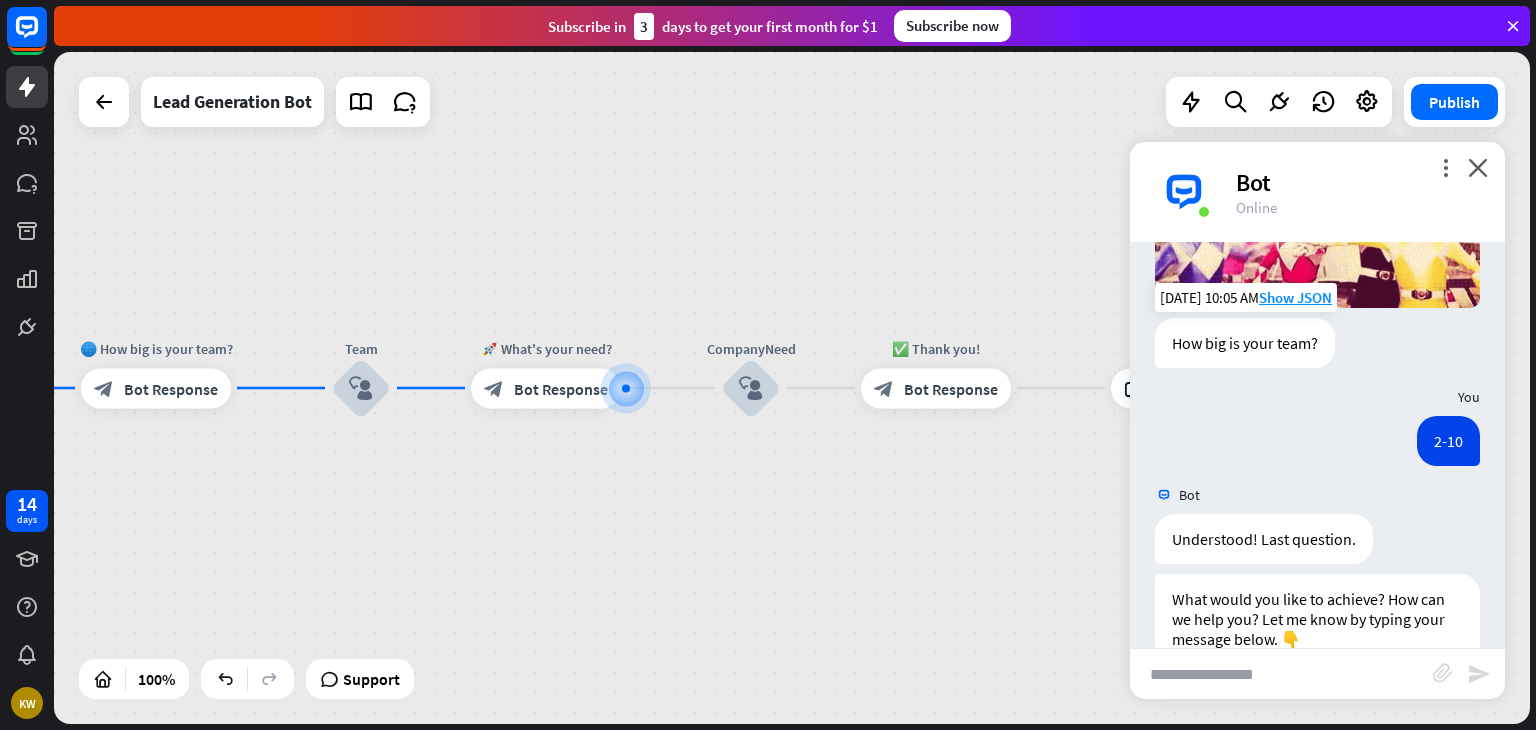 scroll, scrollTop: 1242, scrollLeft: 0, axis: vertical 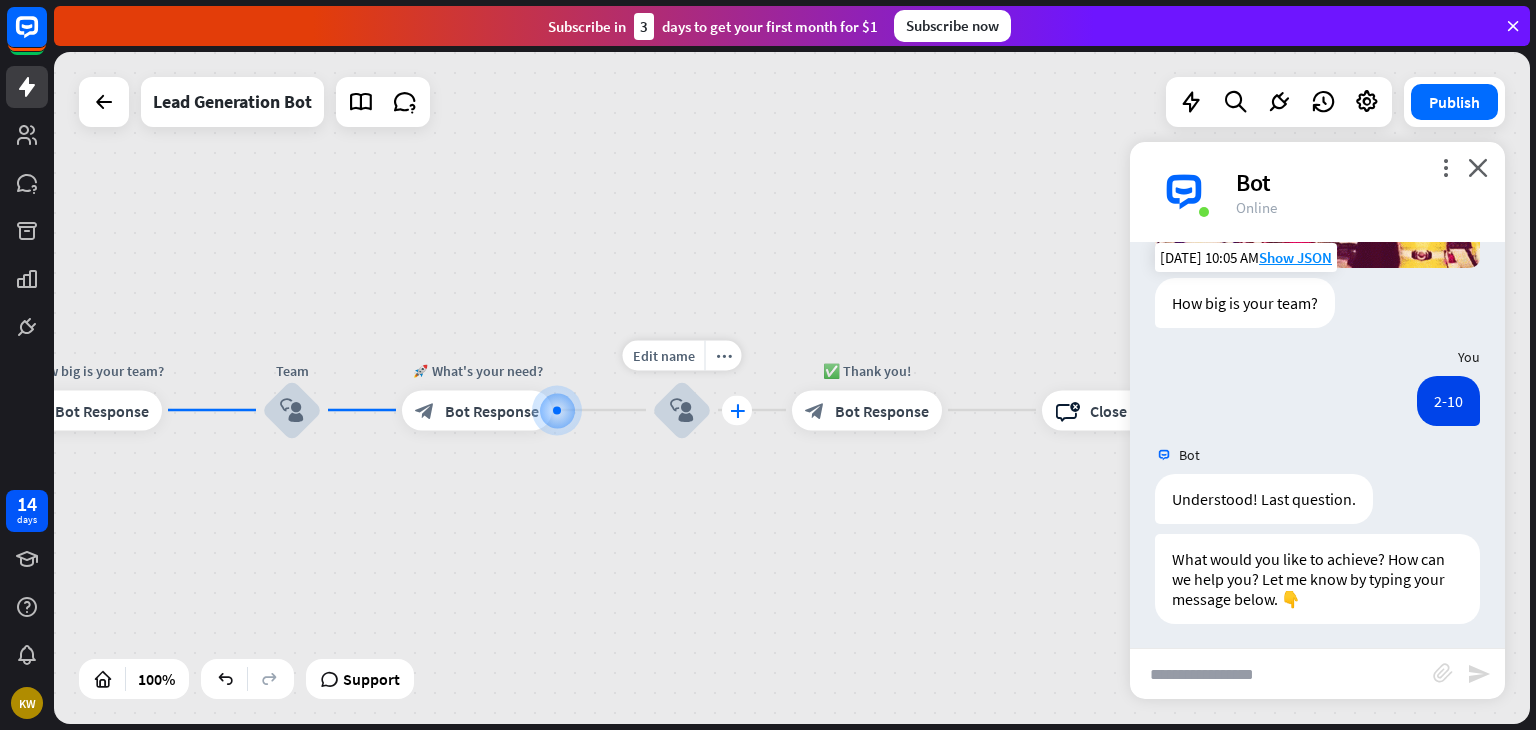click on "plus" at bounding box center (737, 410) 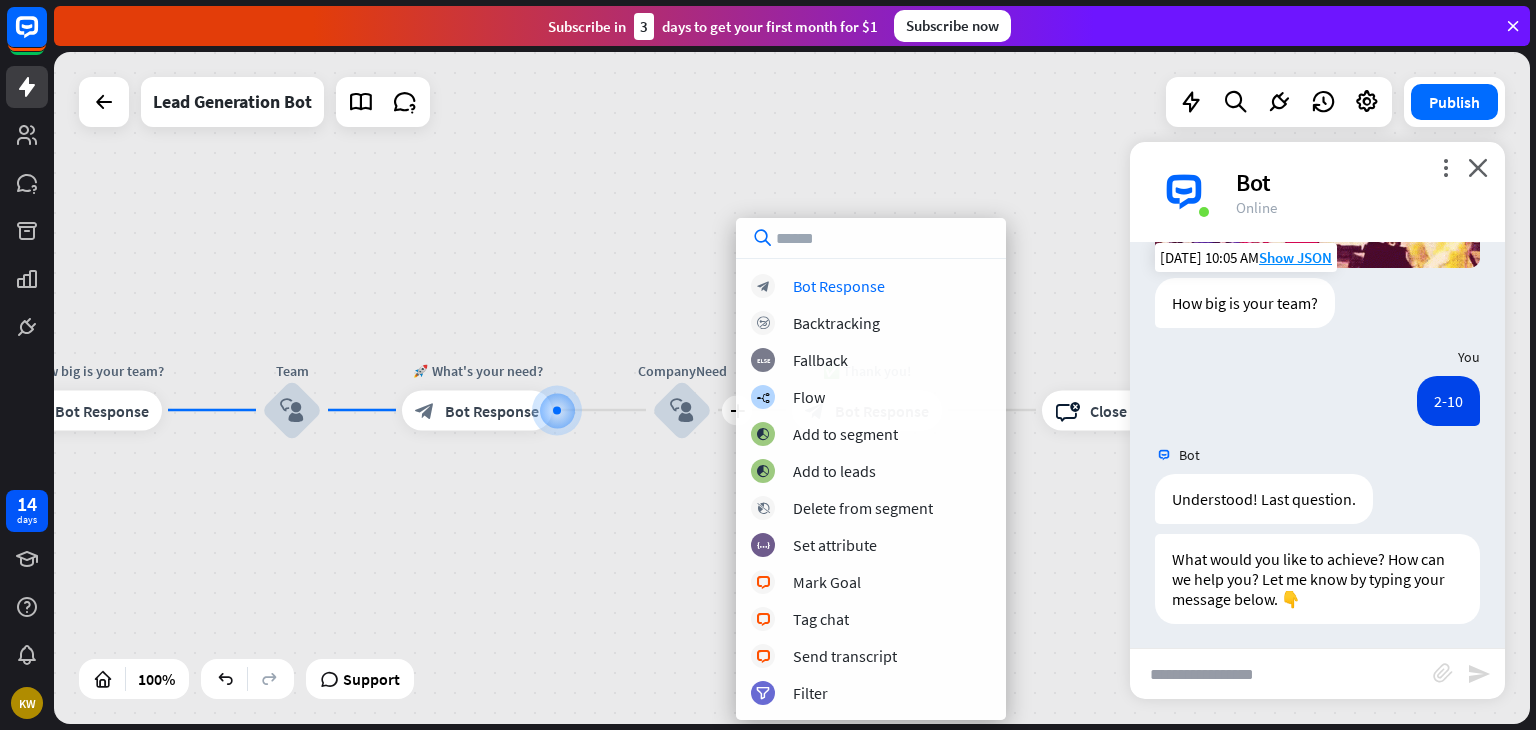 click on "home_2   Start point                 Welcome message   block_bot_response   Bot Response                 Start   block_user_input                 Let's start   block_bot_response   Bot Response                 Name is empty   filter   Filter                 👩‍💼 What's your name?   block_bot_response   Bot Response                 Name   block_user_input                 Name is not empty   filter   Filter                 📩 What's your e-mail & company?   block_question   Question                   block_success   Success                 🌐 How big is your team?   block_bot_response   Bot Response                 Team   block_user_input                 🚀 What's your need?   block_bot_response   Bot Response                   plus   CompanyNeed   block_user_input                 ✅ Thank you!   block_bot_response   Bot Response                   block_close_chat   Close chat                 Gemma     AI Assist                   block_fallback   Default fallback" at bounding box center [792, 388] 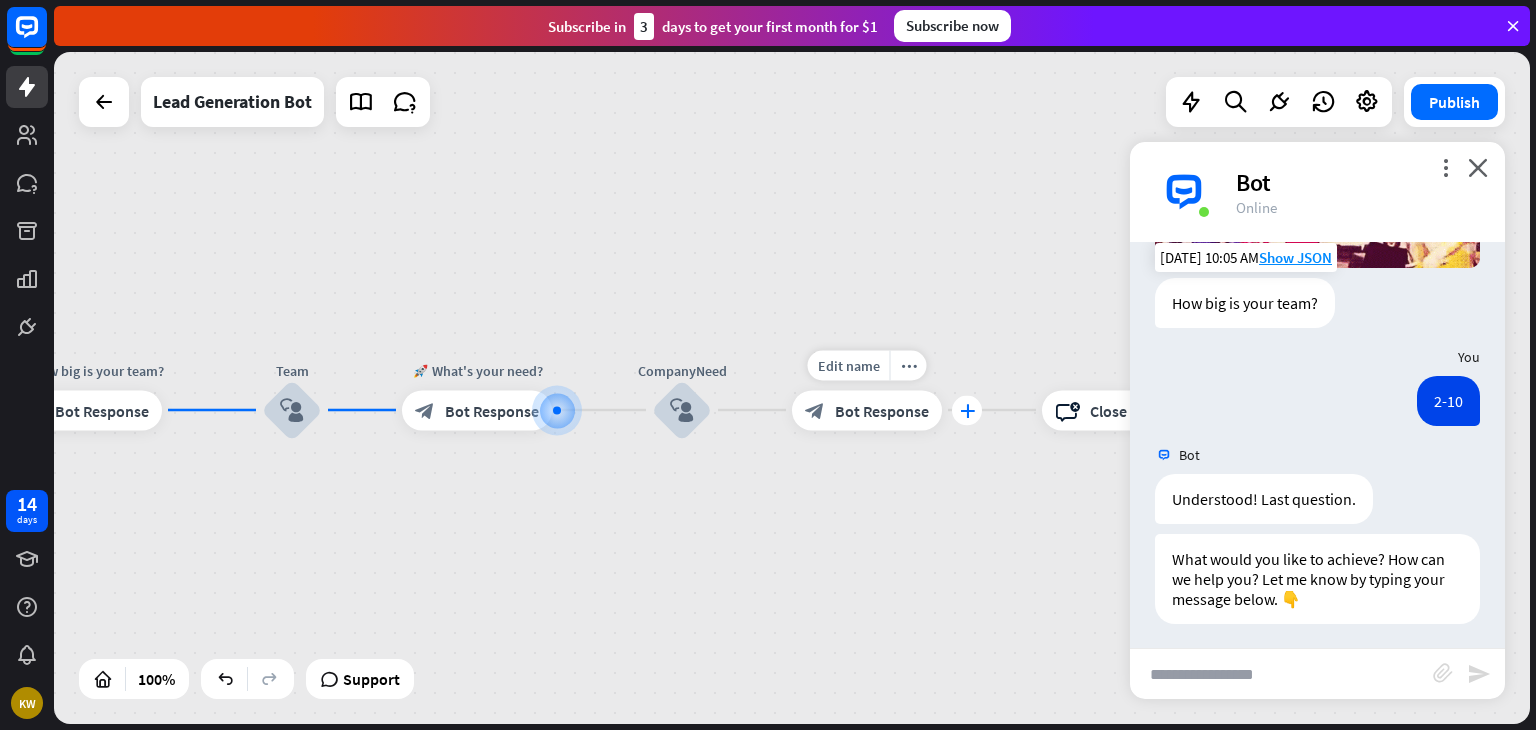 click on "plus" at bounding box center (967, 410) 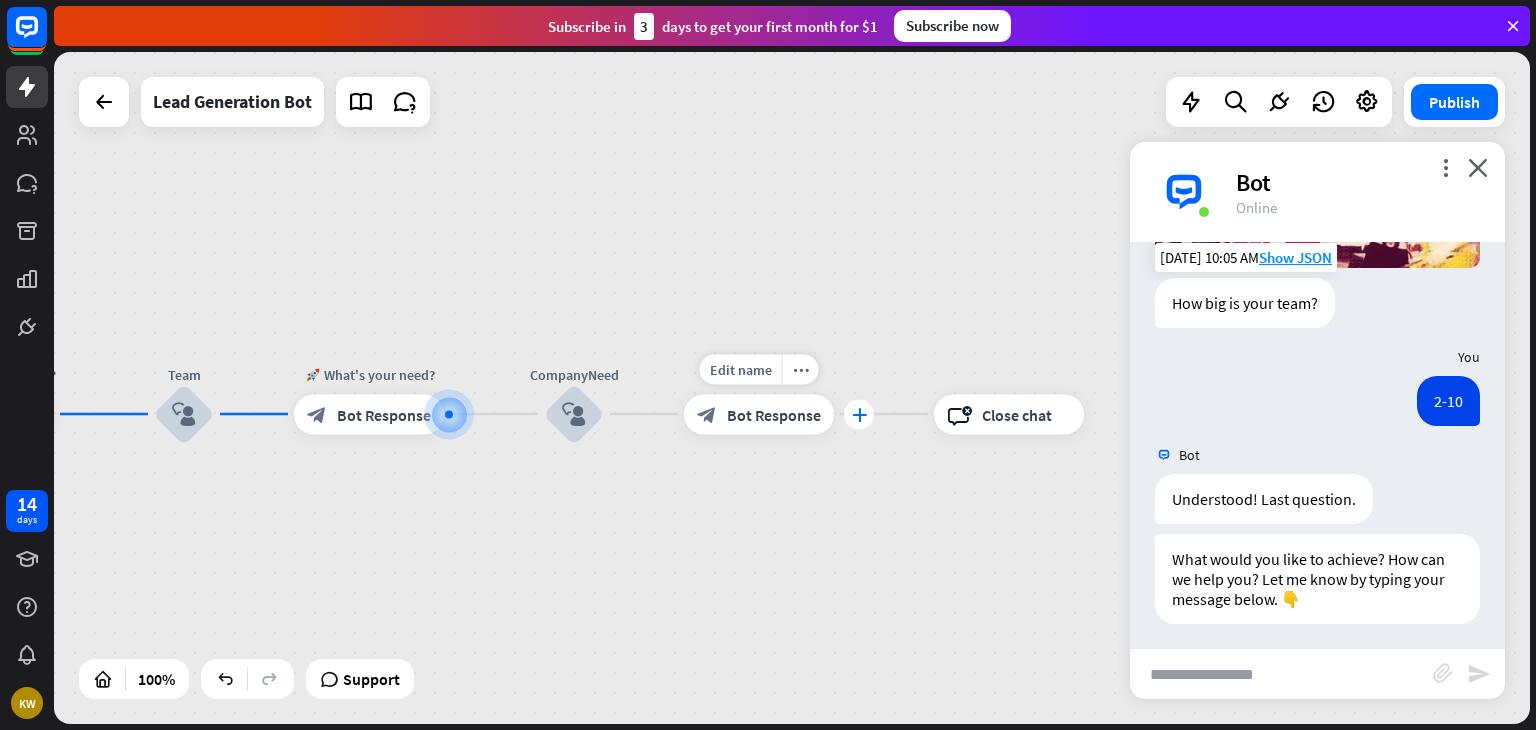 click on "plus" at bounding box center [859, 414] 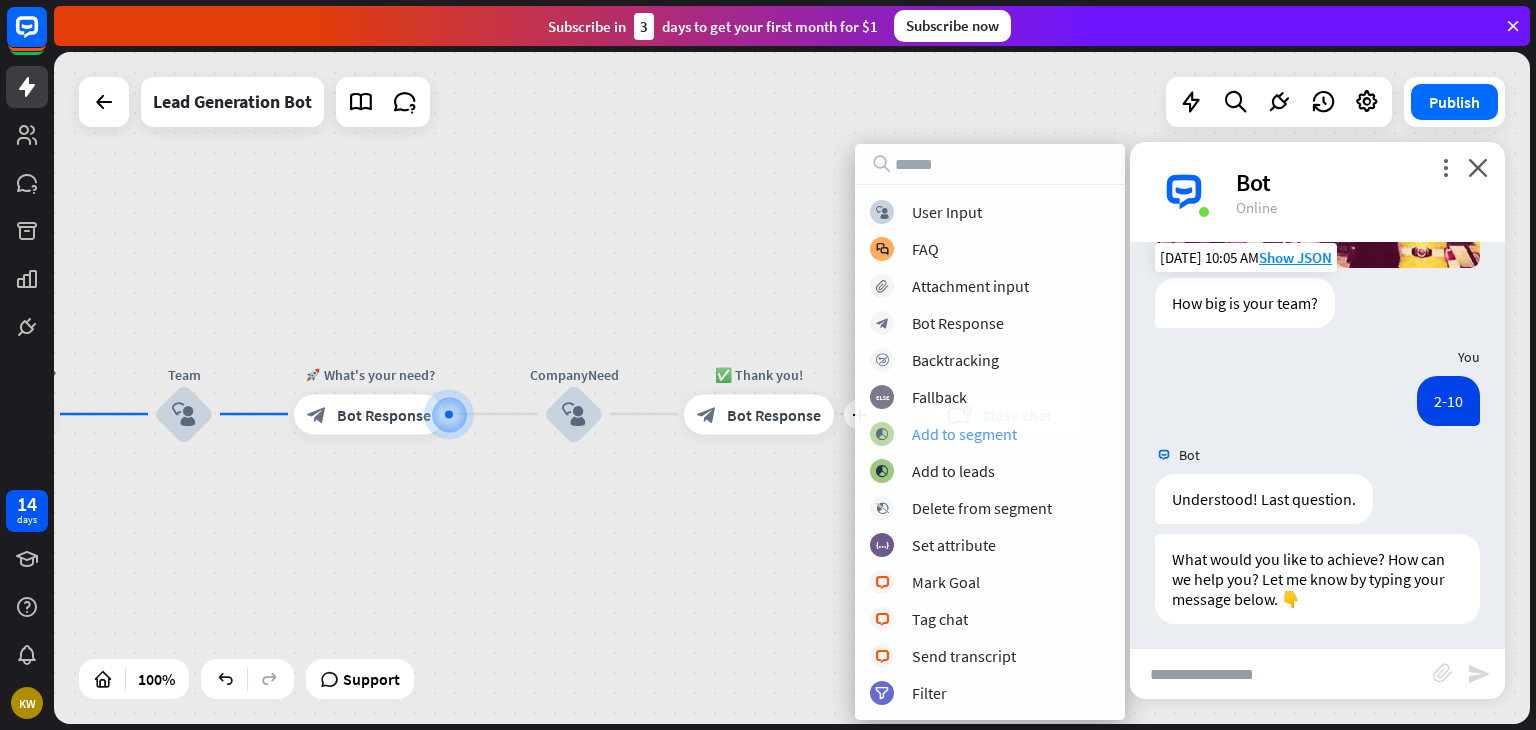 click on "Add to segment" at bounding box center [964, 434] 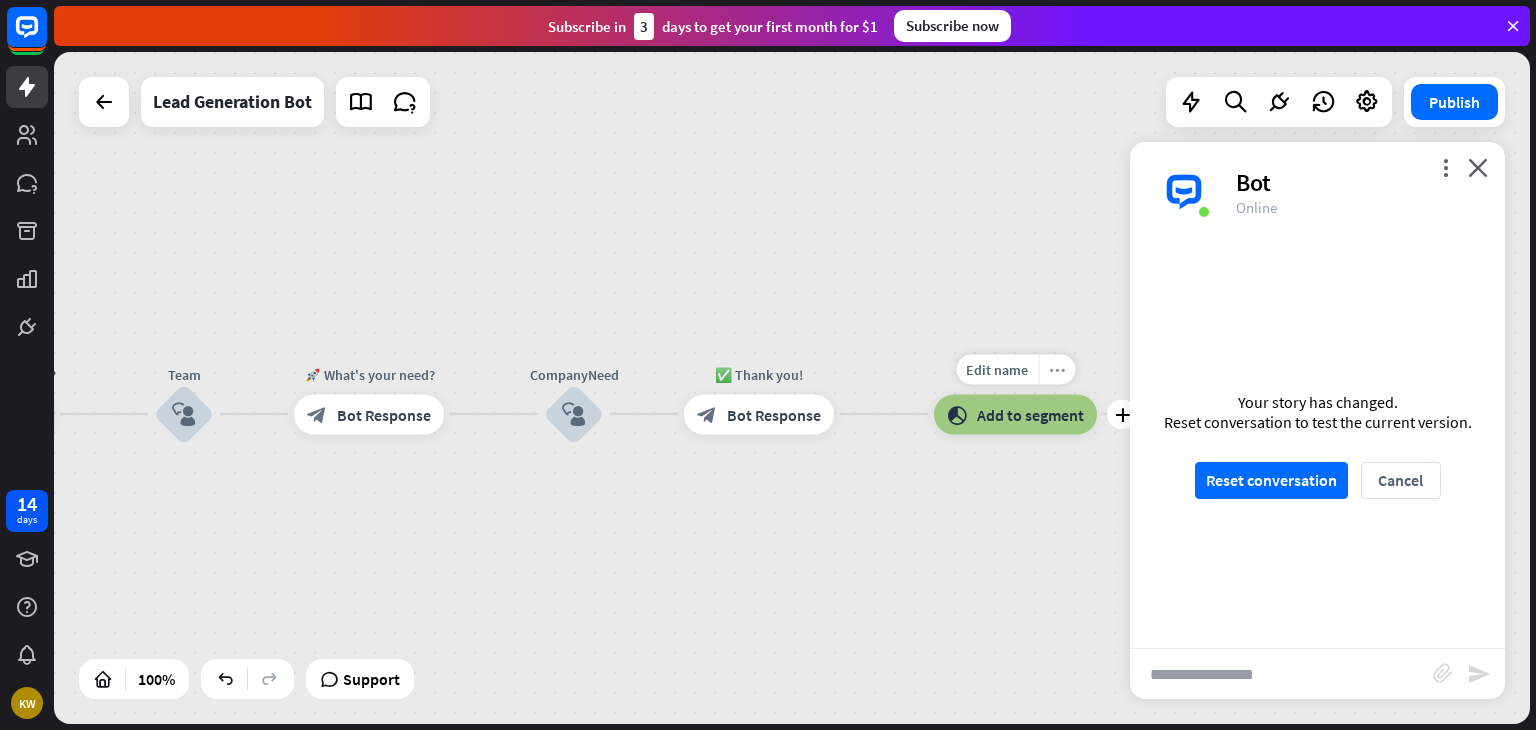 click on "more_horiz" at bounding box center (1057, 369) 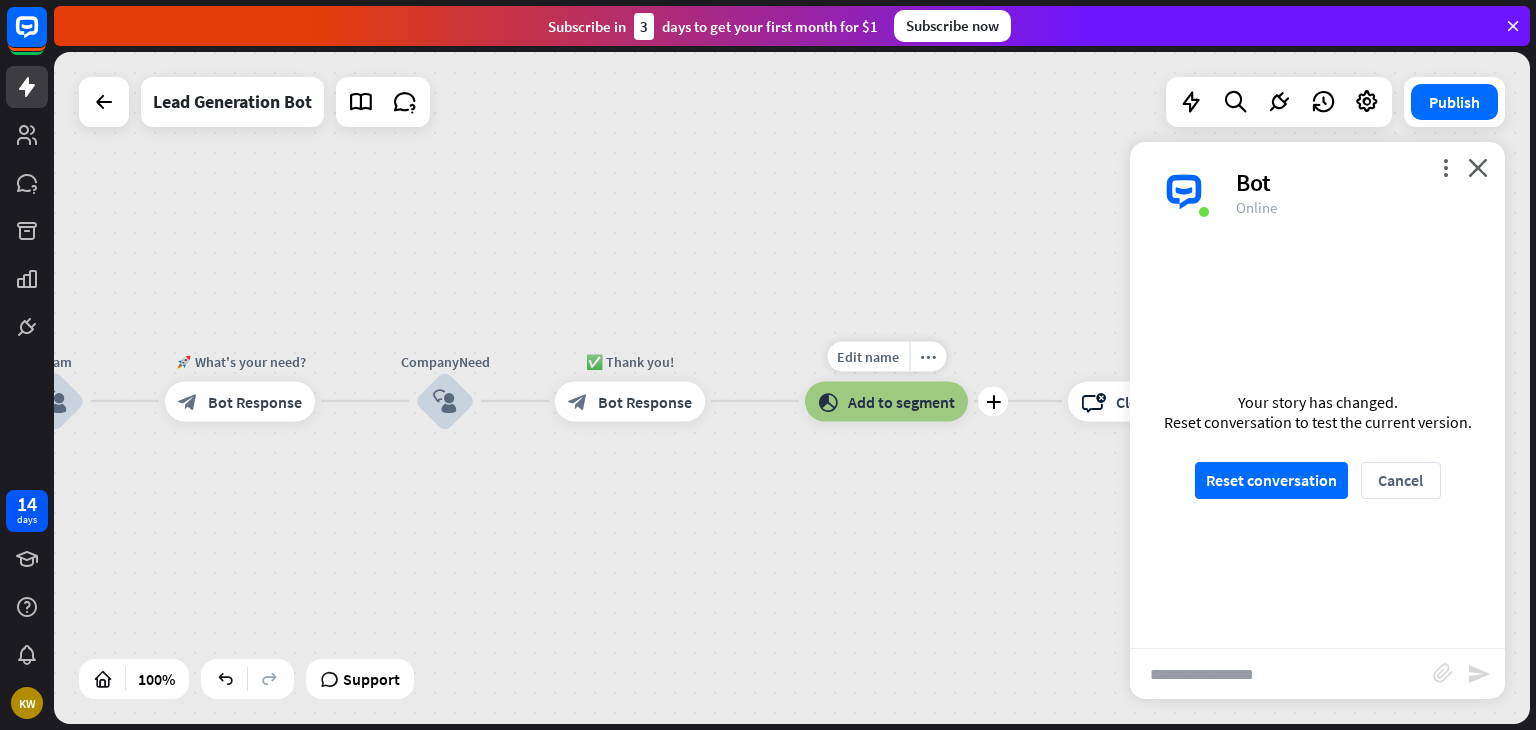 click on "block_add_to_segment   Add to segment" at bounding box center [886, 401] 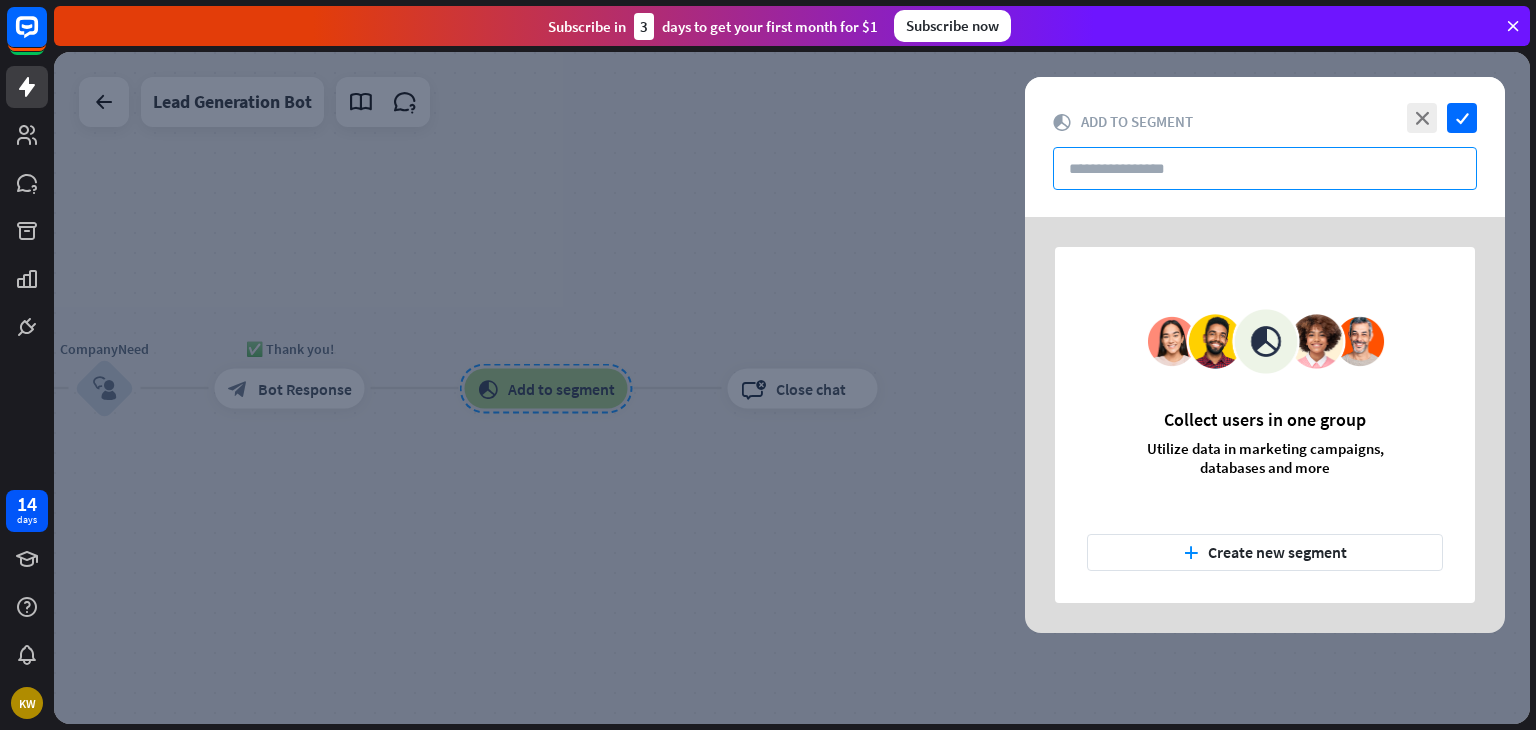 click at bounding box center [1265, 168] 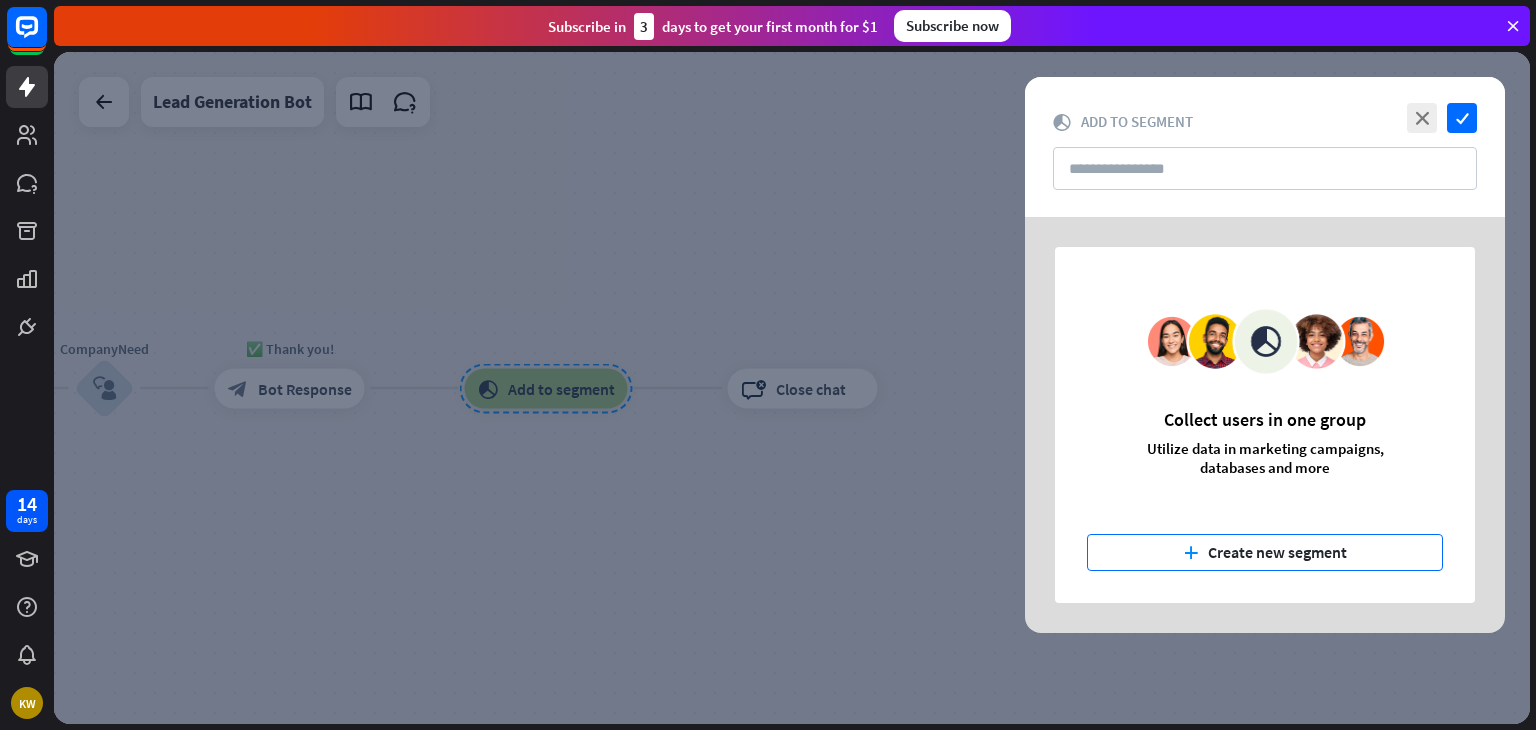 click on "plus
Create new segment" at bounding box center (1265, 552) 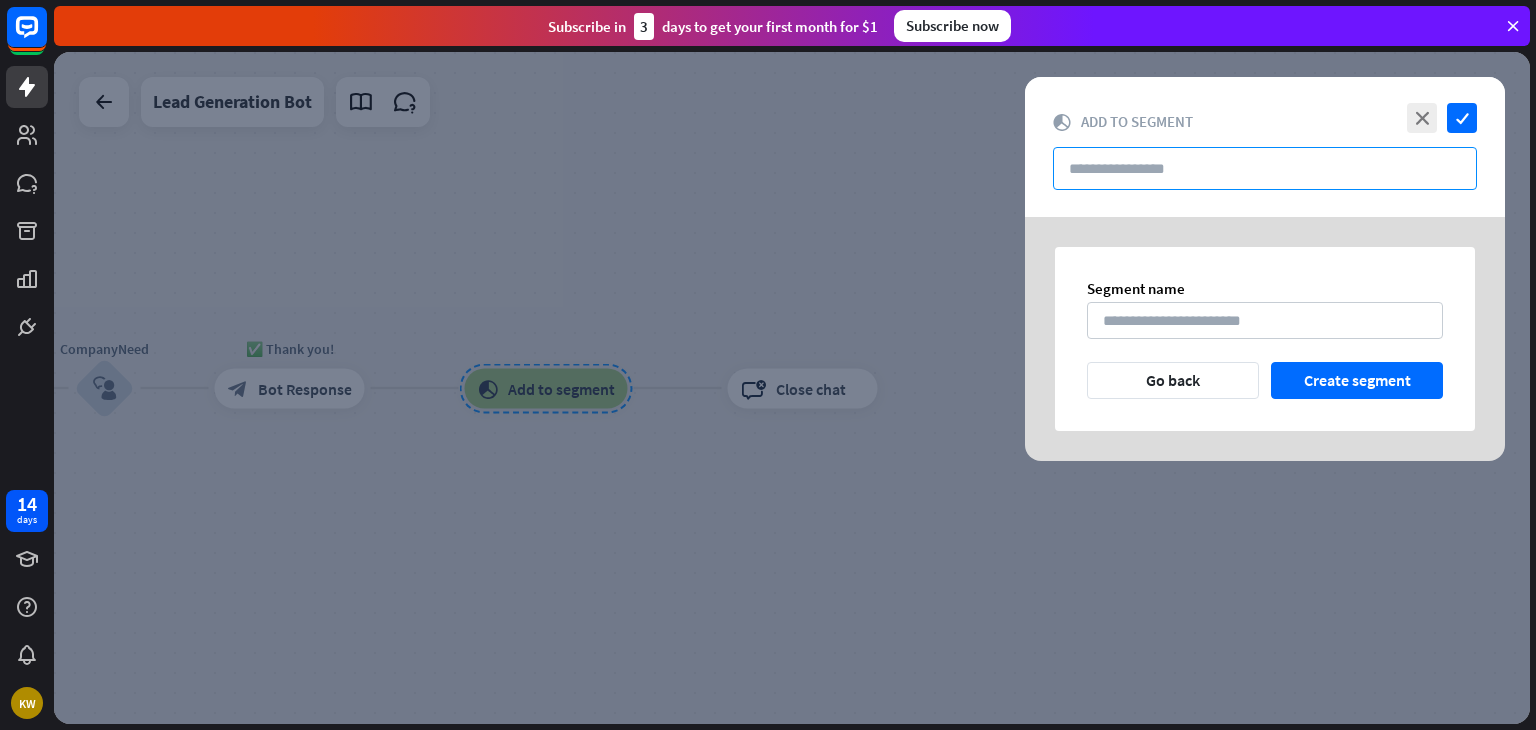 click at bounding box center (1265, 168) 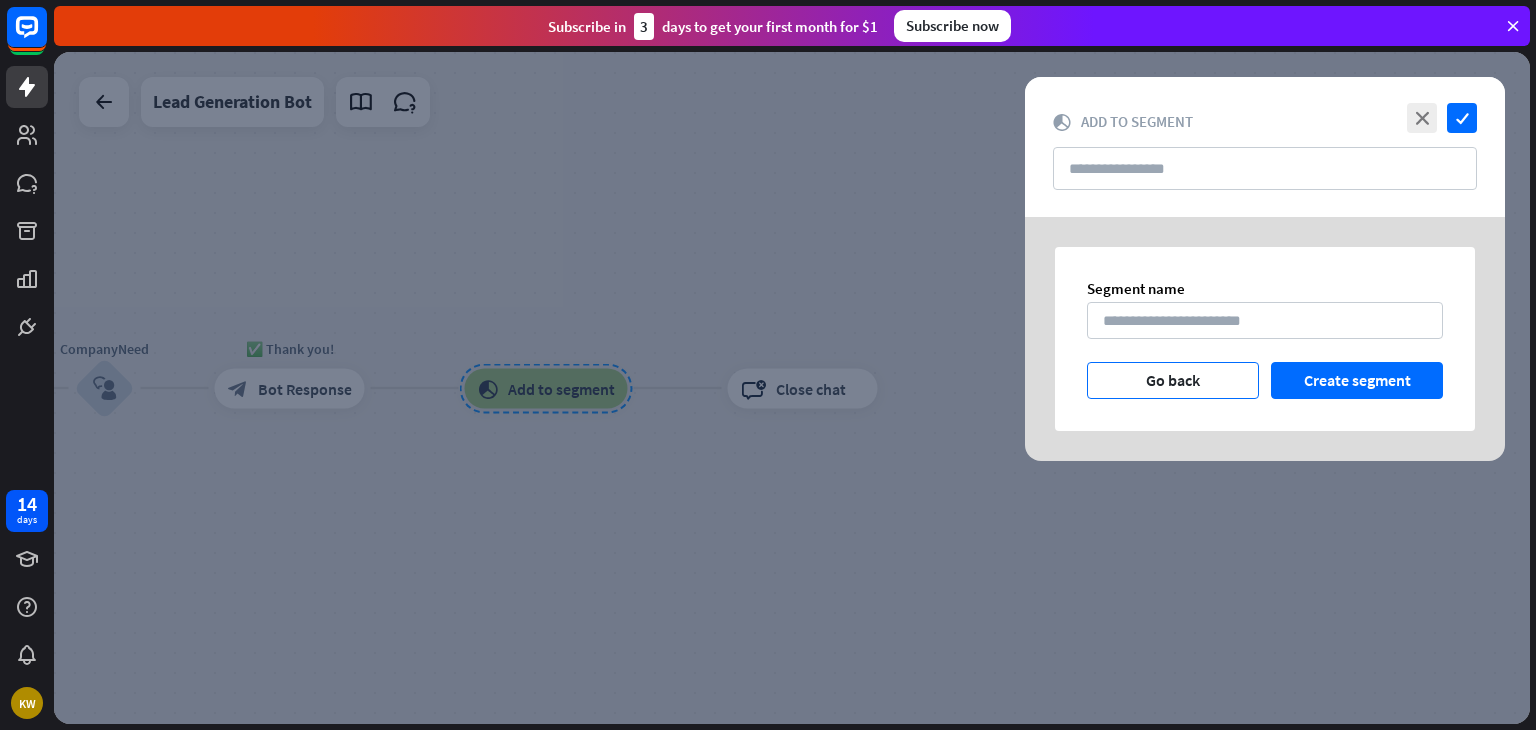 click on "Go back" at bounding box center [1173, 380] 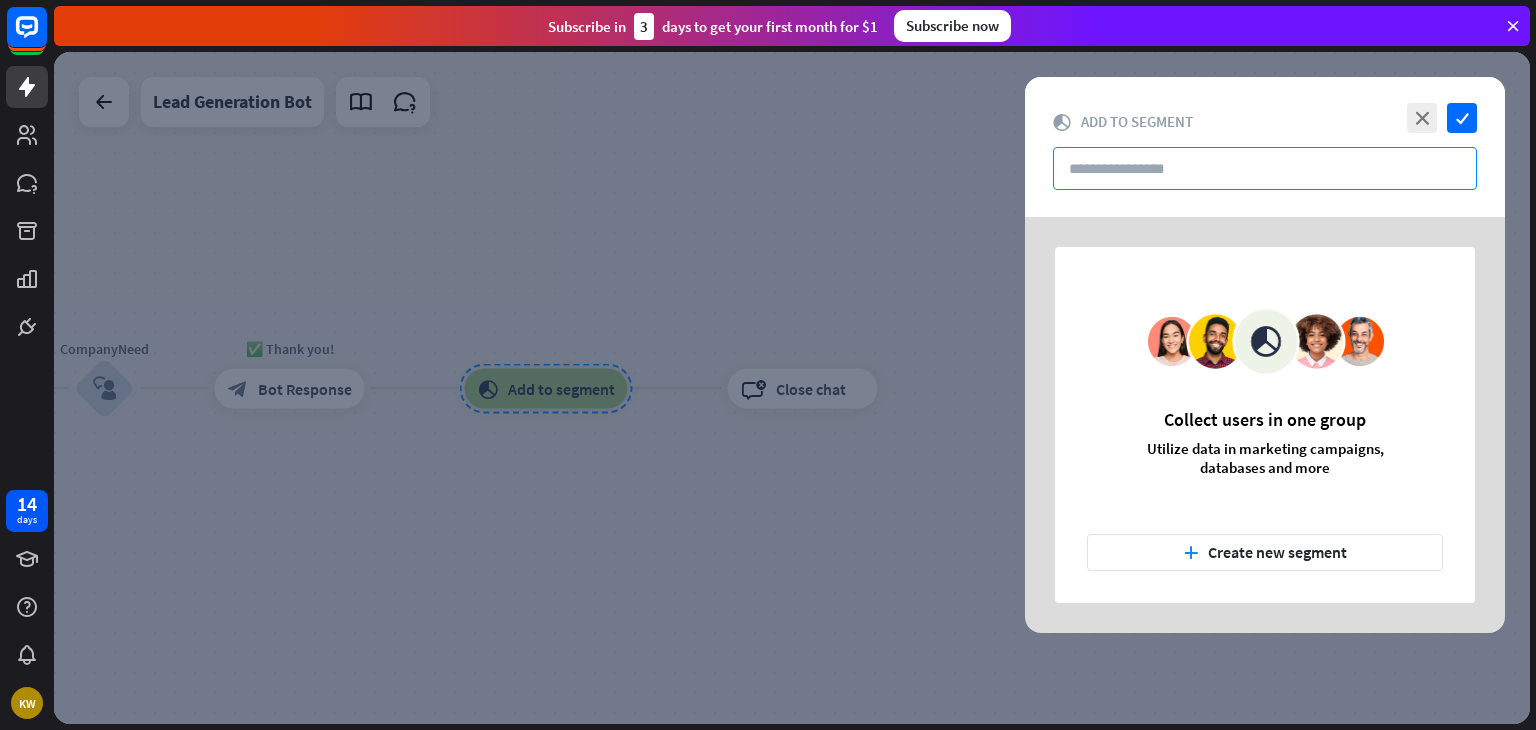 click at bounding box center [1265, 168] 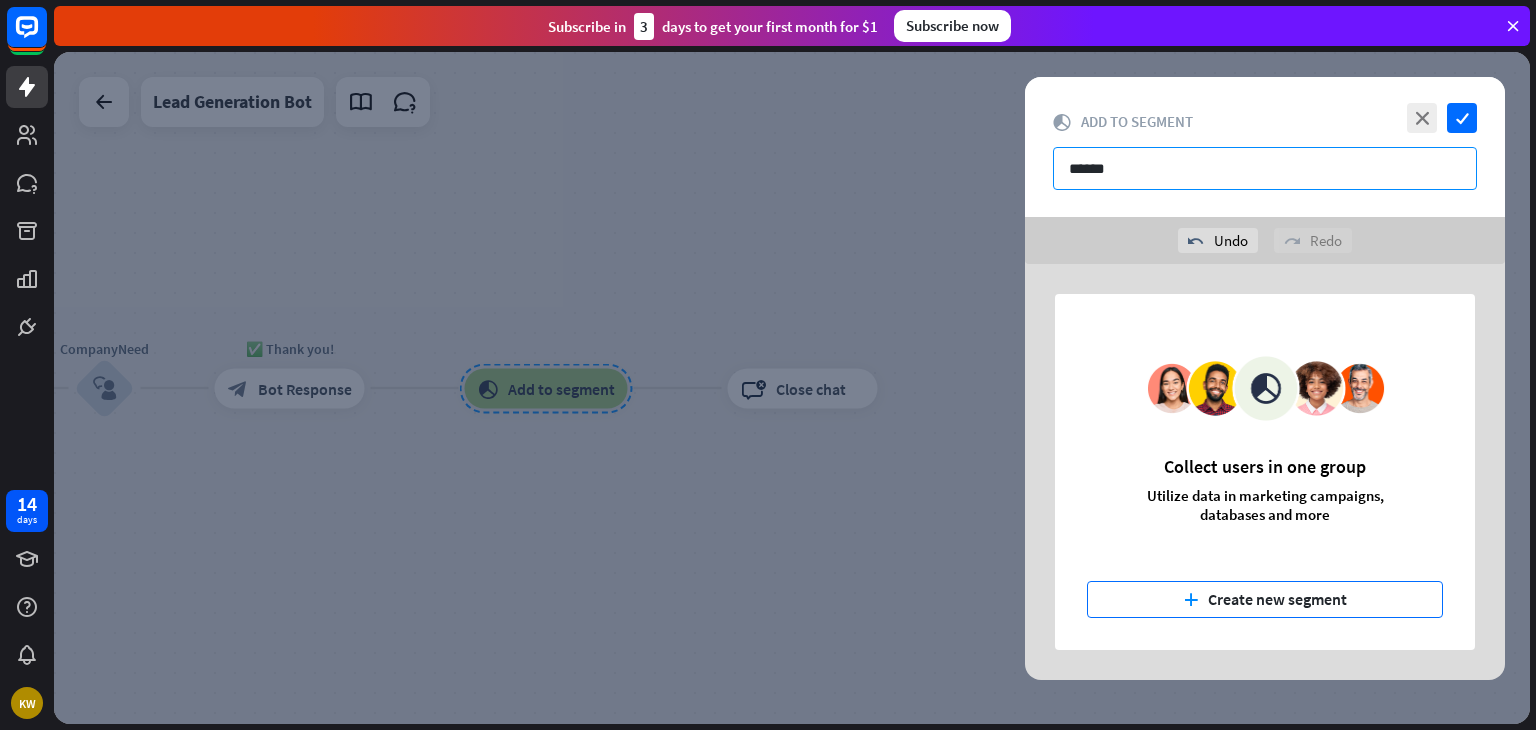 type on "******" 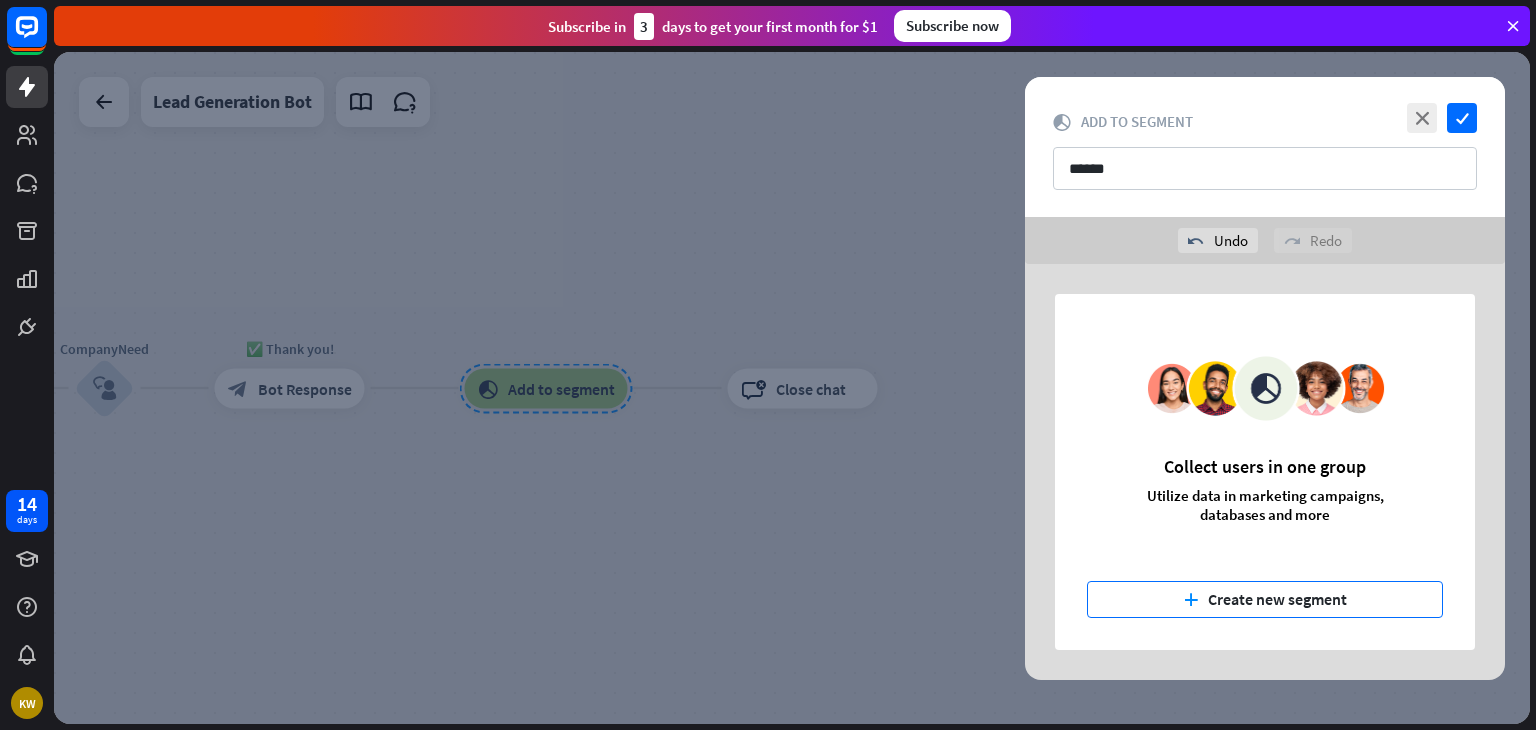 click on "plus
Create new segment" at bounding box center (1265, 599) 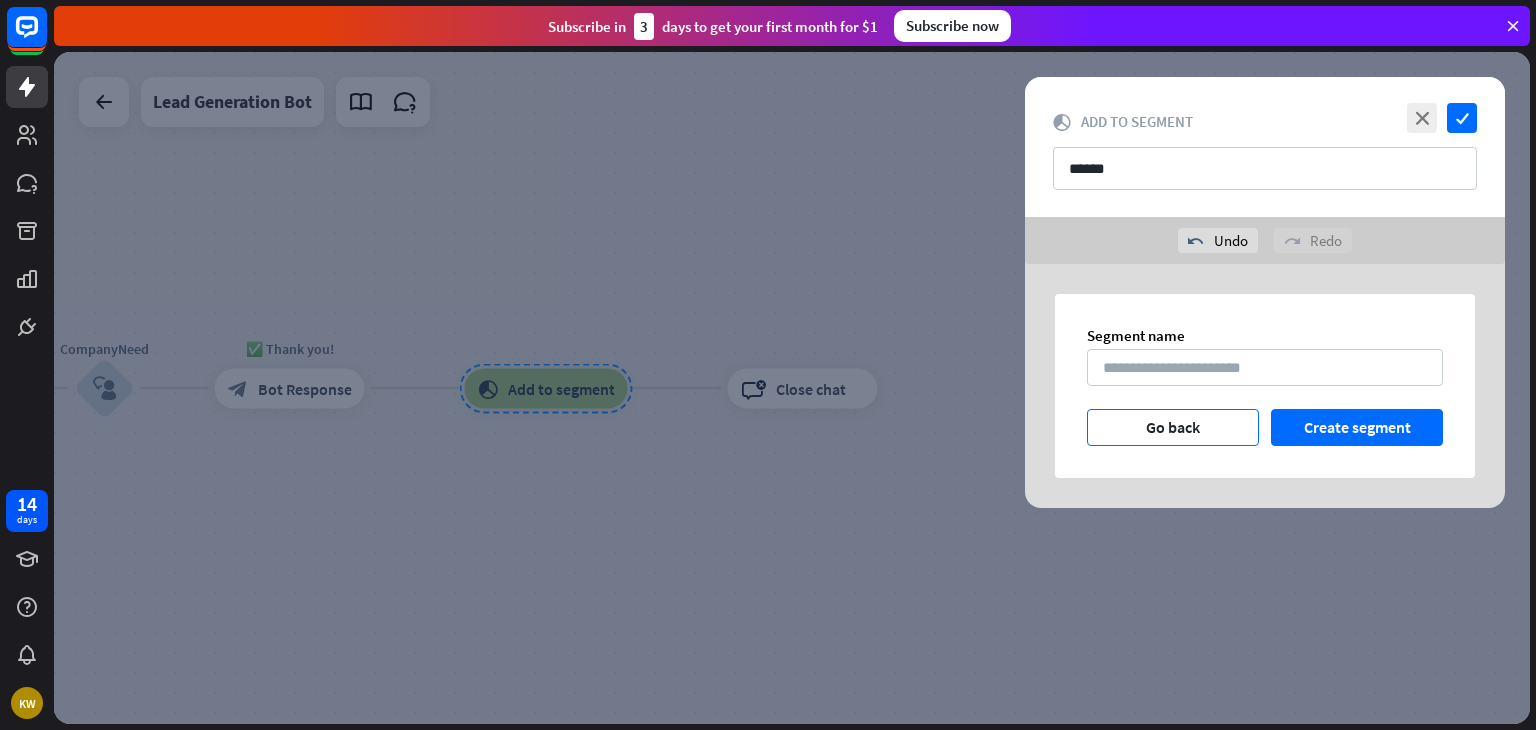 click on "Go back" at bounding box center [1173, 427] 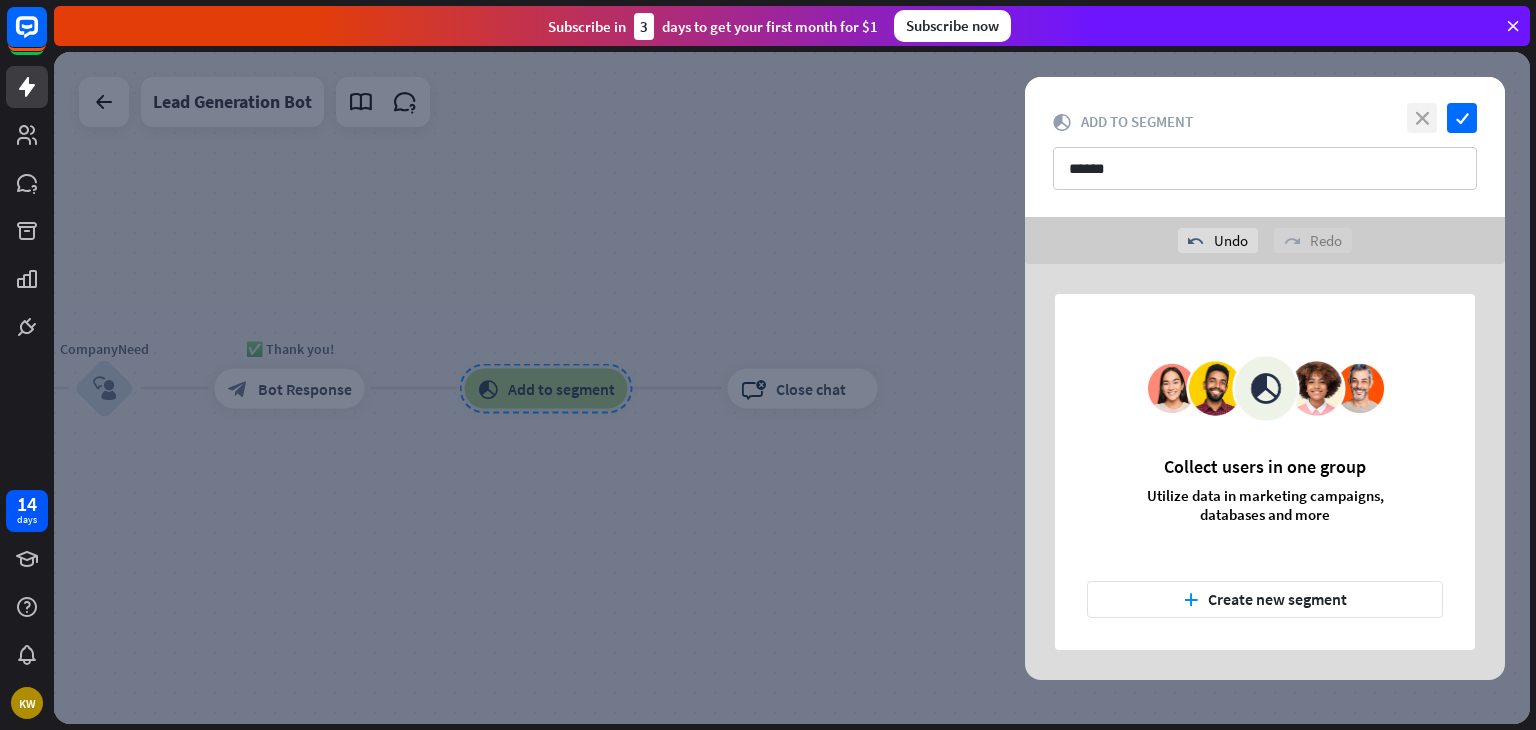click on "close" at bounding box center [1422, 118] 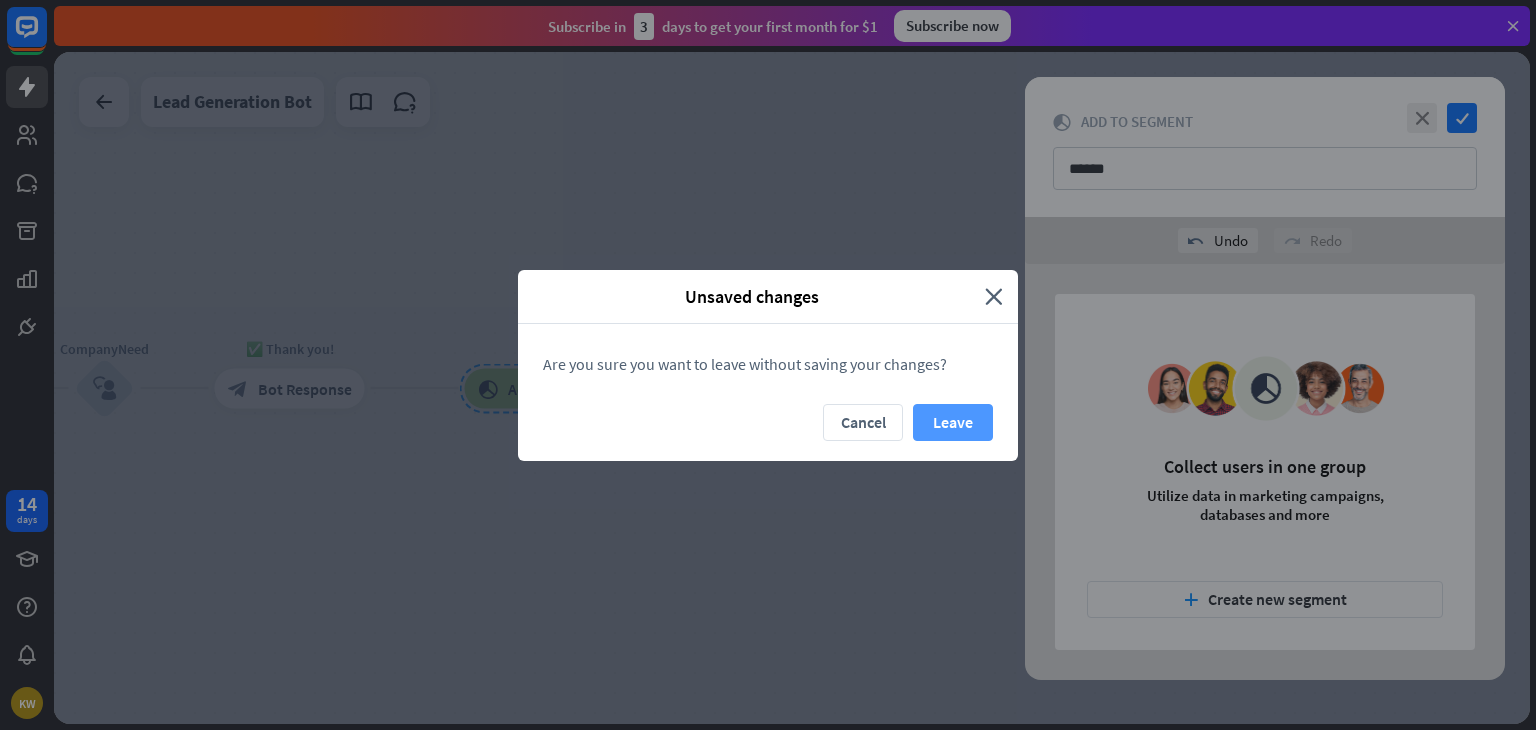 click on "Leave" at bounding box center (953, 422) 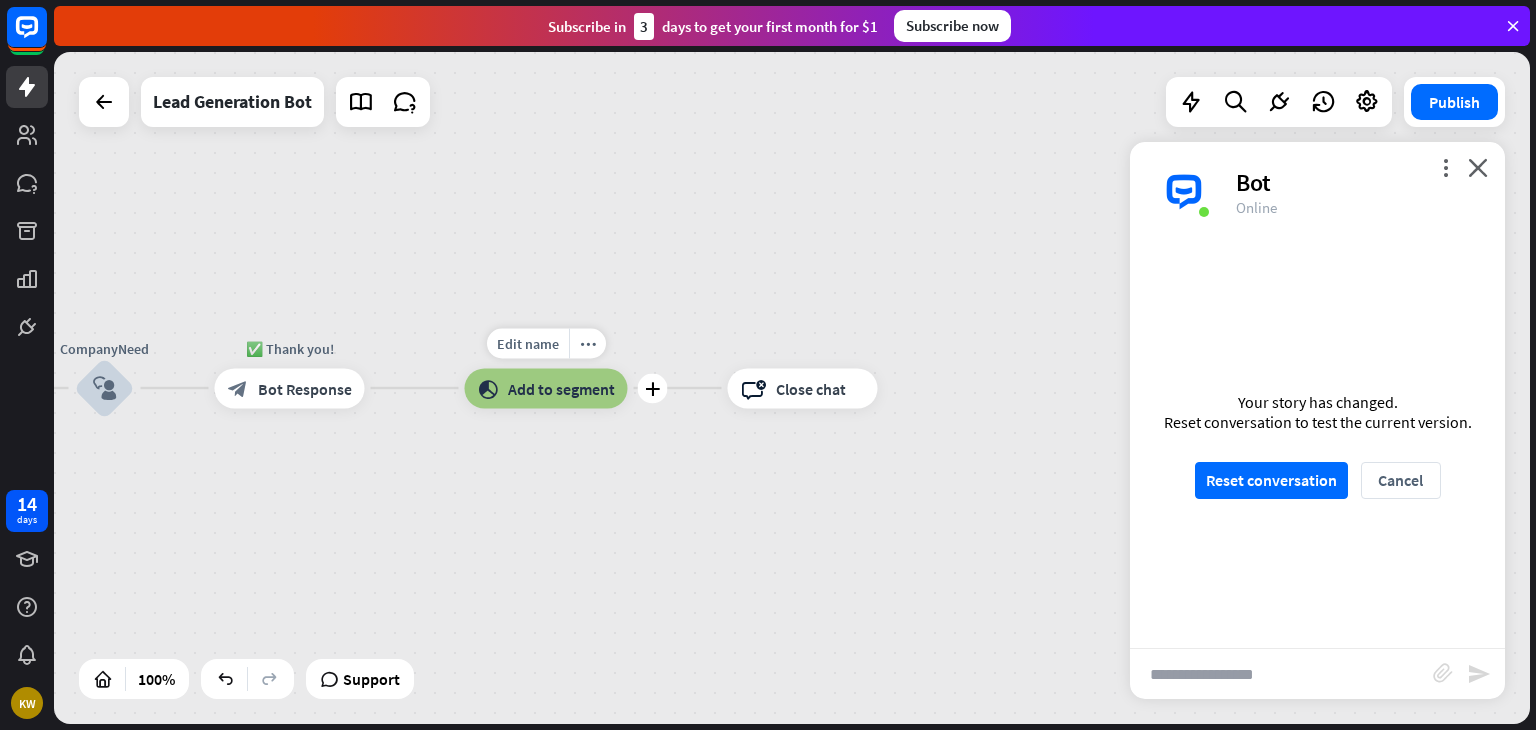click on "block_add_to_segment   Add to segment" at bounding box center (546, 388) 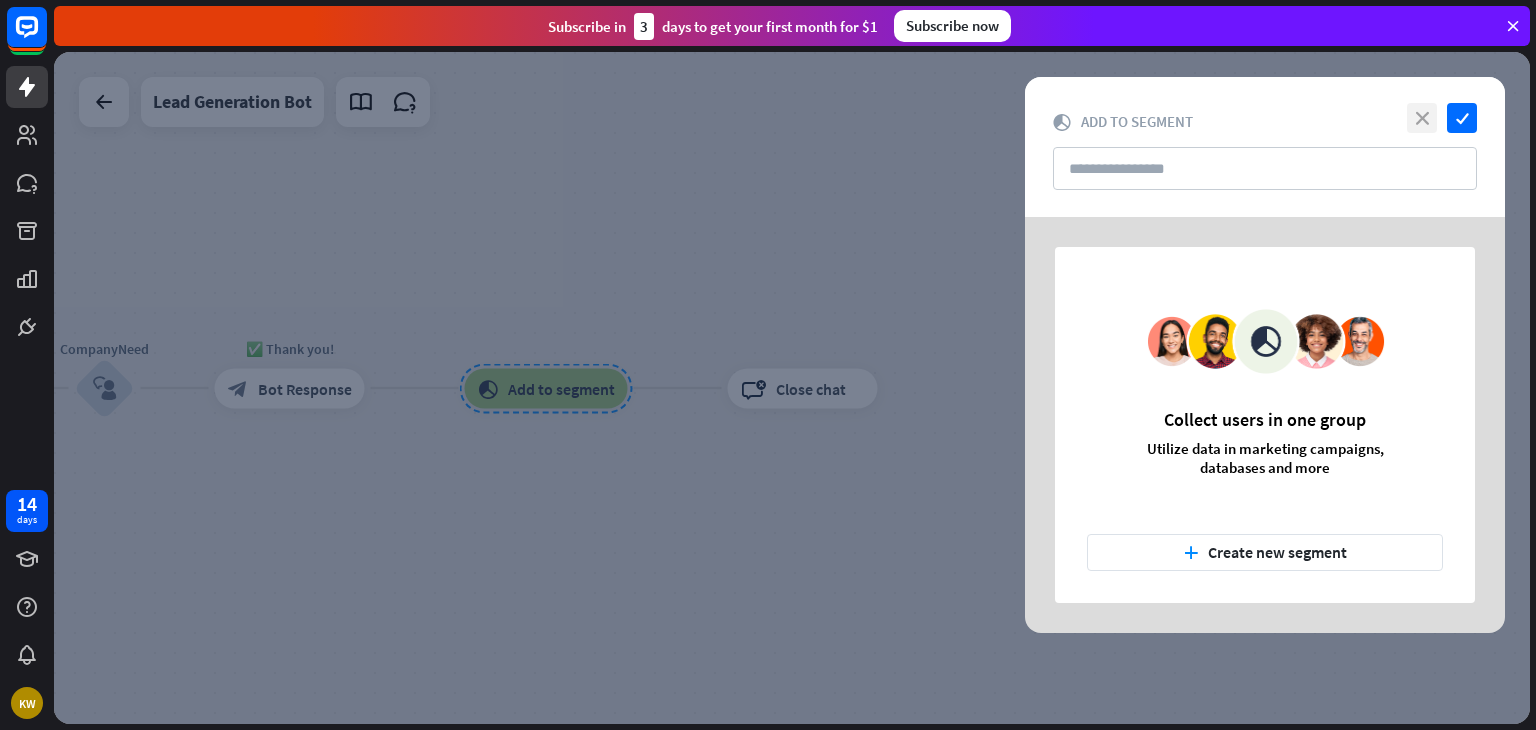 click on "close" at bounding box center (1422, 118) 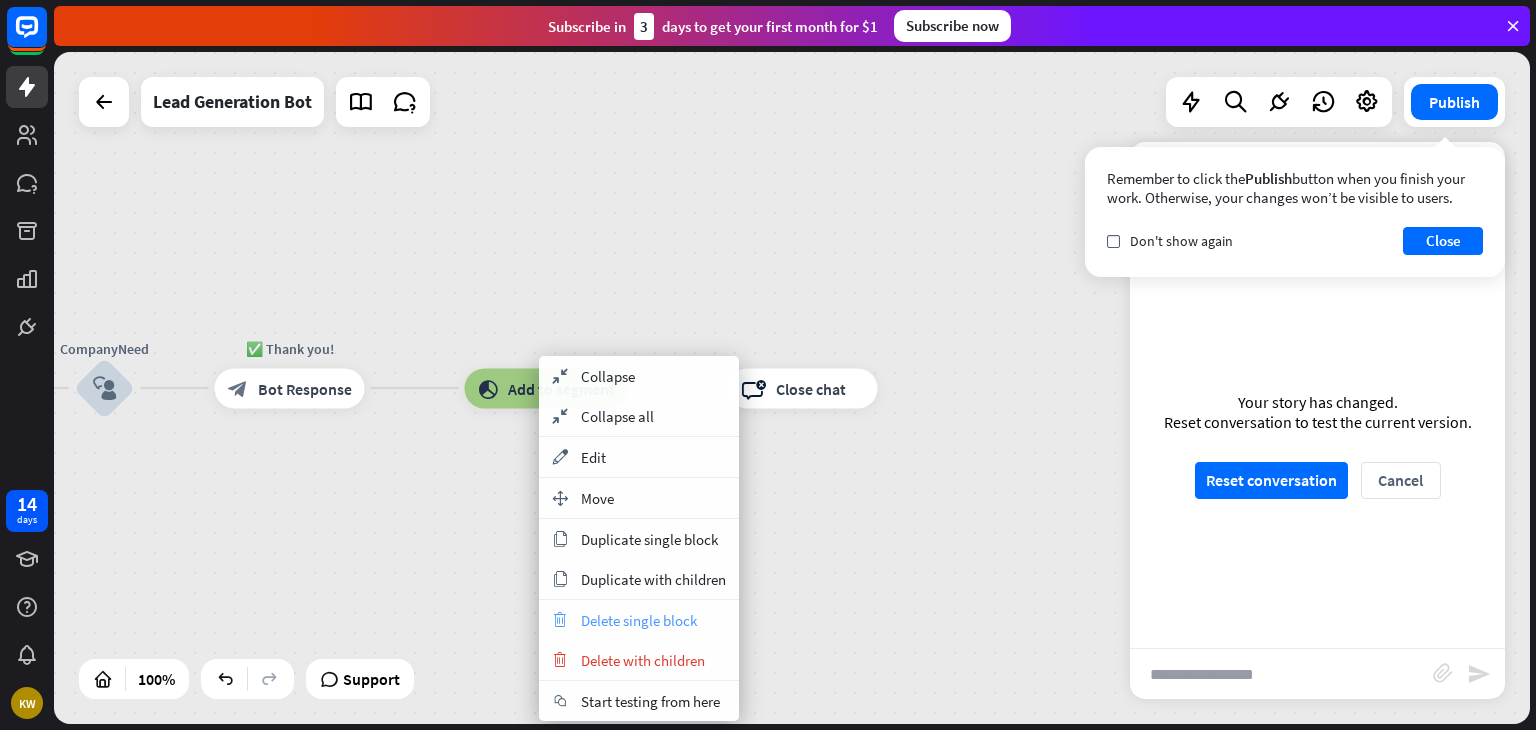 click on "Delete single block" at bounding box center [639, 620] 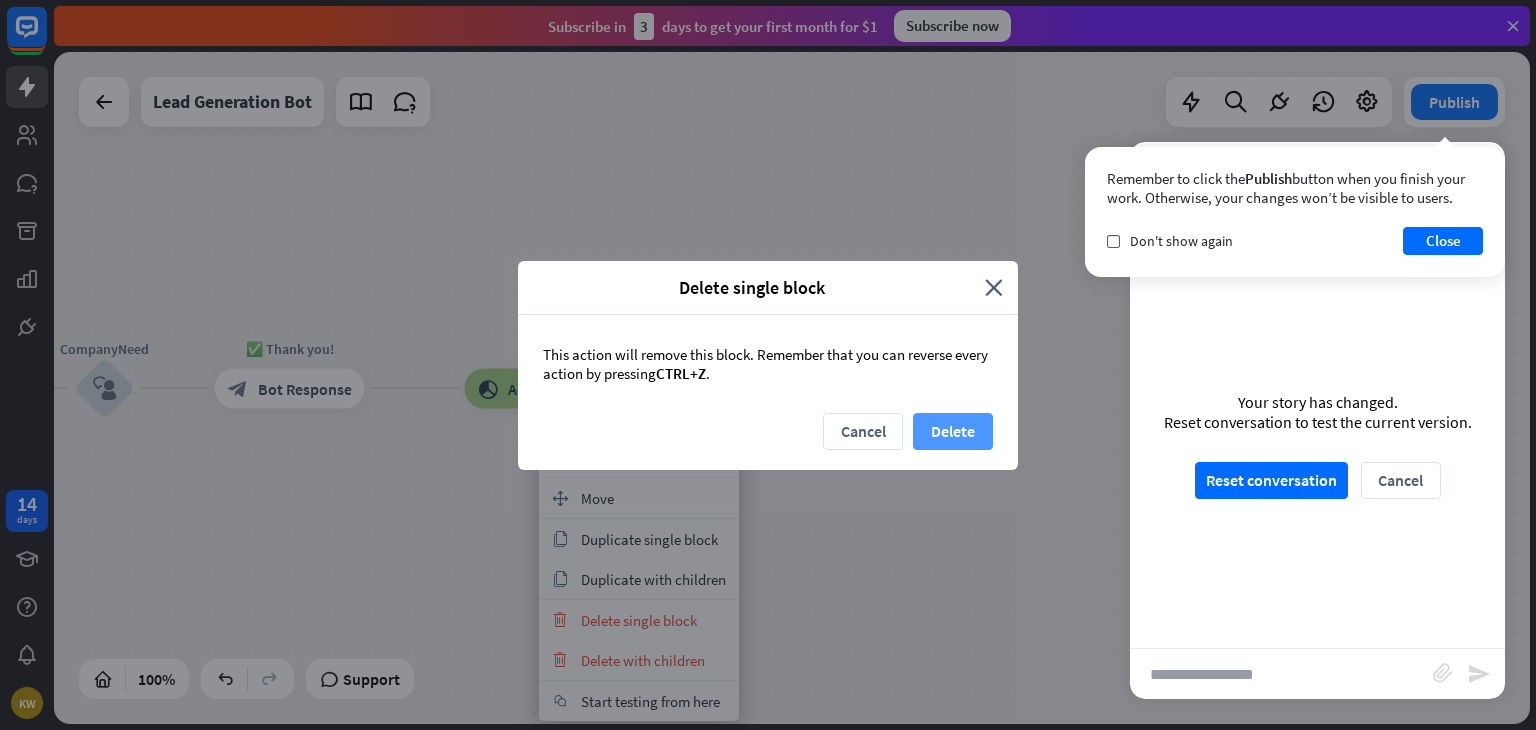 click on "Delete" at bounding box center (953, 431) 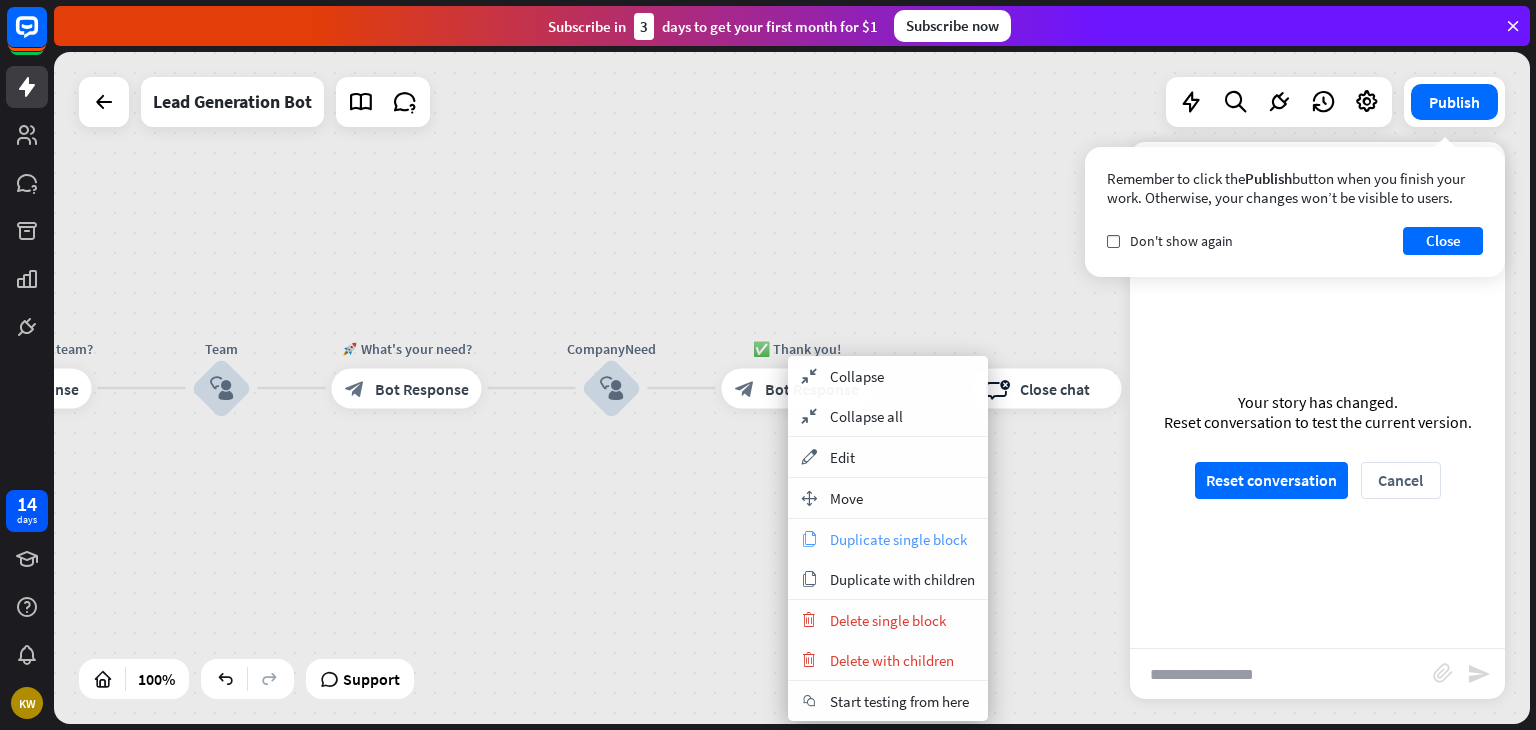 click on "Duplicate single block" at bounding box center [898, 539] 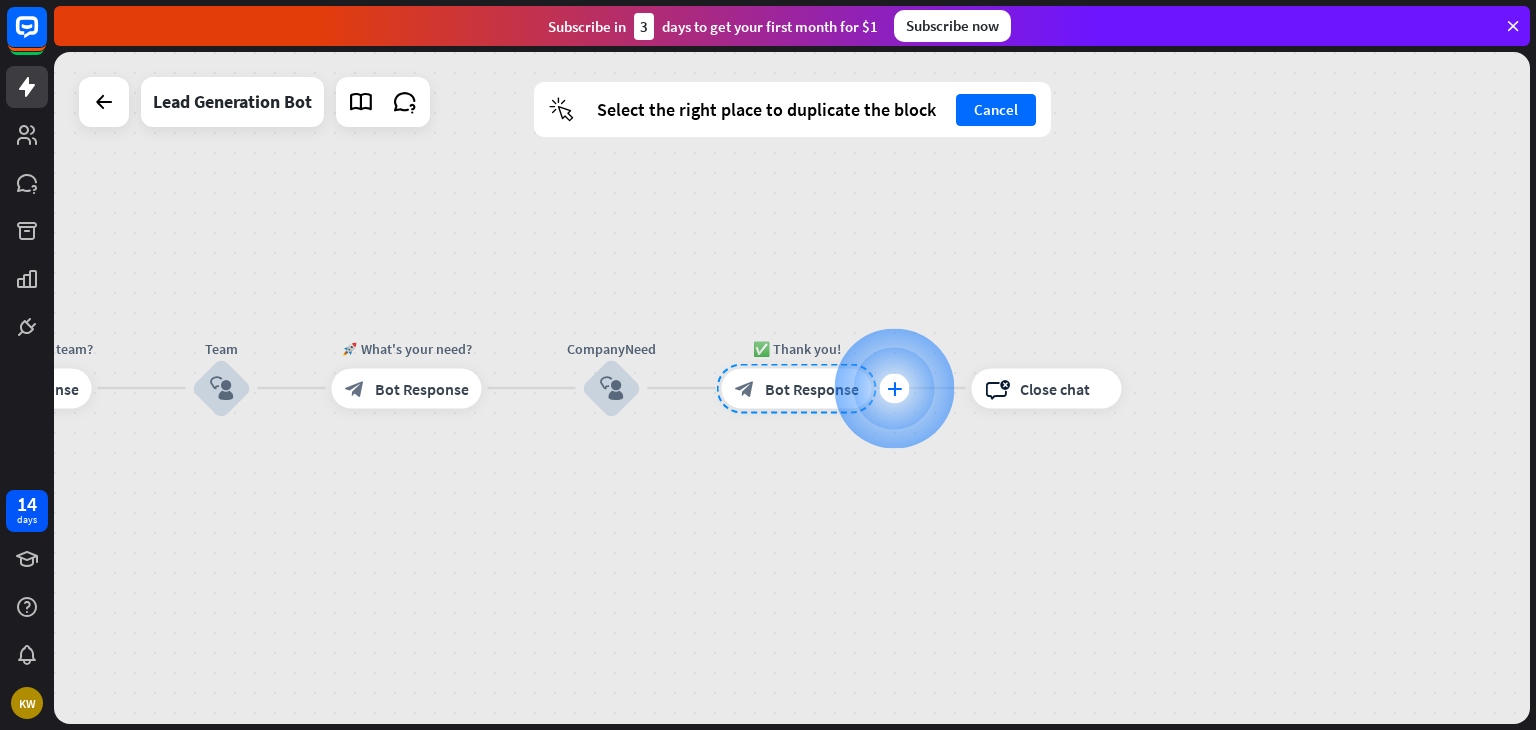 click at bounding box center [894, 388] 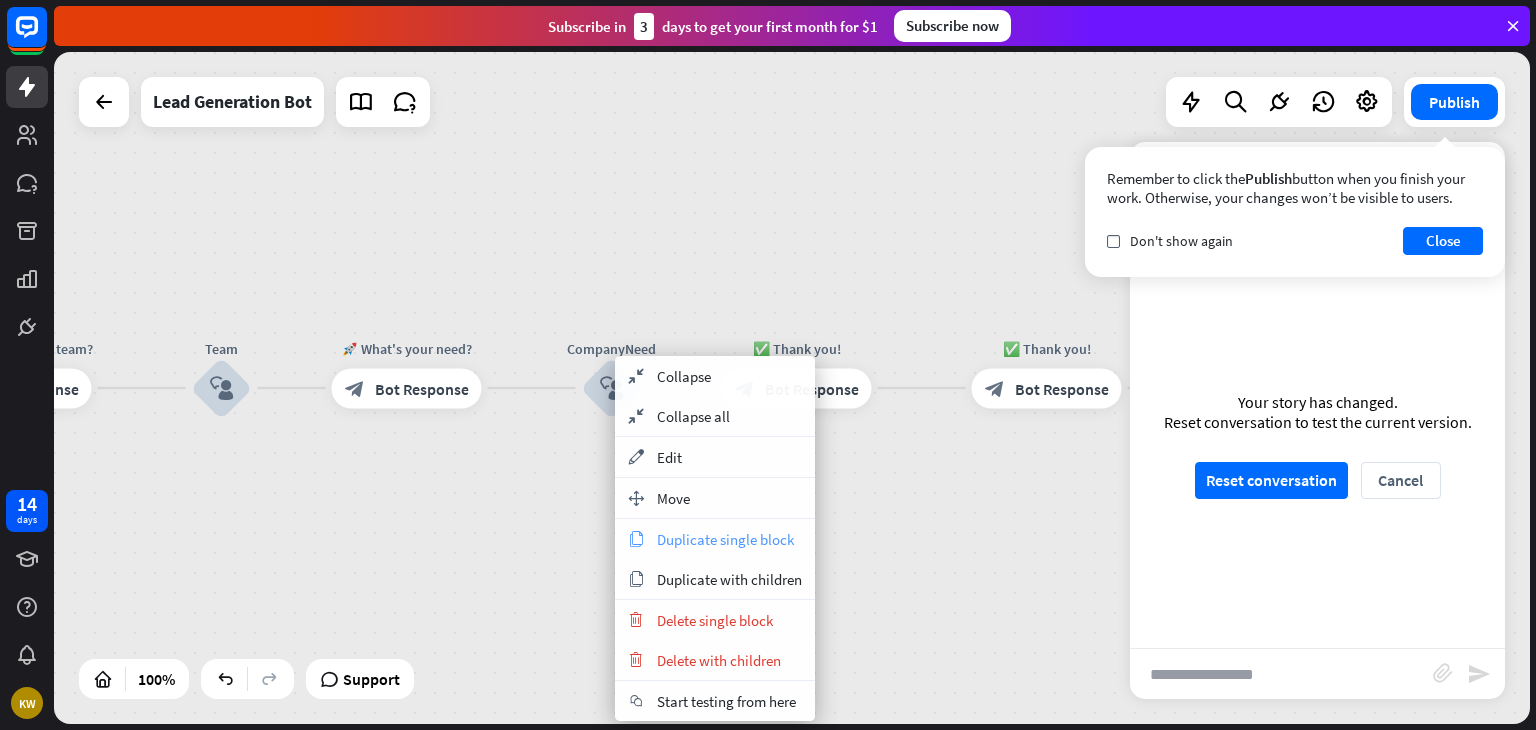 click on "Duplicate single block" at bounding box center (725, 539) 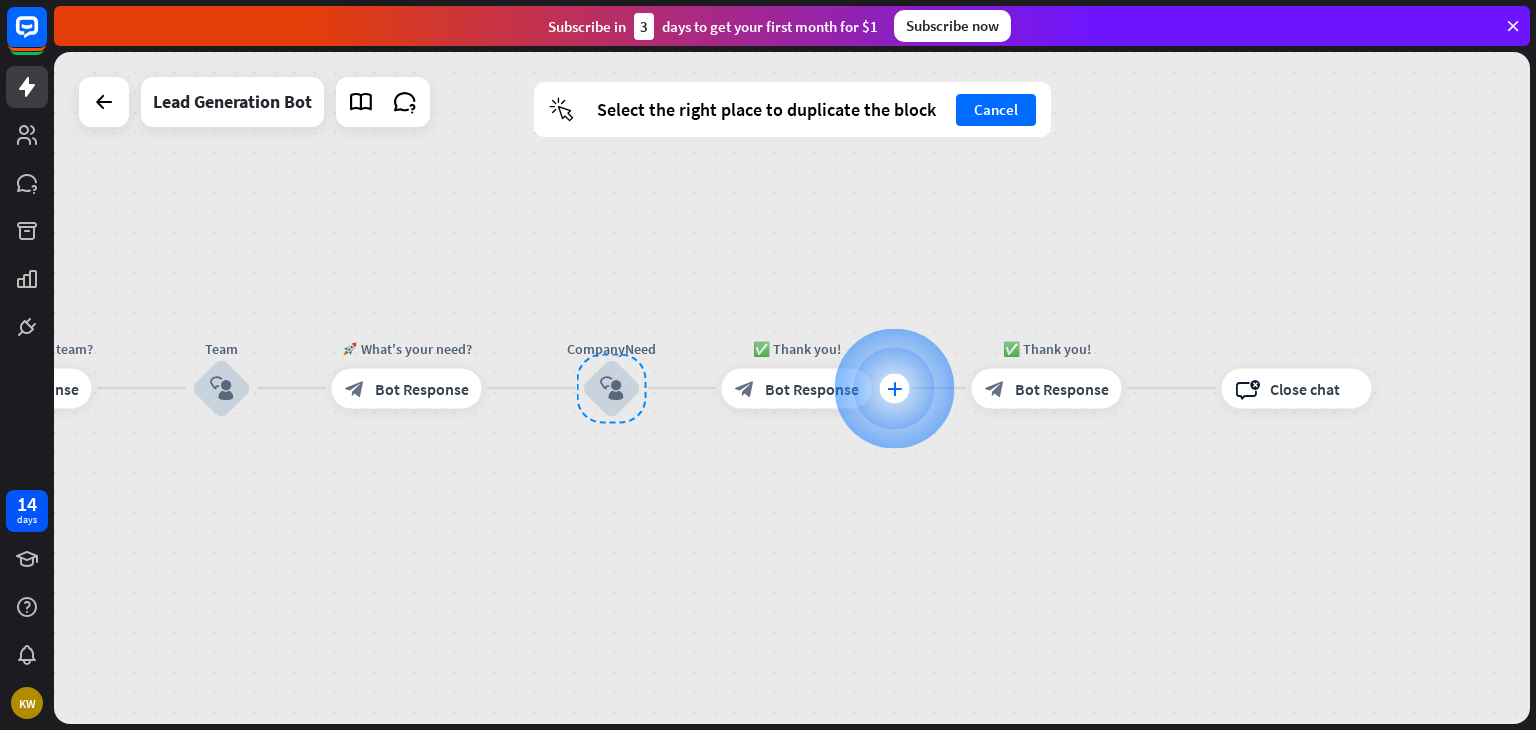 click on "plus" at bounding box center [894, 388] 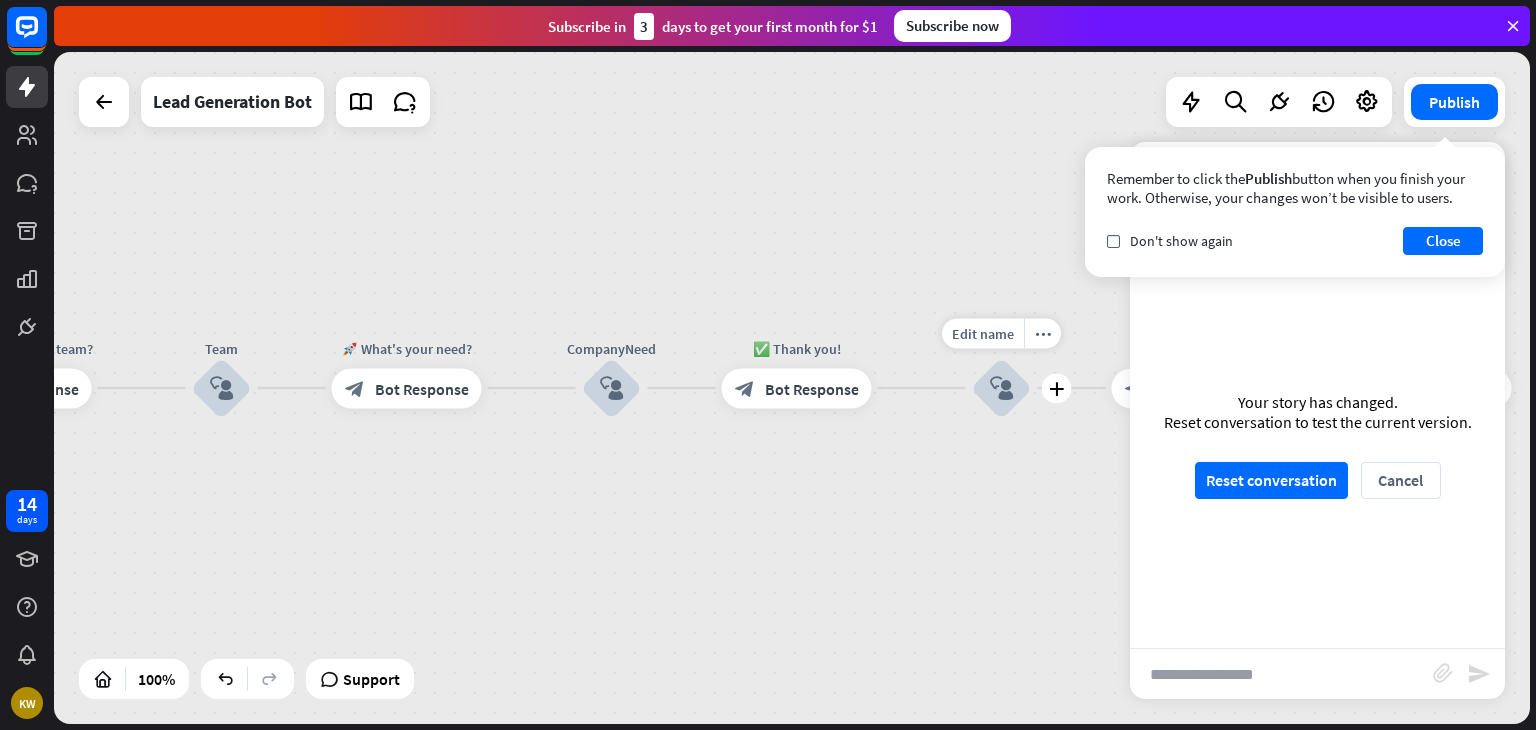 click on "block_user_input" at bounding box center (1002, 388) 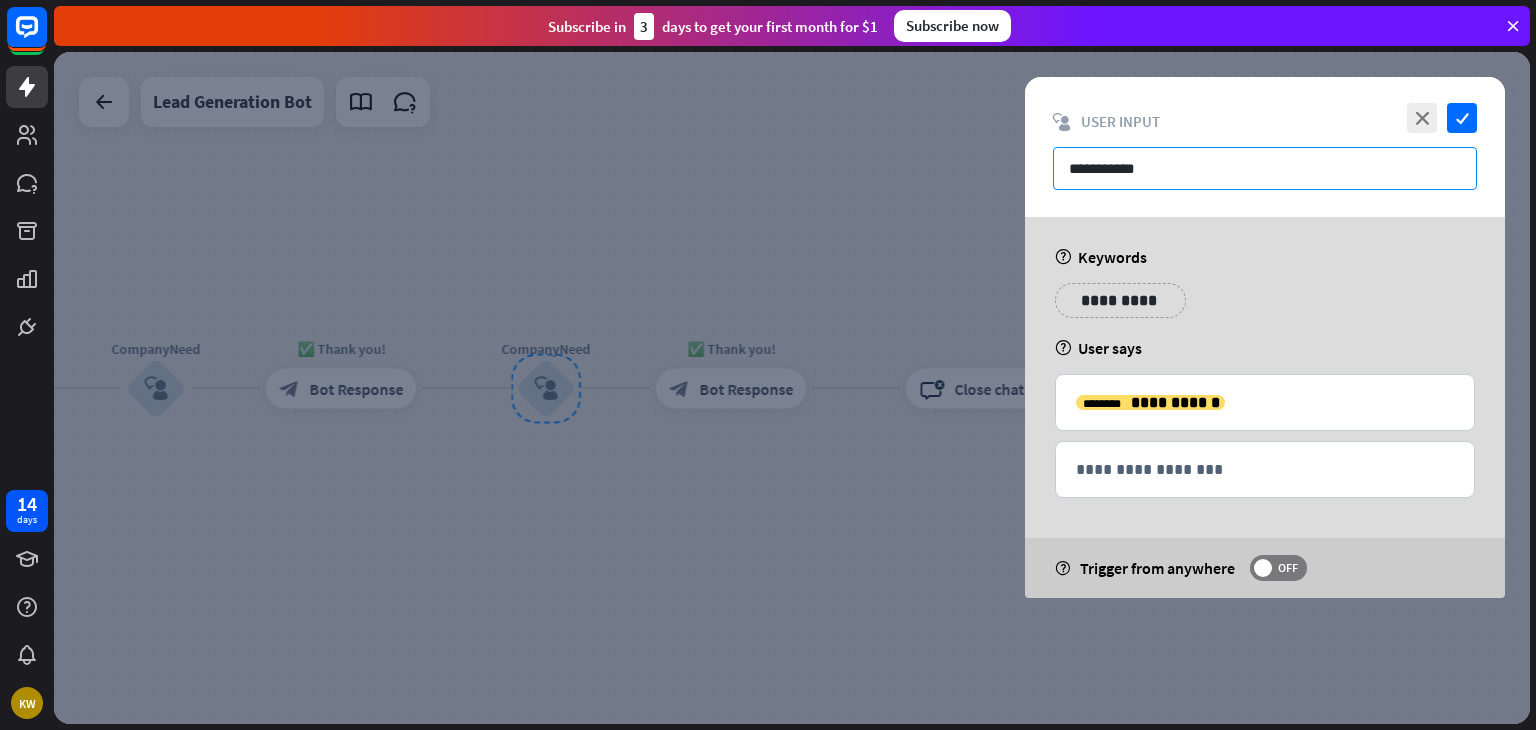 click on "**********" at bounding box center [1265, 168] 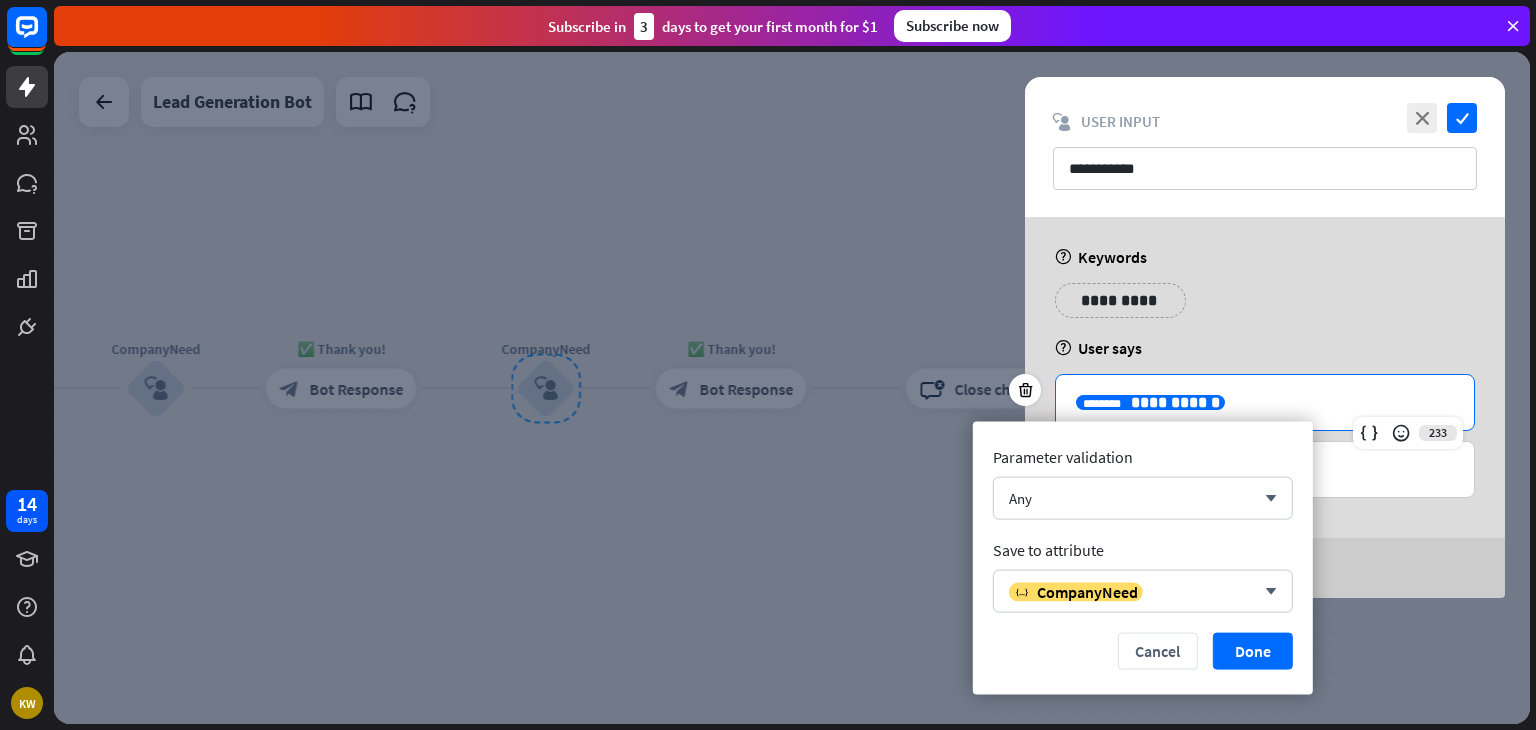 click on "**********" at bounding box center (1265, 402) 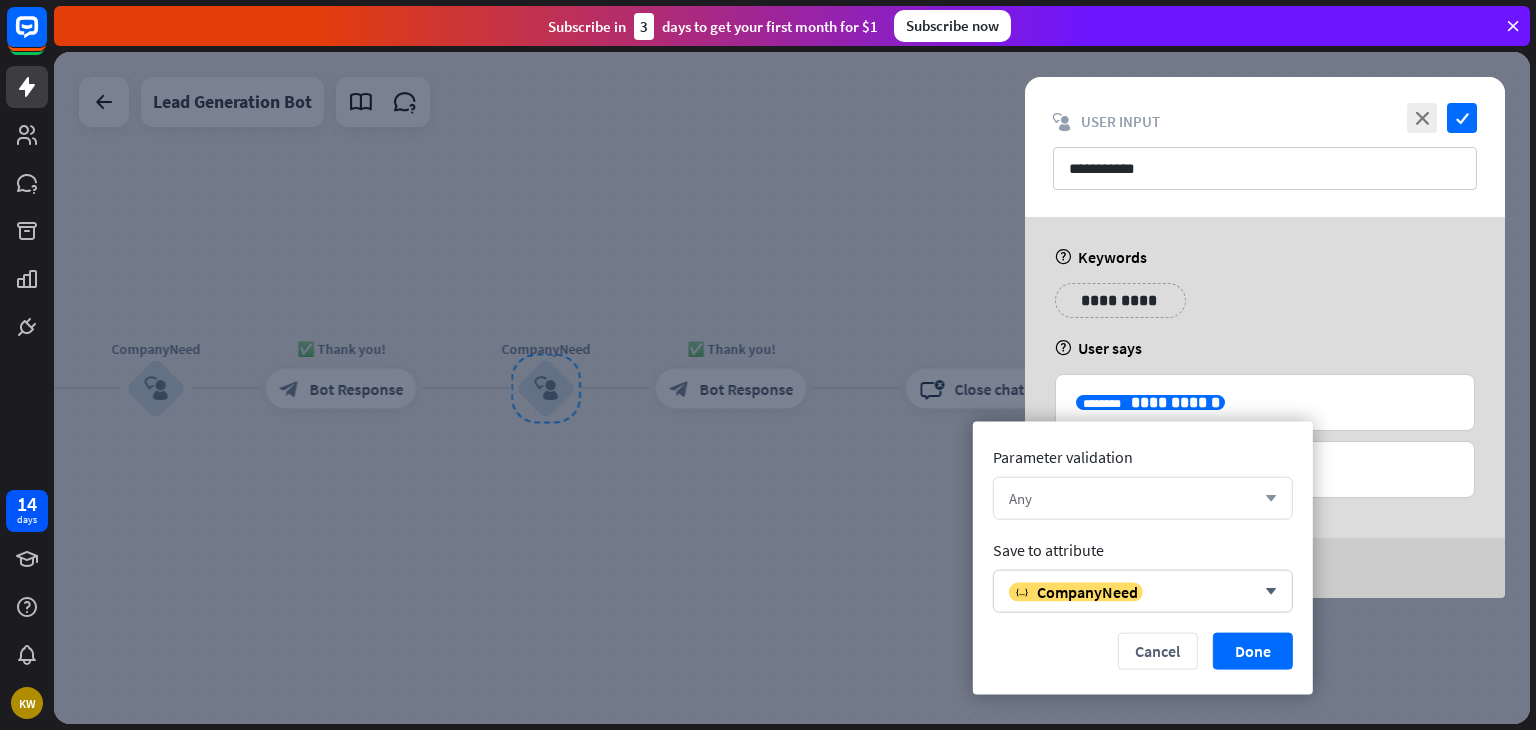 click on "arrow_down" at bounding box center (1266, 498) 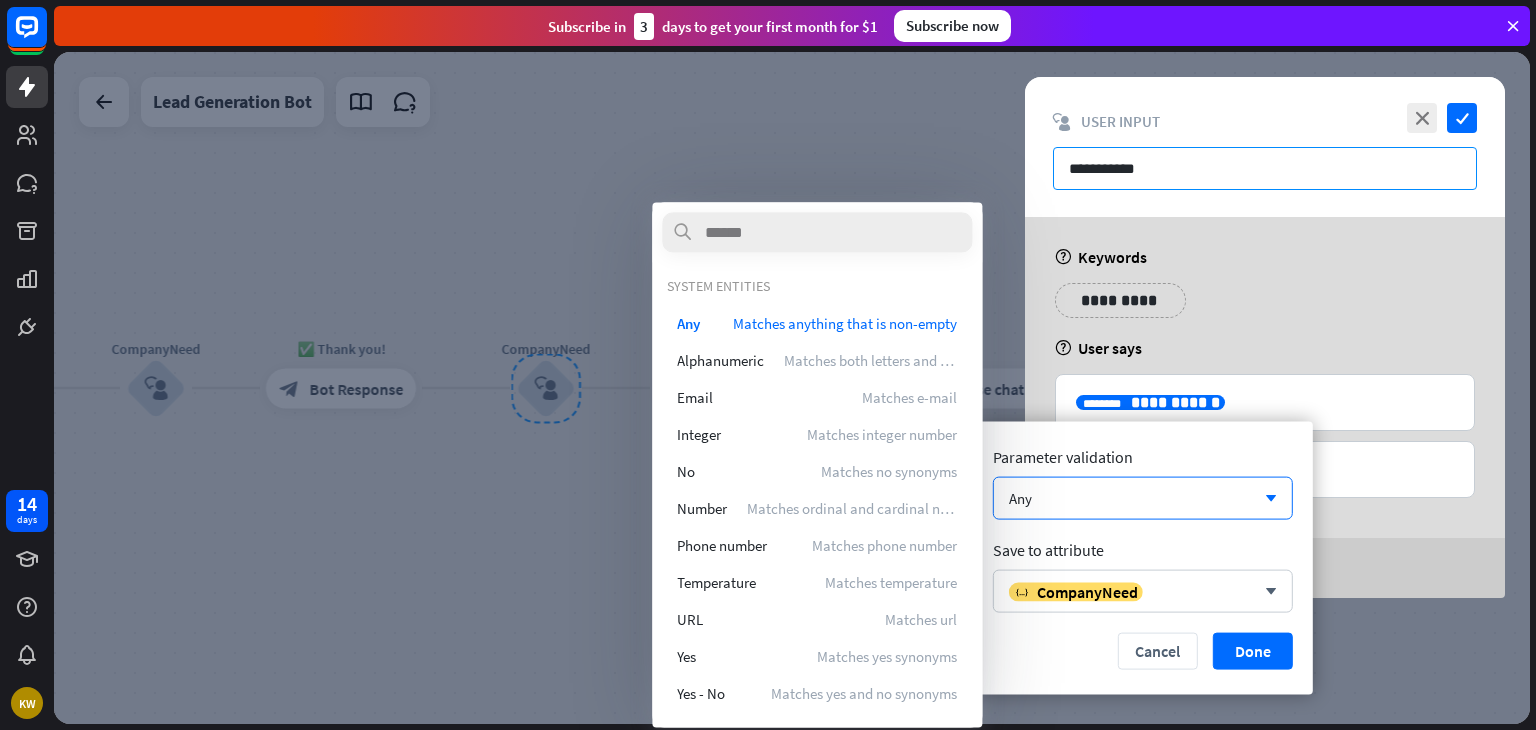click on "**********" at bounding box center (1265, 168) 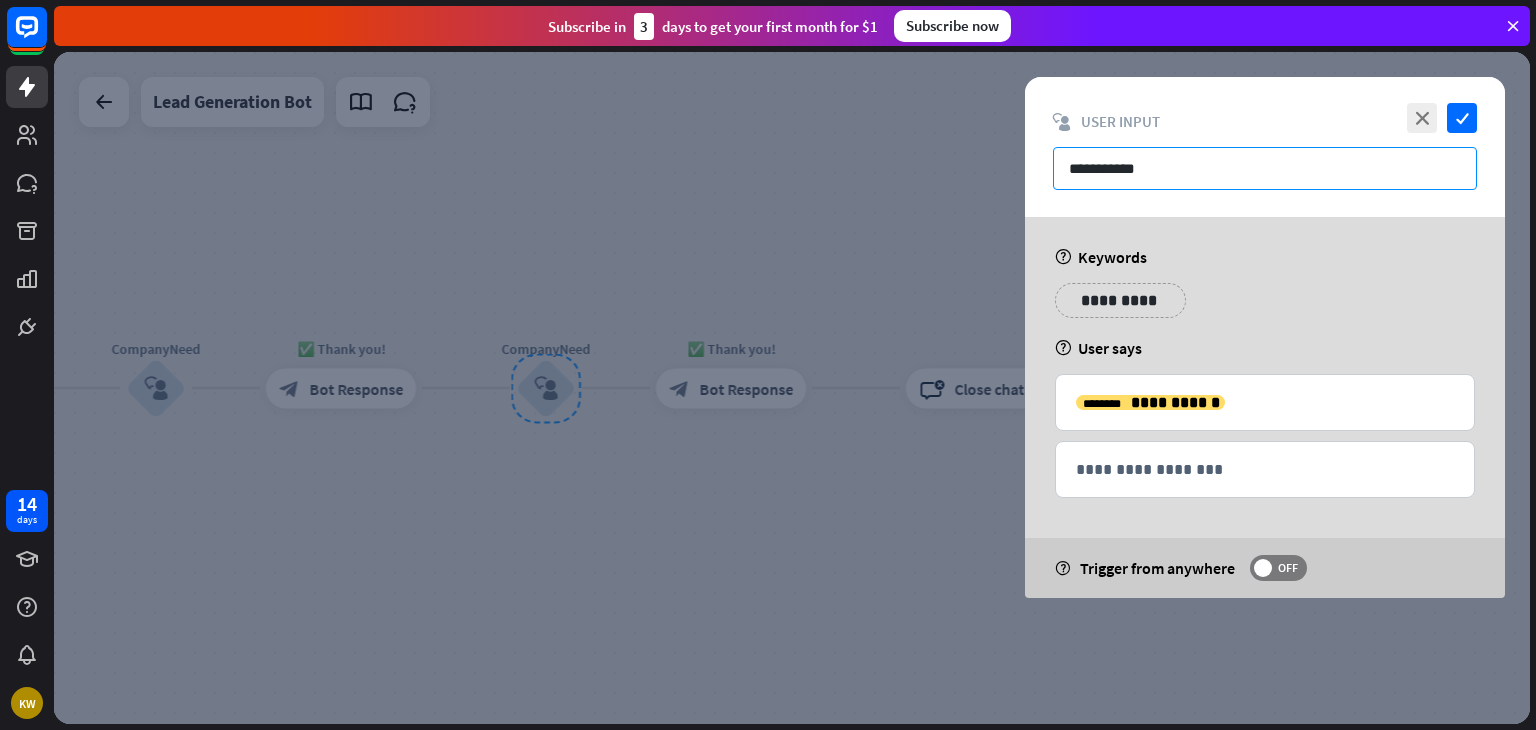 drag, startPoint x: 1200, startPoint y: 166, endPoint x: 918, endPoint y: 193, distance: 283.2896 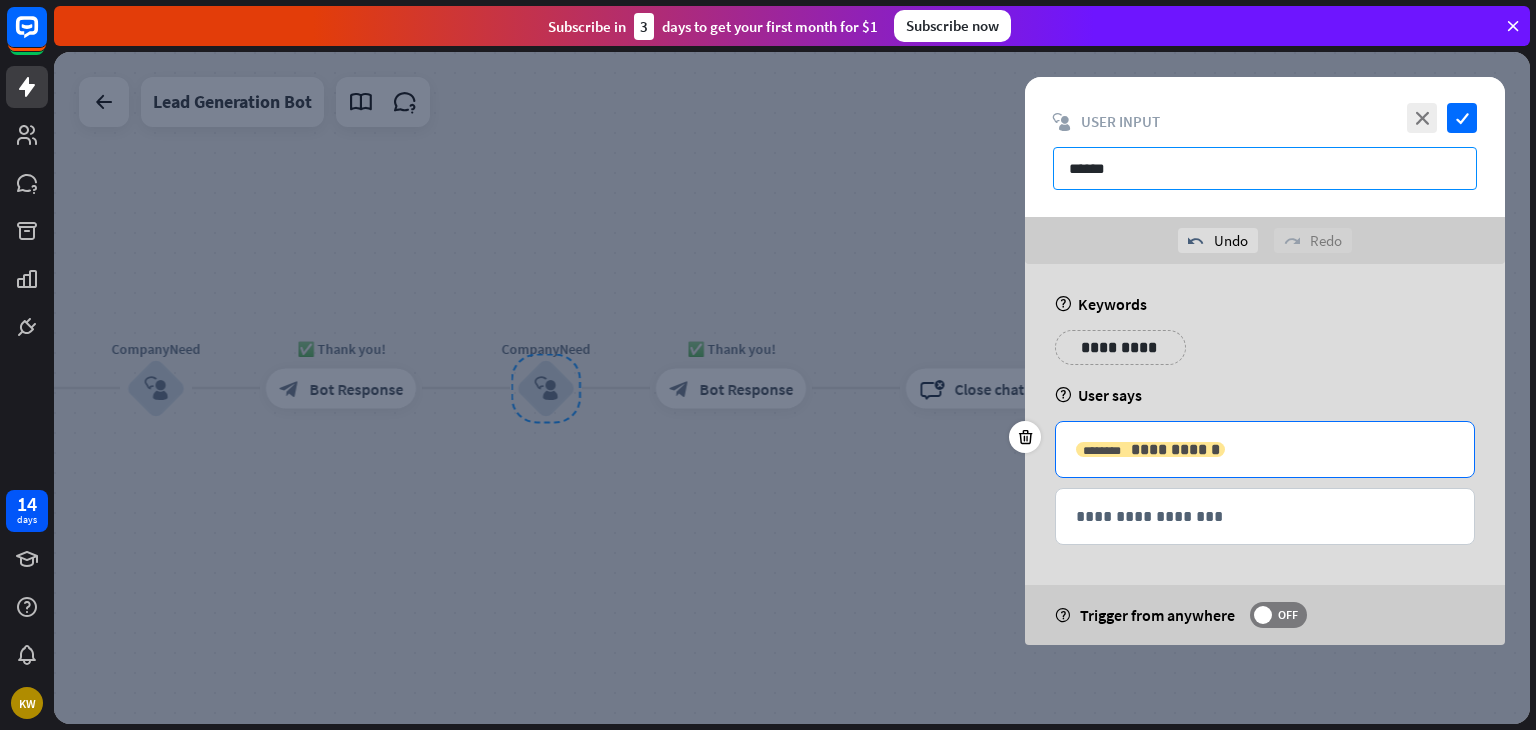 type on "******" 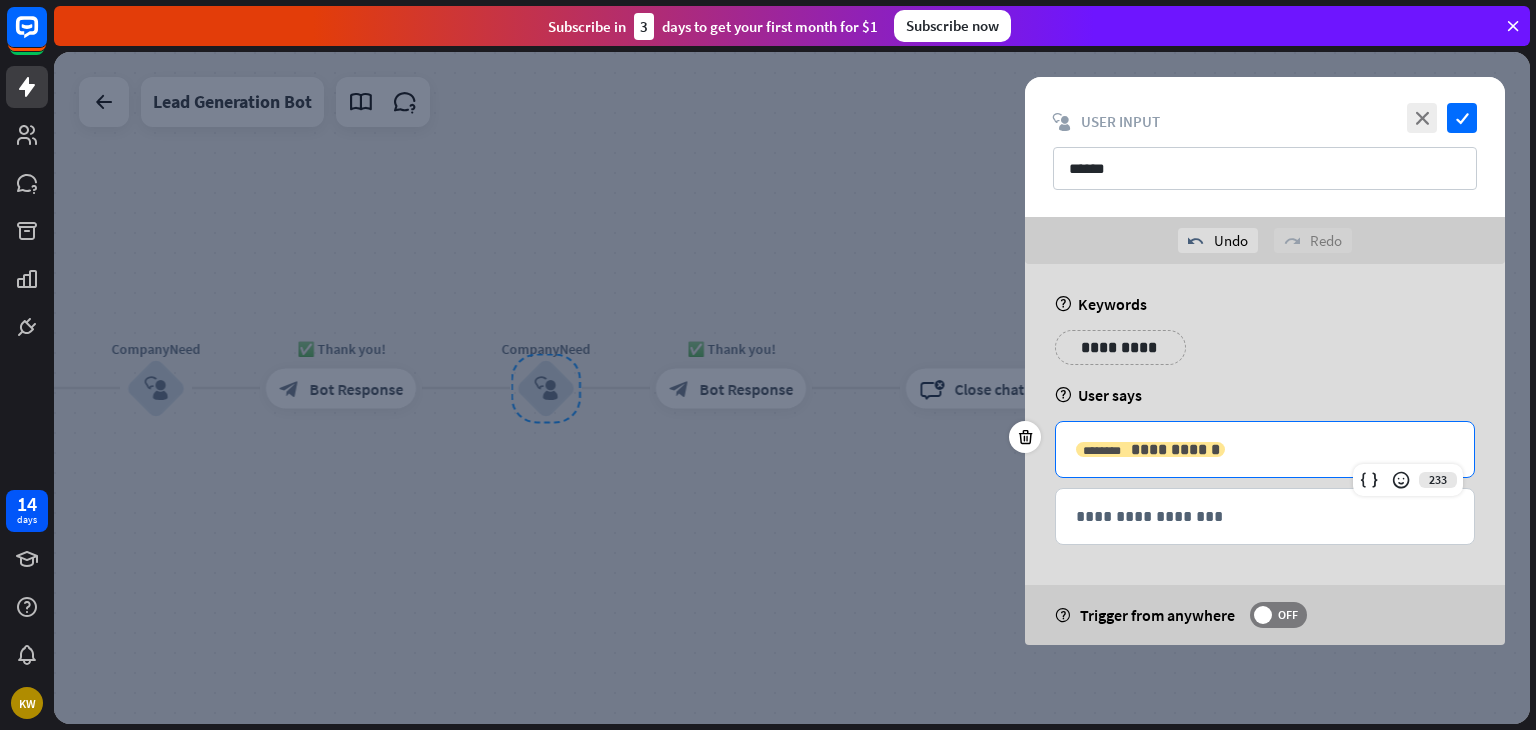 click on "**********" at bounding box center (1175, 449) 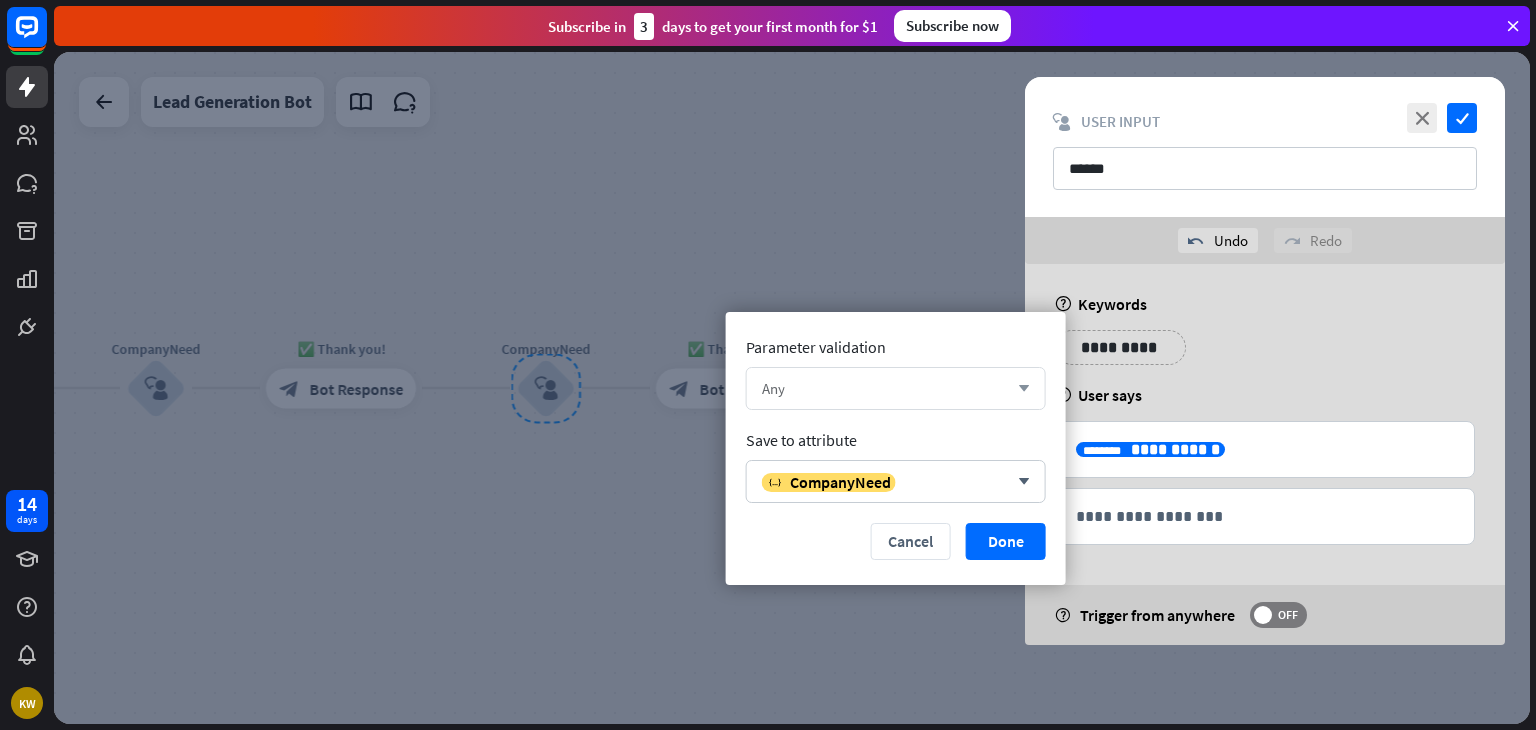 click on "Any" at bounding box center (885, 388) 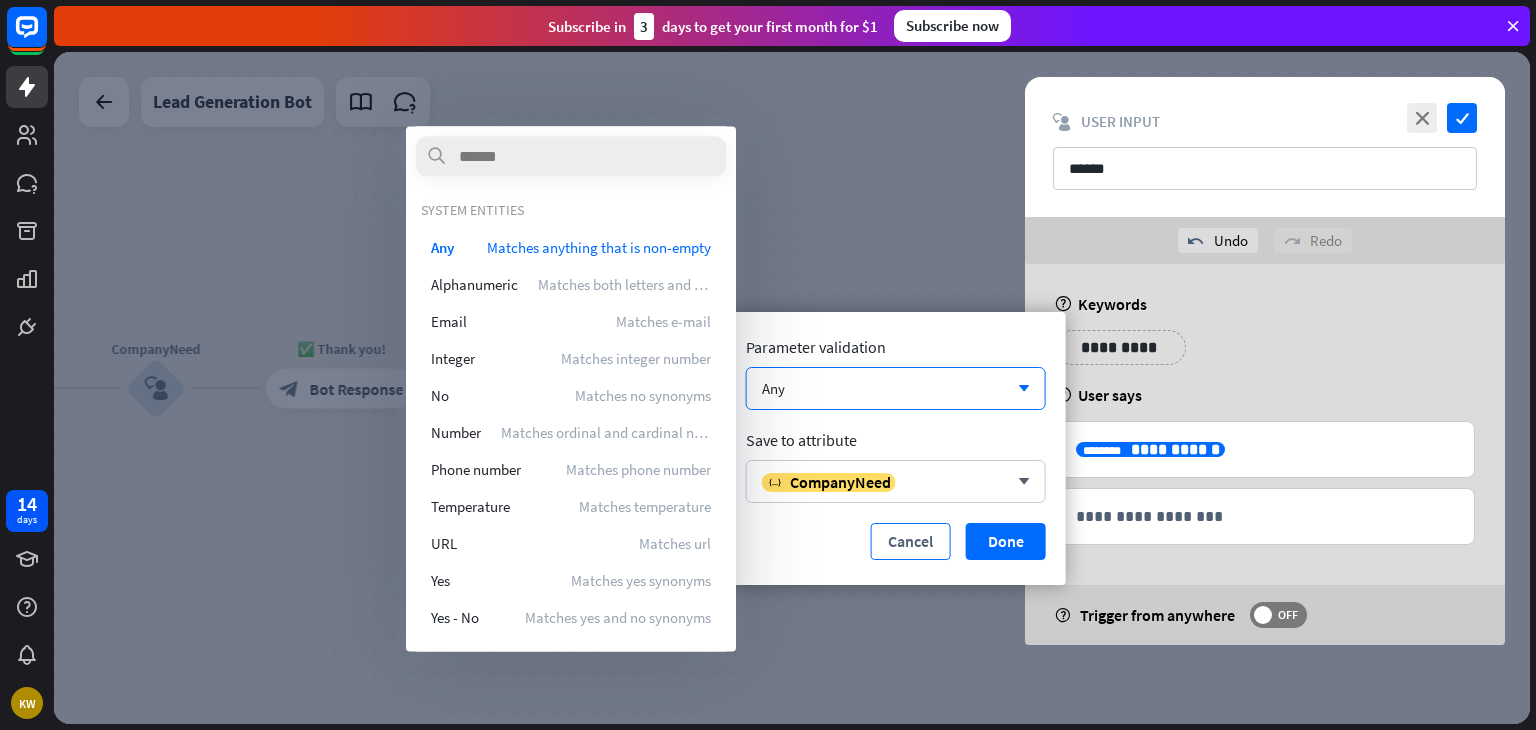 click on "Cancel" at bounding box center [911, 541] 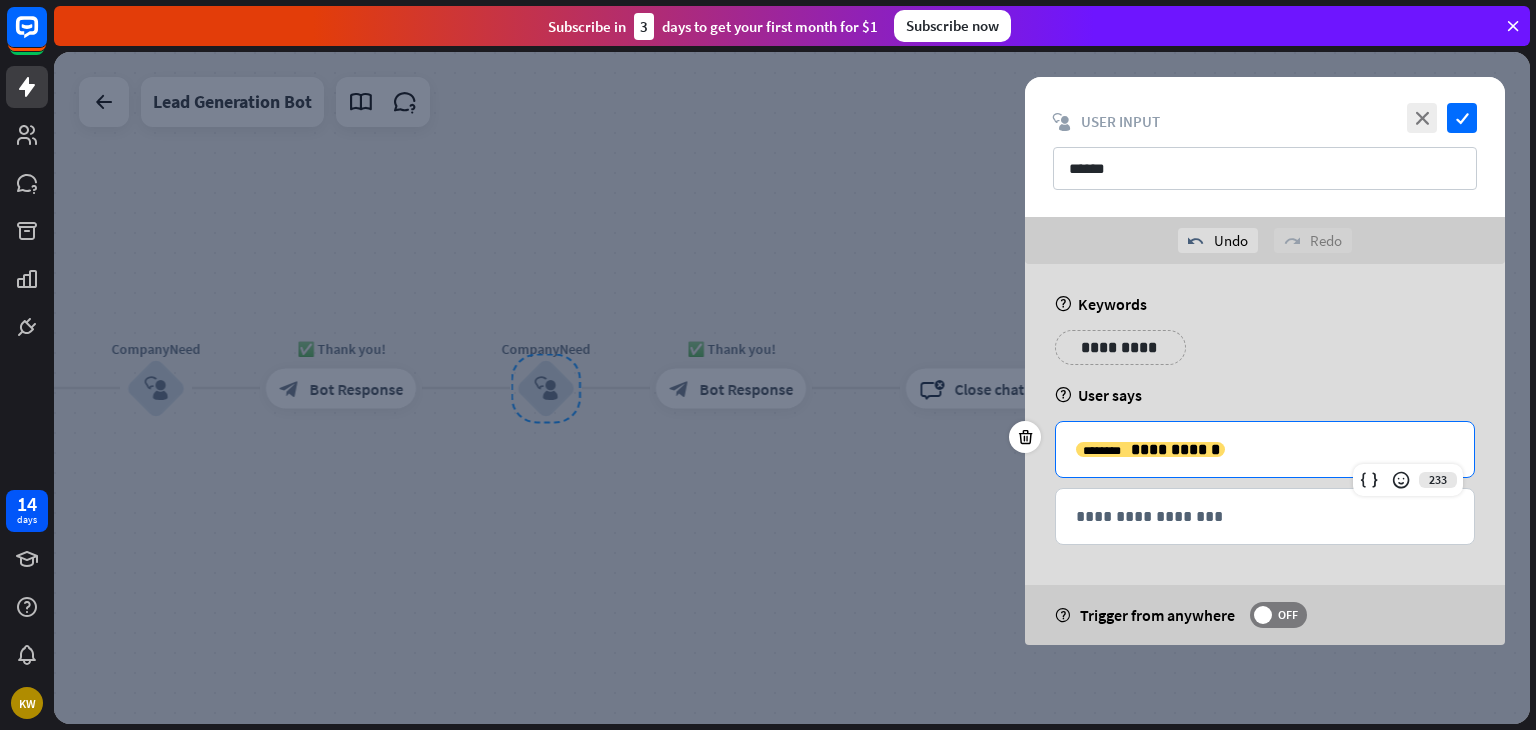 click on "**********" at bounding box center [1265, 449] 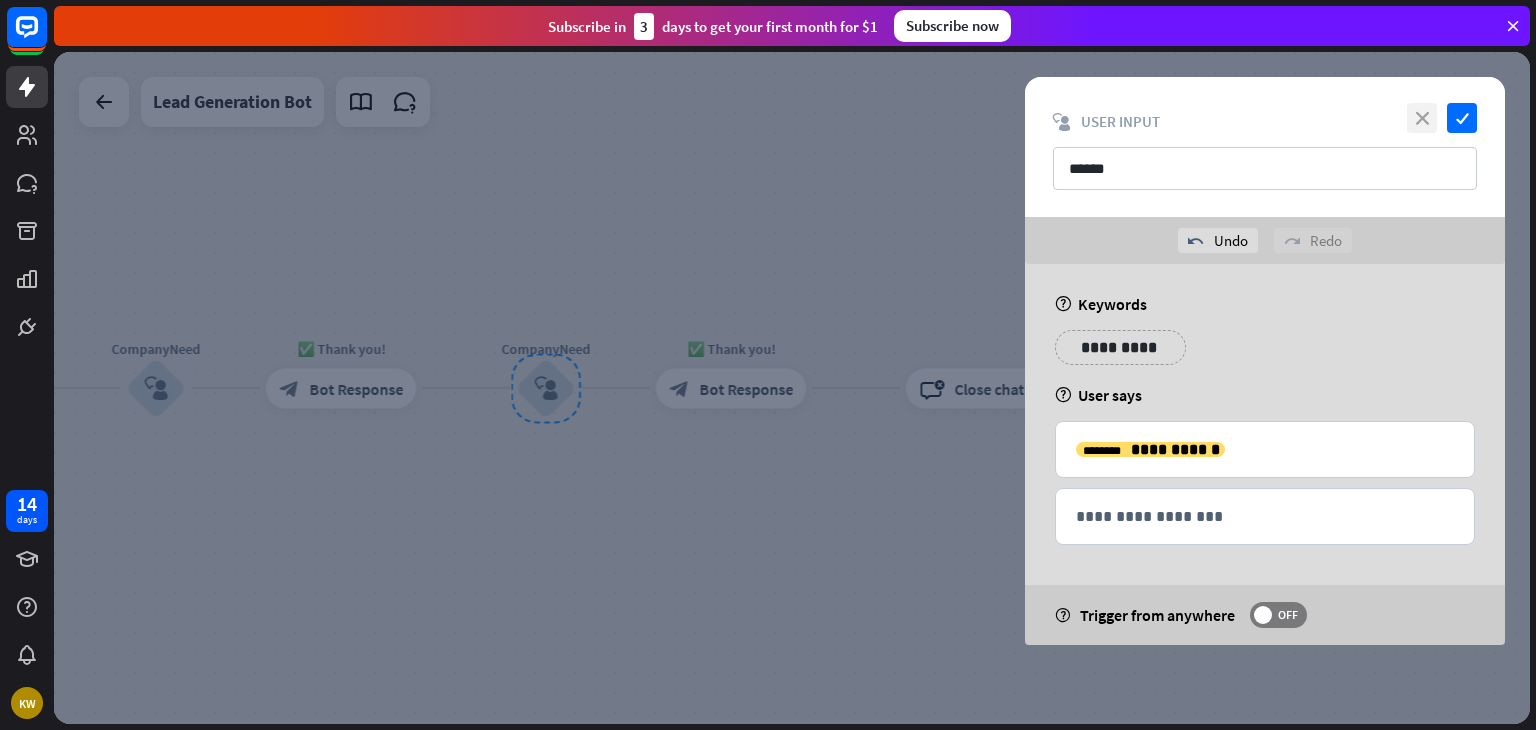 click on "close" at bounding box center [1422, 118] 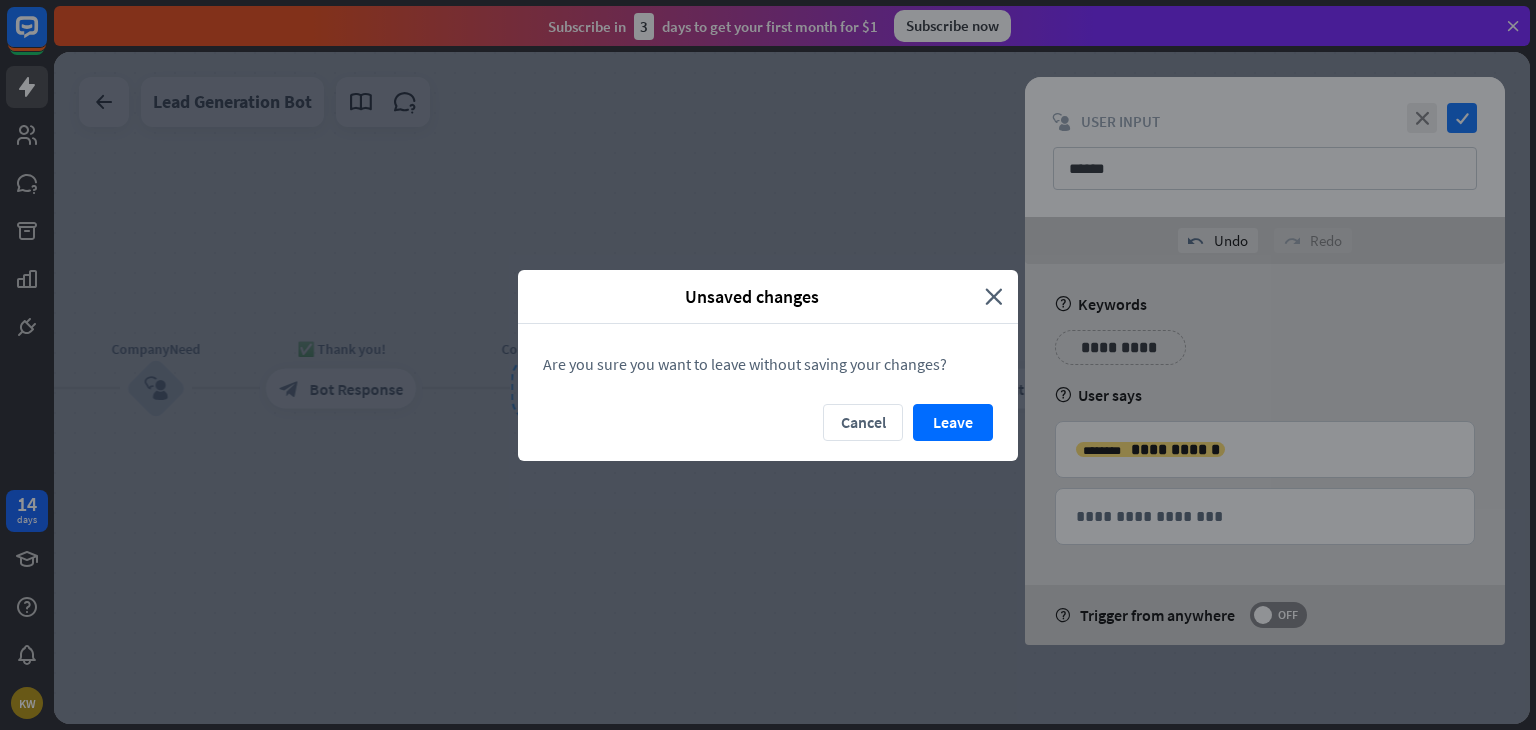 click on "Cancel   Leave" at bounding box center (768, 432) 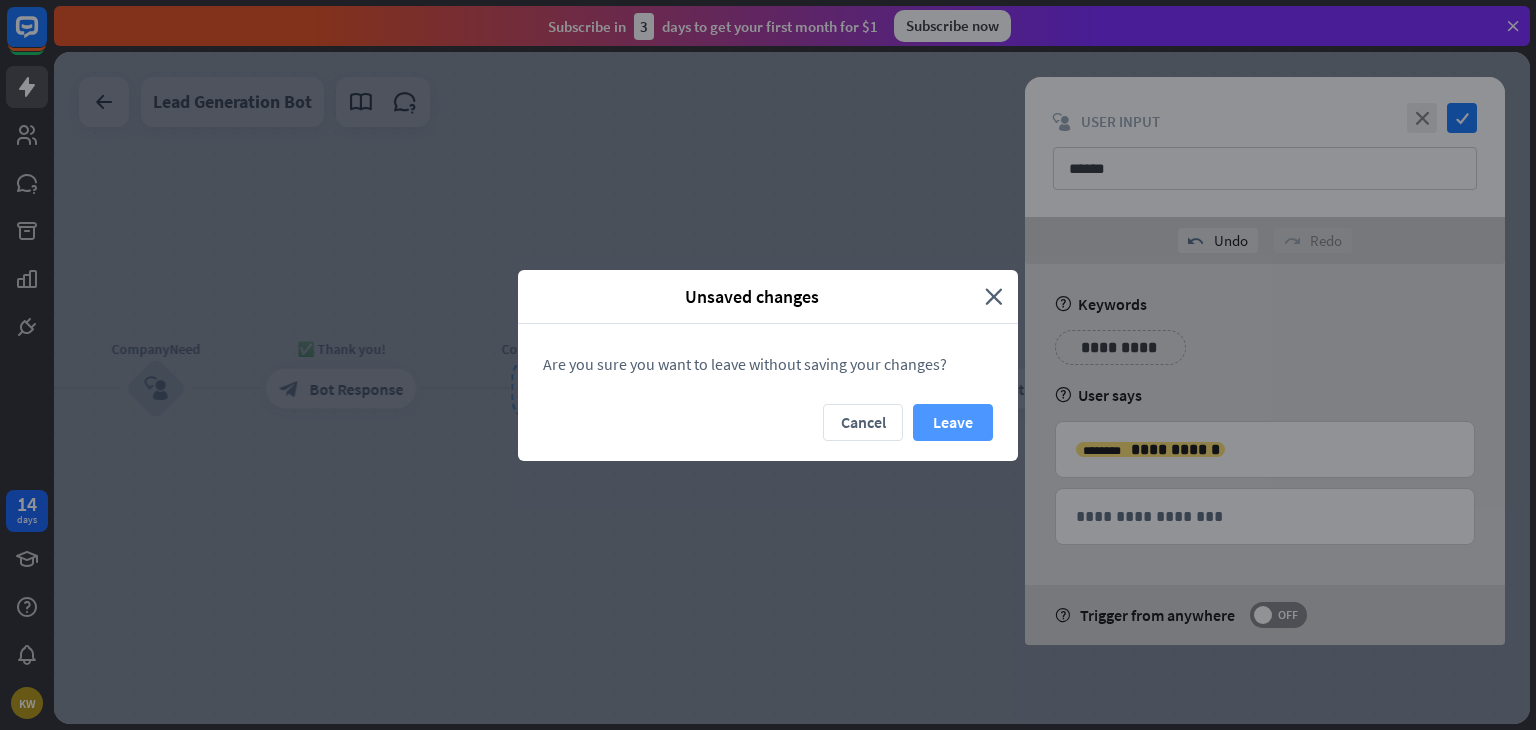 click on "Leave" at bounding box center [953, 422] 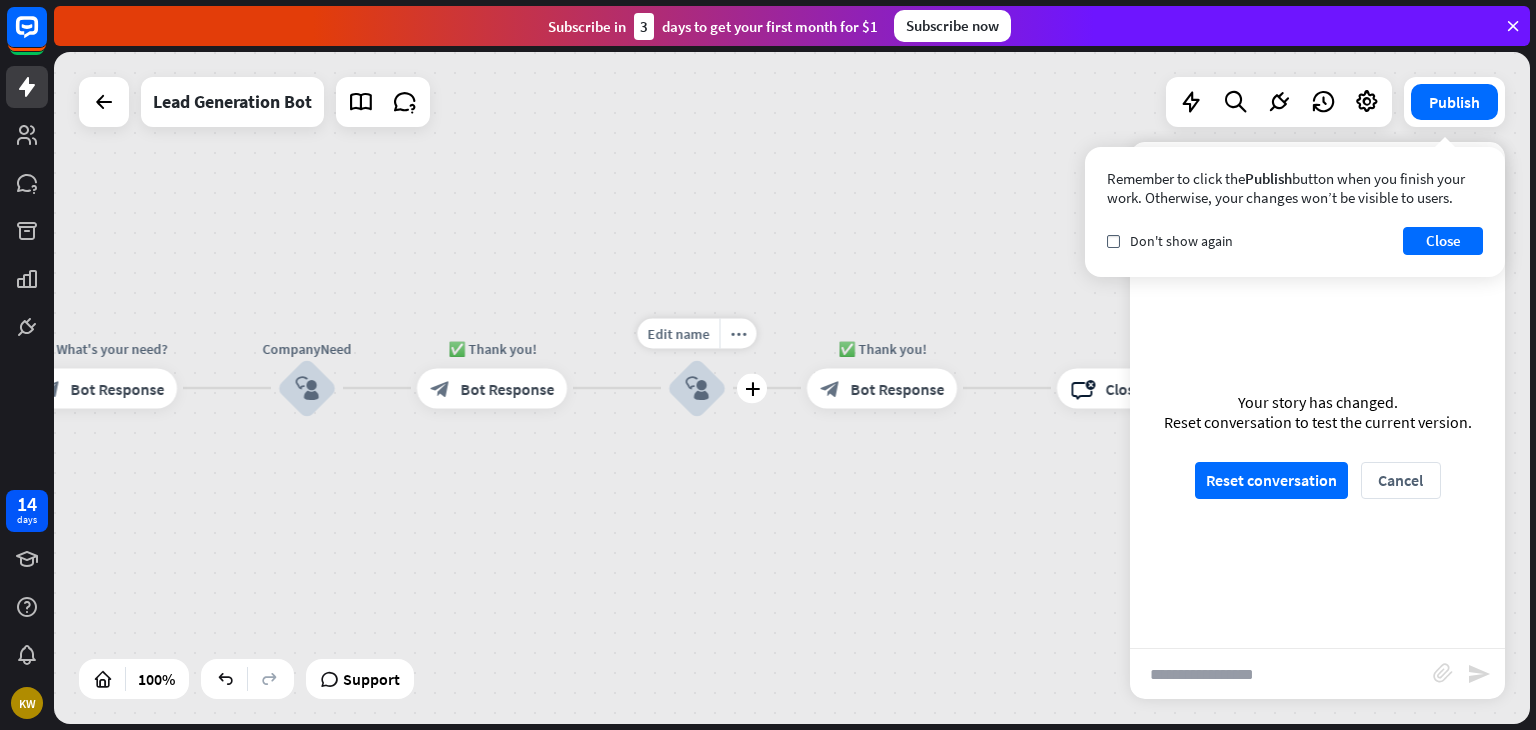 click on "block_user_input" at bounding box center [697, 388] 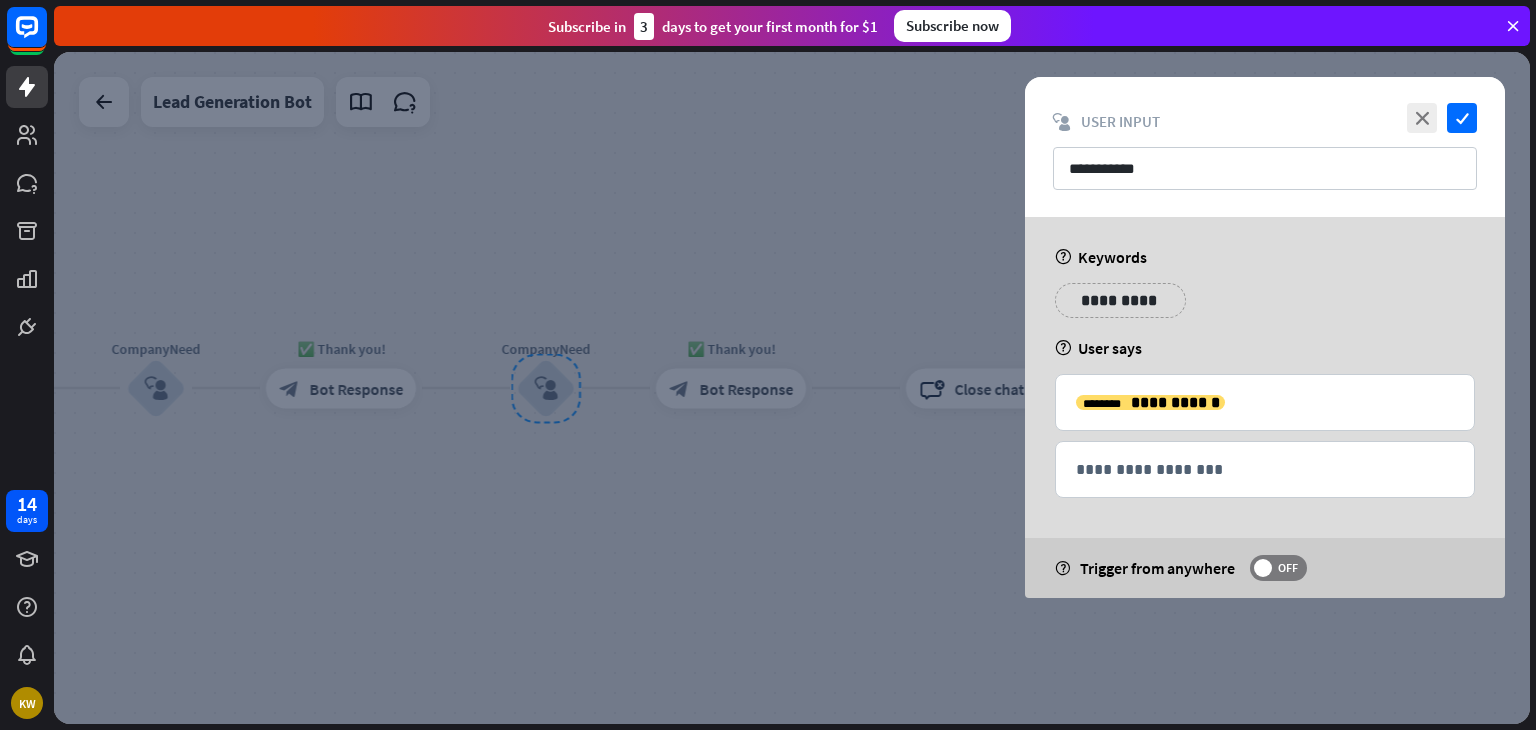 click at bounding box center [792, 388] 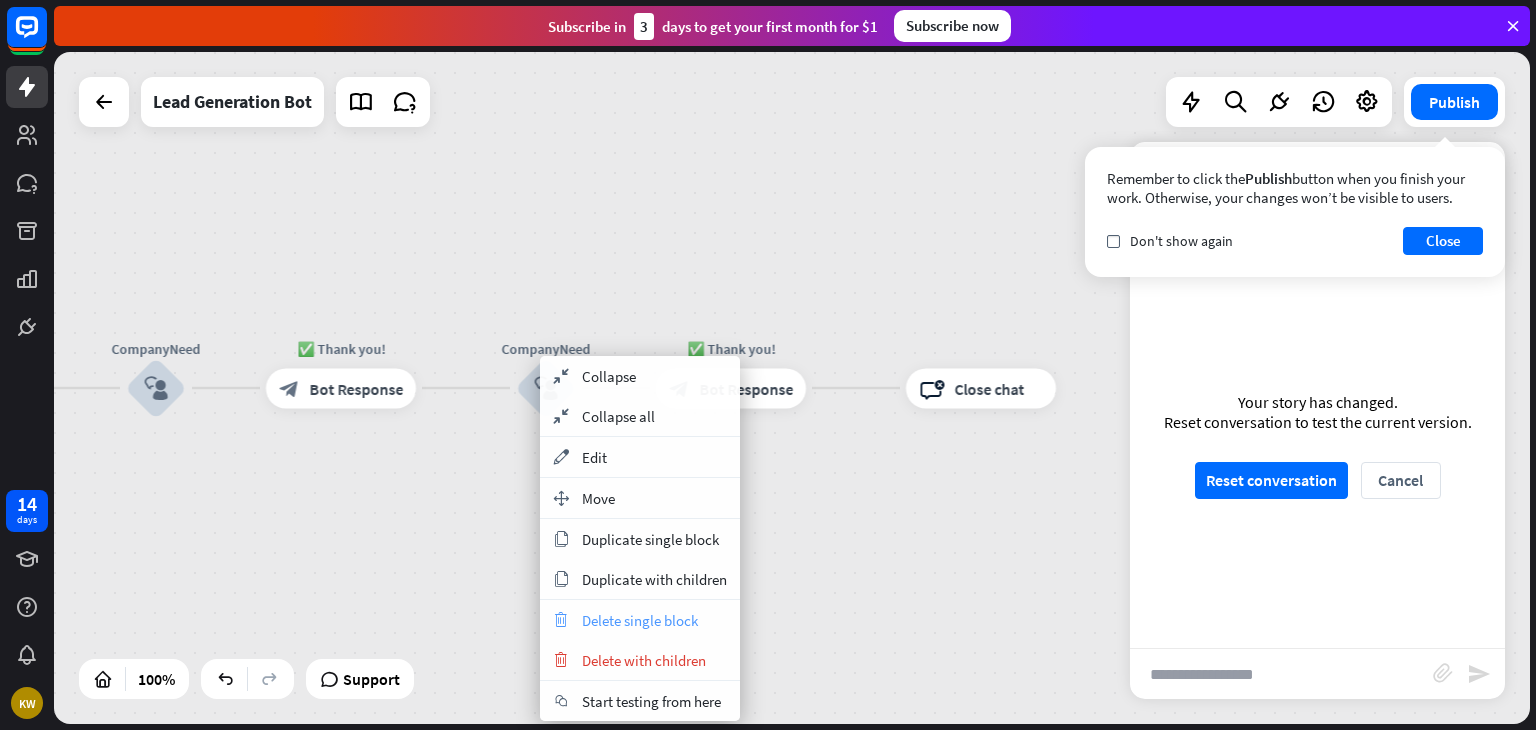 click on "Delete single block" at bounding box center [640, 620] 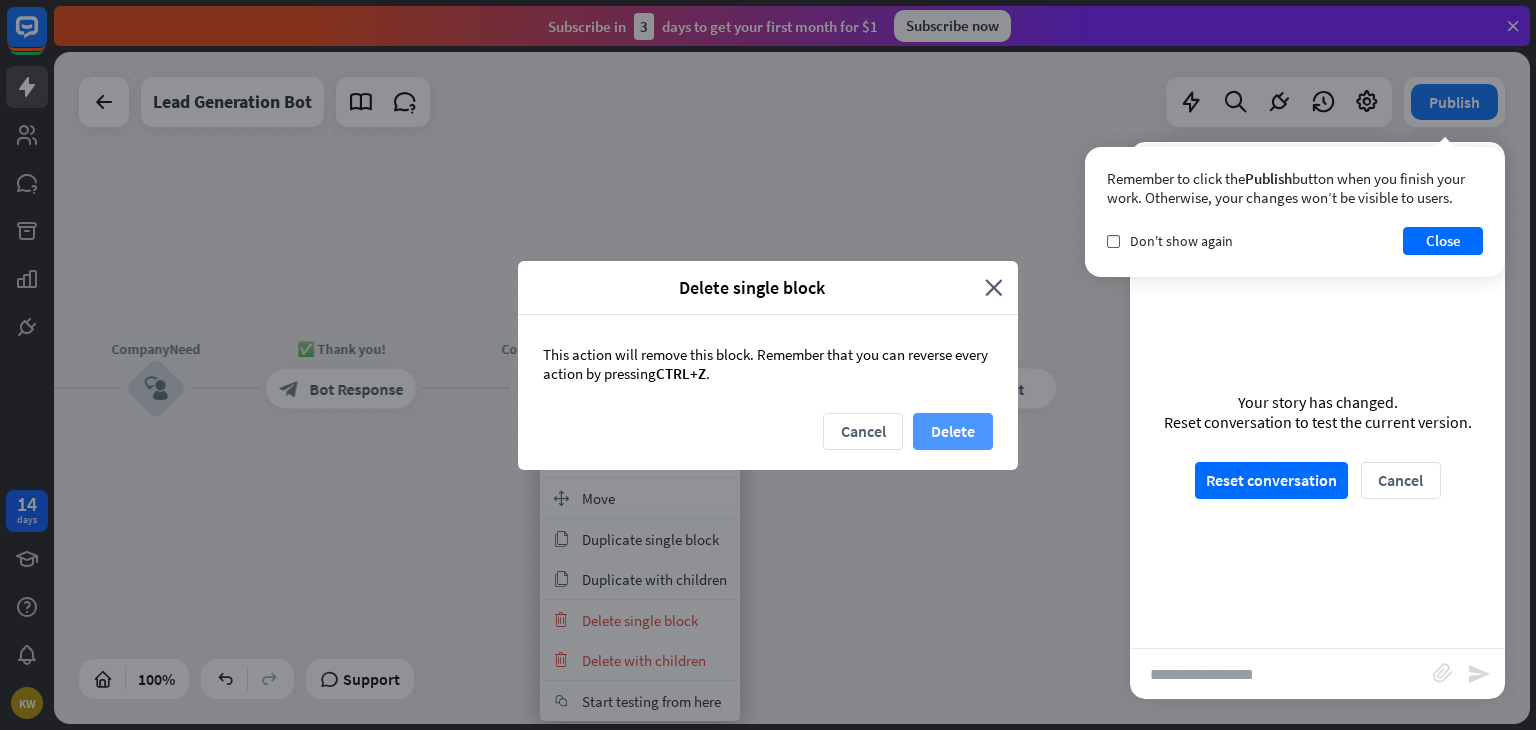 click on "Delete" at bounding box center (953, 431) 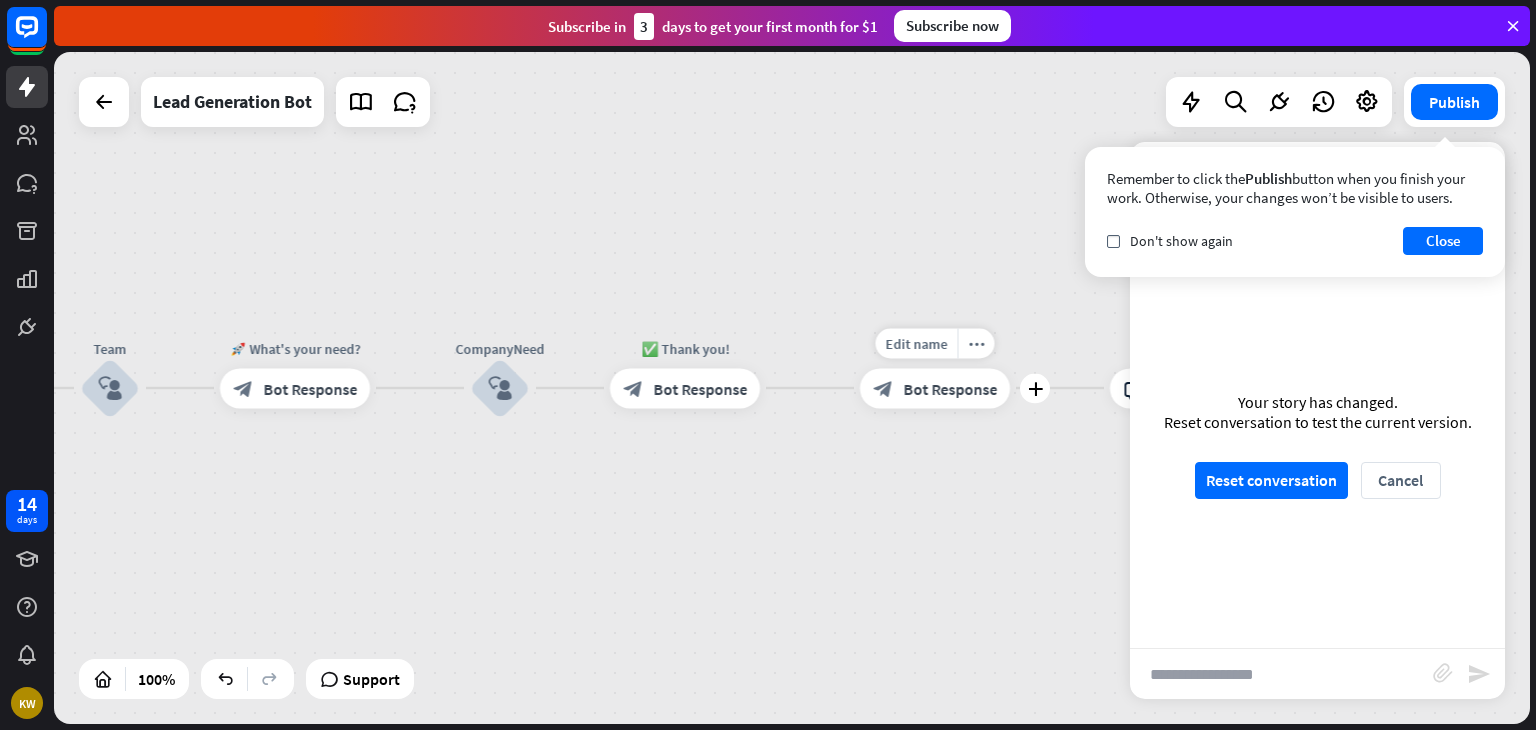 click on "Bot Response" at bounding box center [950, 388] 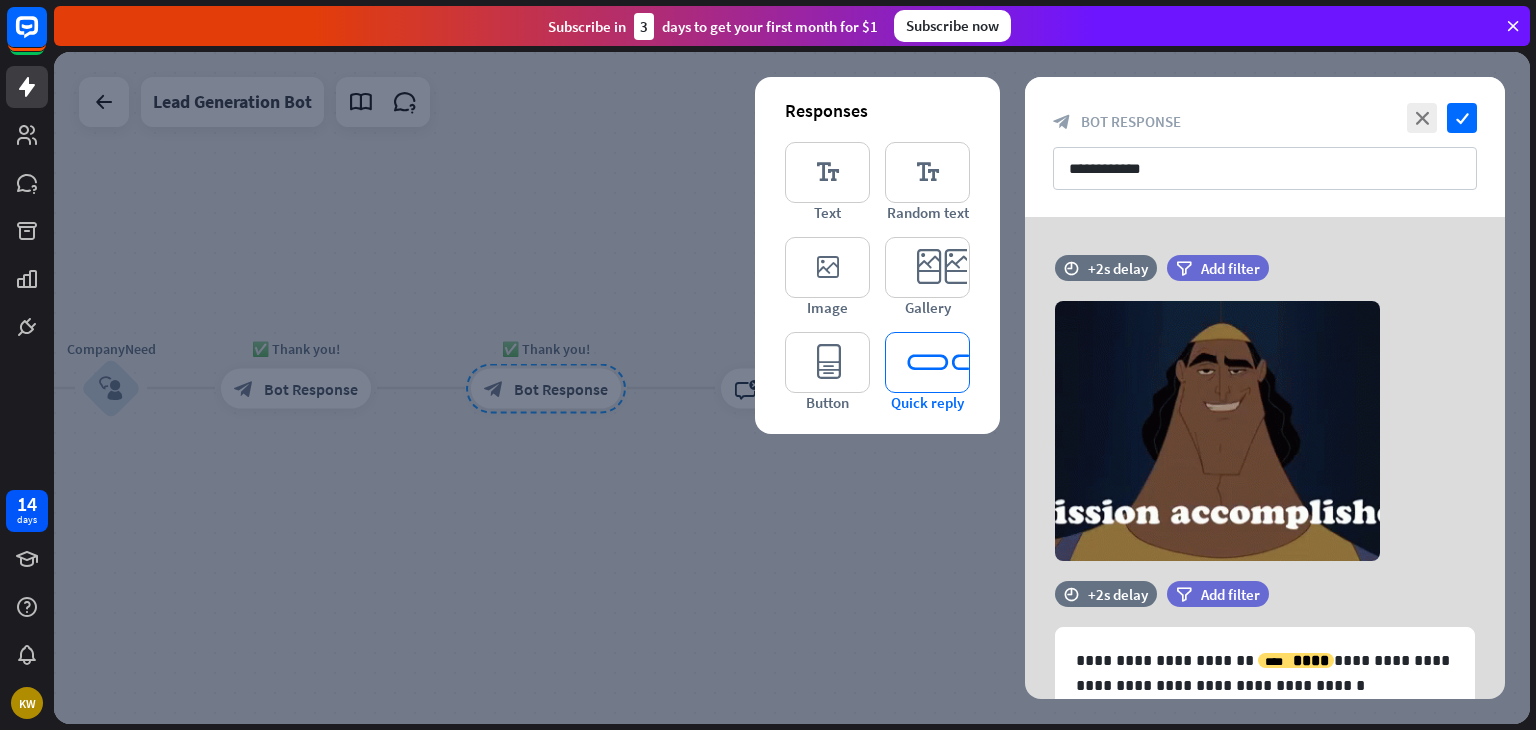 click on "editor_quick_replies" at bounding box center (927, 362) 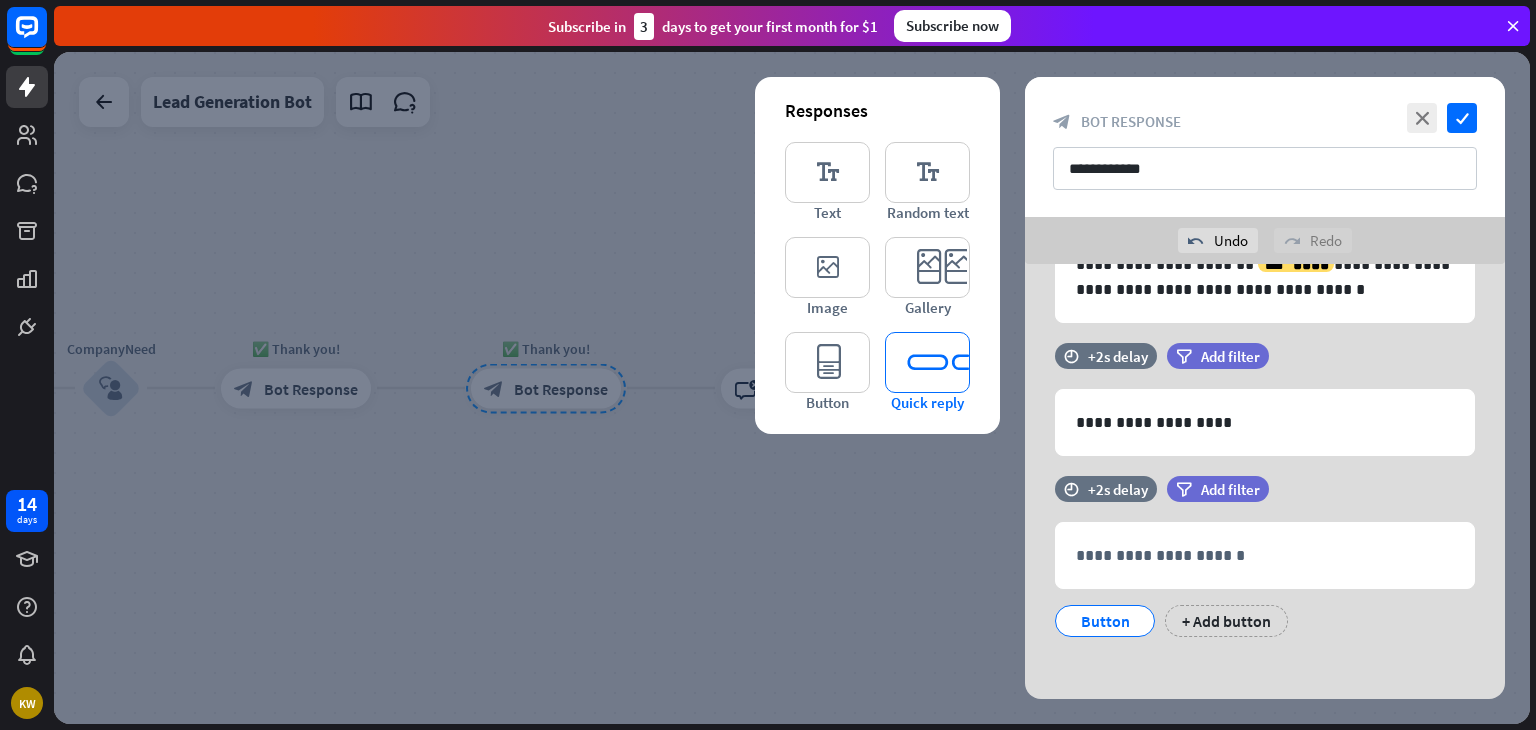 scroll, scrollTop: 450, scrollLeft: 0, axis: vertical 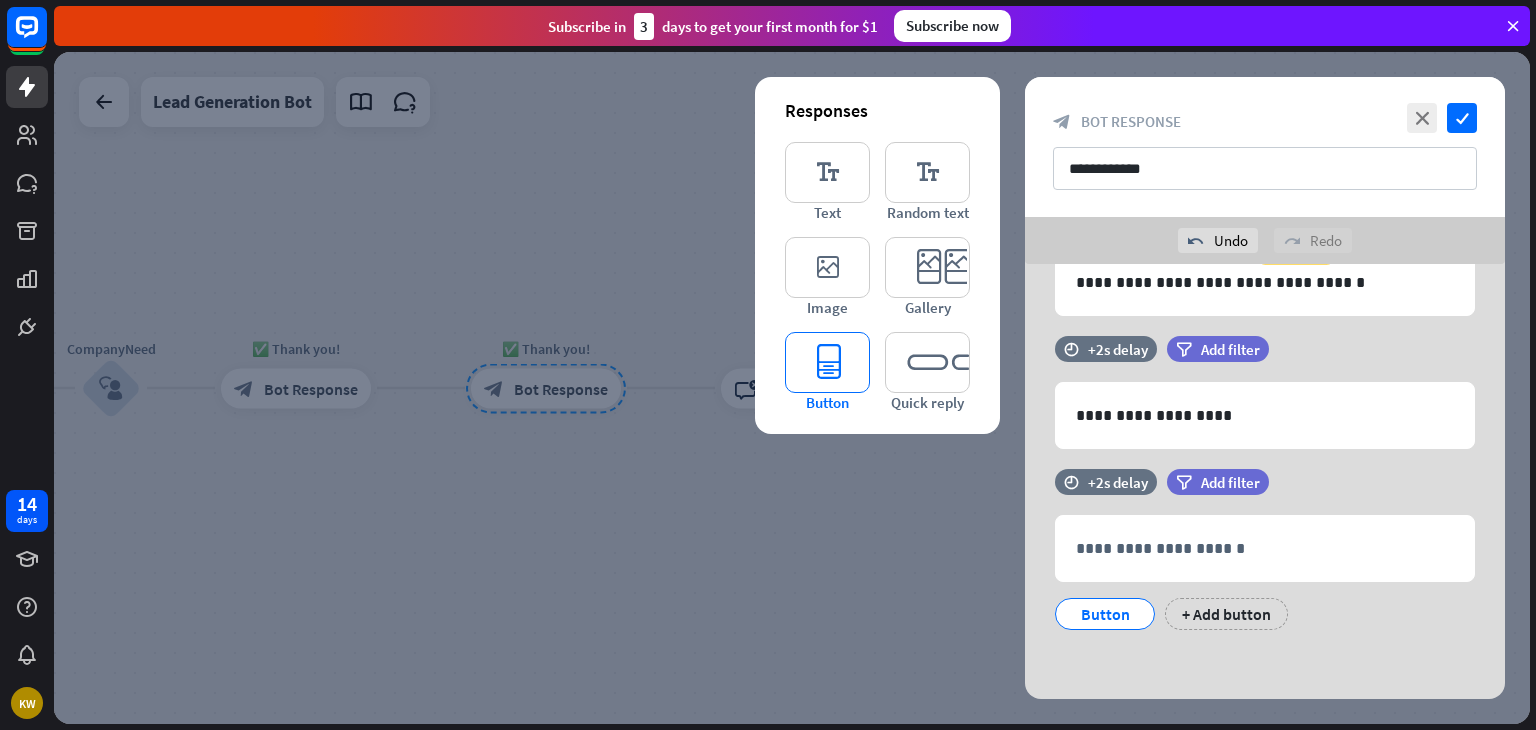 click on "editor_button" at bounding box center (827, 362) 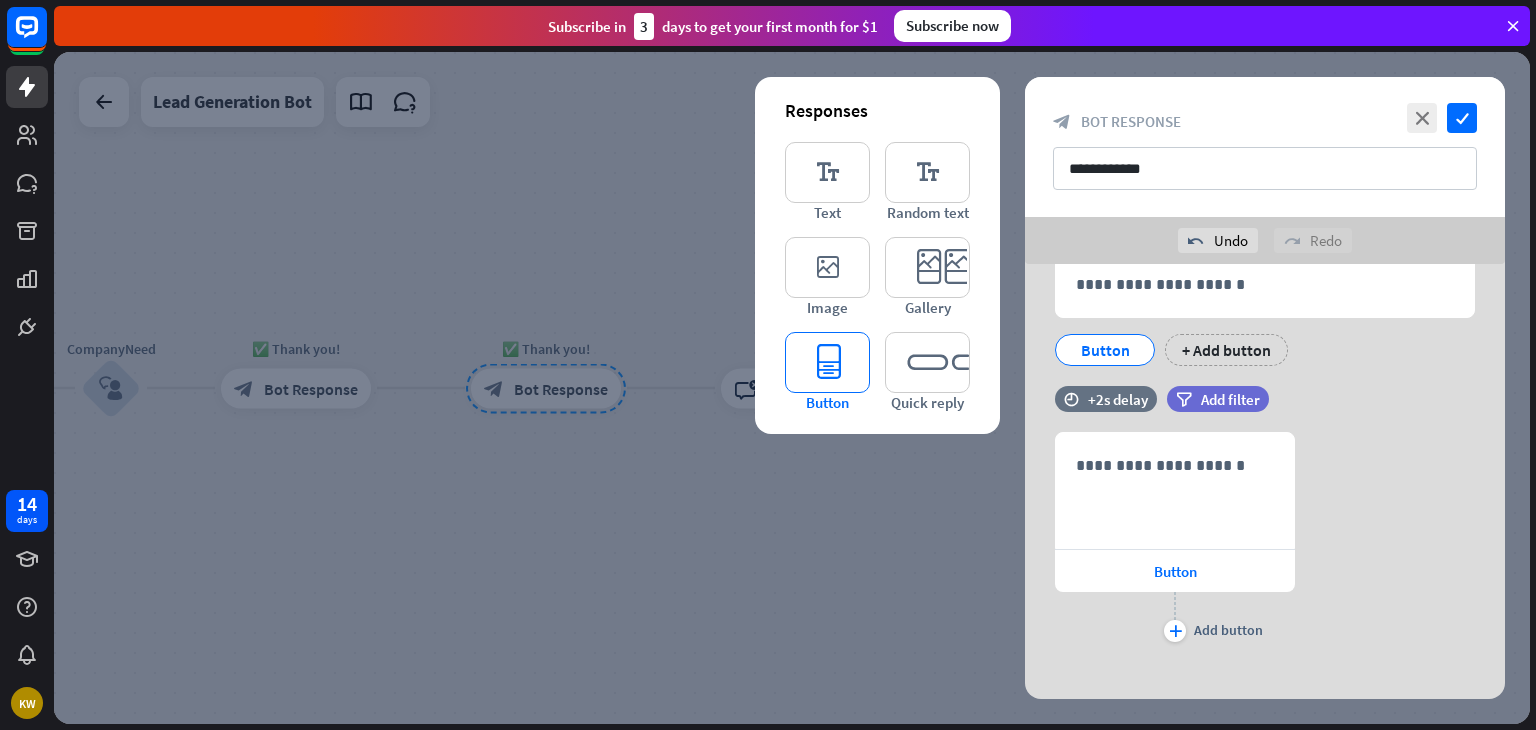 scroll, scrollTop: 730, scrollLeft: 0, axis: vertical 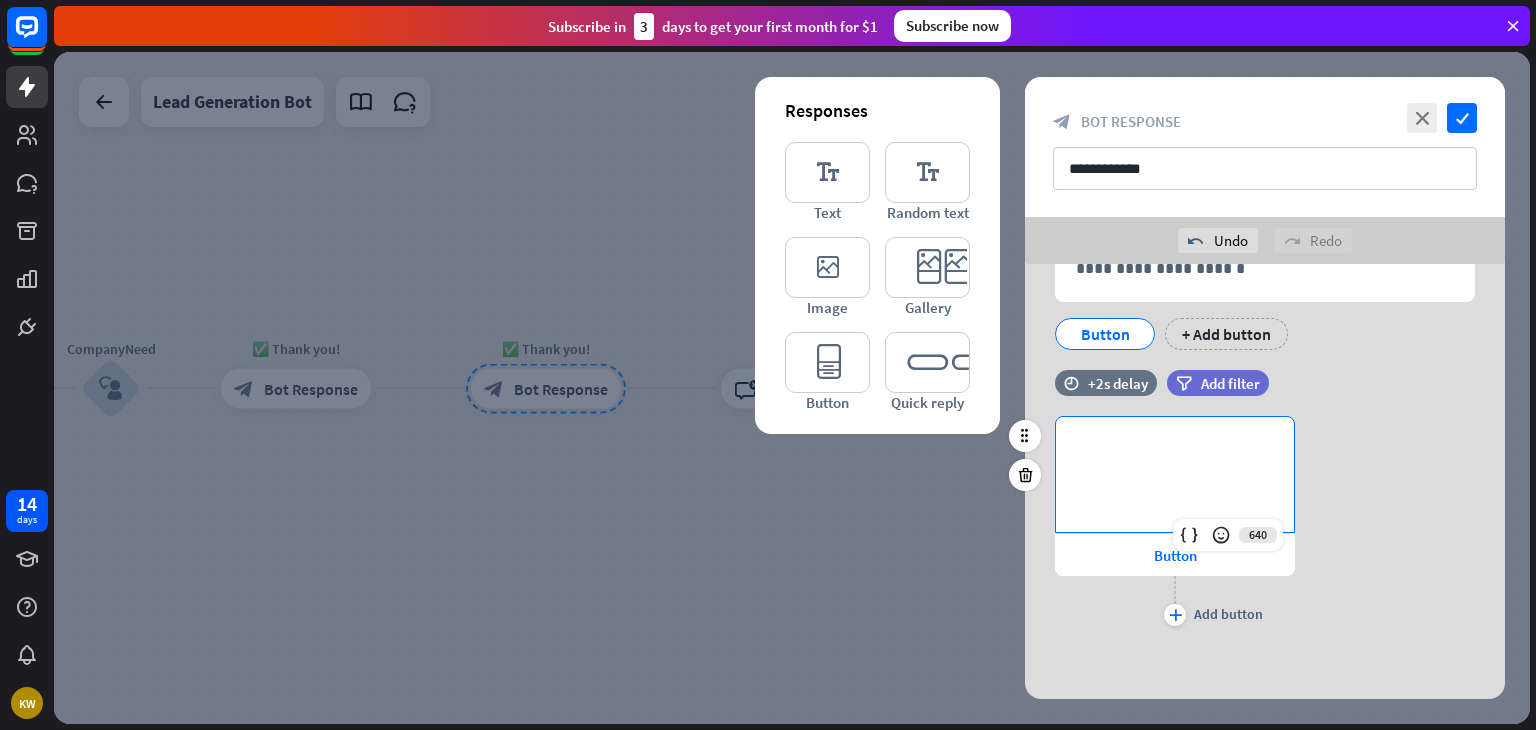 click on "**********" at bounding box center [1175, 449] 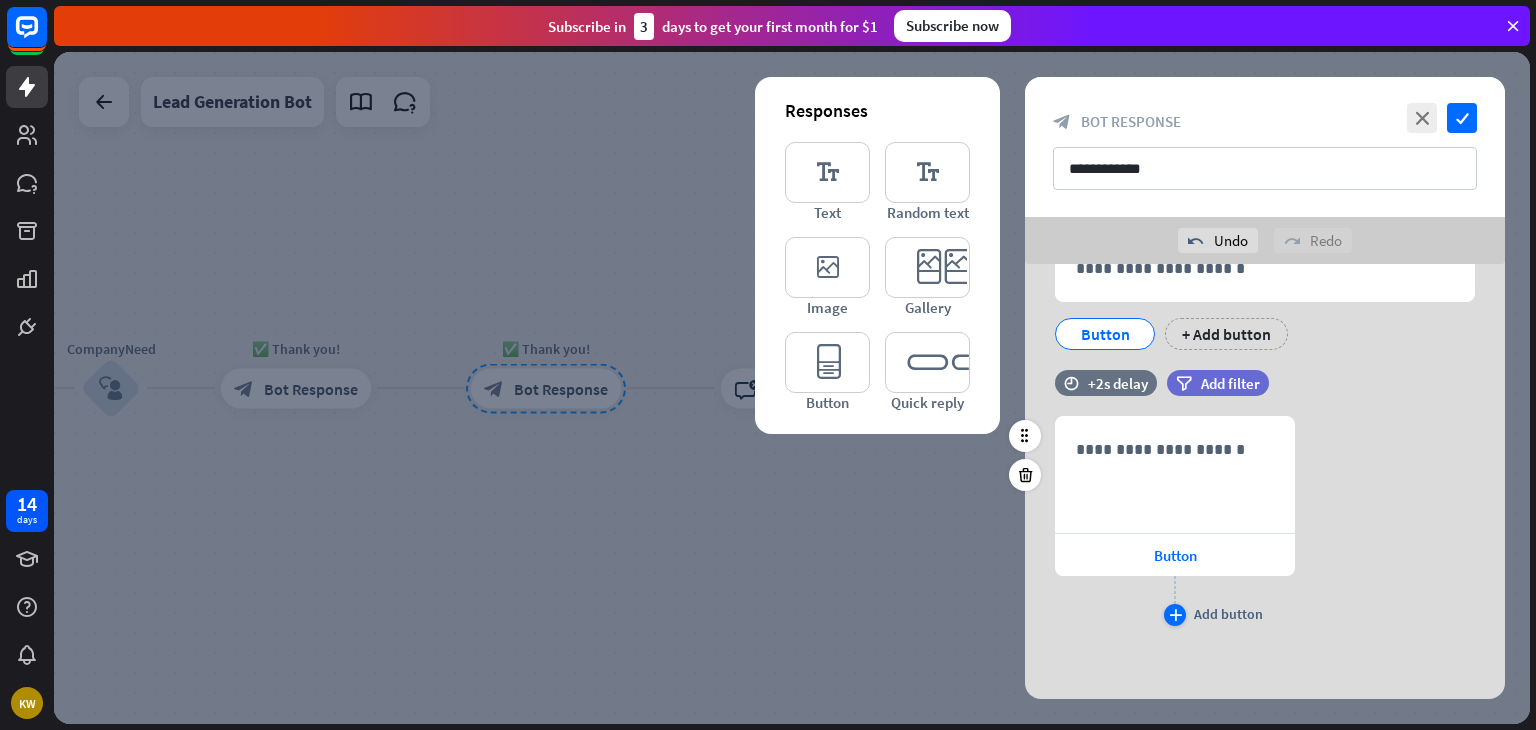 click on "plus" at bounding box center [1175, 615] 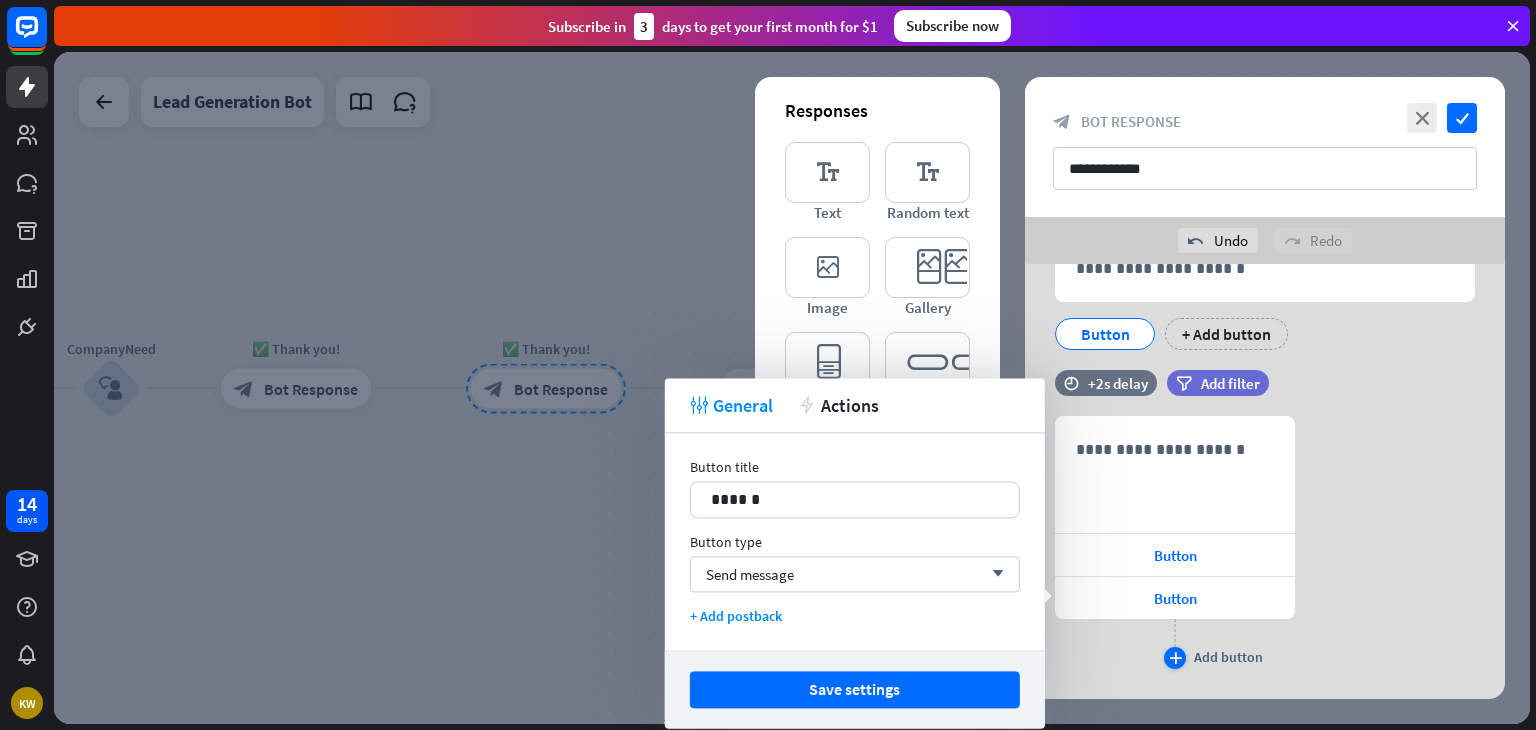 click on "plus" at bounding box center (1175, 658) 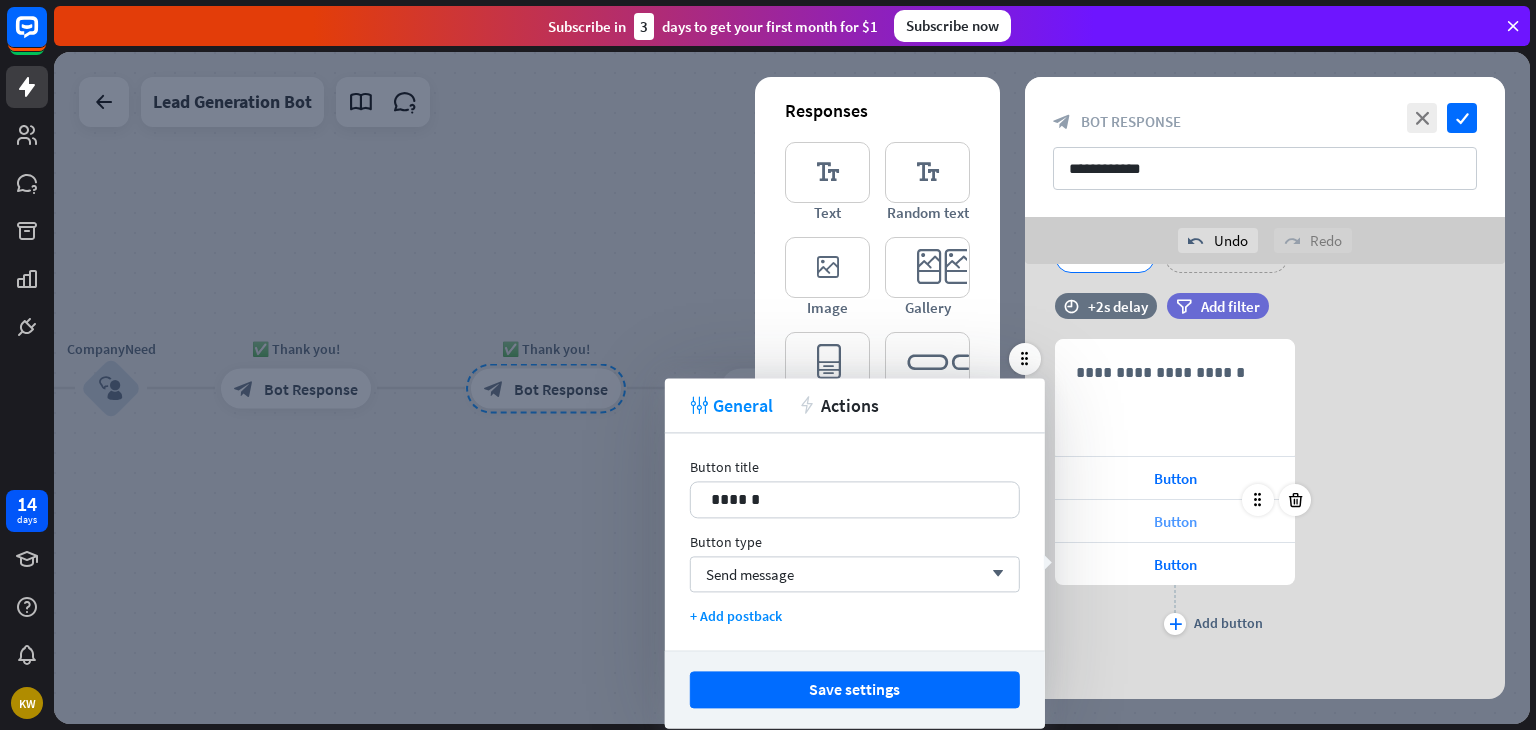 scroll, scrollTop: 806, scrollLeft: 0, axis: vertical 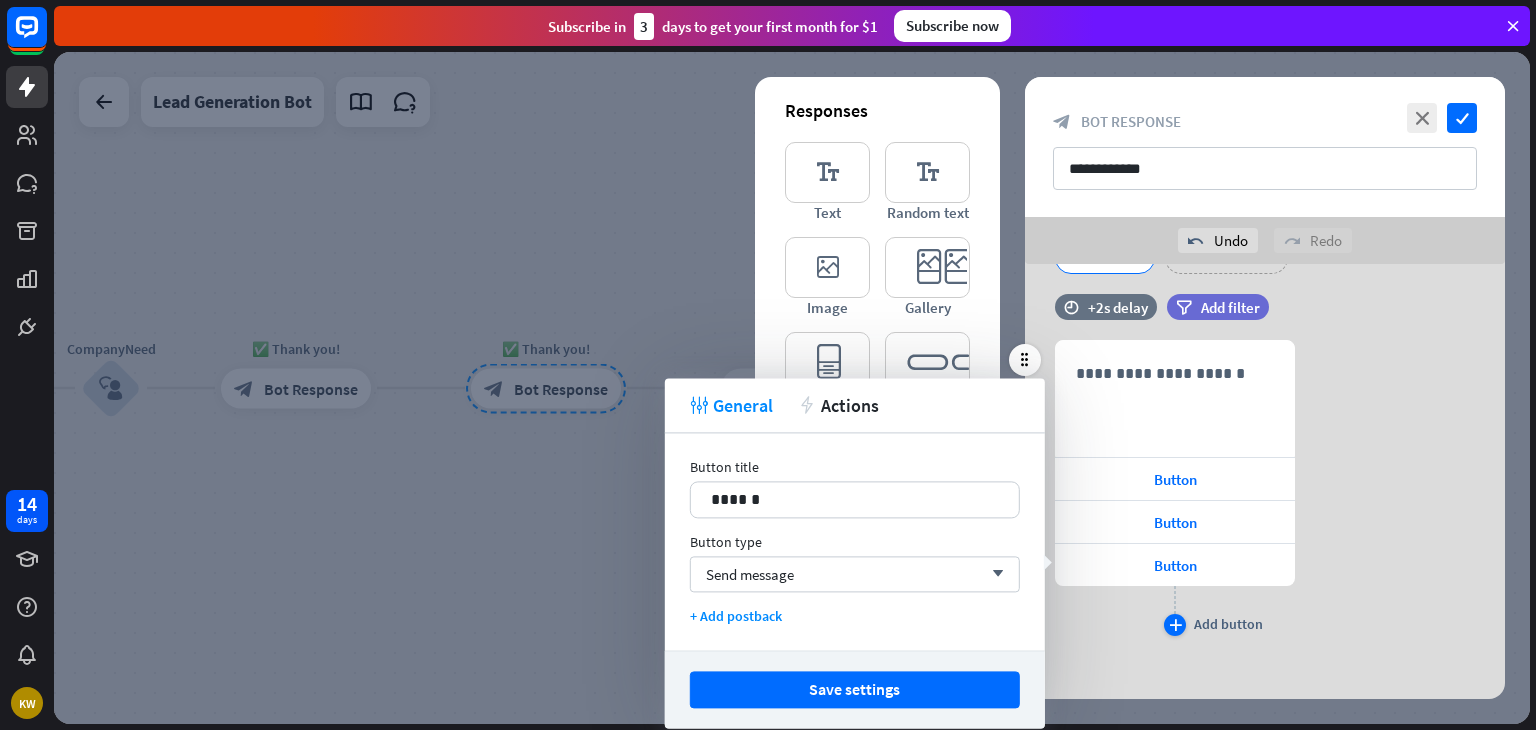 click on "plus" at bounding box center [1175, 625] 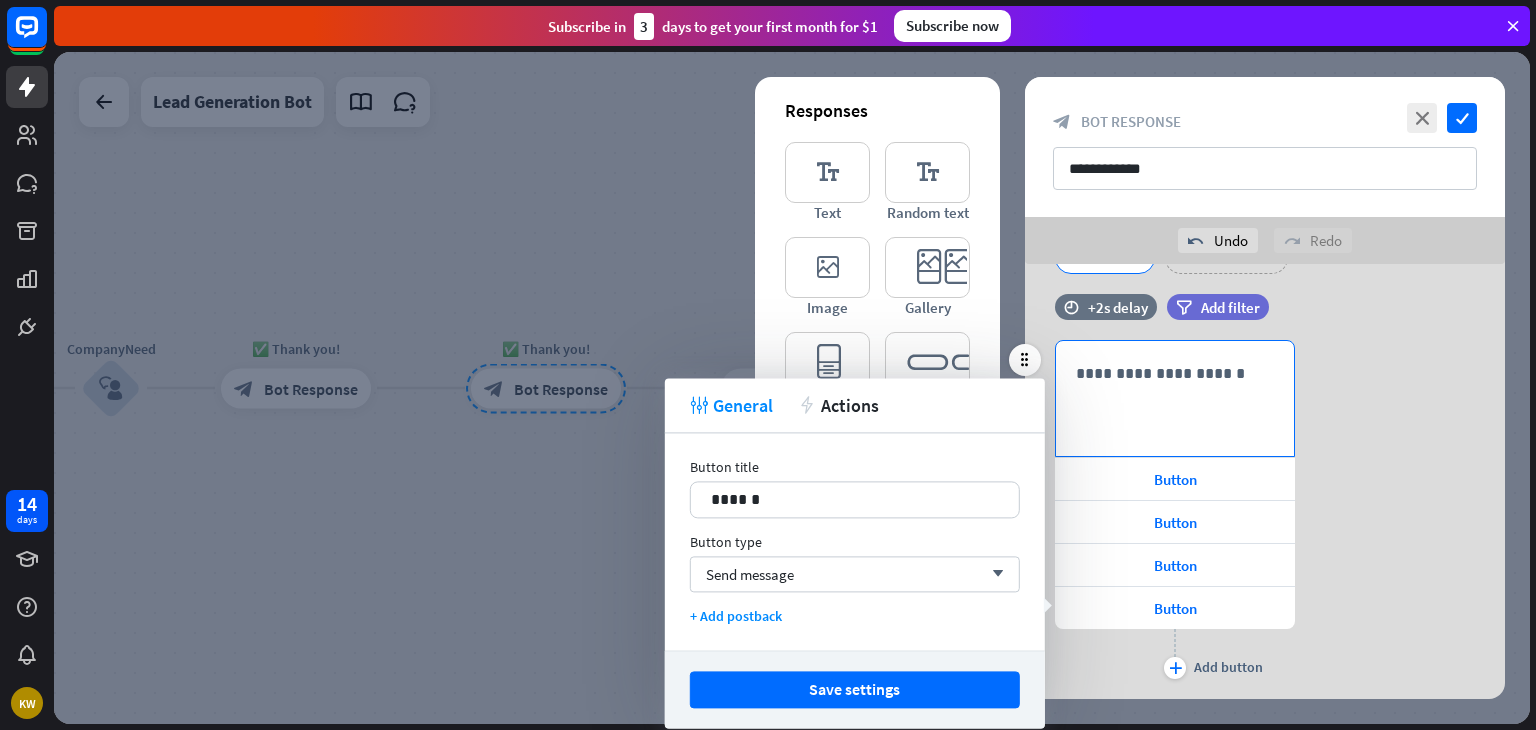 click on "**********" at bounding box center (1175, 398) 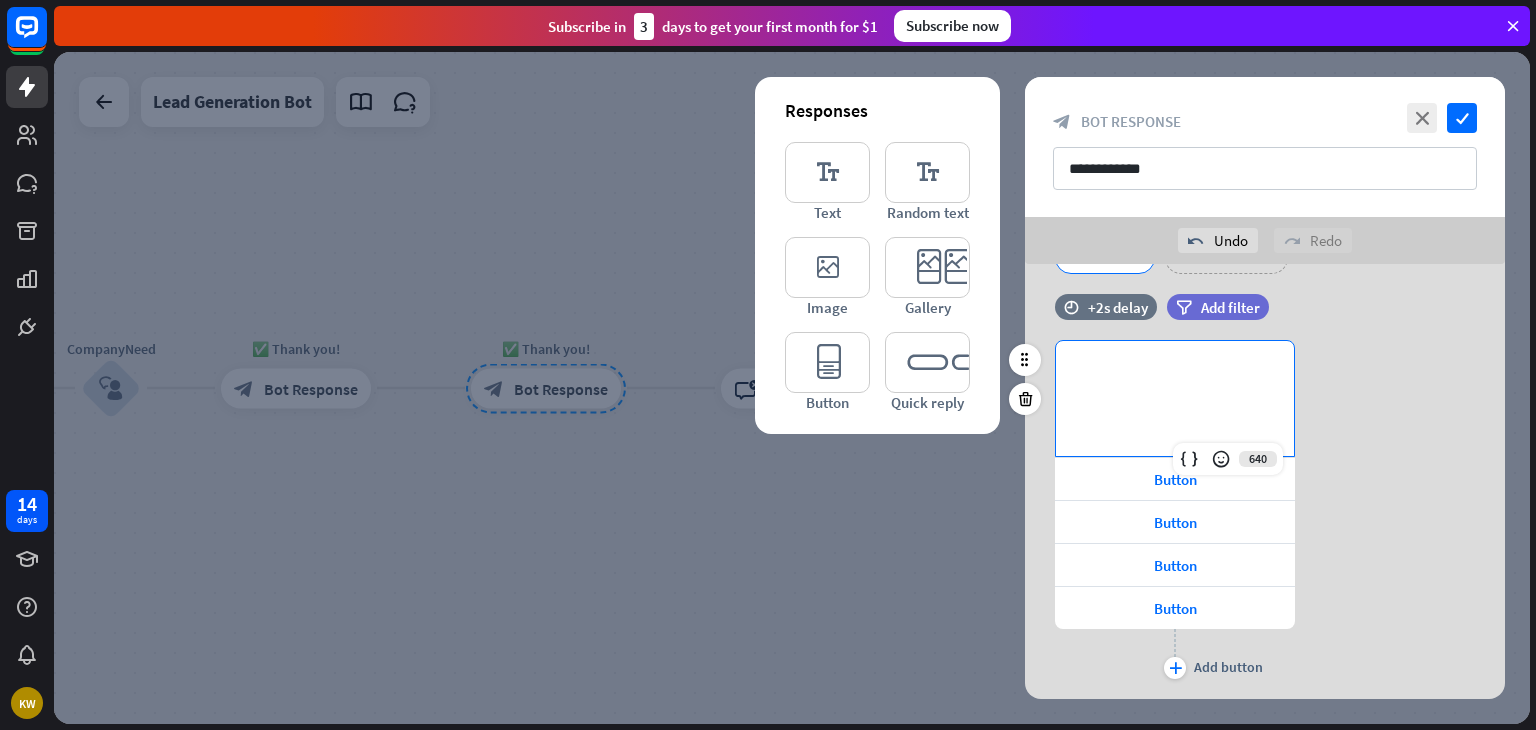 type 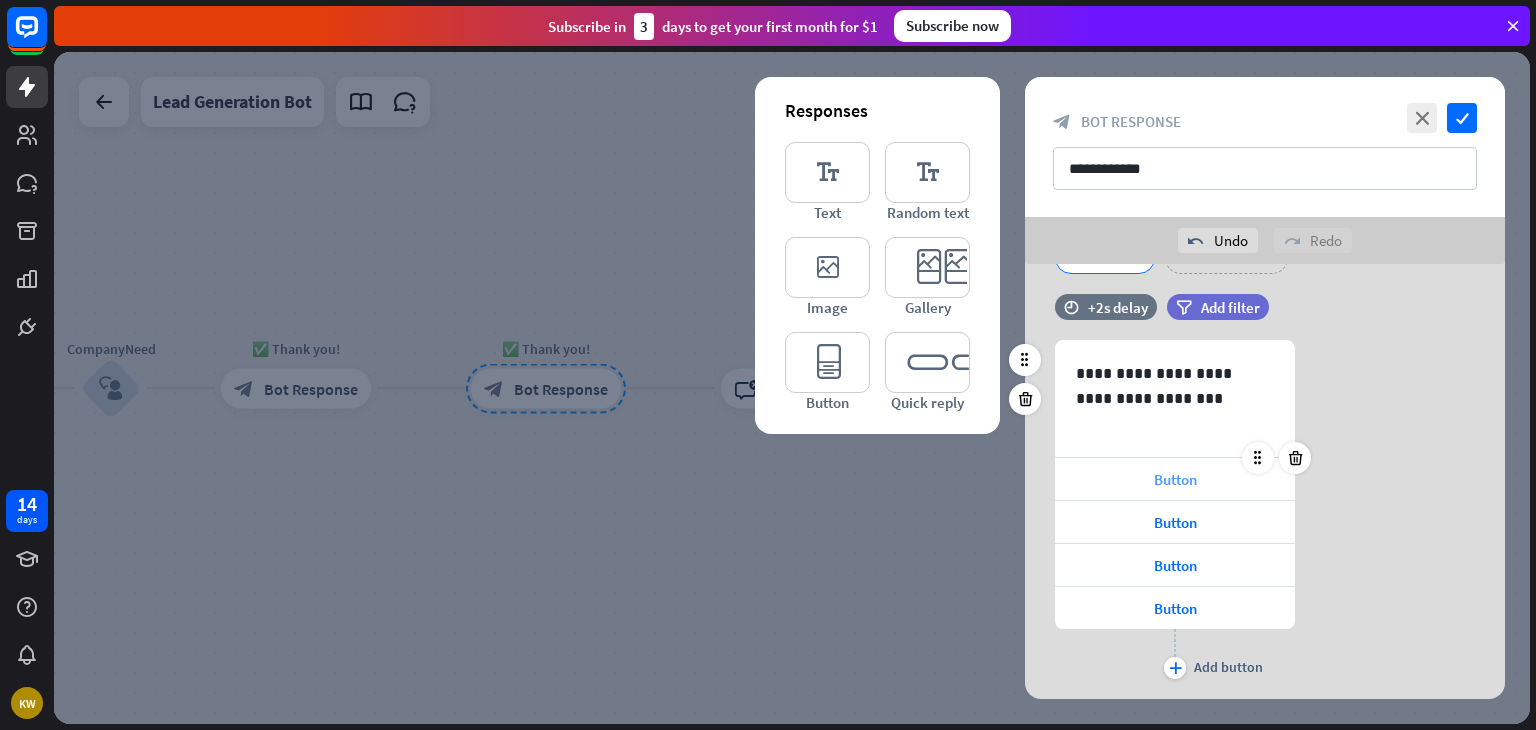 click on "Button" at bounding box center [1175, 479] 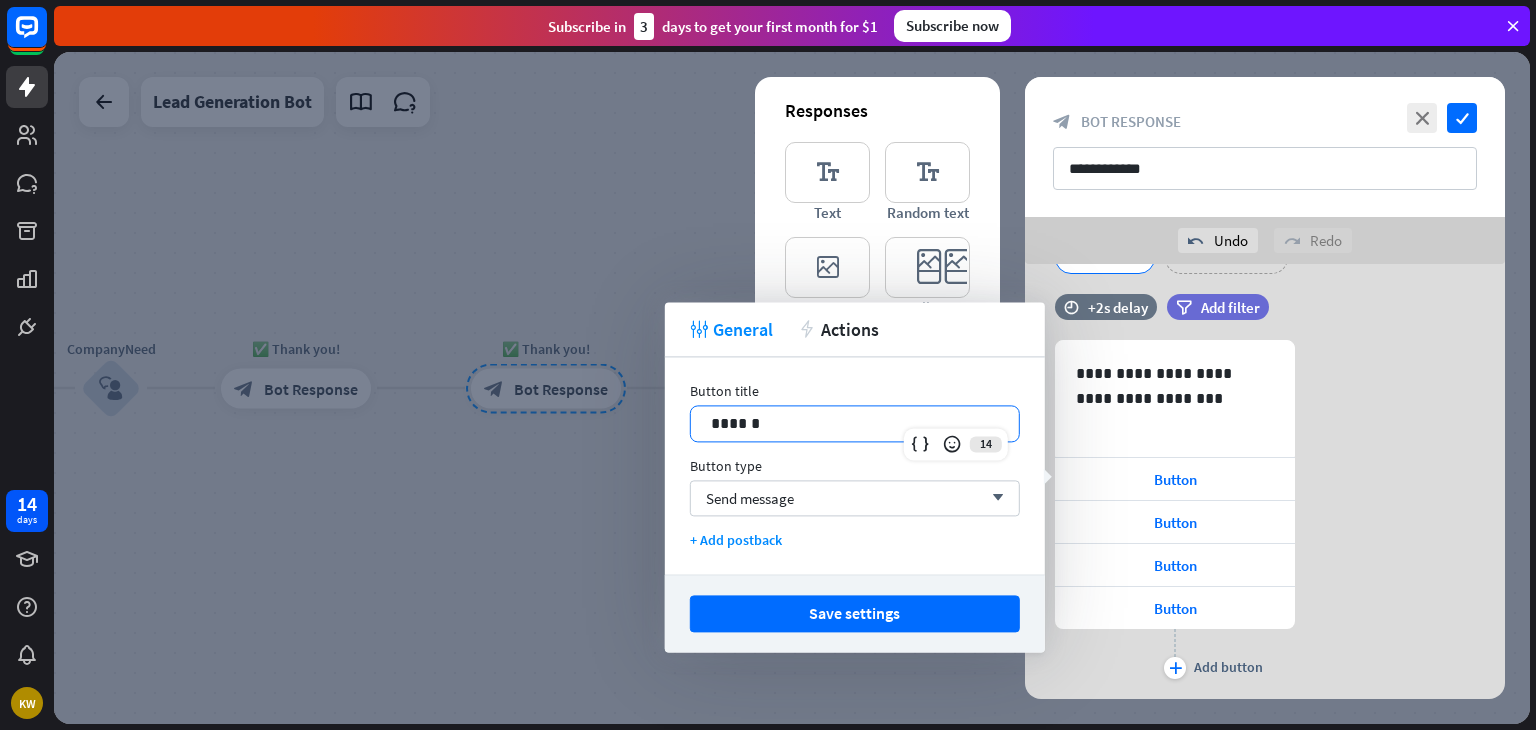 drag, startPoint x: 815, startPoint y: 410, endPoint x: 638, endPoint y: 428, distance: 177.9129 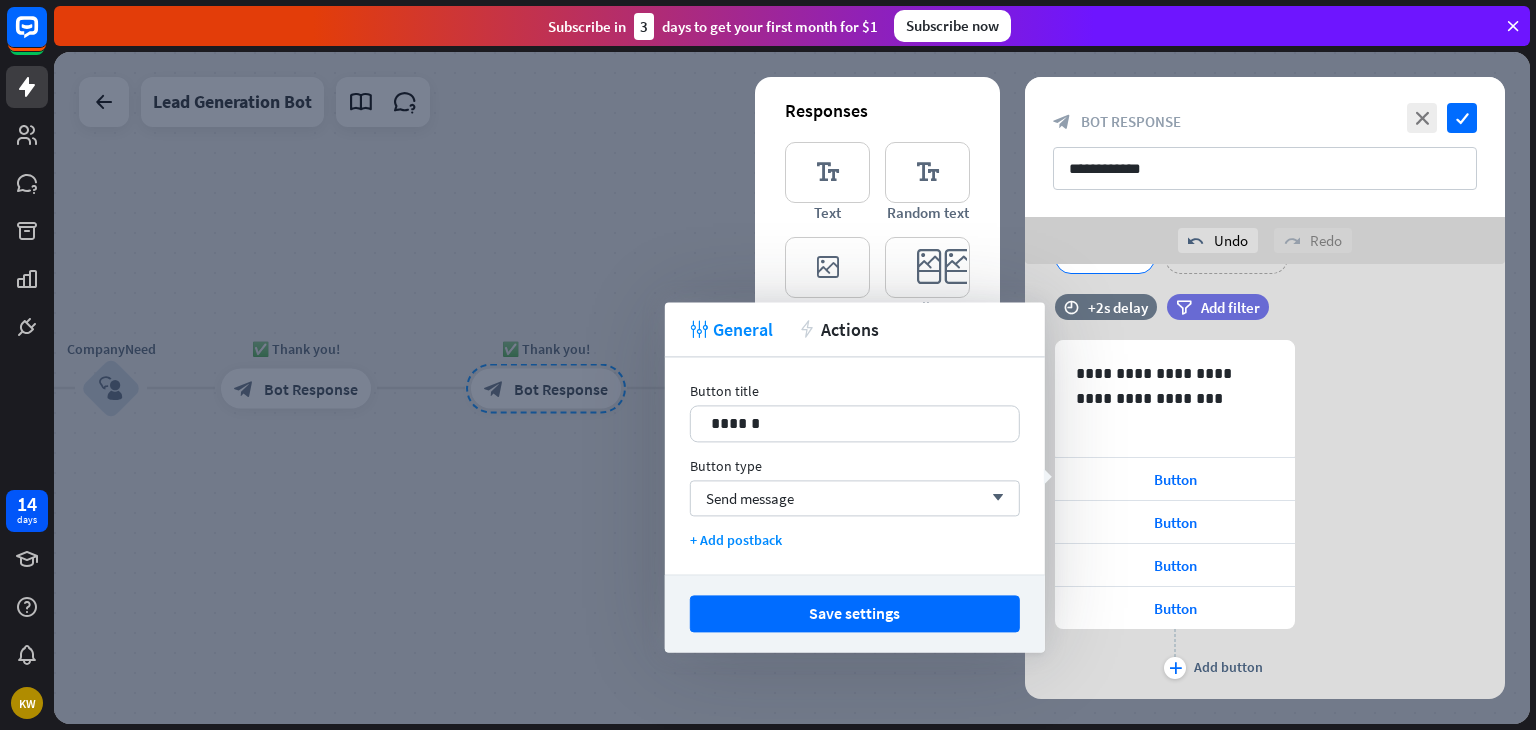 click at bounding box center (792, 388) 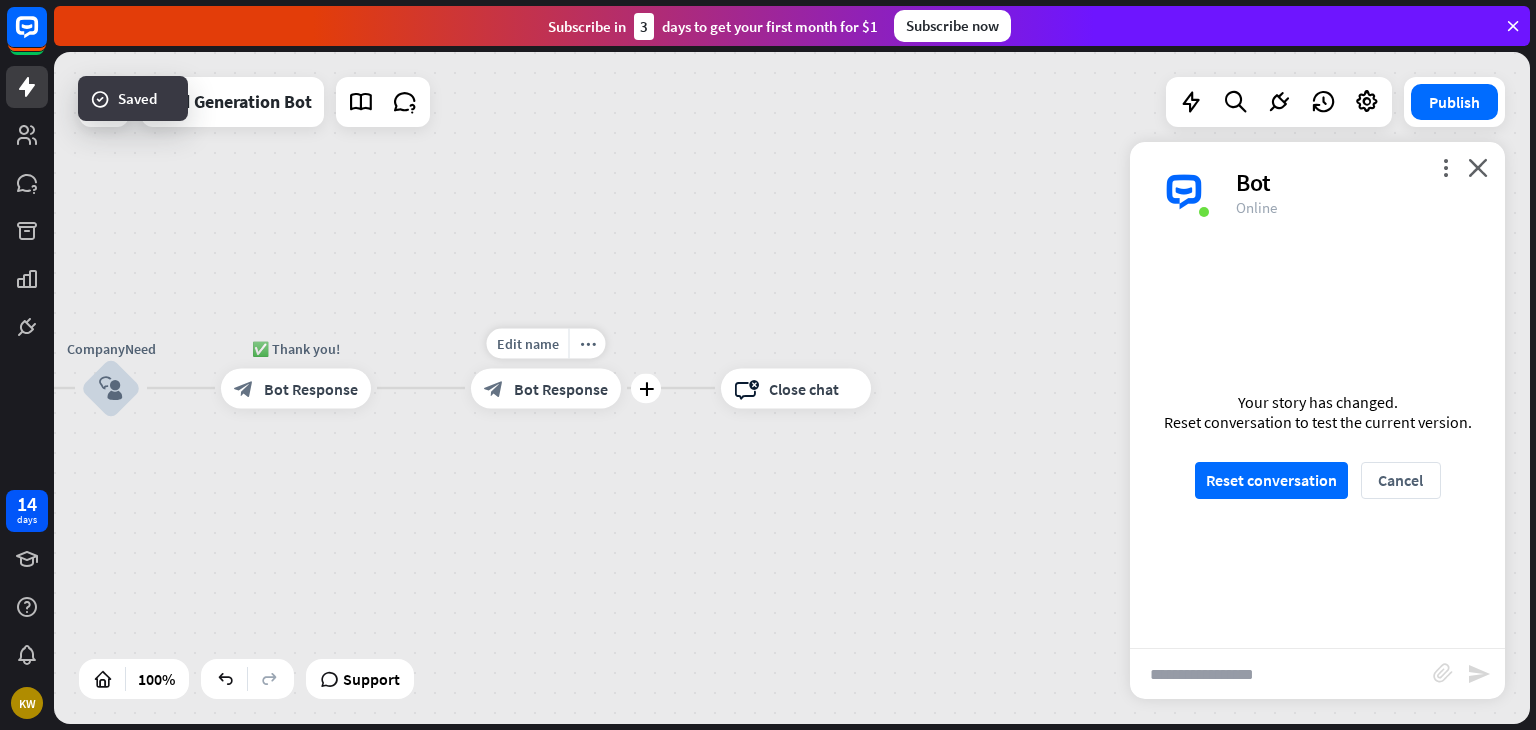 click on "Bot Response" at bounding box center (561, 388) 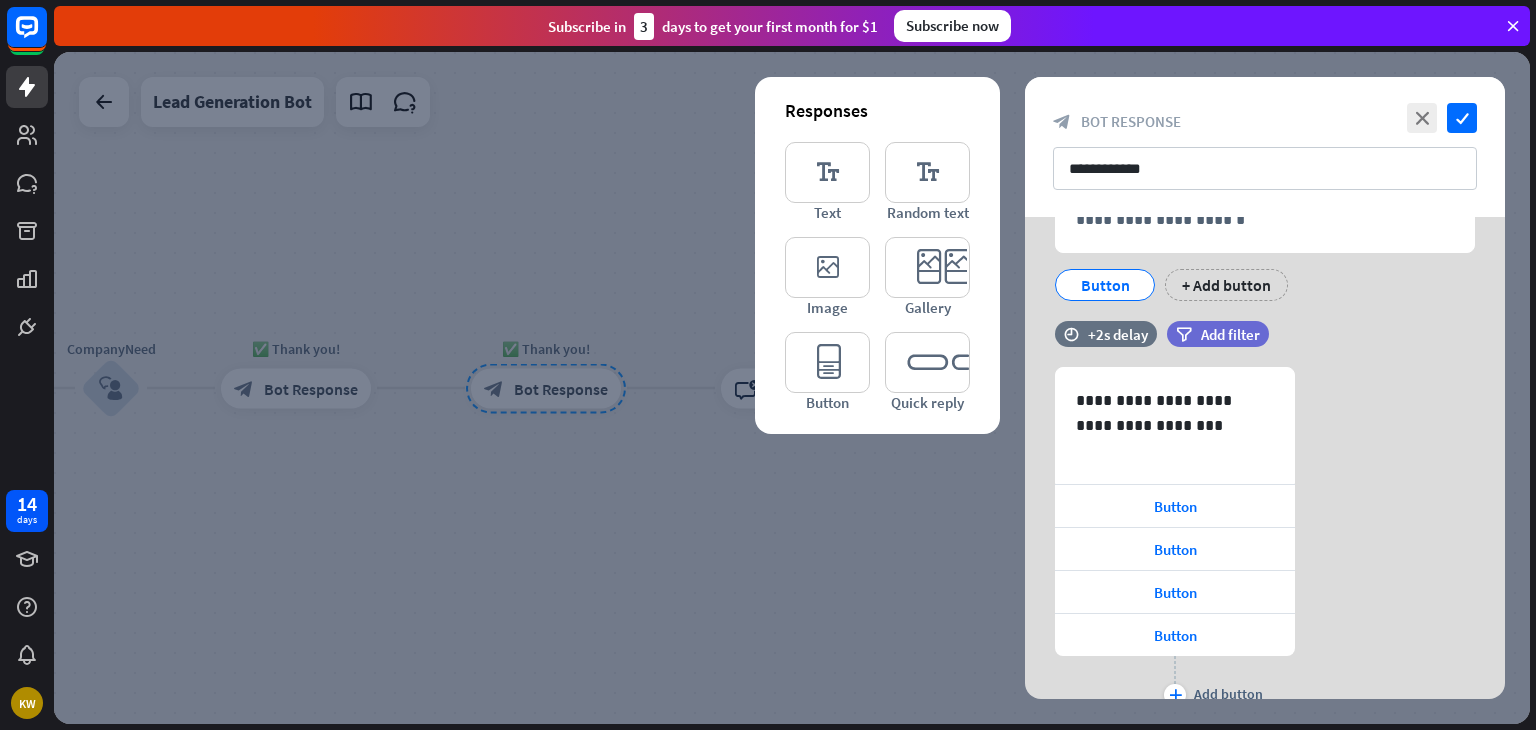 scroll, scrollTop: 732, scrollLeft: 0, axis: vertical 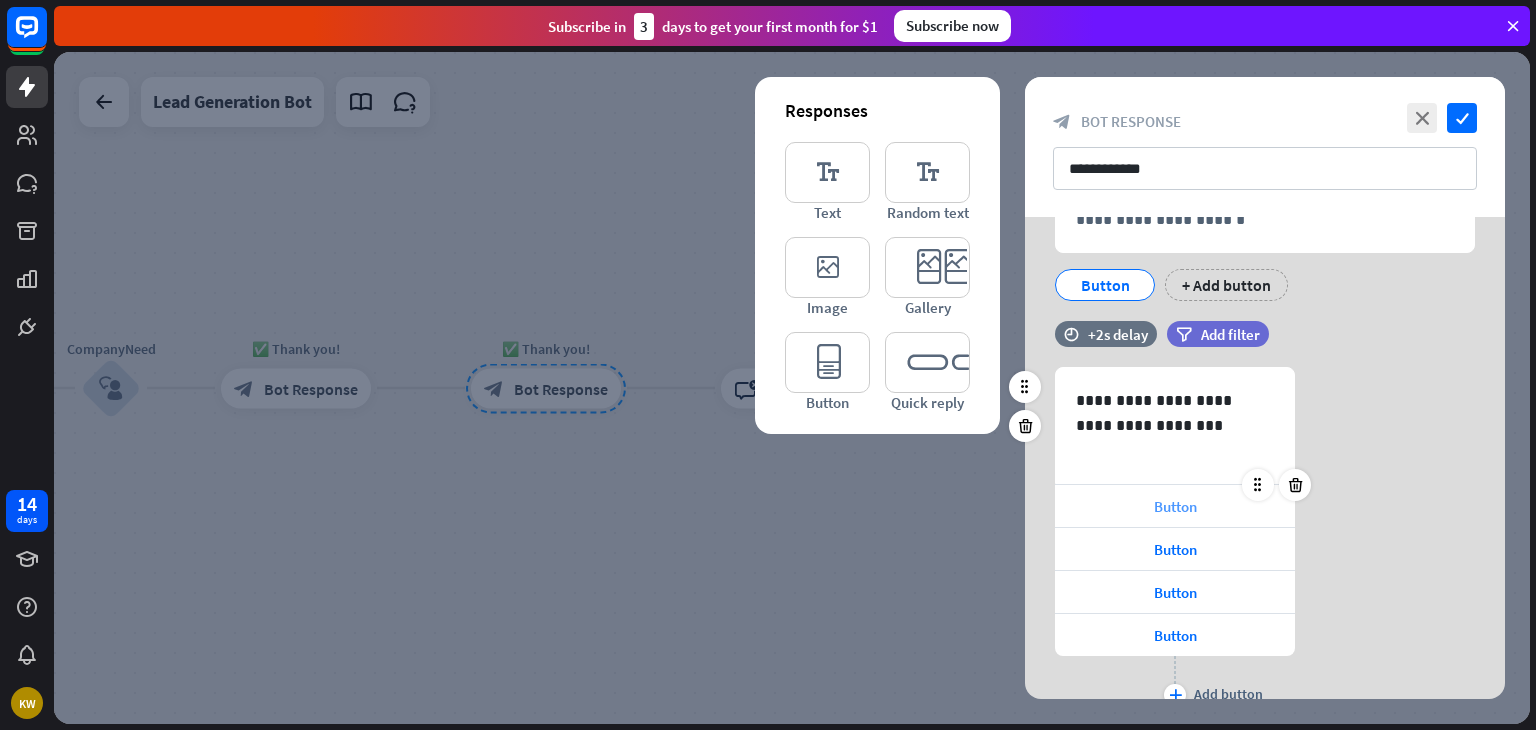 click on "Button" at bounding box center [1175, 506] 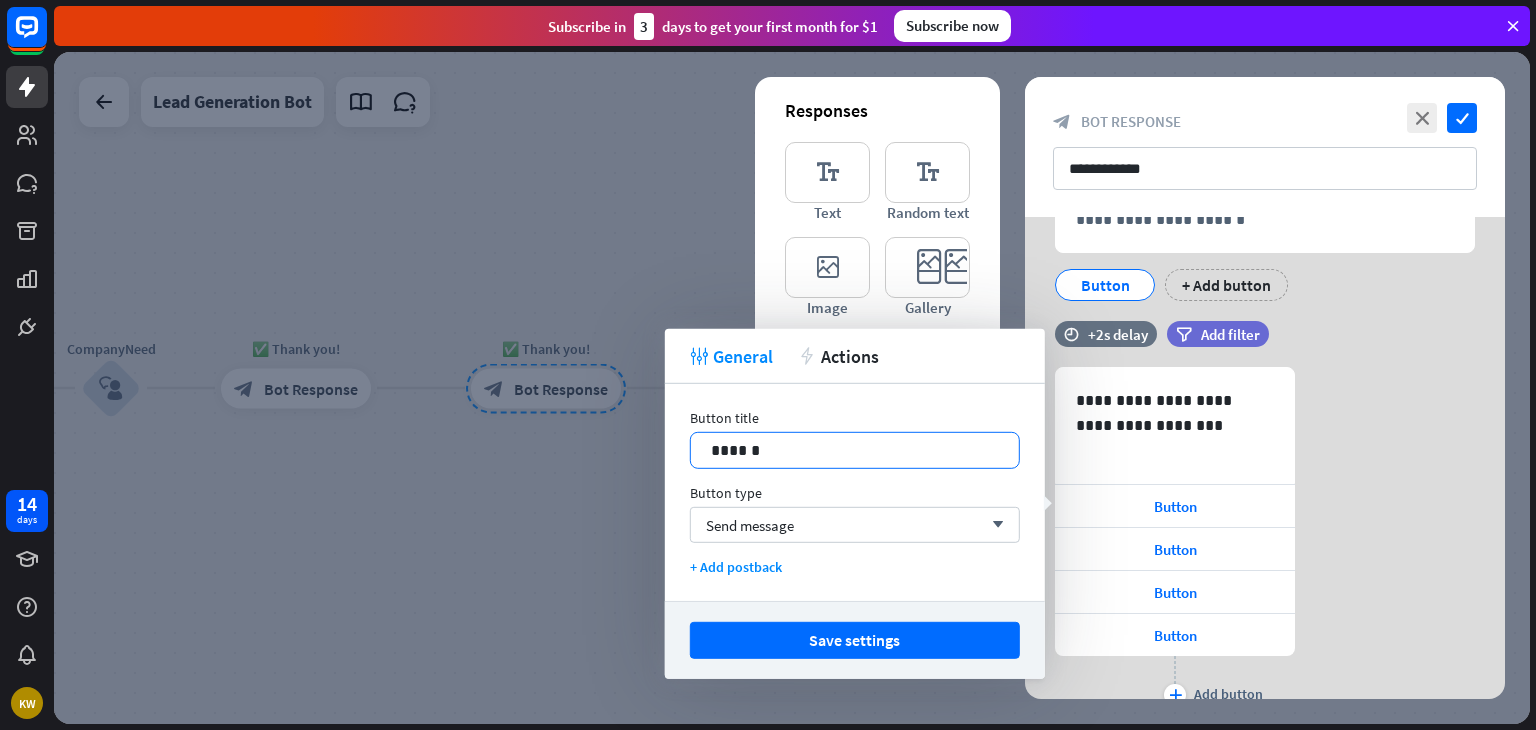 click on "******" at bounding box center [855, 450] 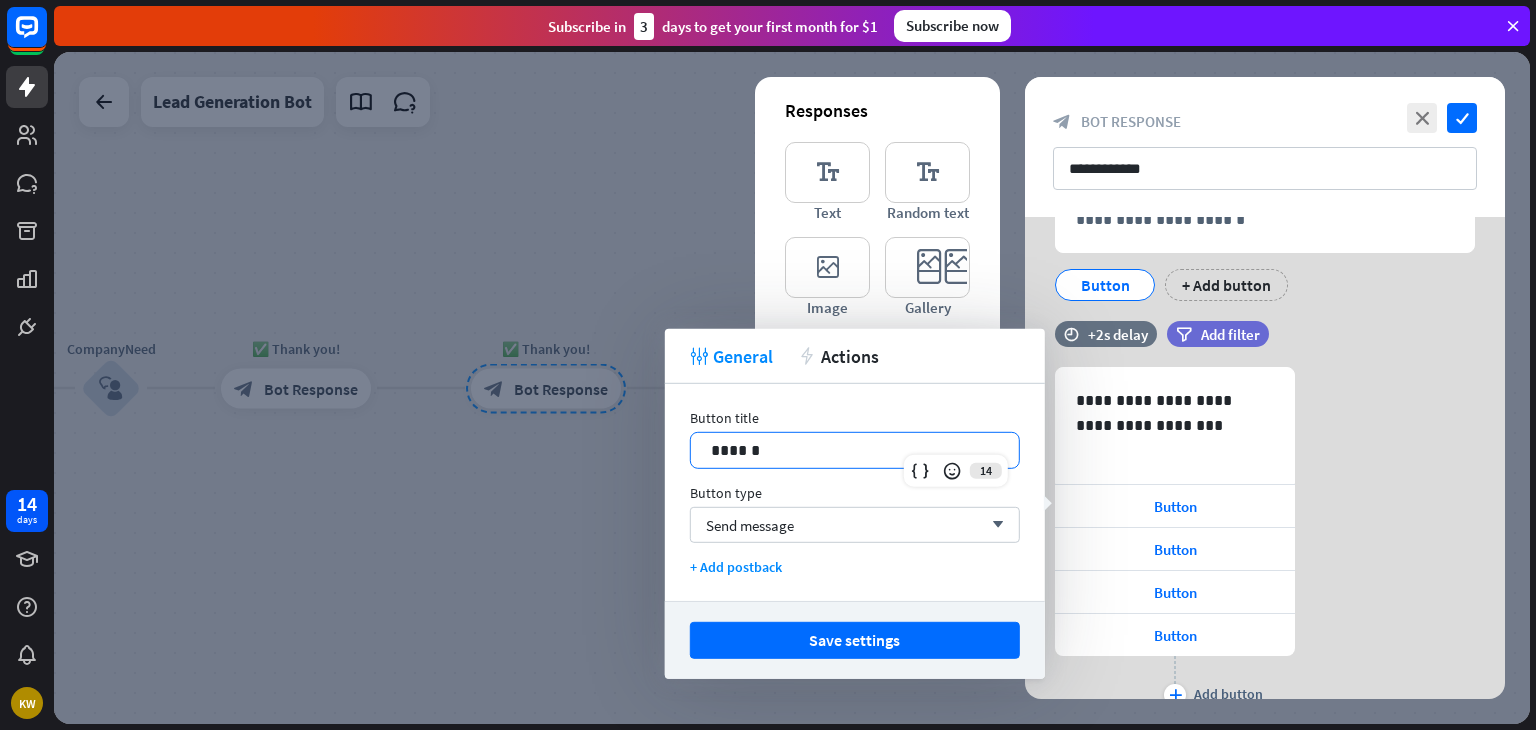 type 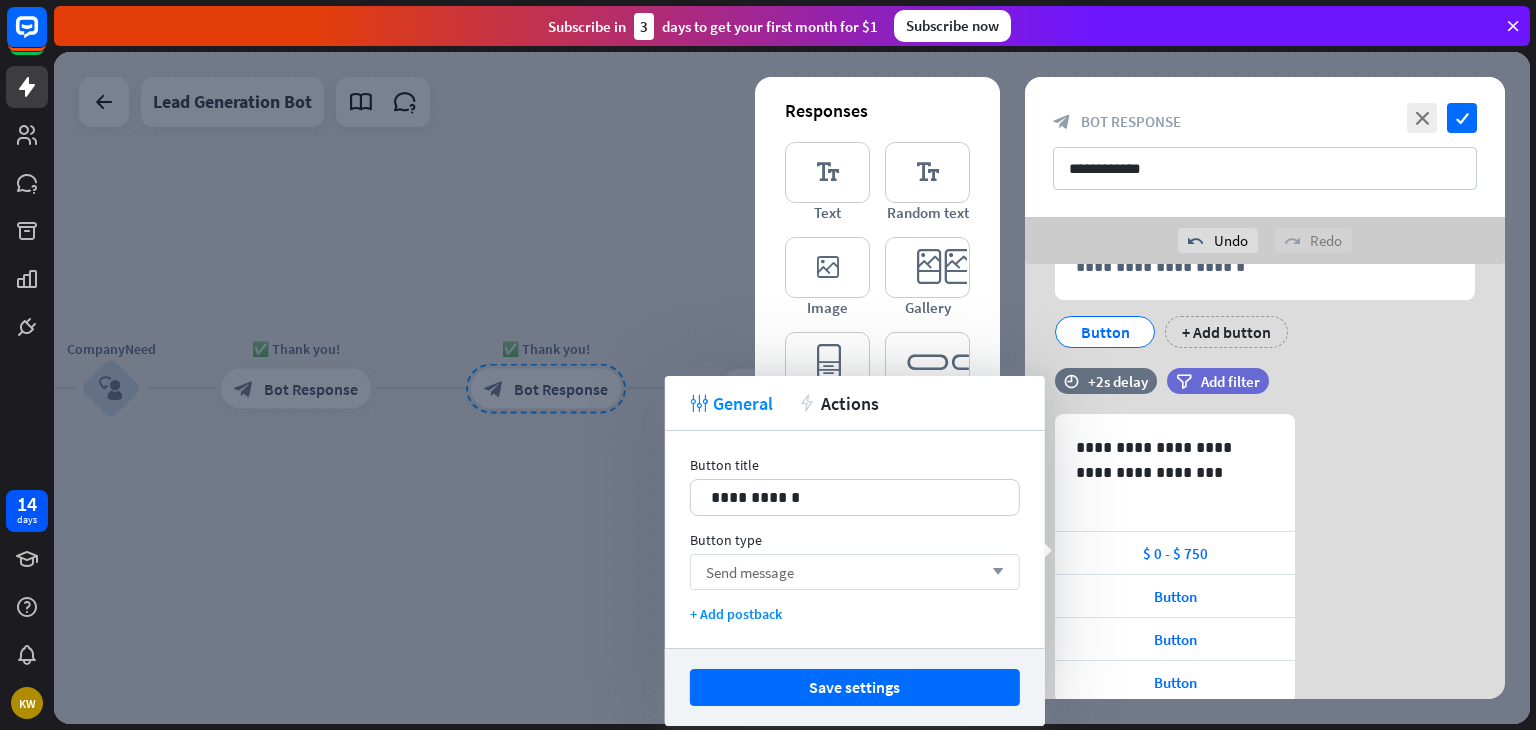 click on "Send message
arrow_down" at bounding box center (855, 572) 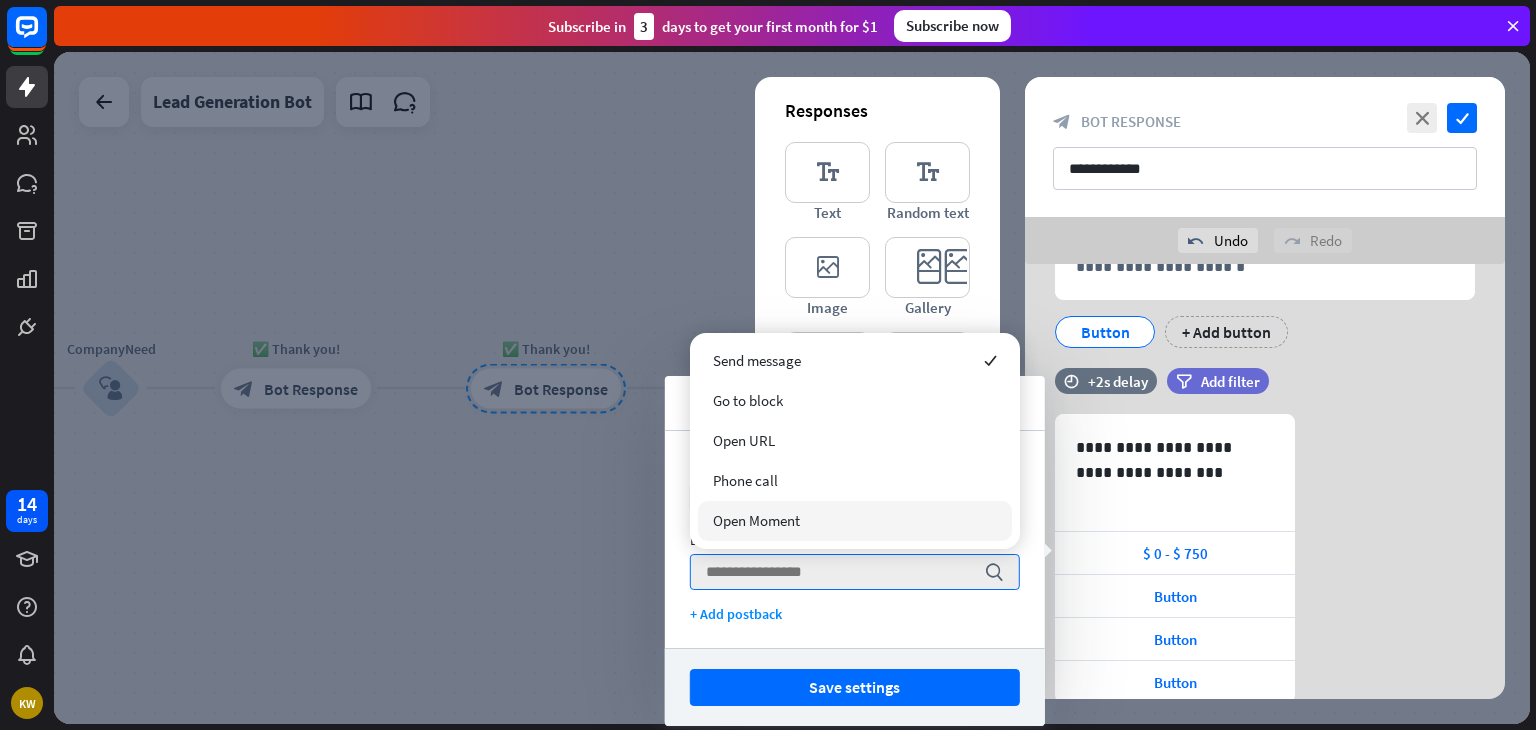 click on "Open Moment" at bounding box center (855, 521) 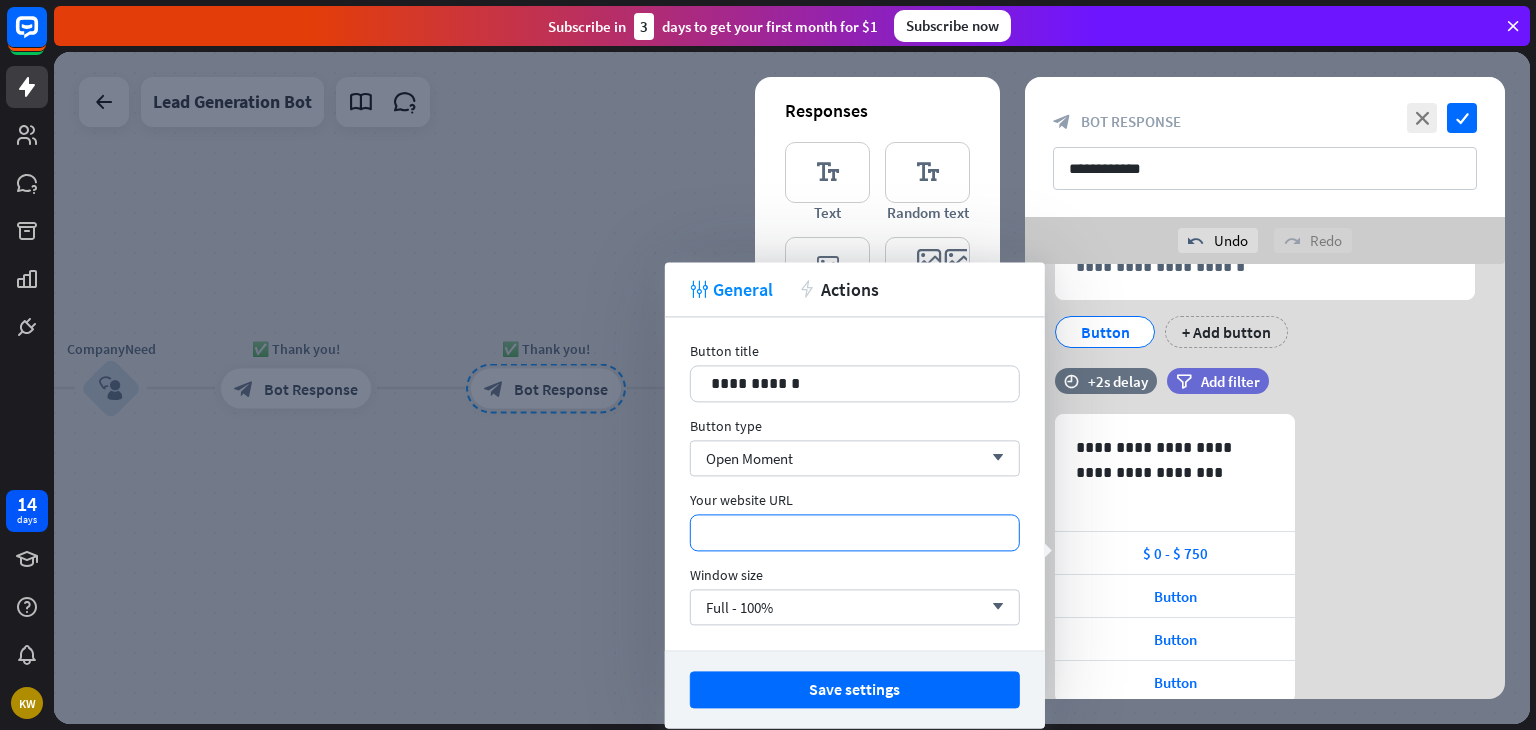 click on "*********" at bounding box center [855, 532] 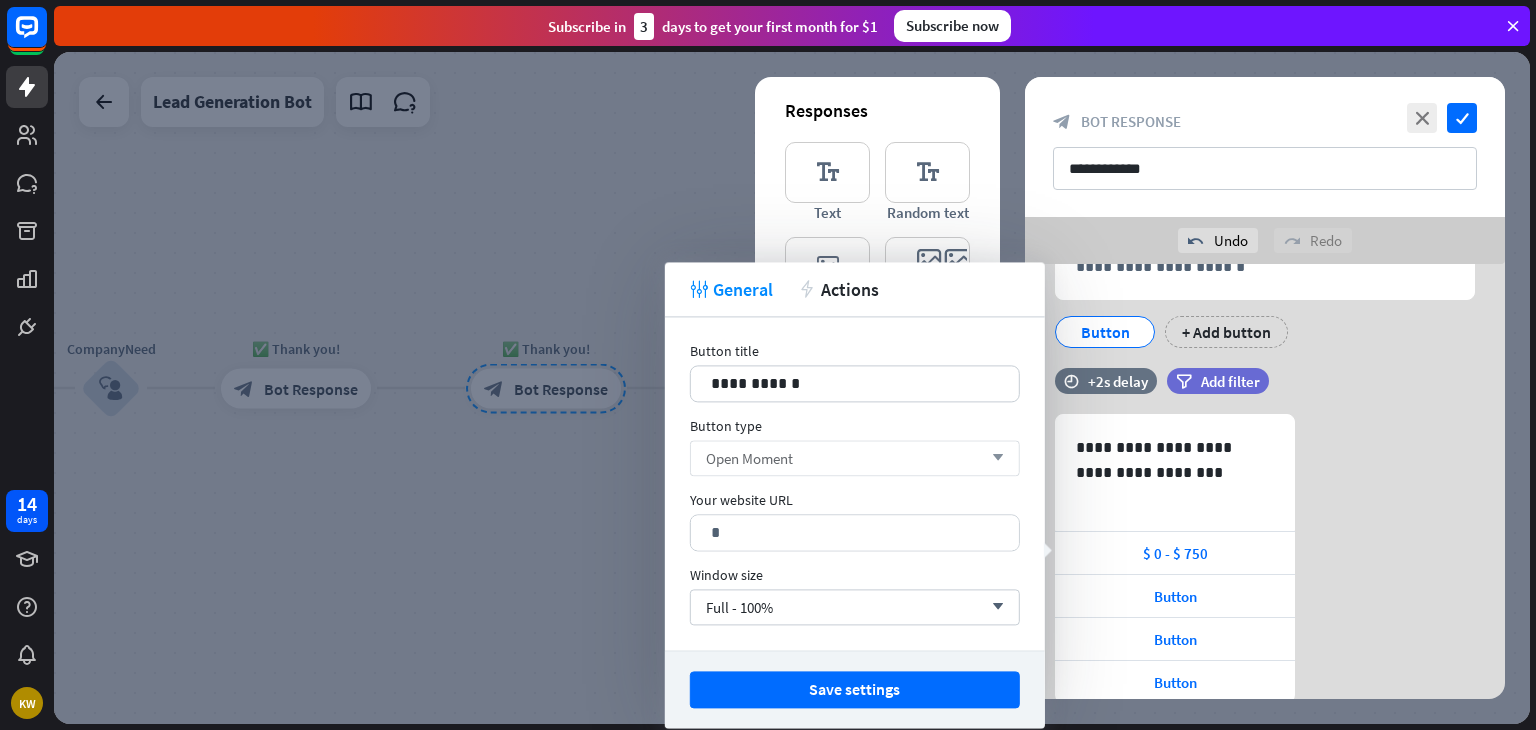 click on "Open Moment
arrow_down" at bounding box center (855, 458) 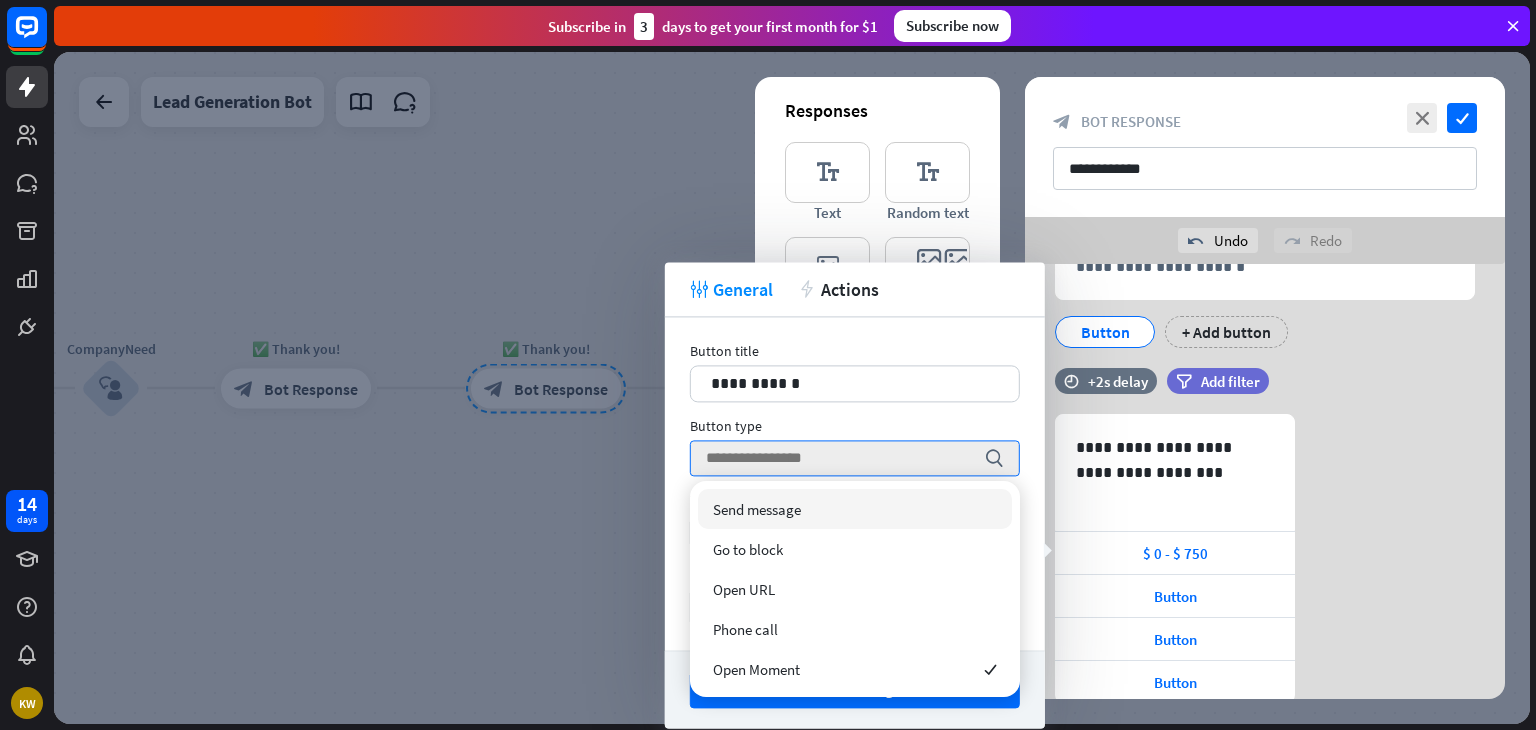 click on "Send message" at bounding box center [855, 509] 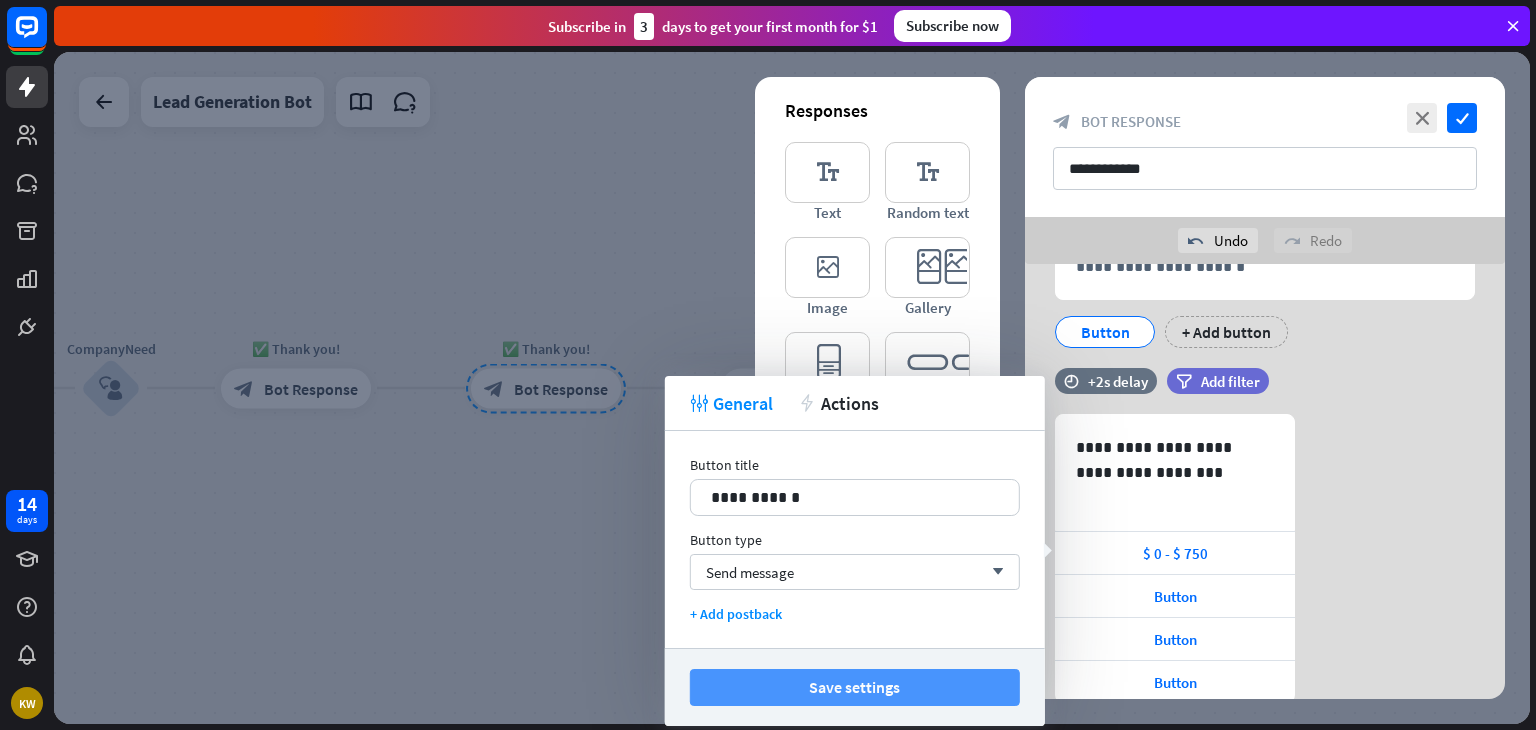 click on "Save settings" at bounding box center (855, 687) 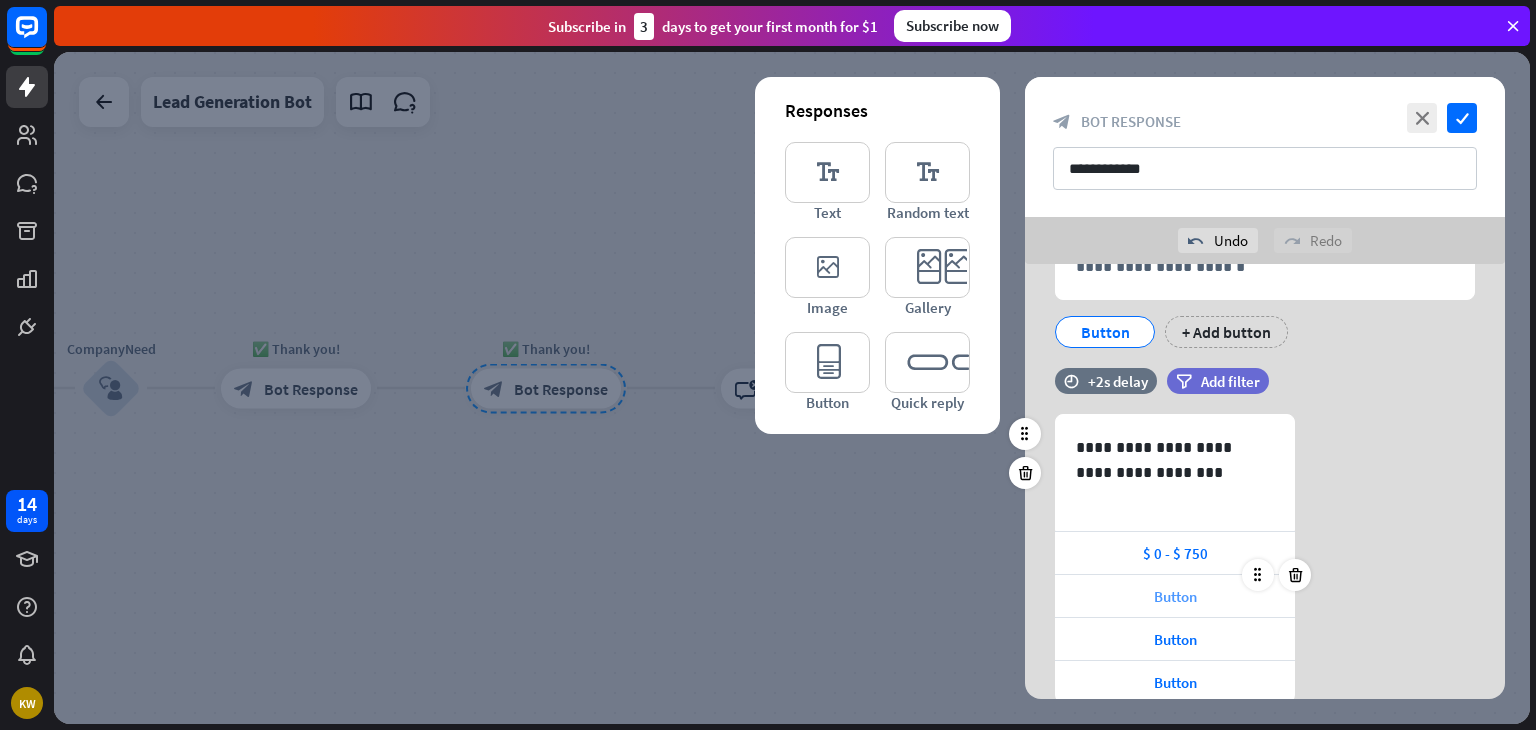click on "Button" at bounding box center [1175, 596] 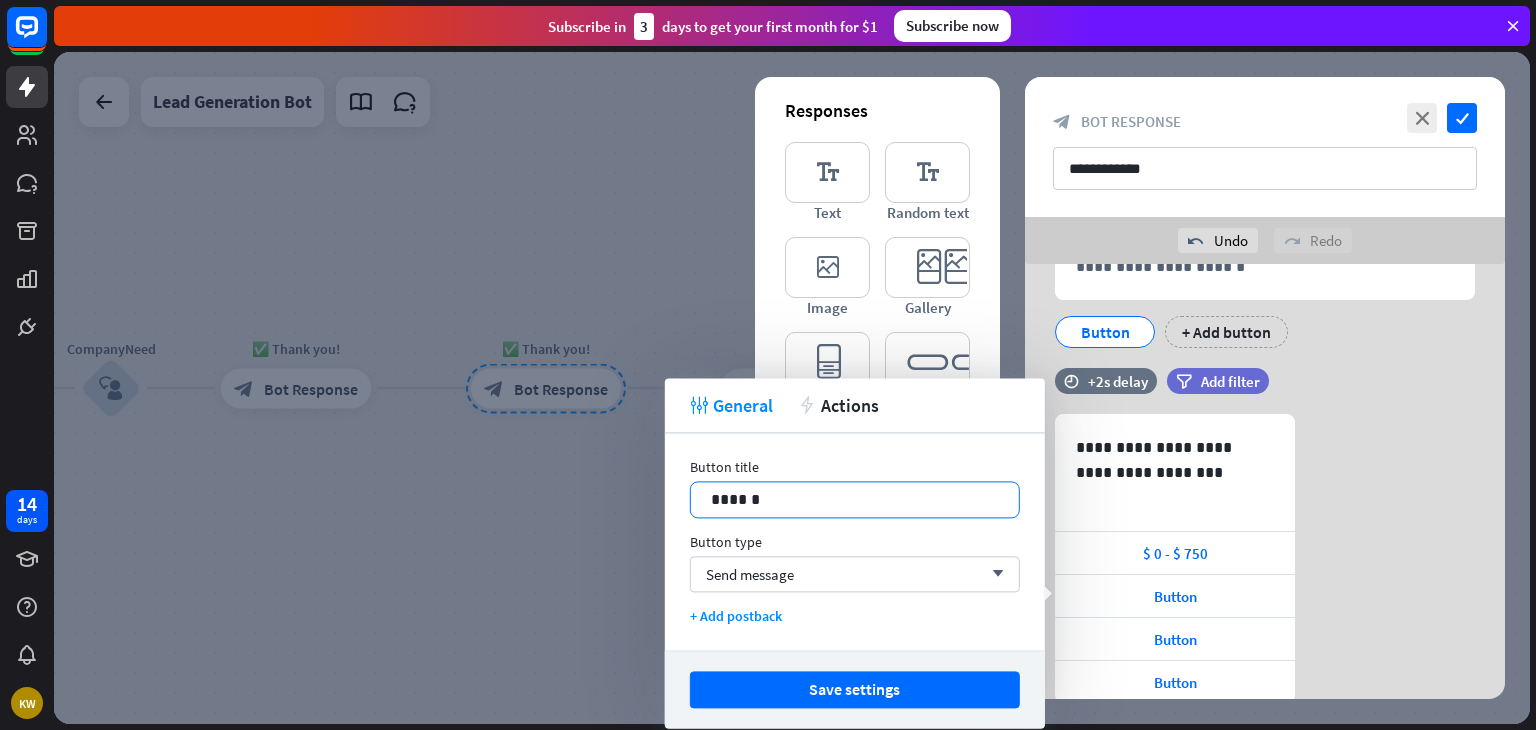 click on "******" at bounding box center (855, 499) 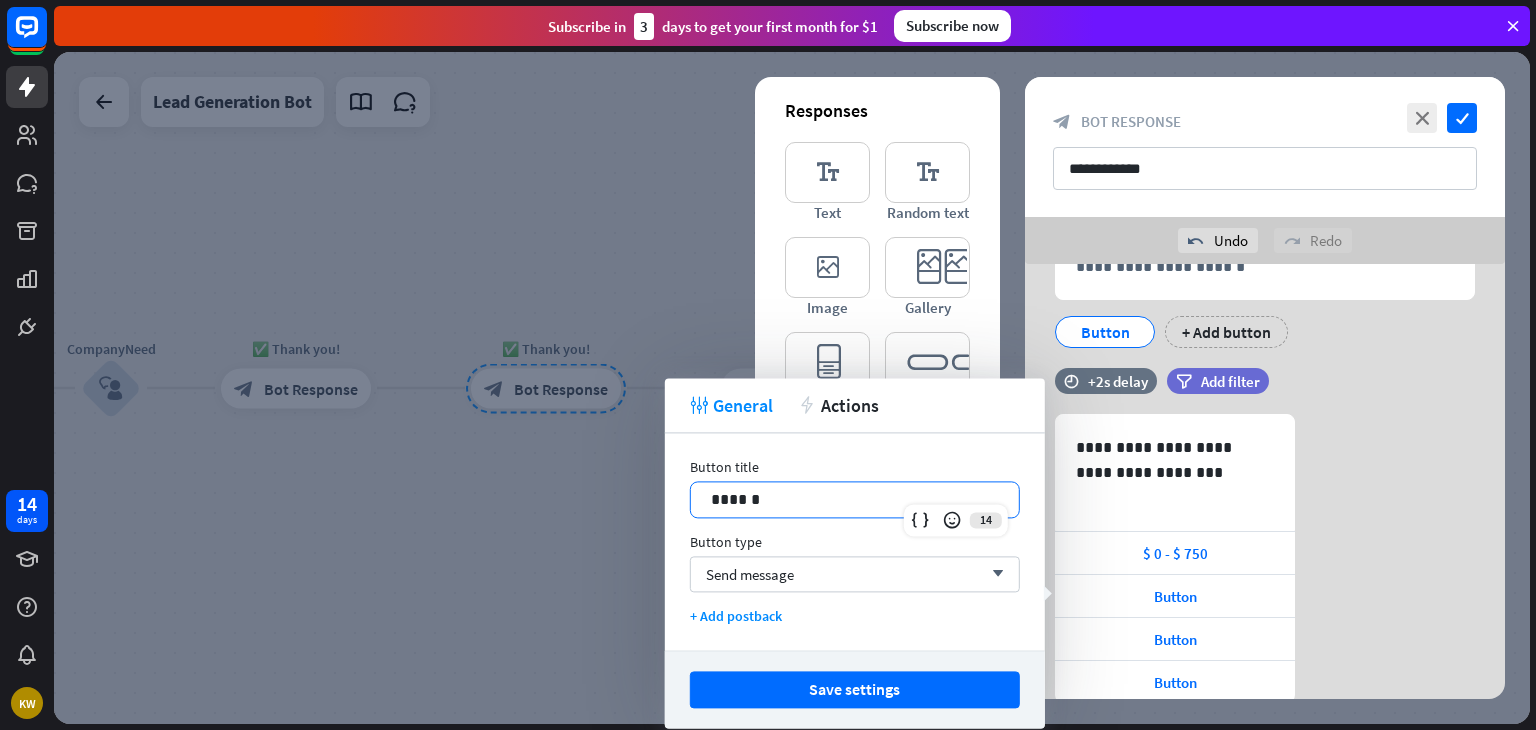 type 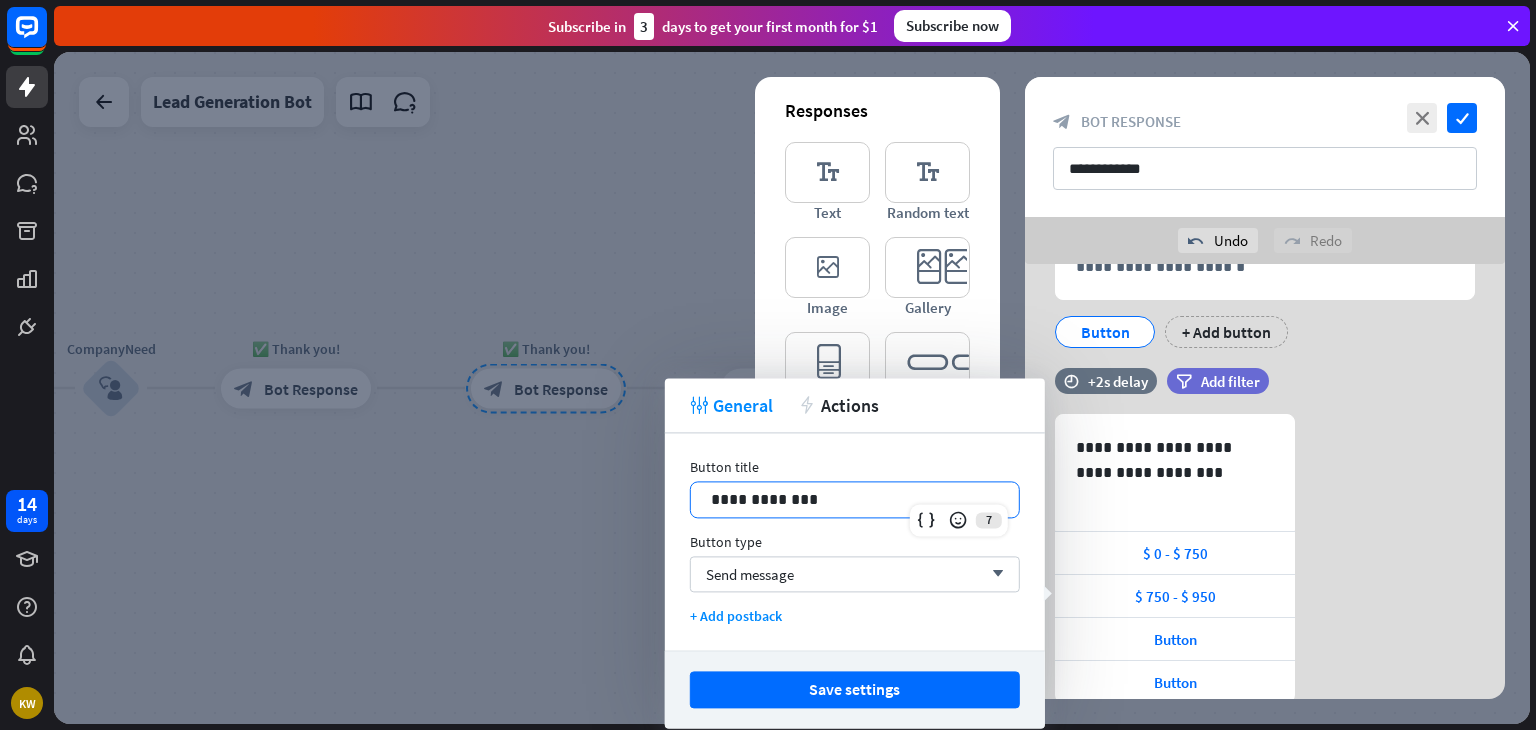 click on "**********" at bounding box center (855, 499) 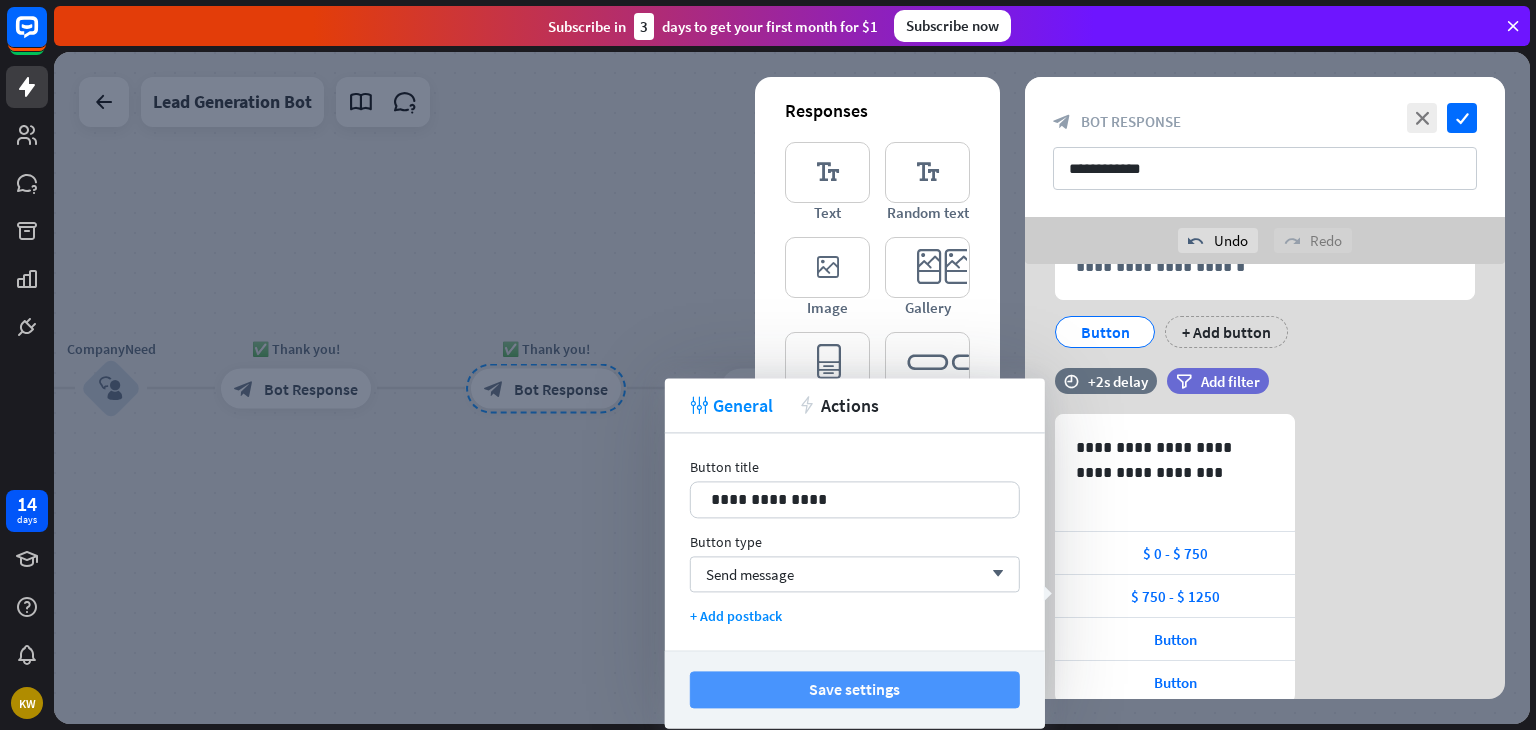 click on "Save settings" at bounding box center [855, 689] 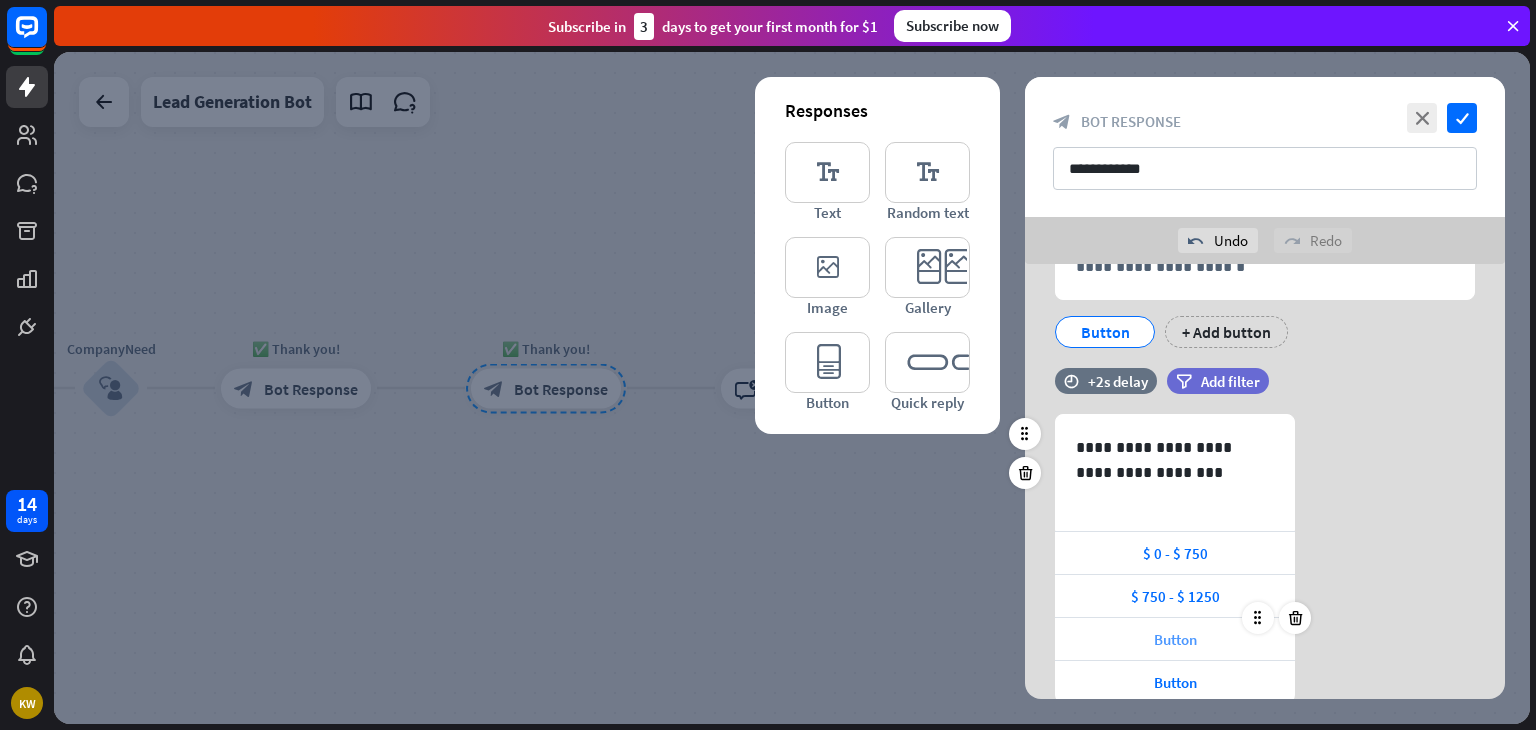 click on "Button" at bounding box center [1175, 639] 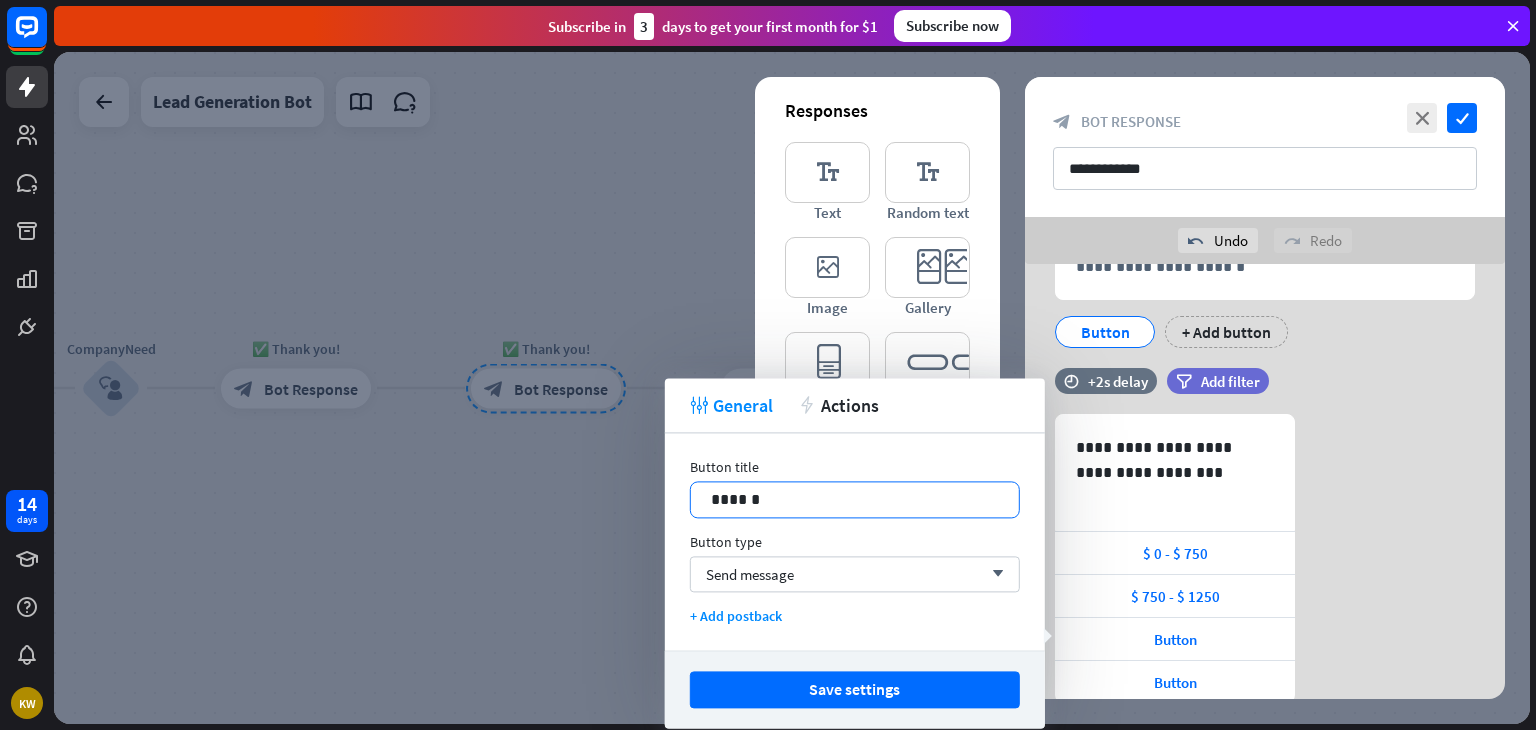 click on "******" at bounding box center (855, 499) 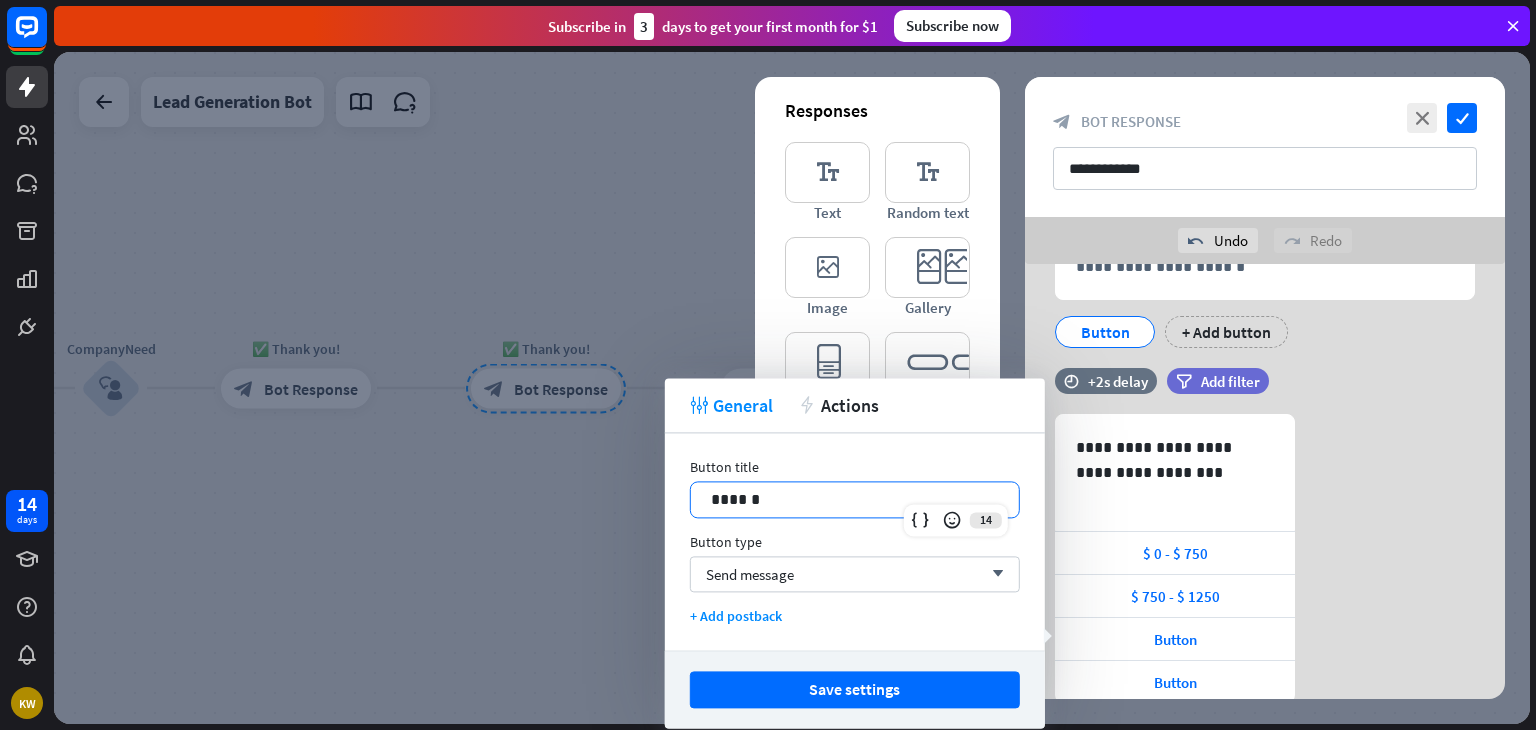type 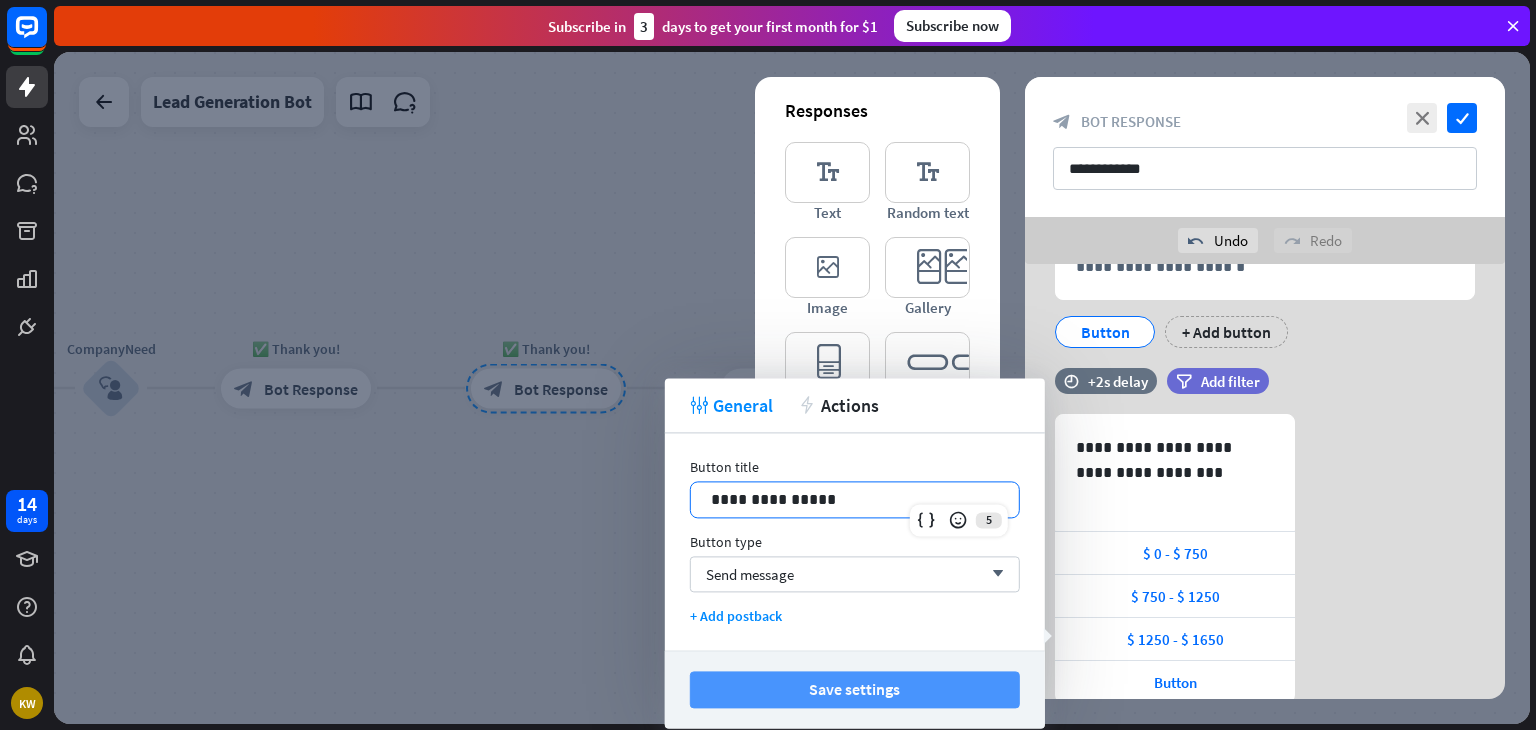 click on "Save settings" at bounding box center [855, 689] 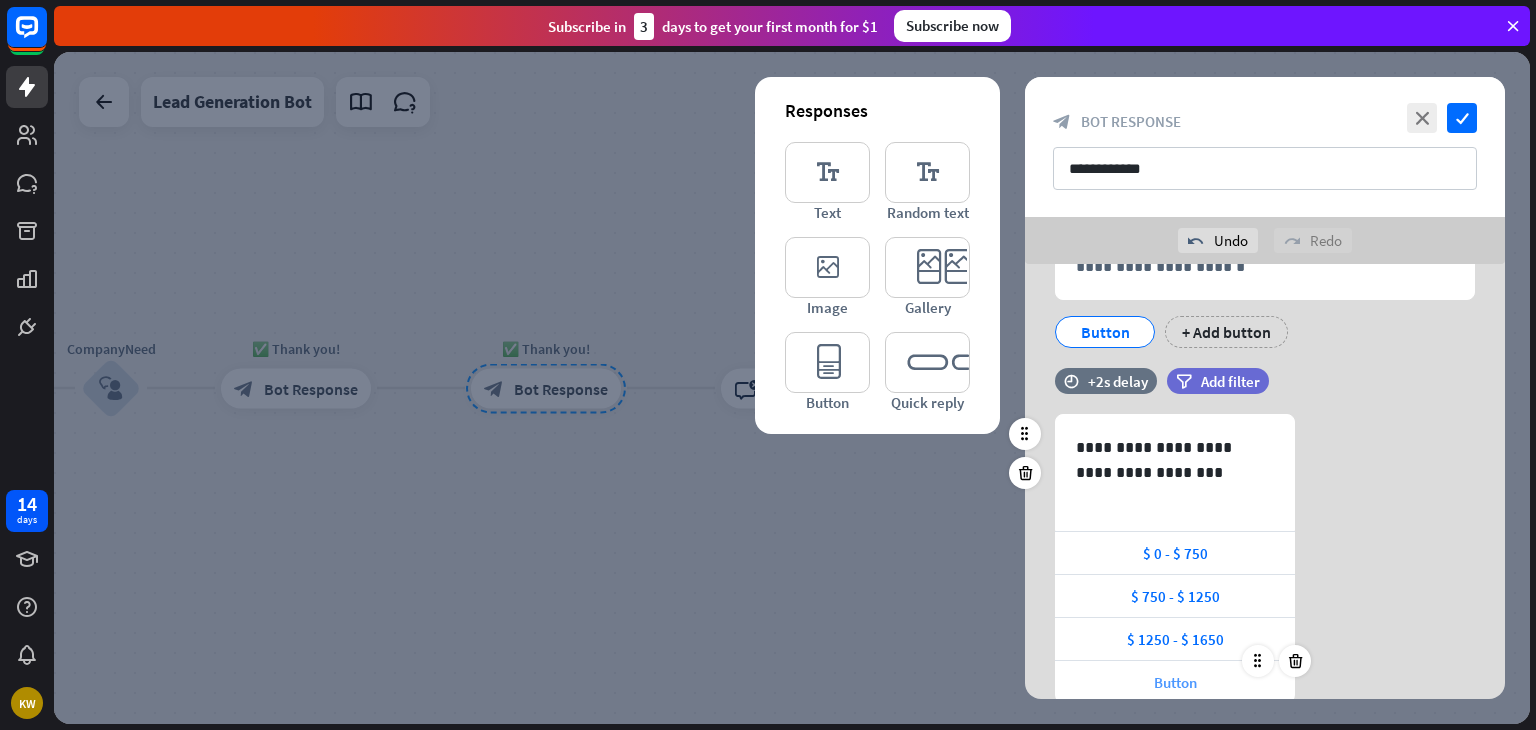 click on "Button" at bounding box center [1175, 682] 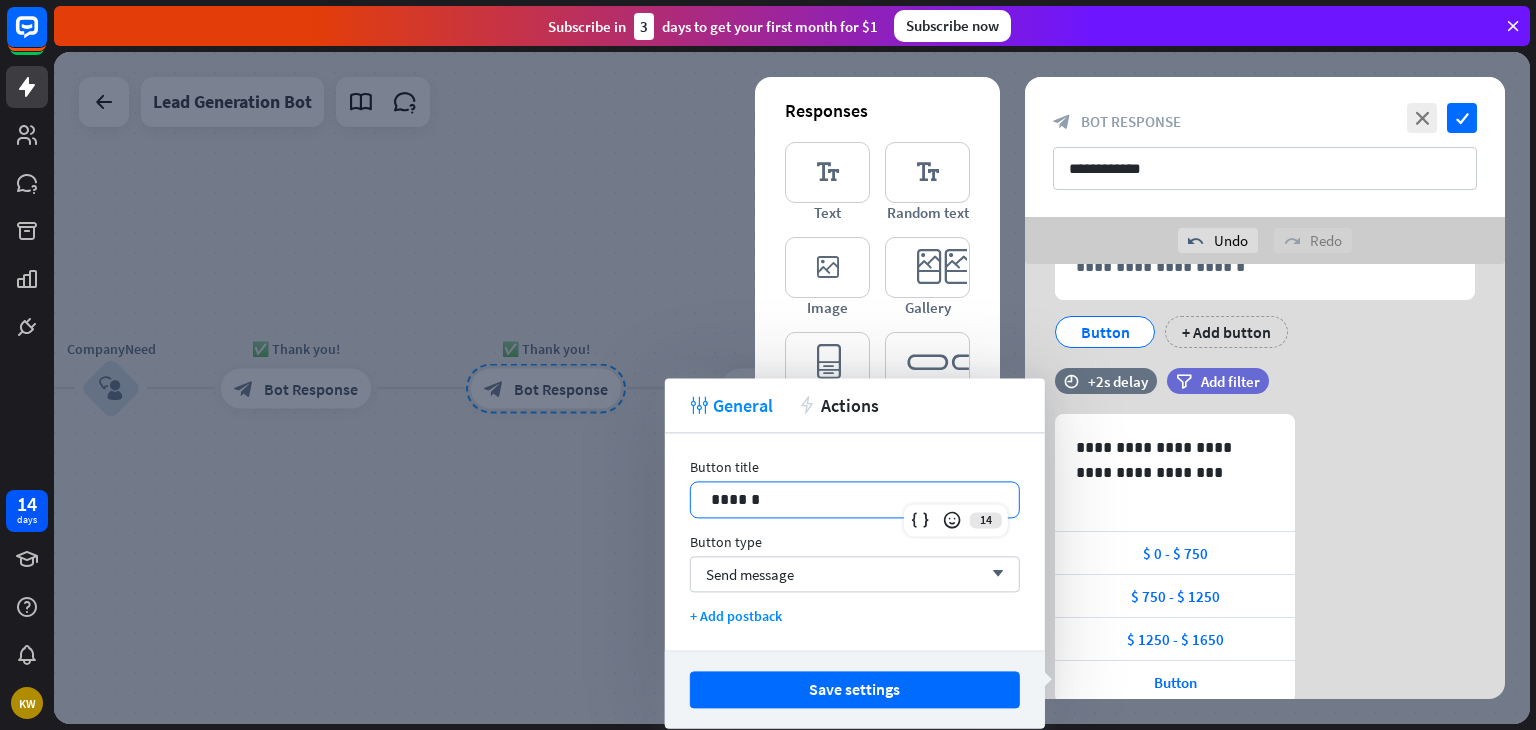 click on "******" at bounding box center [855, 499] 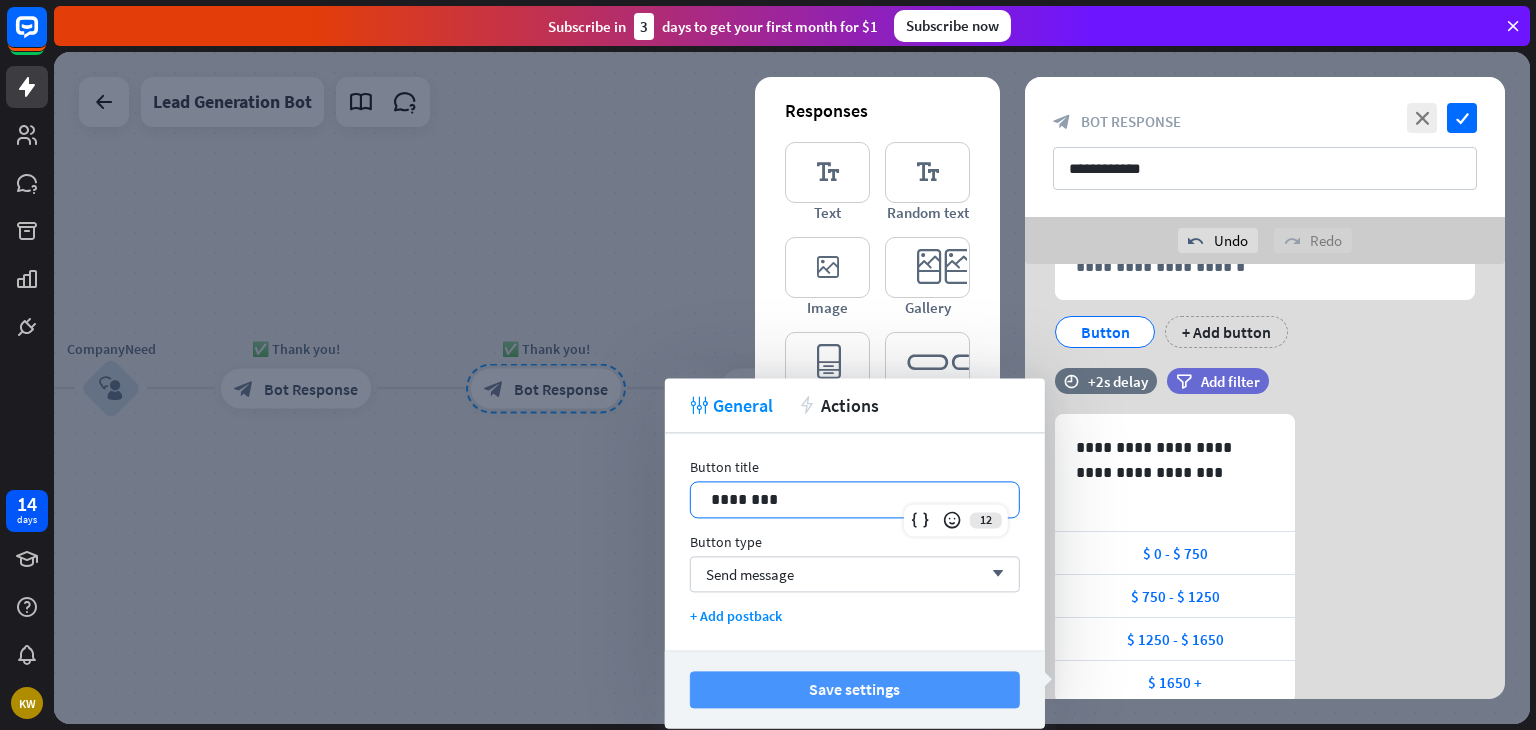 click on "Save settings" at bounding box center [855, 689] 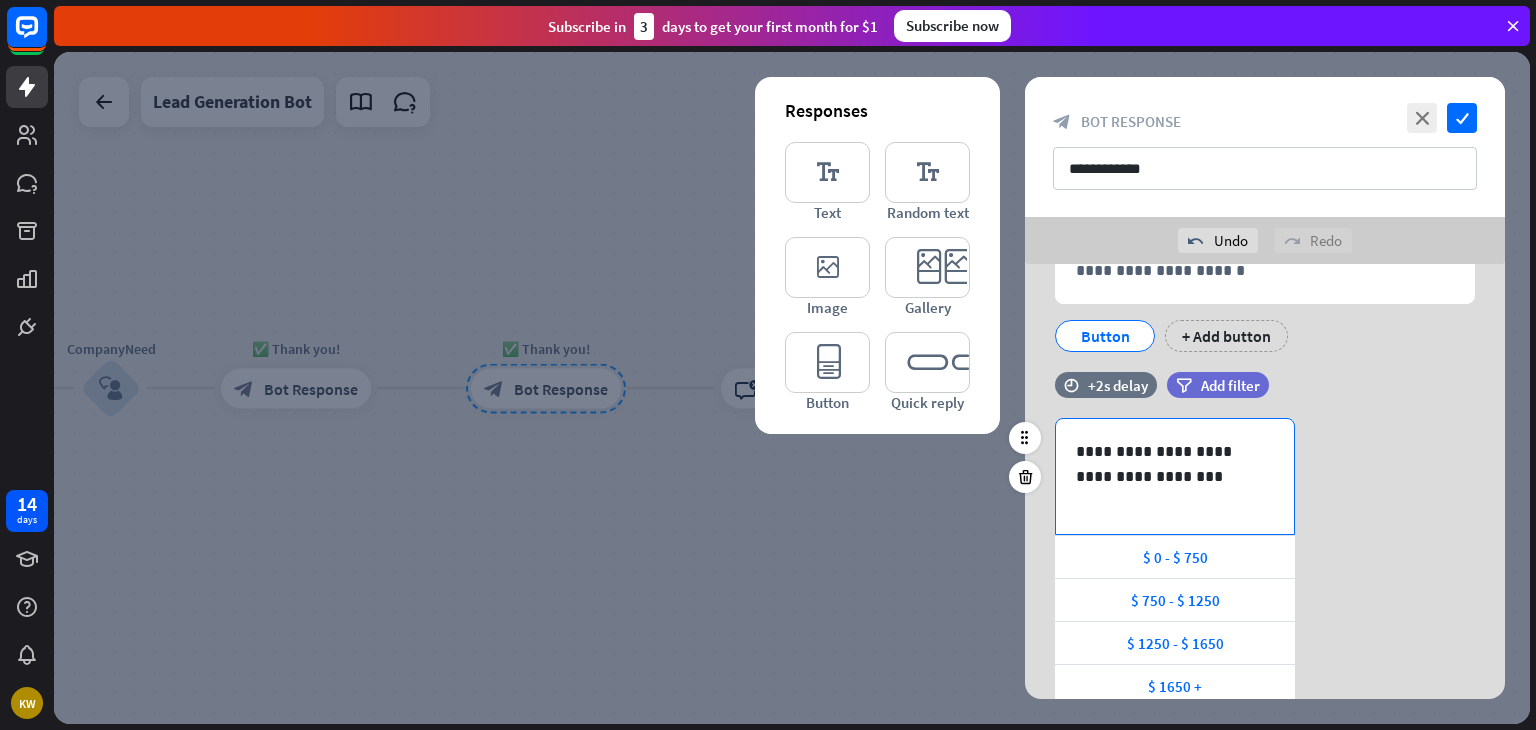 scroll, scrollTop: 816, scrollLeft: 0, axis: vertical 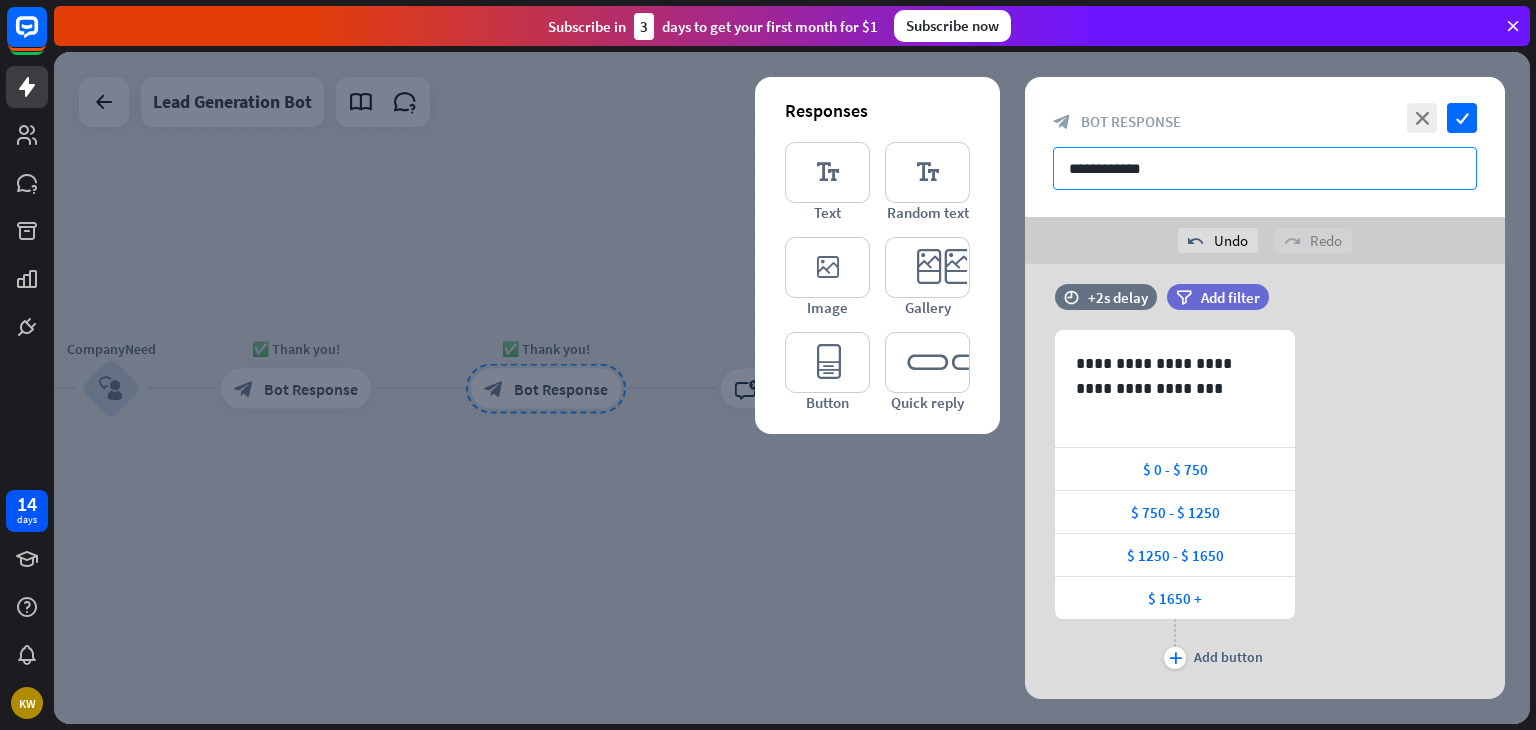 drag, startPoint x: 1185, startPoint y: 163, endPoint x: 1067, endPoint y: 170, distance: 118.20744 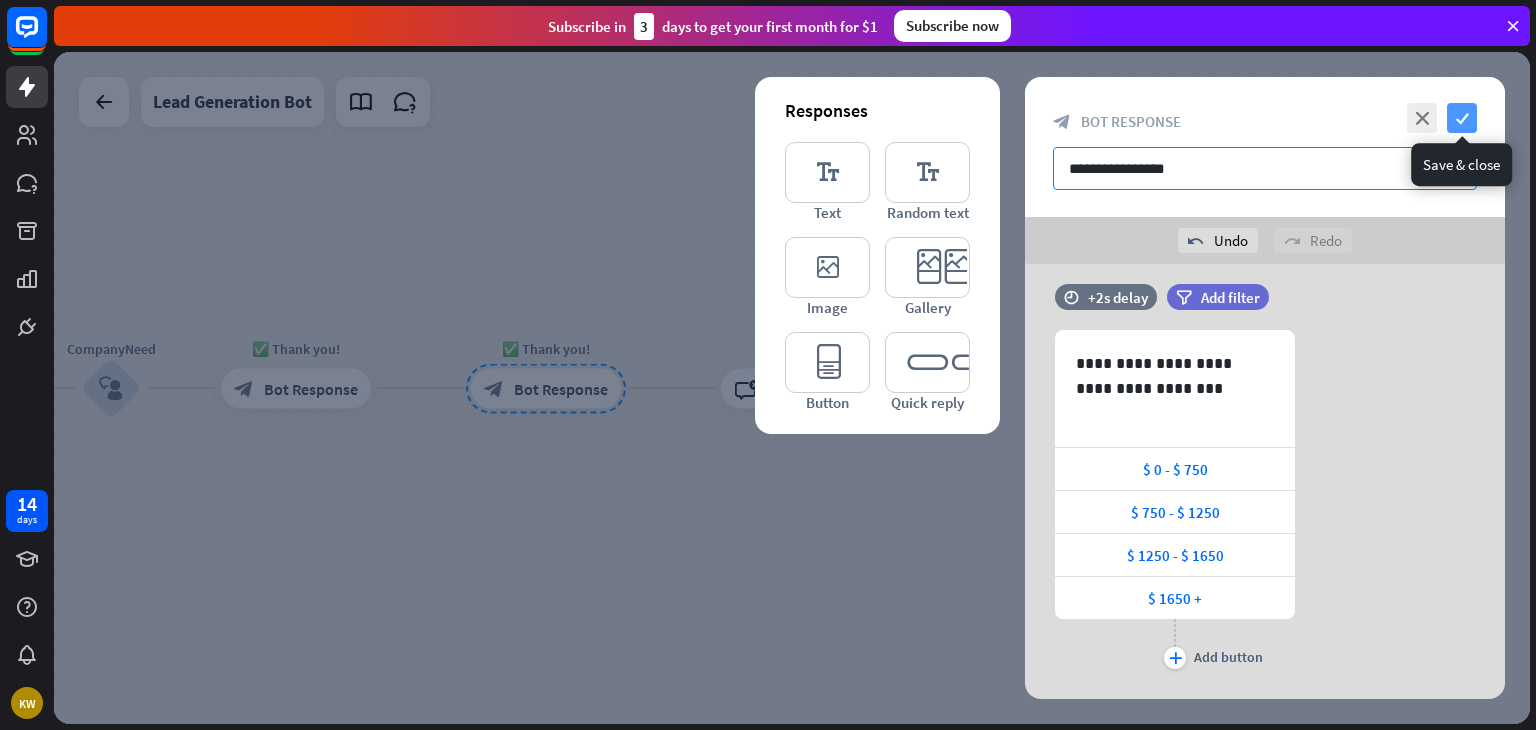 type on "**********" 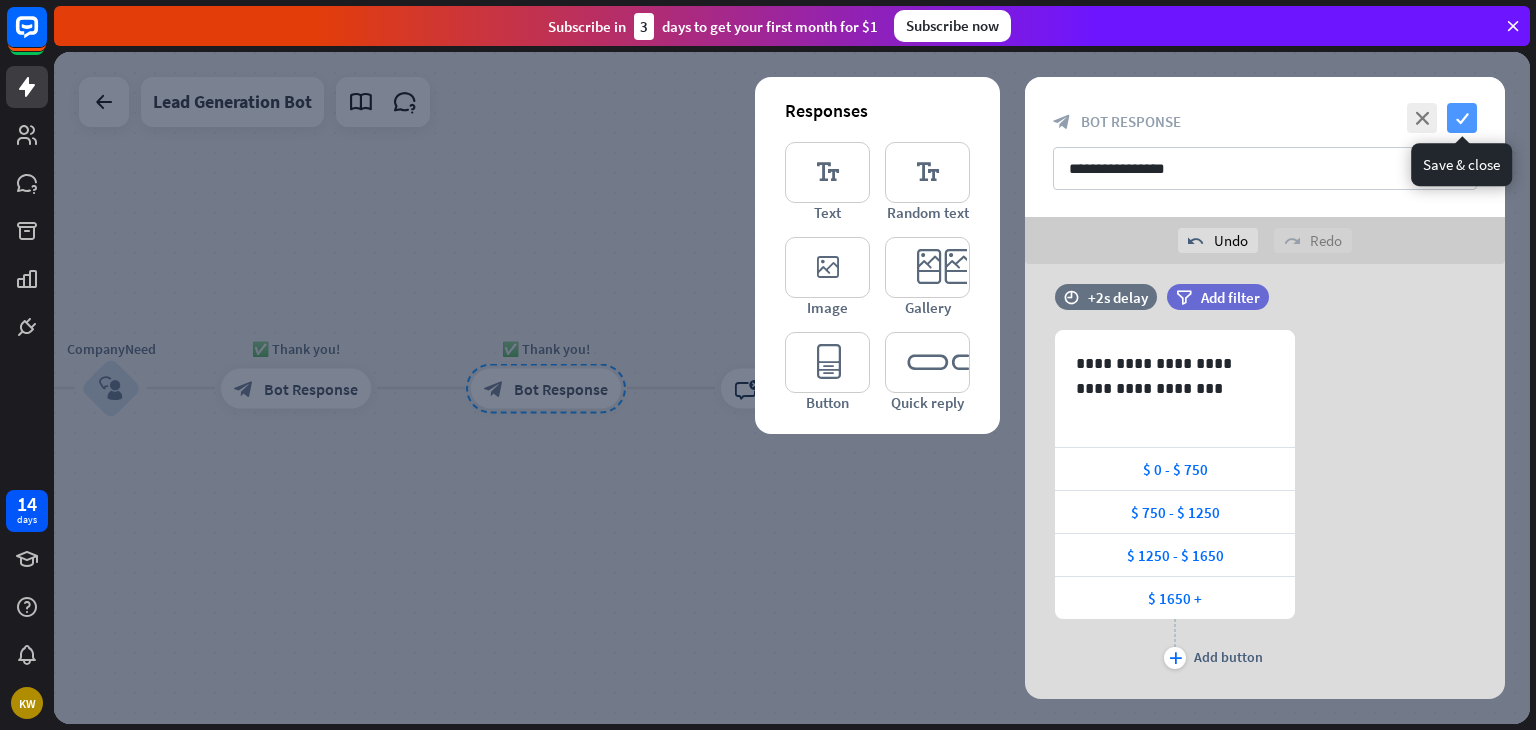click on "check" at bounding box center [1462, 118] 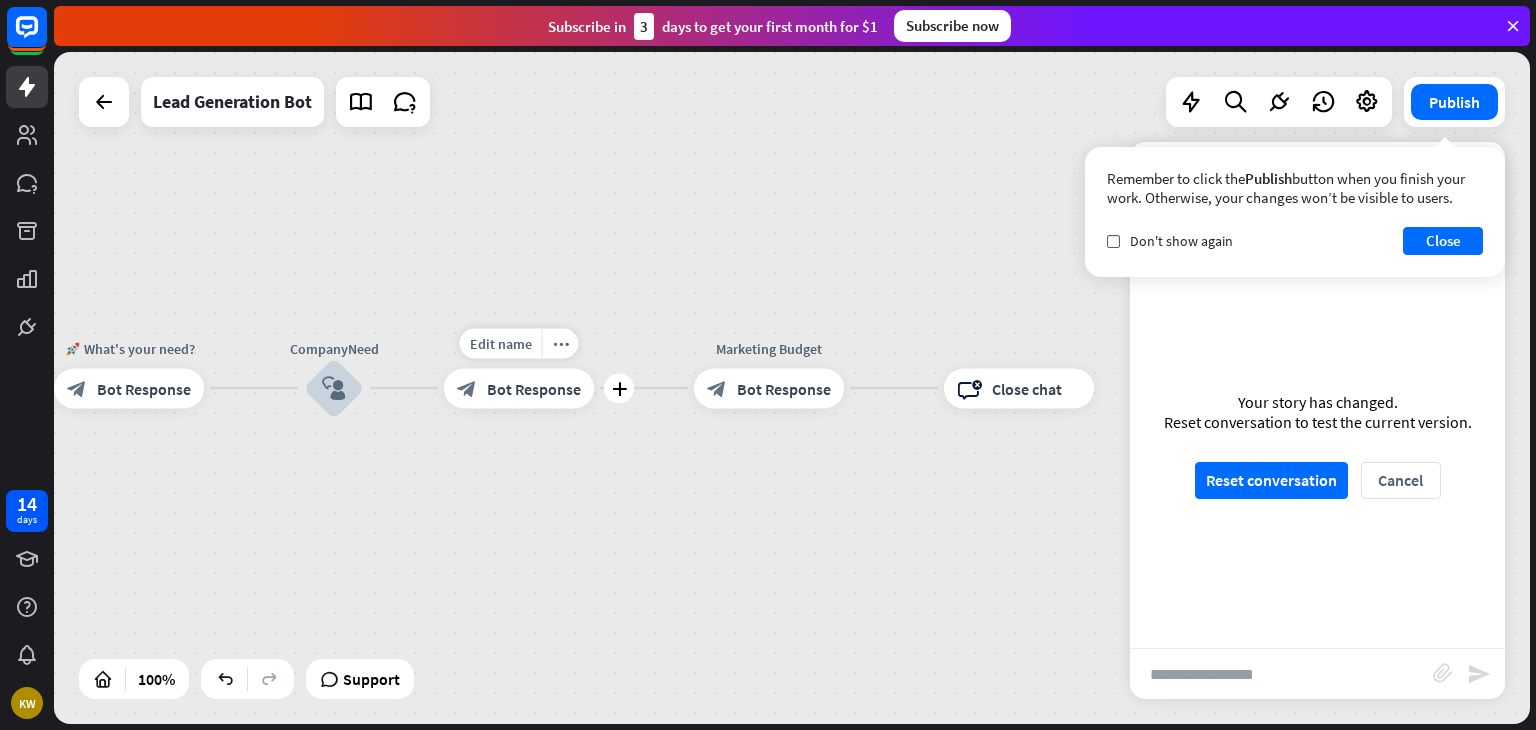 click on "Edit name   more_horiz         plus     block_bot_response   Bot Response" at bounding box center (519, 388) 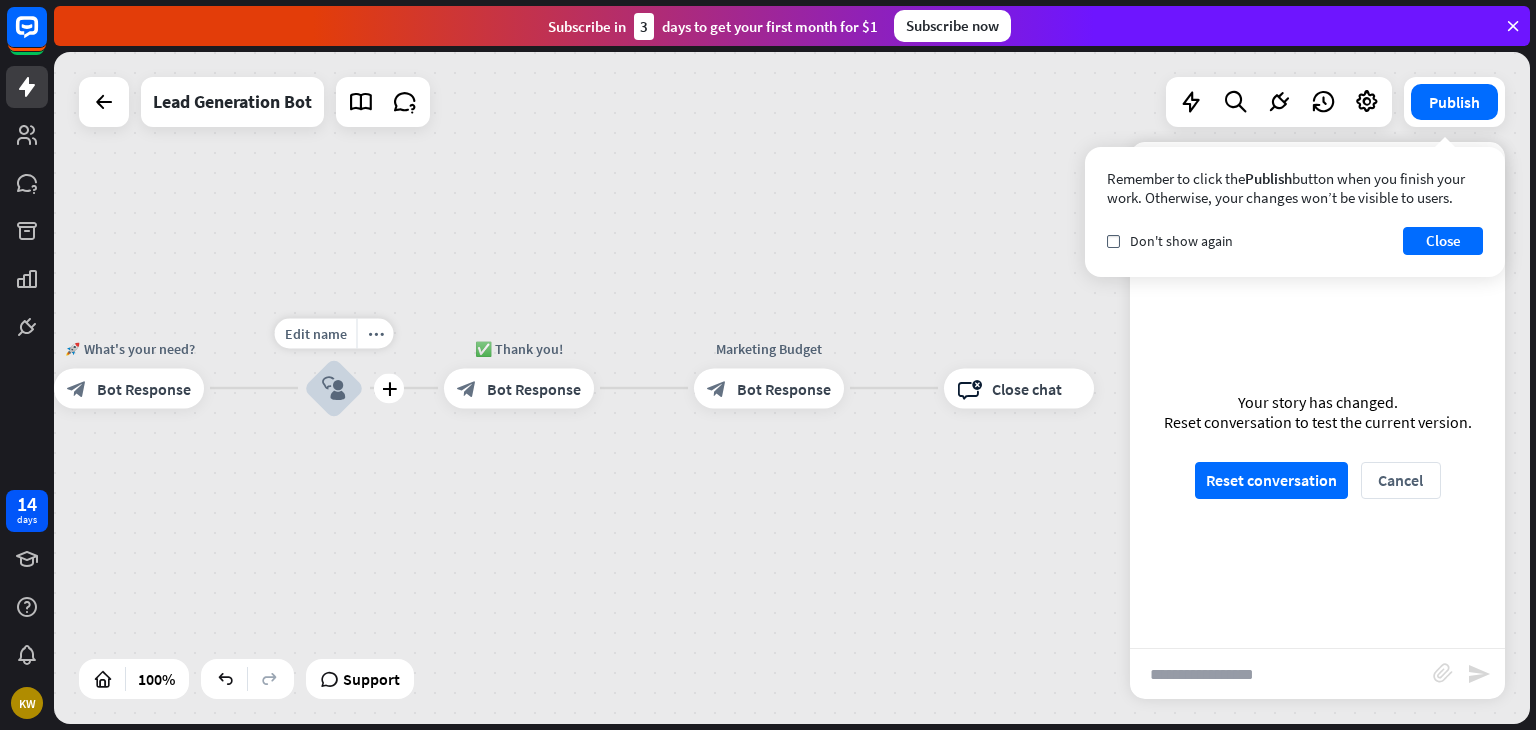 click on "block_user_input" at bounding box center [334, 388] 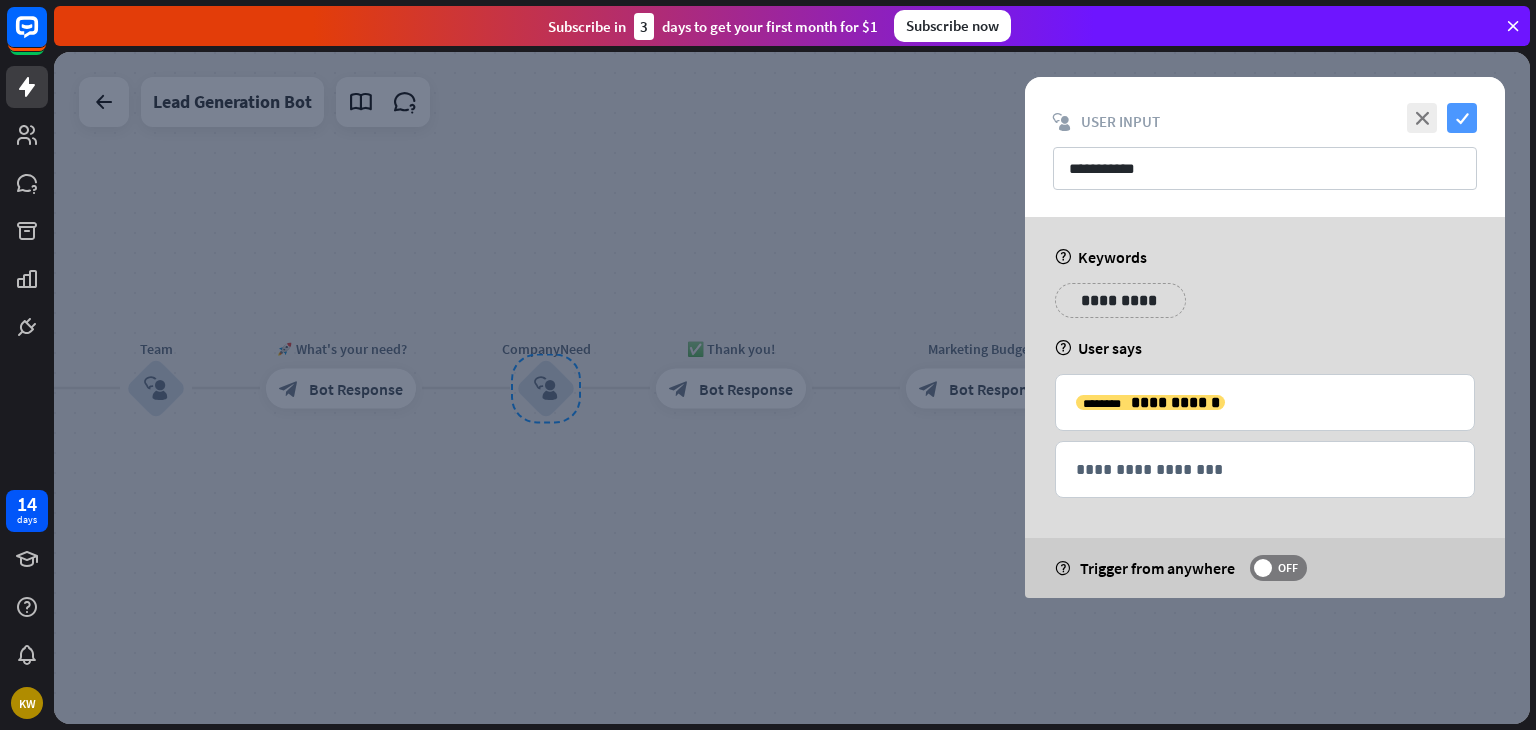click on "check" at bounding box center [1462, 118] 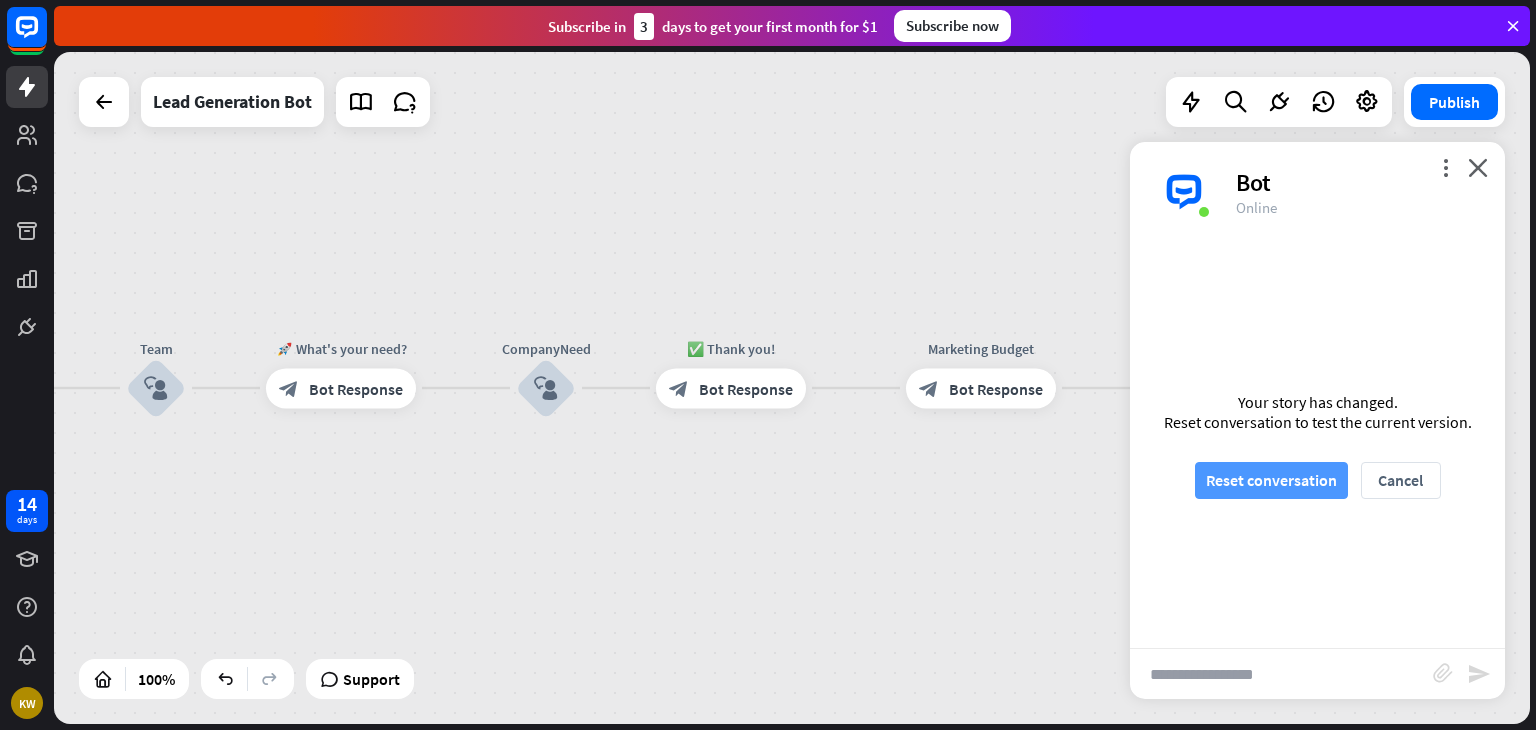 click on "Reset conversation" at bounding box center [1271, 480] 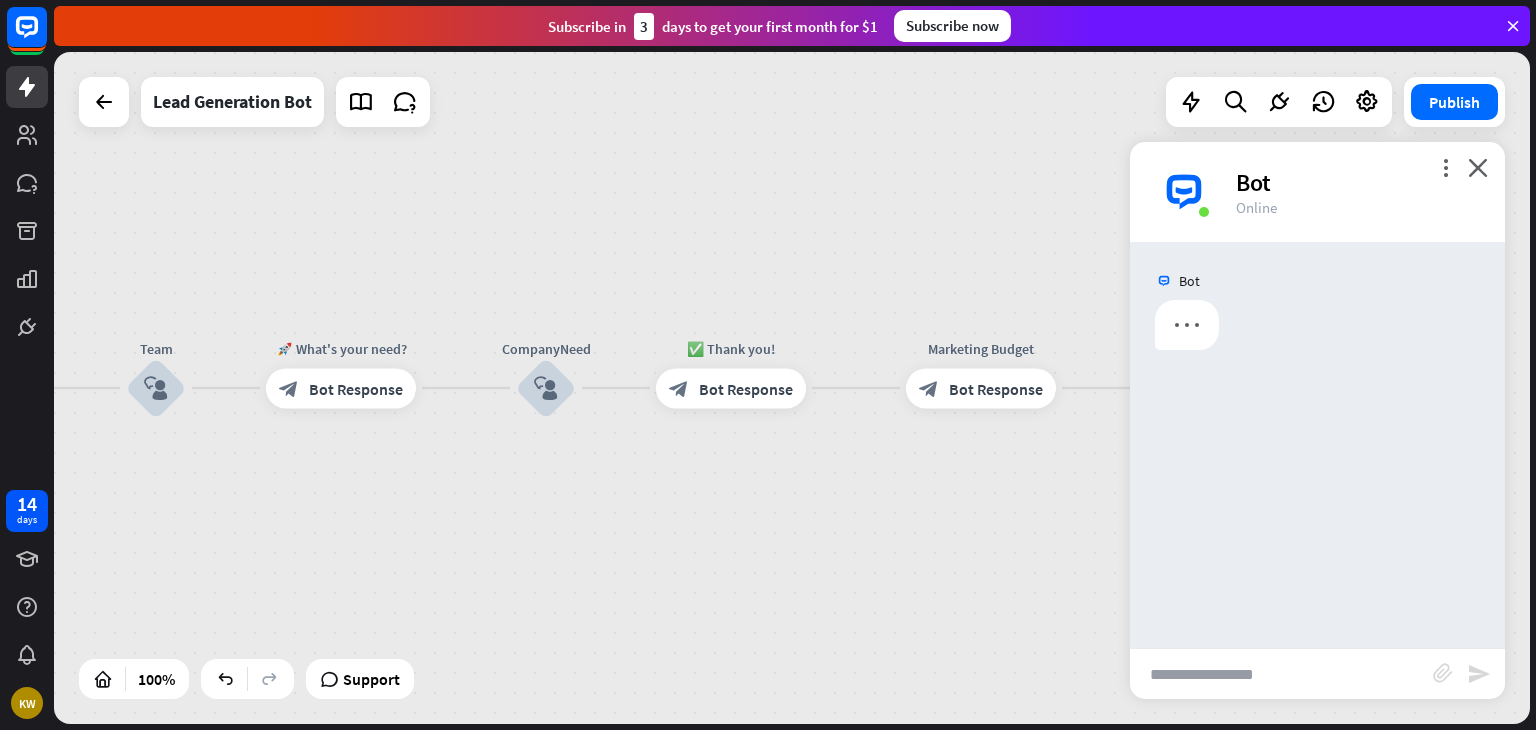 scroll, scrollTop: 0, scrollLeft: 0, axis: both 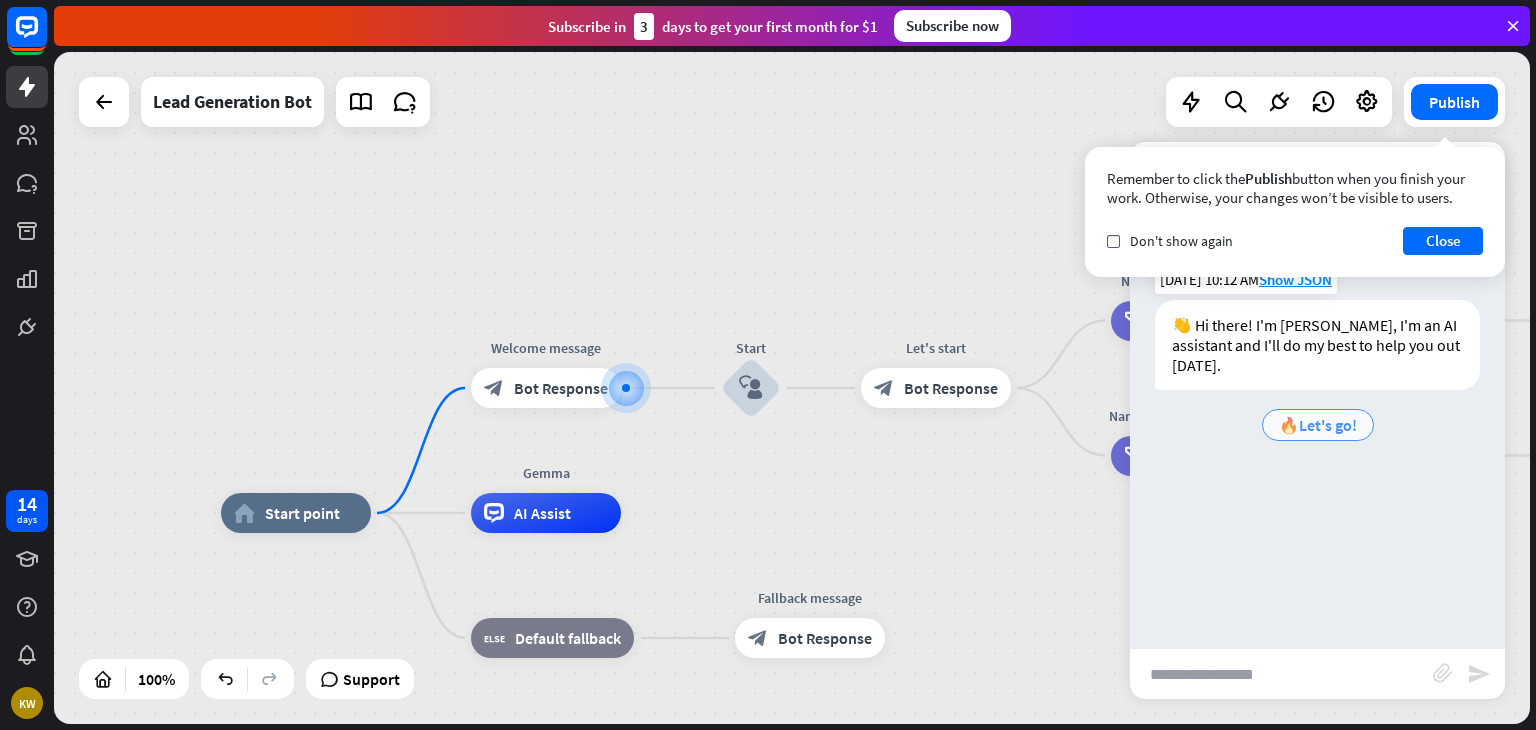 click on "🔥Let's go!" at bounding box center [1318, 425] 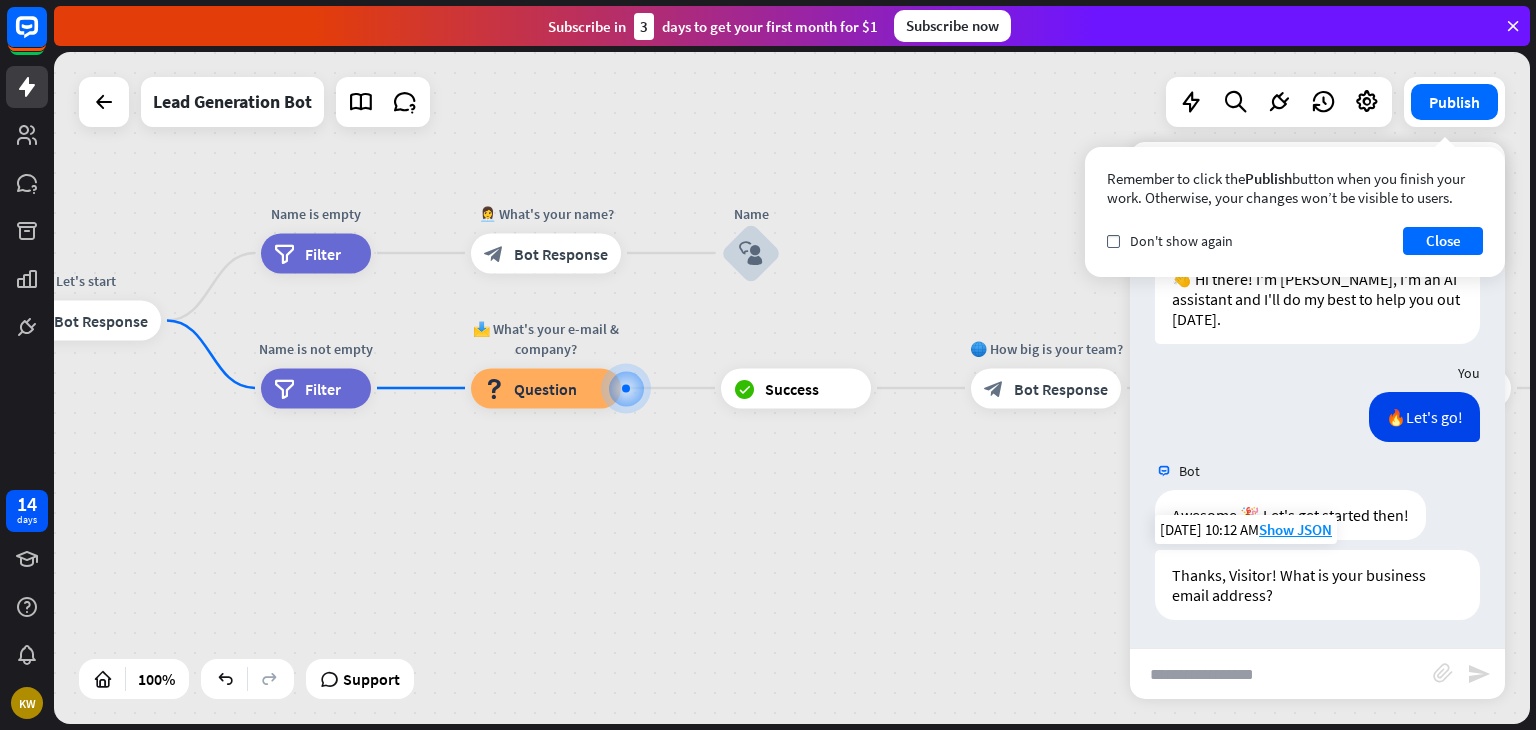 scroll, scrollTop: 48, scrollLeft: 0, axis: vertical 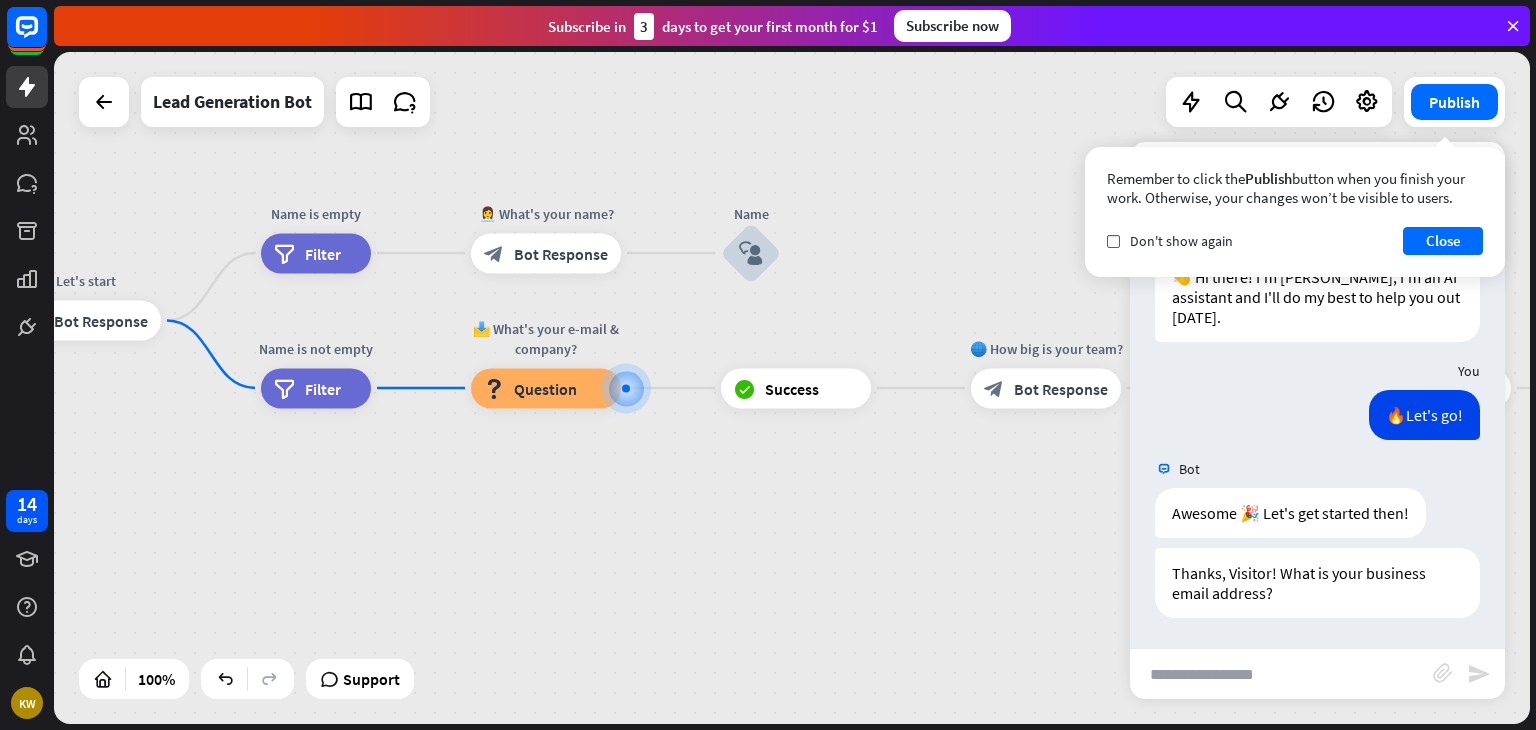 click at bounding box center (1281, 674) 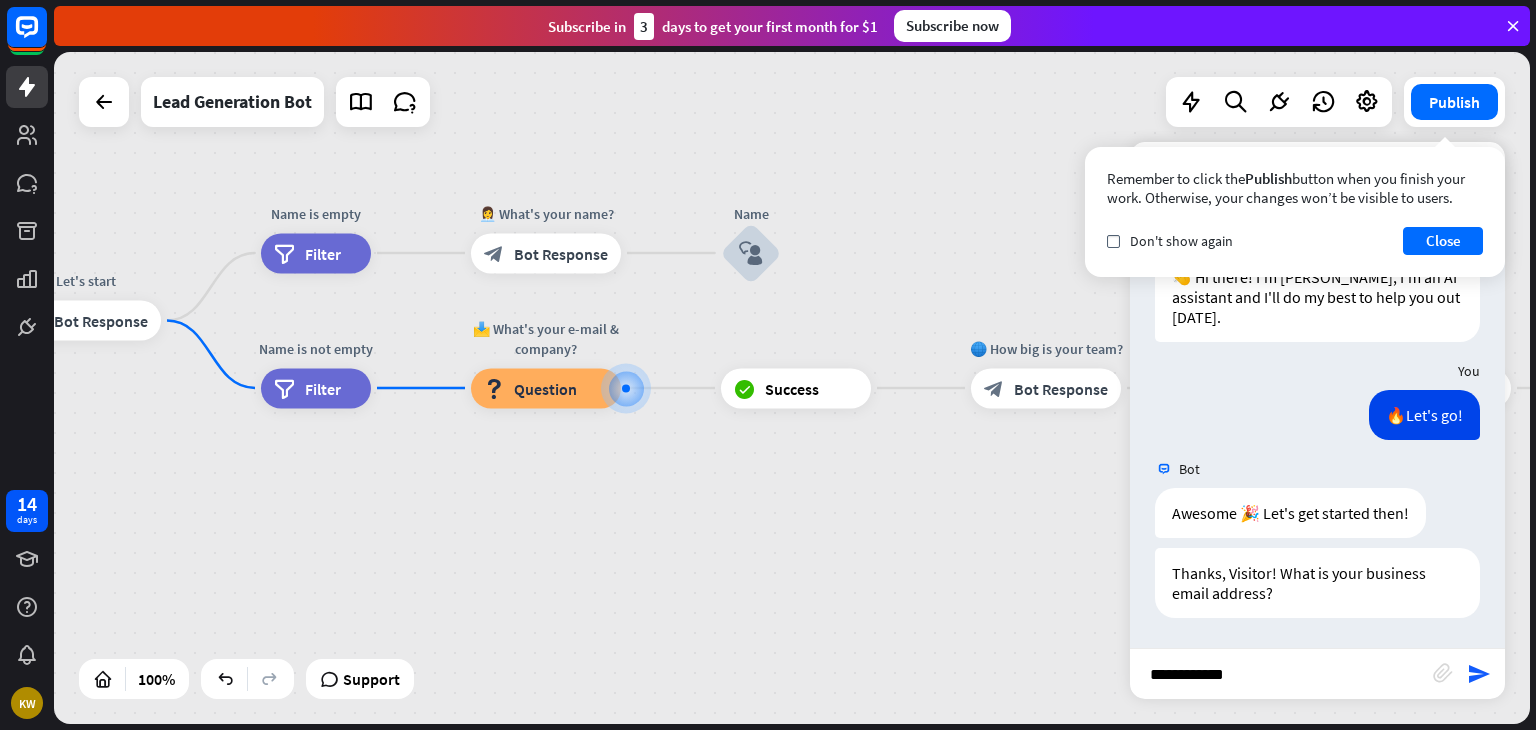 type on "**********" 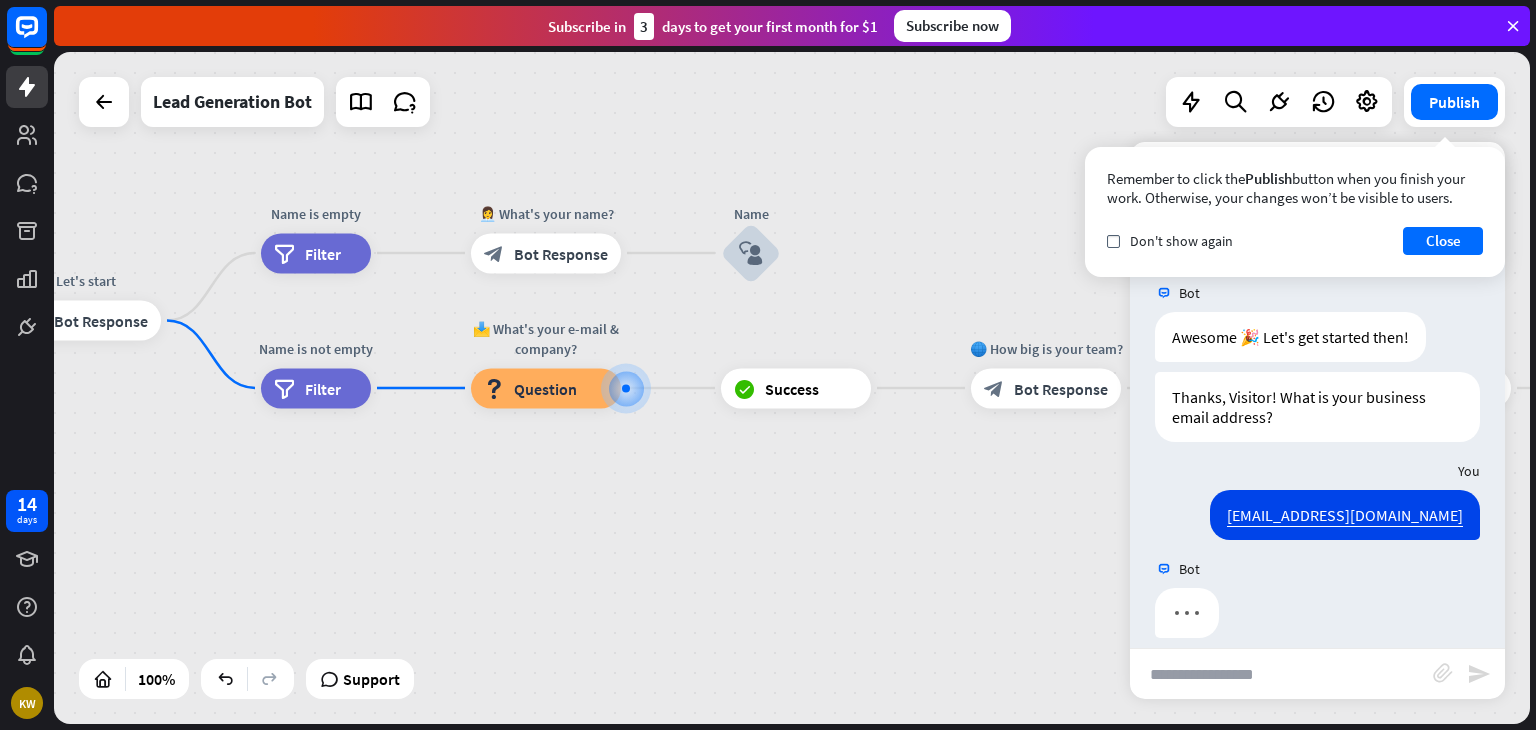 scroll, scrollTop: 244, scrollLeft: 0, axis: vertical 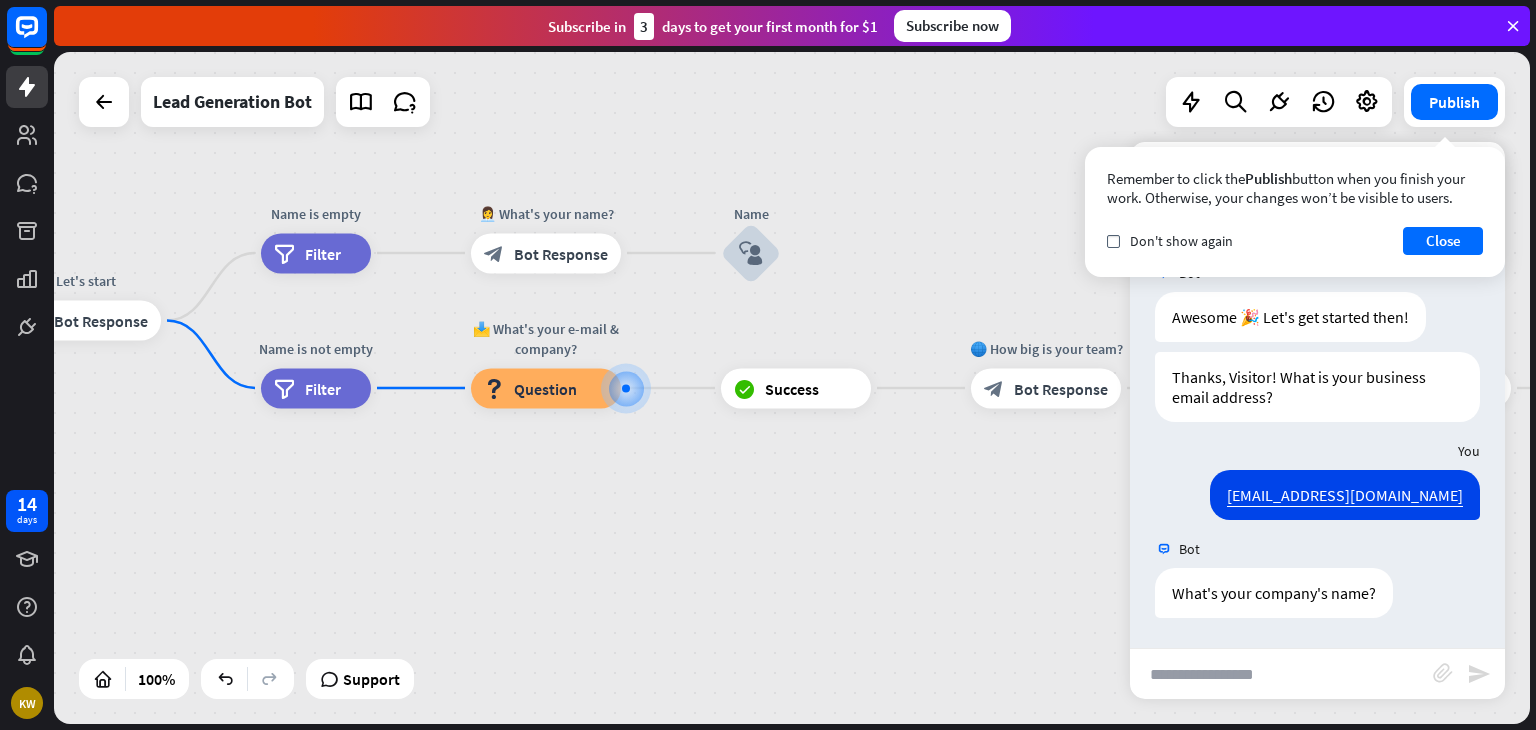 click at bounding box center [1281, 674] 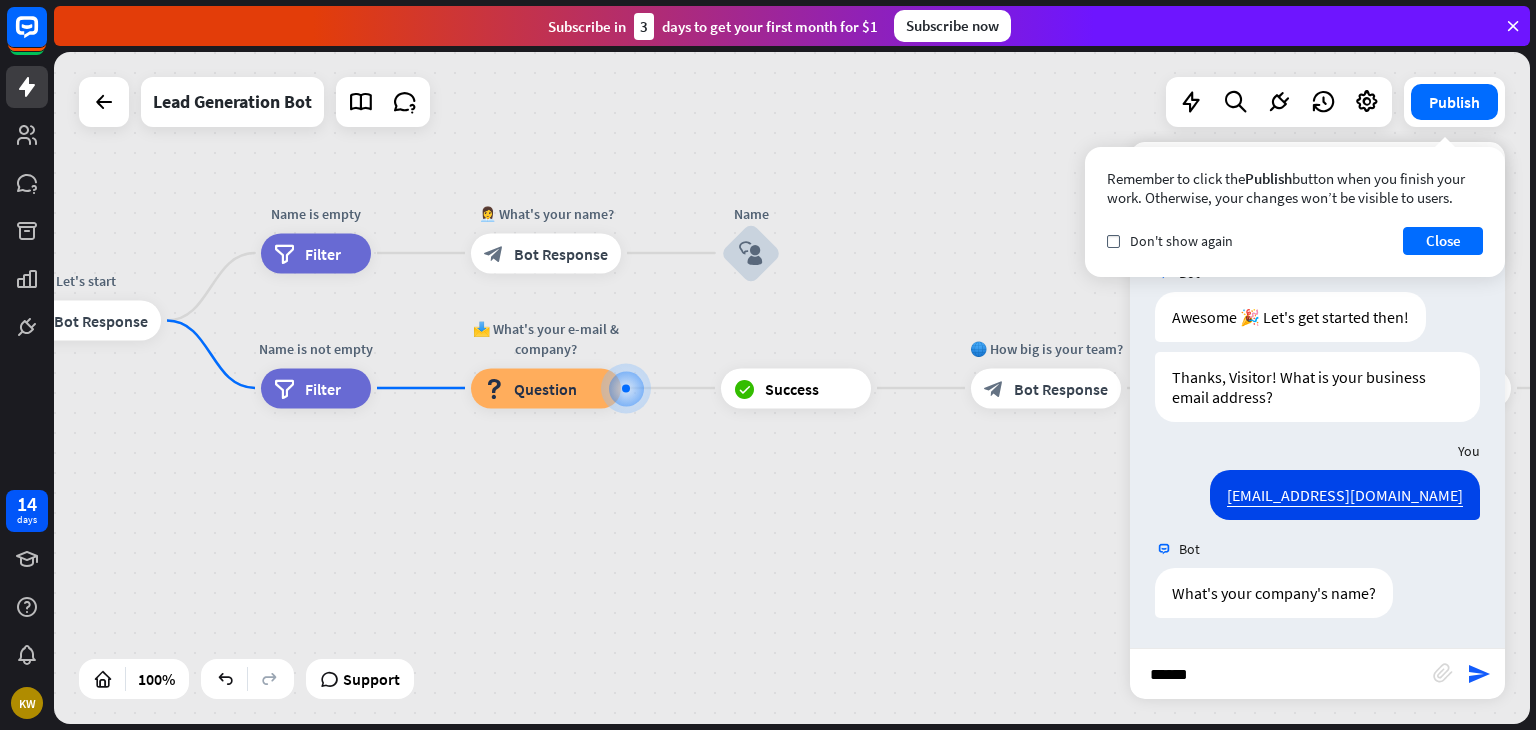 type on "*******" 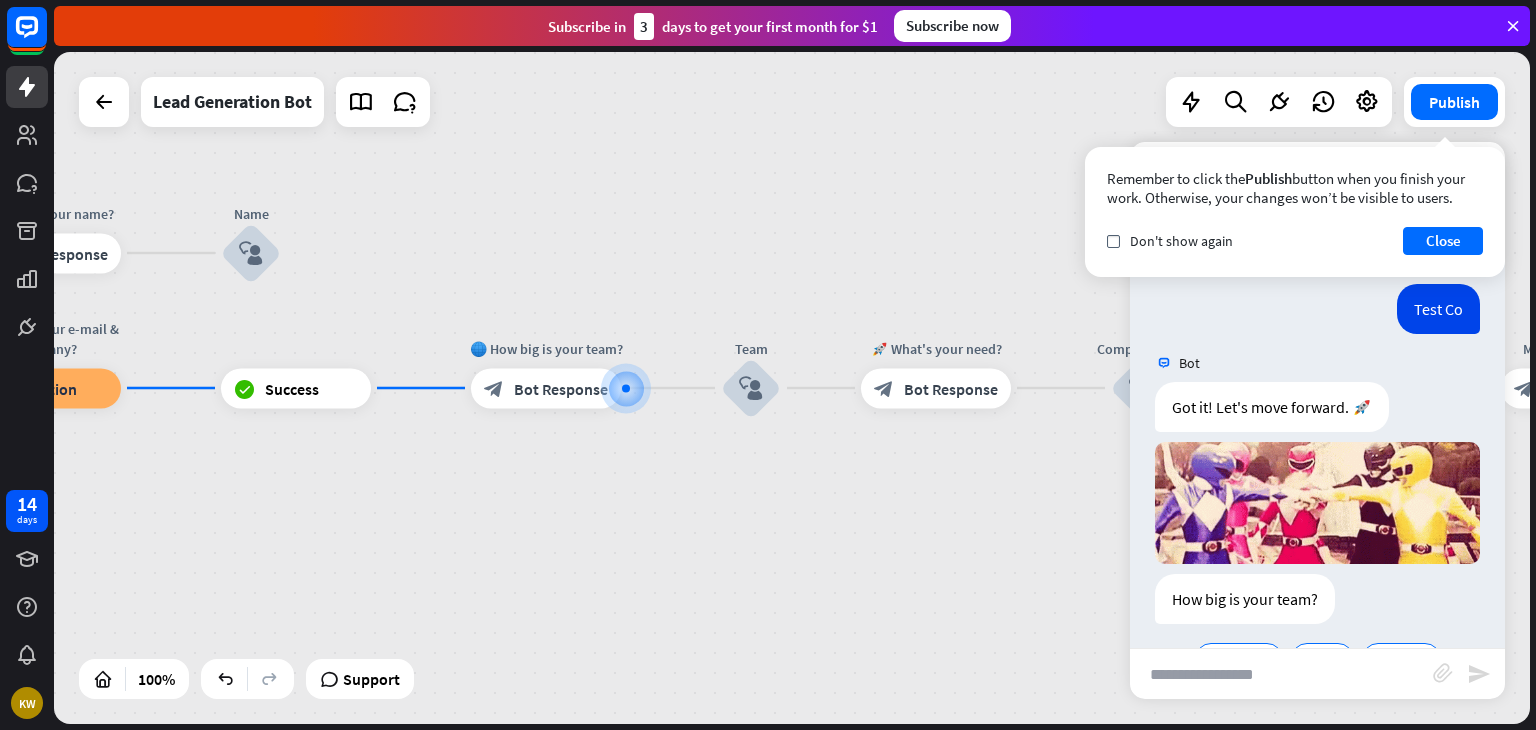 scroll, scrollTop: 720, scrollLeft: 0, axis: vertical 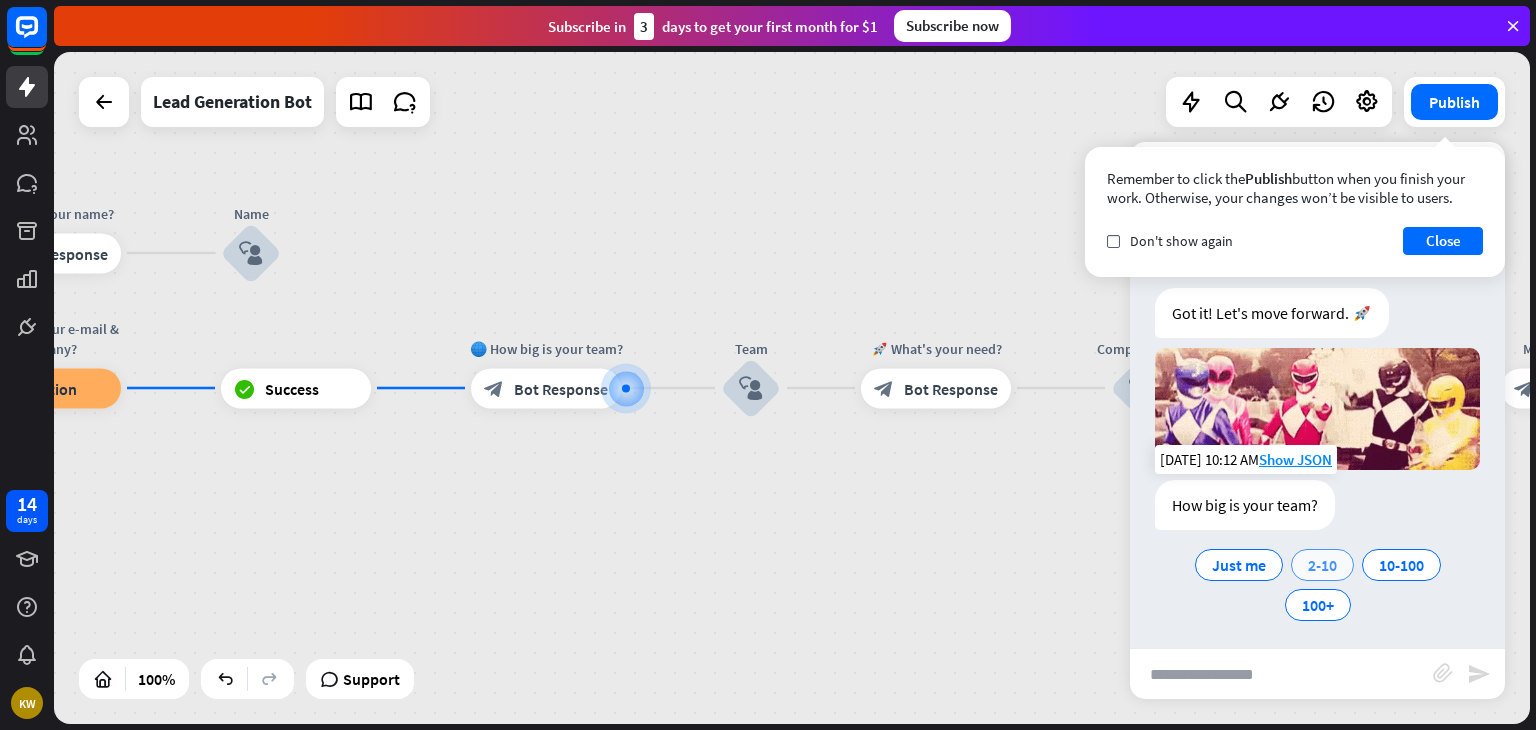 click on "2-10" at bounding box center (1322, 565) 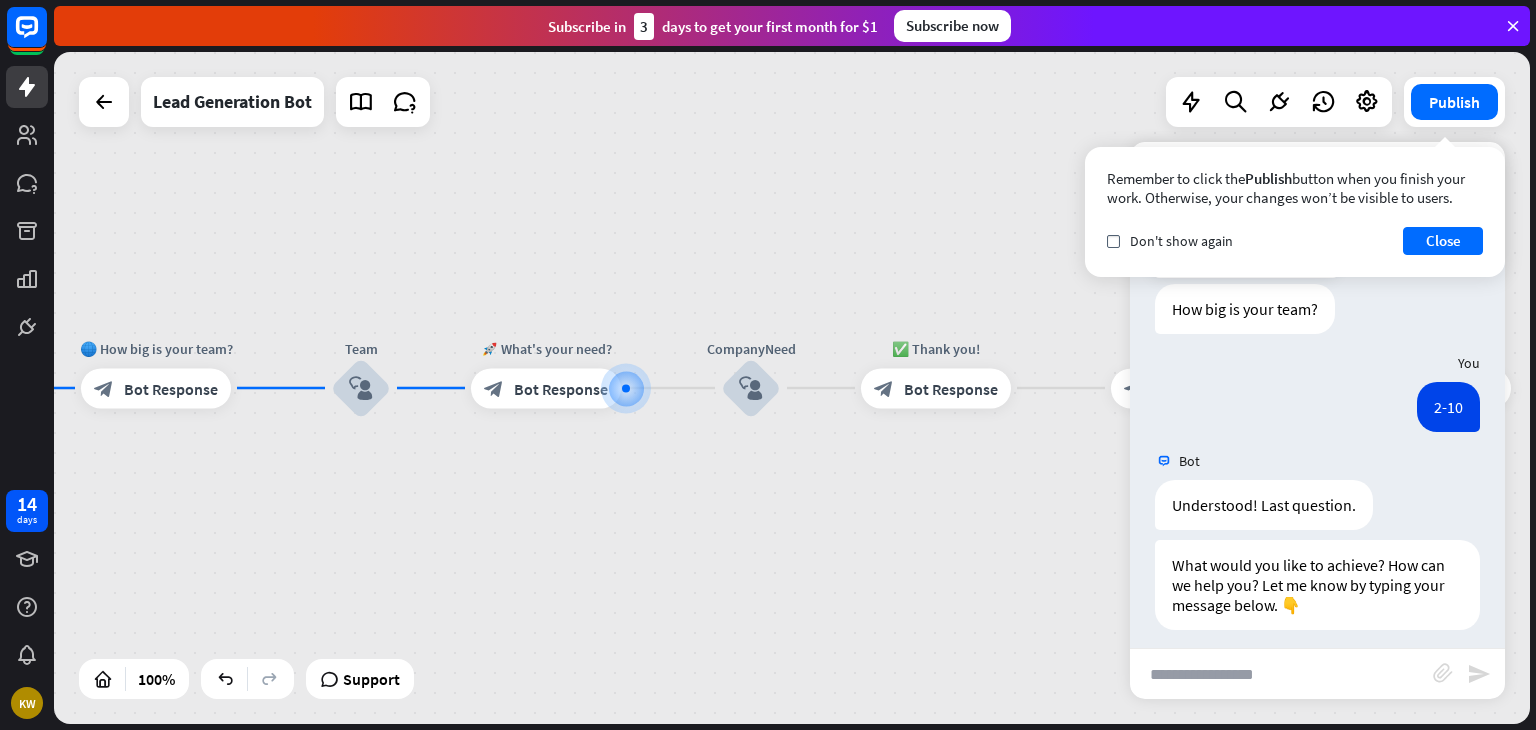 scroll, scrollTop: 922, scrollLeft: 0, axis: vertical 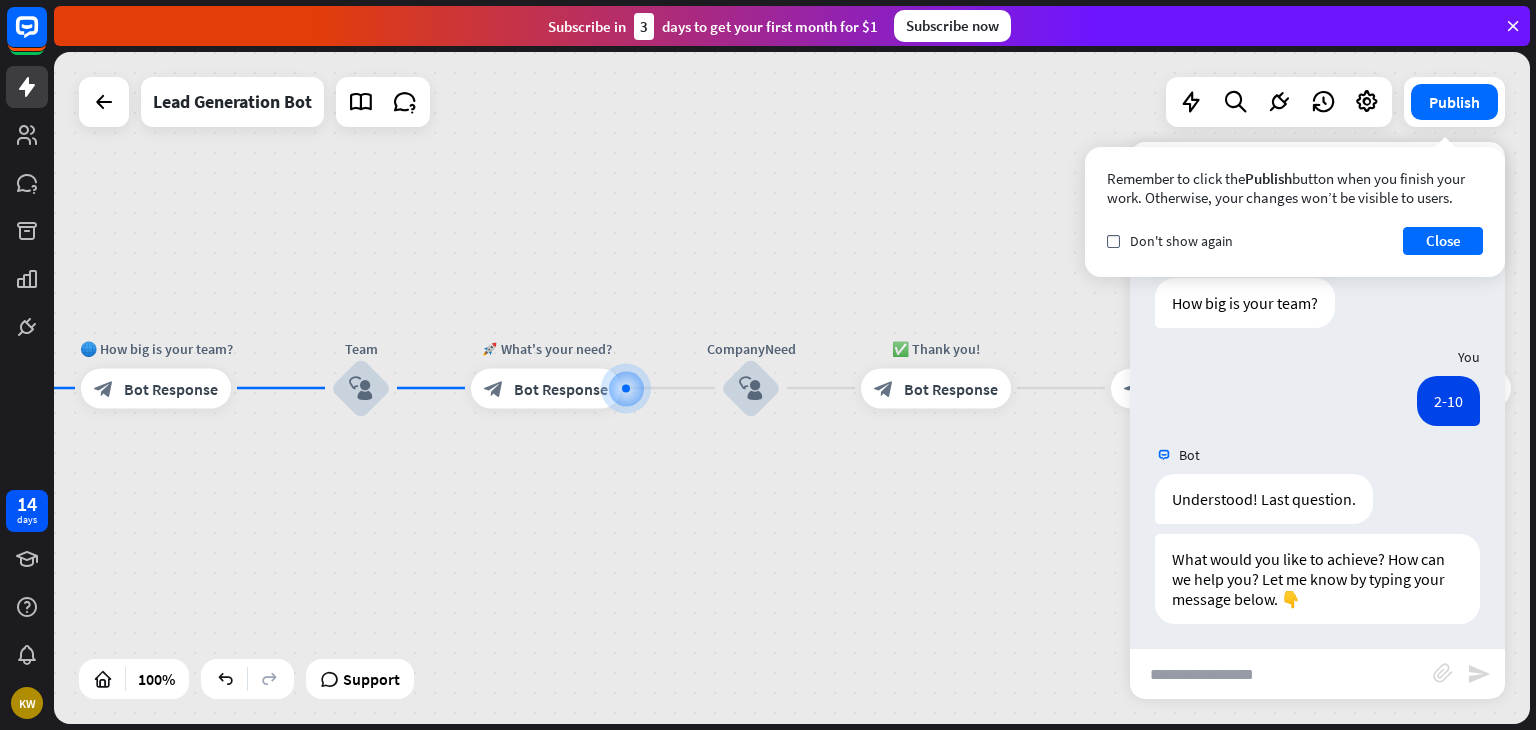 click at bounding box center [1281, 674] 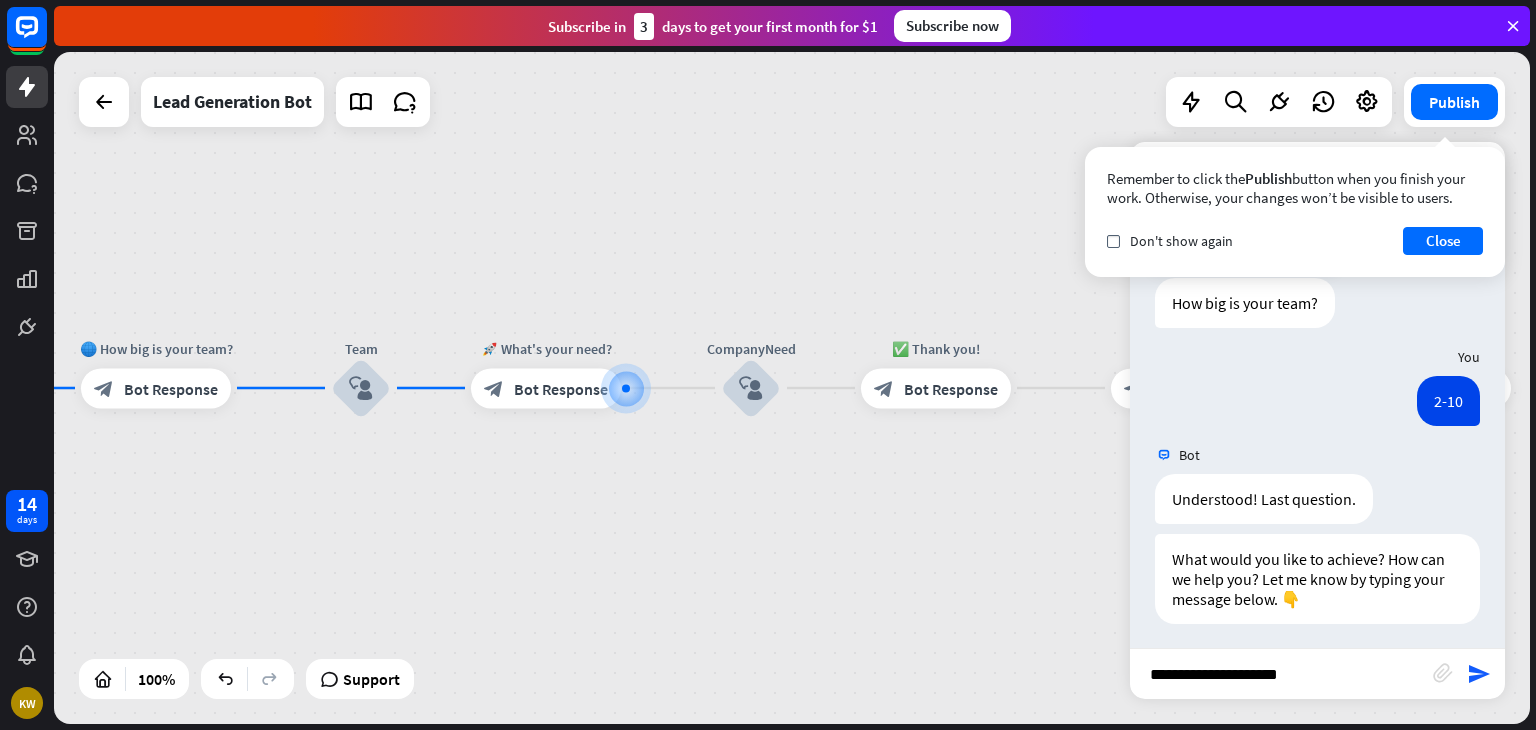 type on "**********" 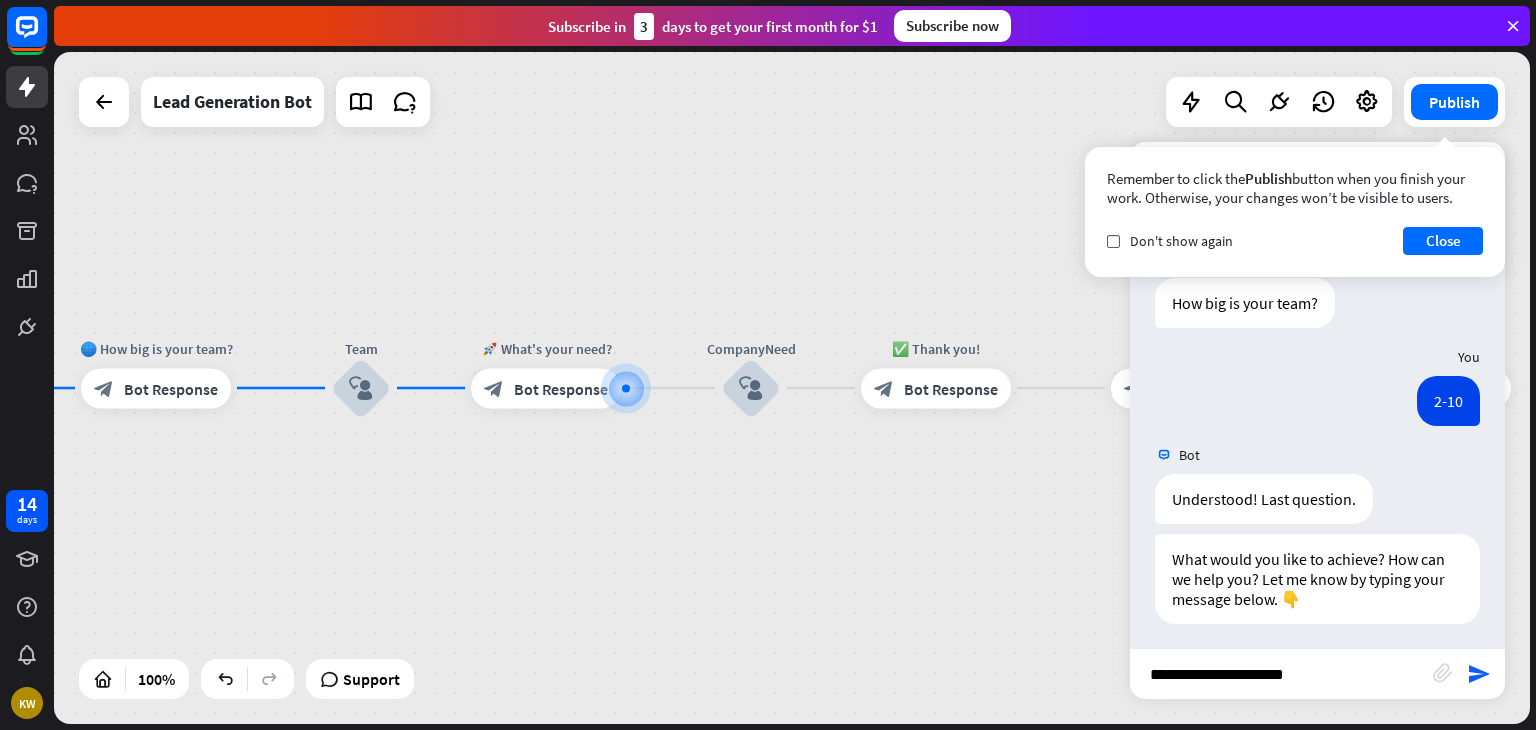 type 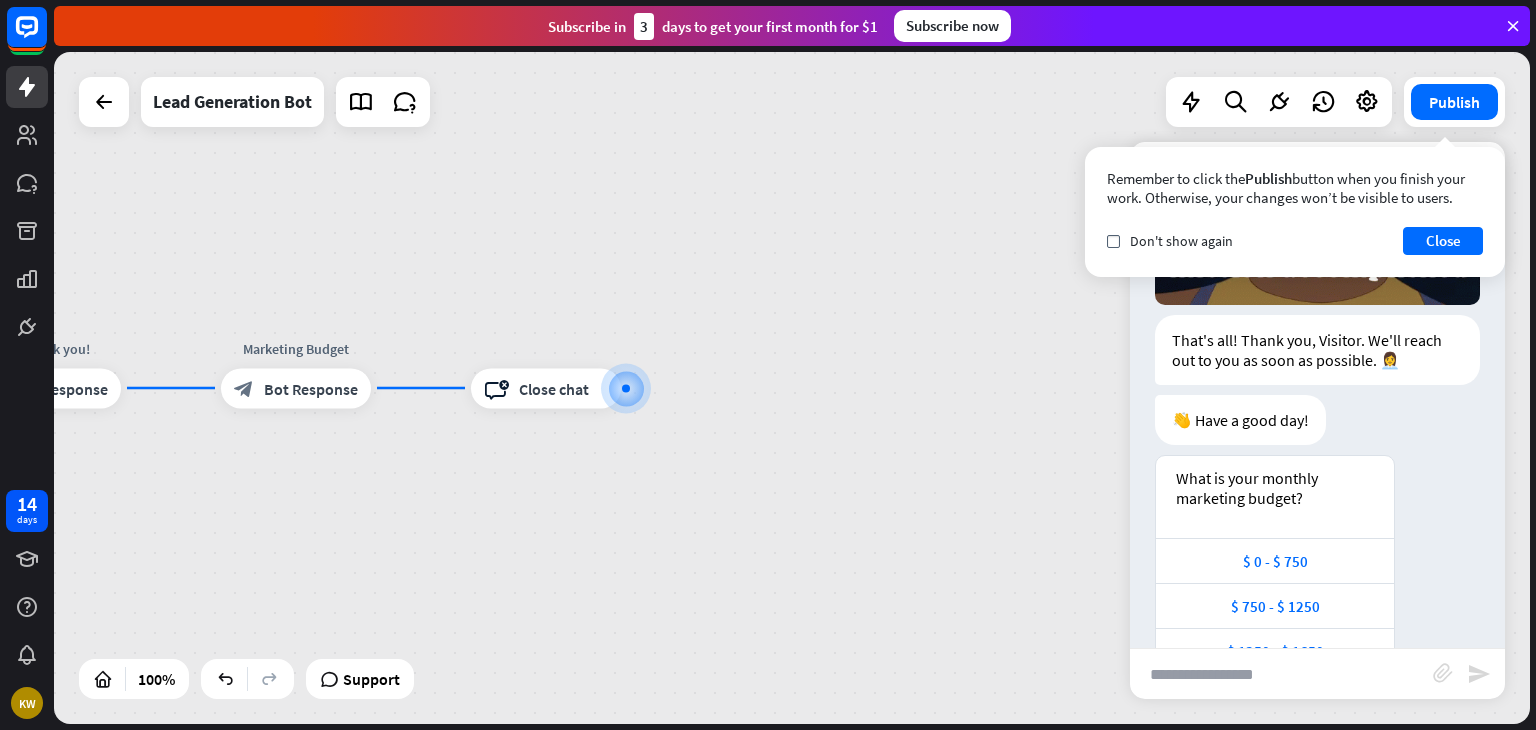 scroll, scrollTop: 1924, scrollLeft: 0, axis: vertical 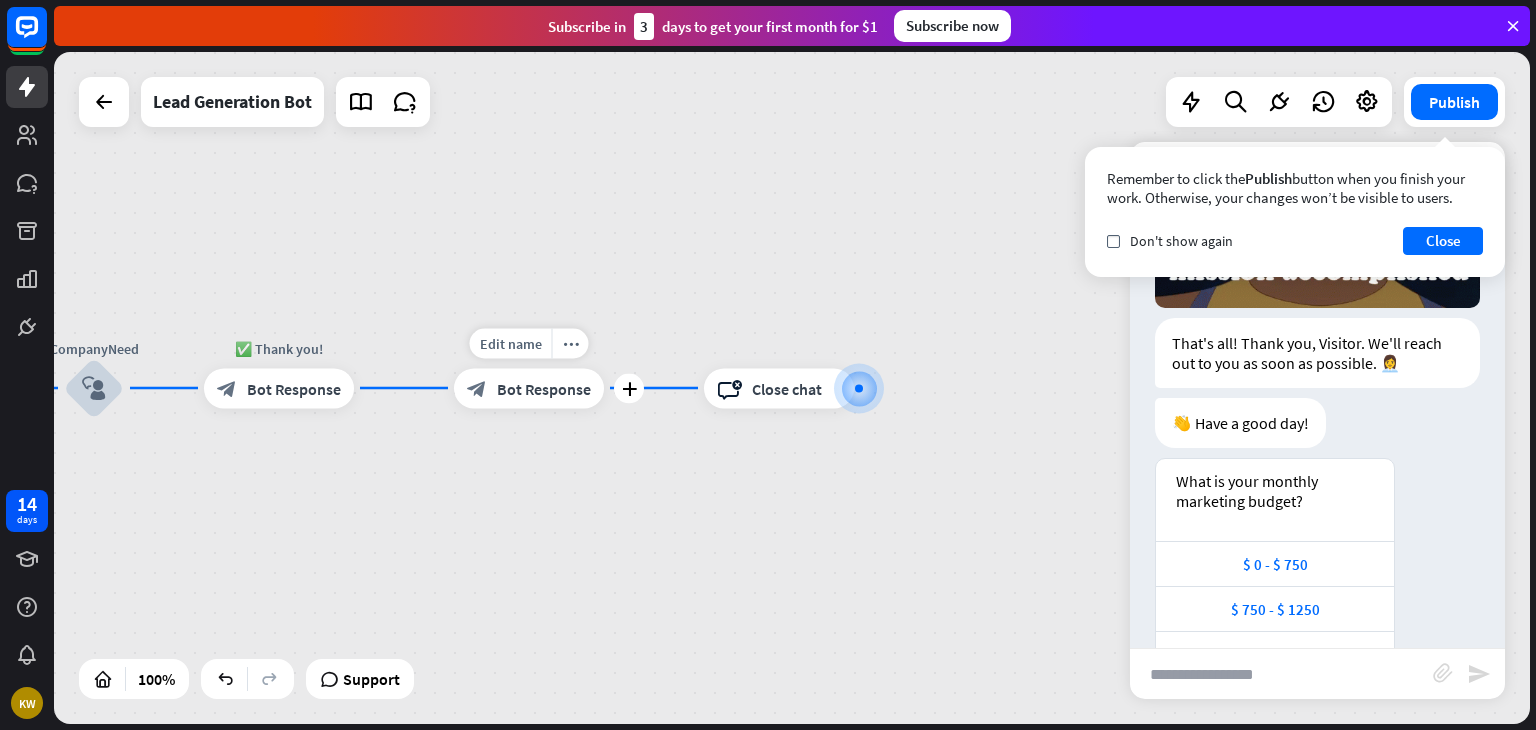 click on "block_bot_response" at bounding box center [477, 388] 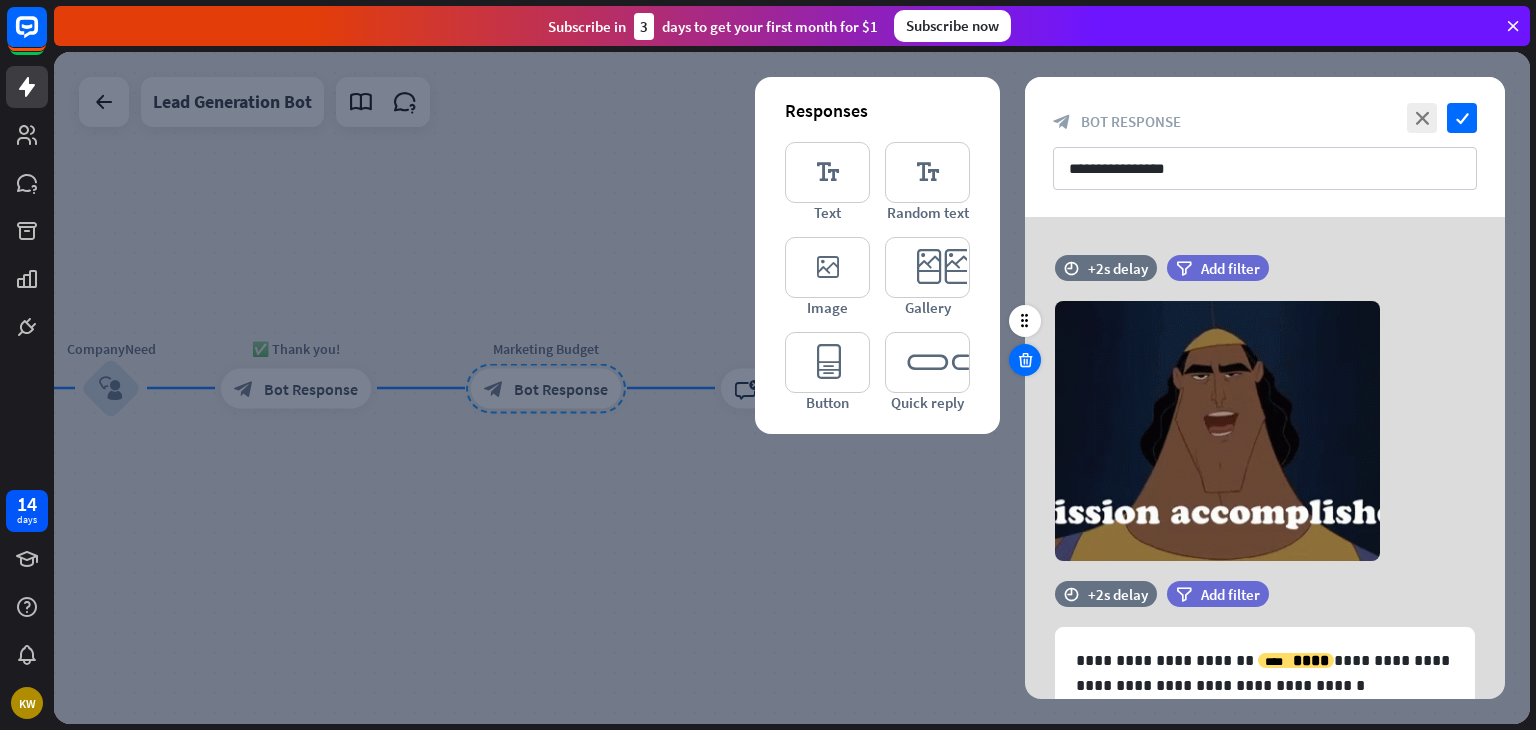 click at bounding box center [1025, 360] 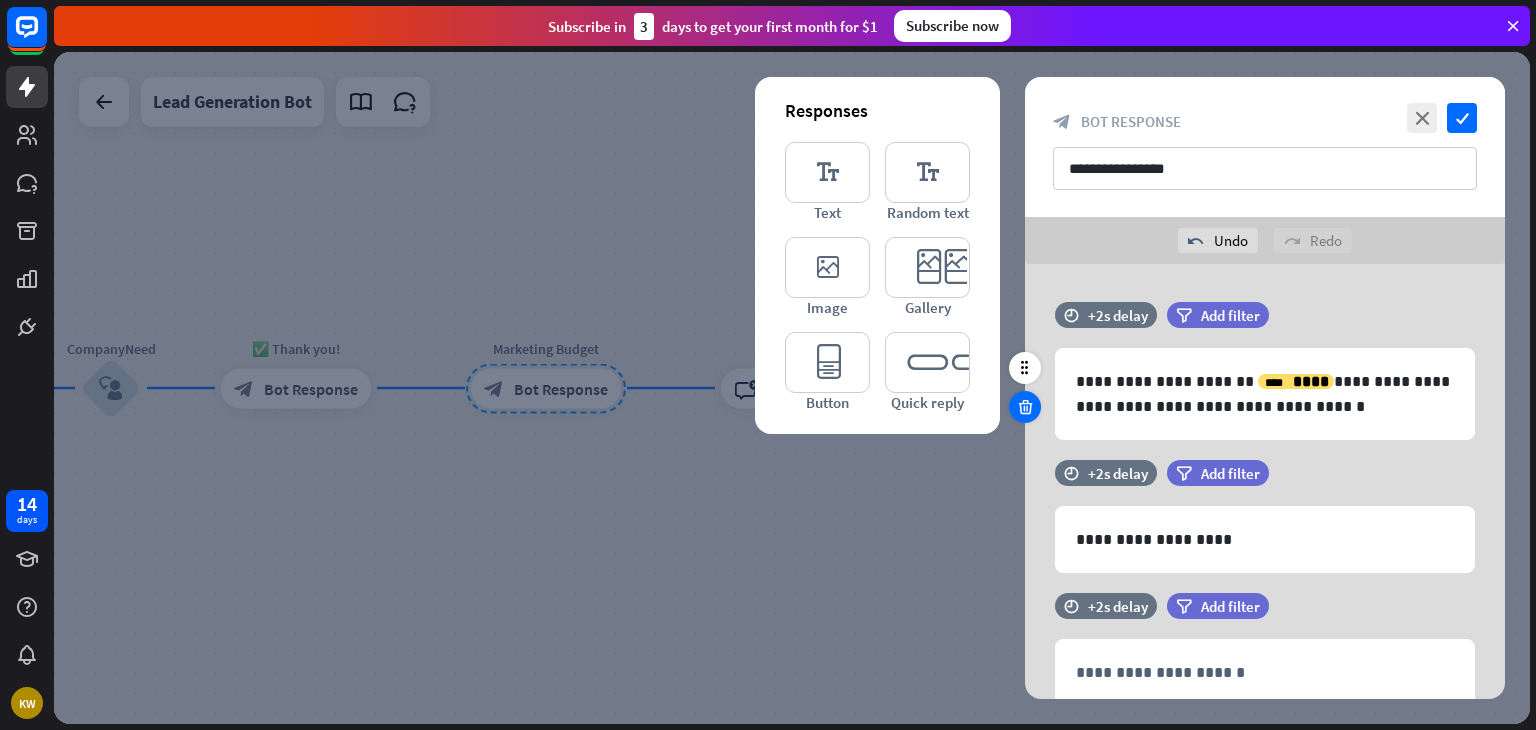 click at bounding box center [1025, 407] 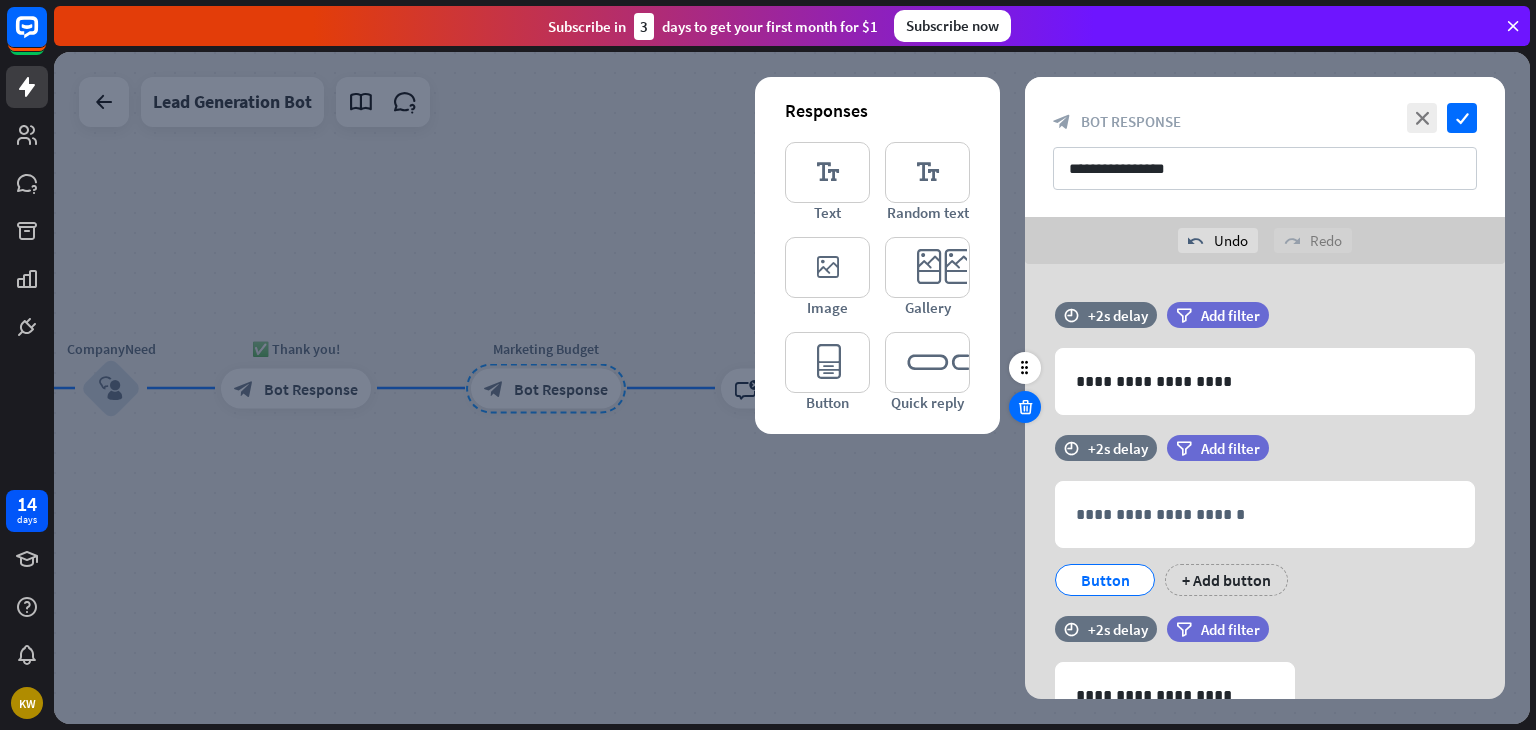 click at bounding box center (1025, 407) 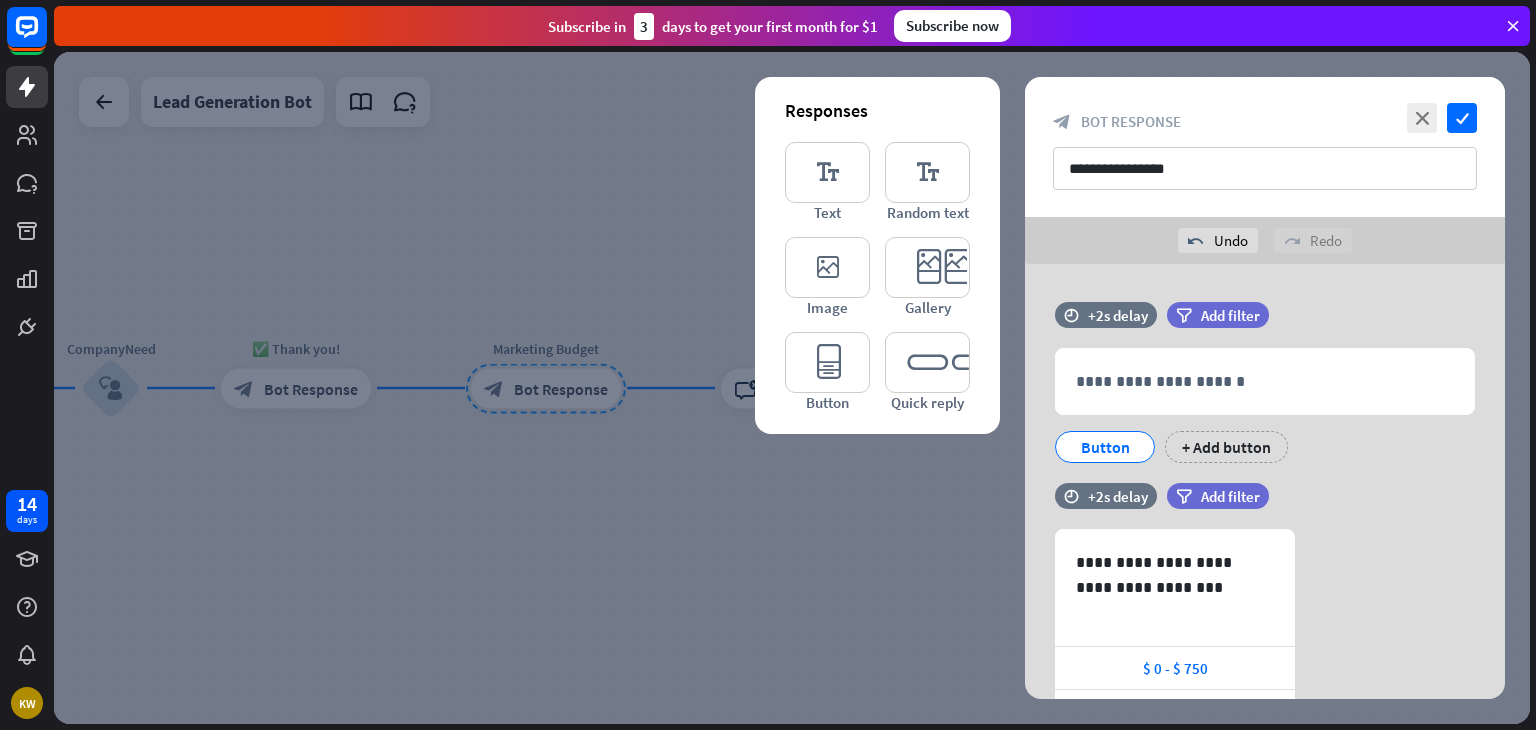 click at bounding box center (1025, 407) 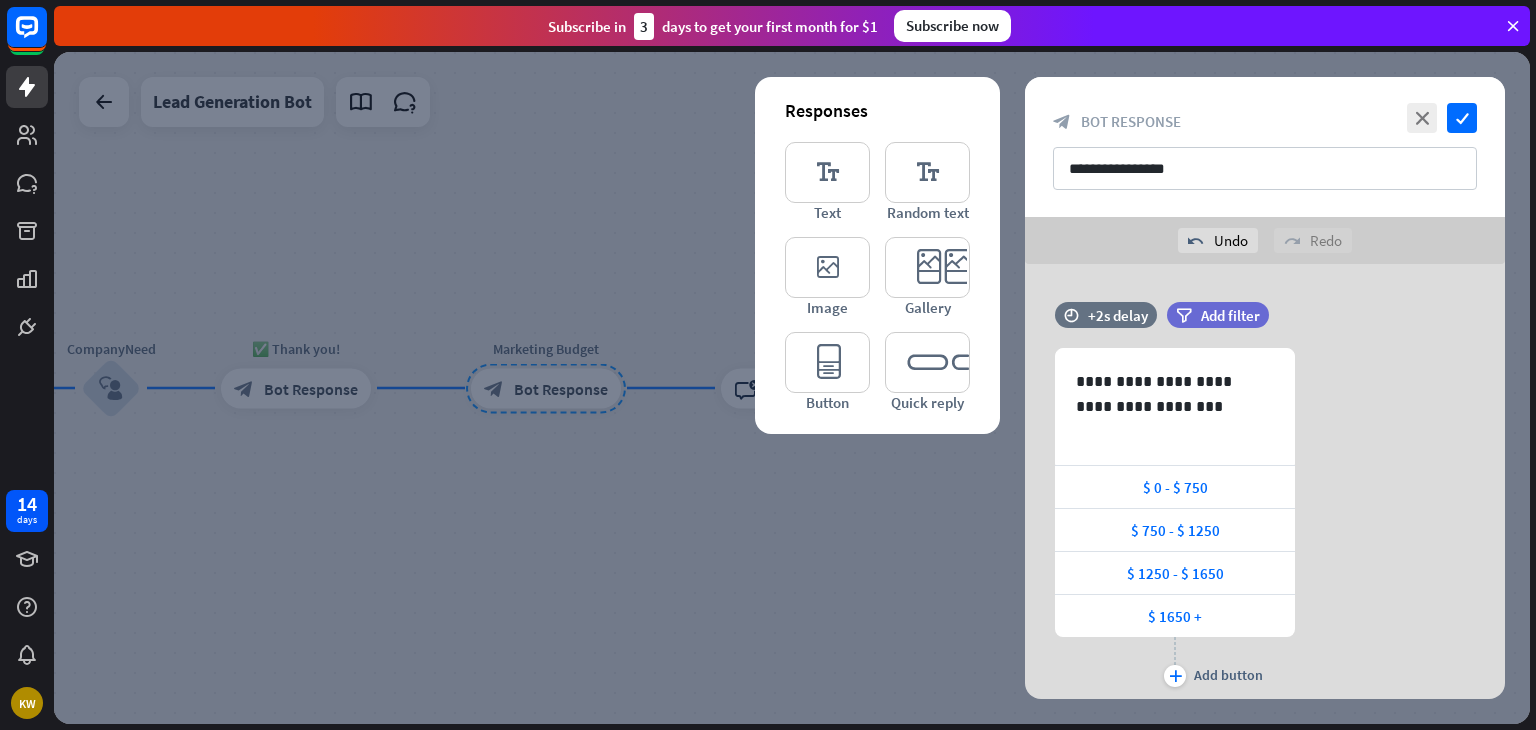 click at bounding box center [792, 388] 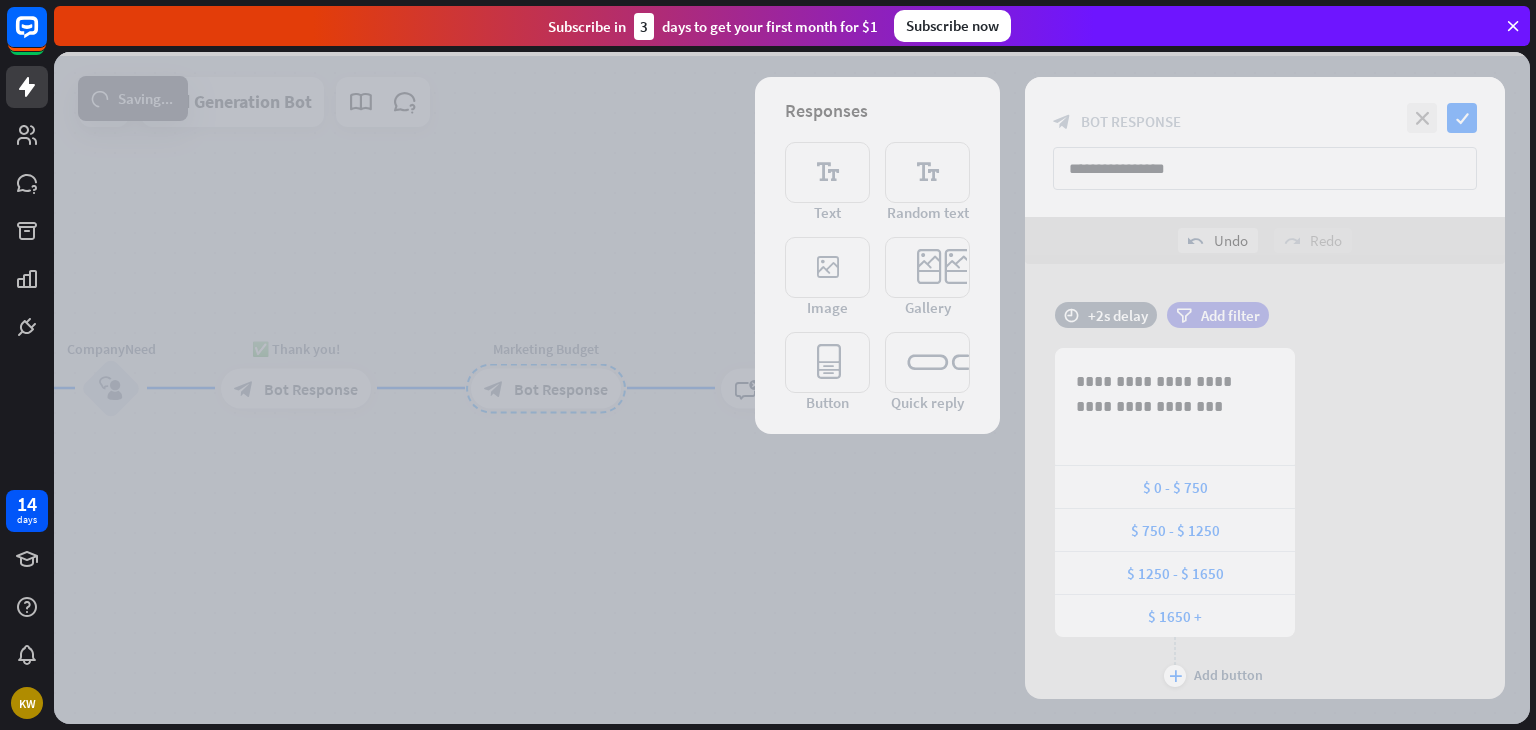 scroll, scrollTop: 1929, scrollLeft: 0, axis: vertical 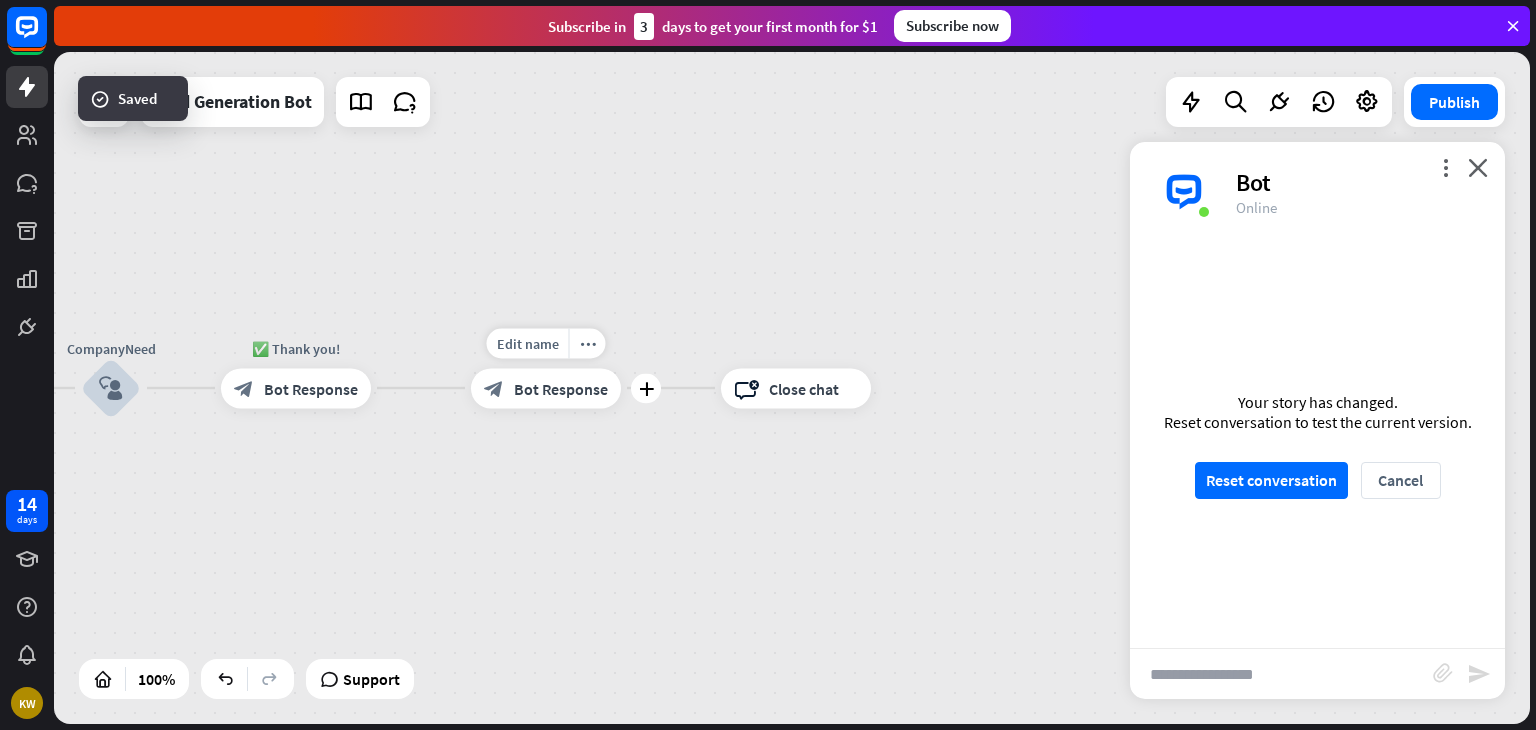 click on "Bot Response" at bounding box center [561, 388] 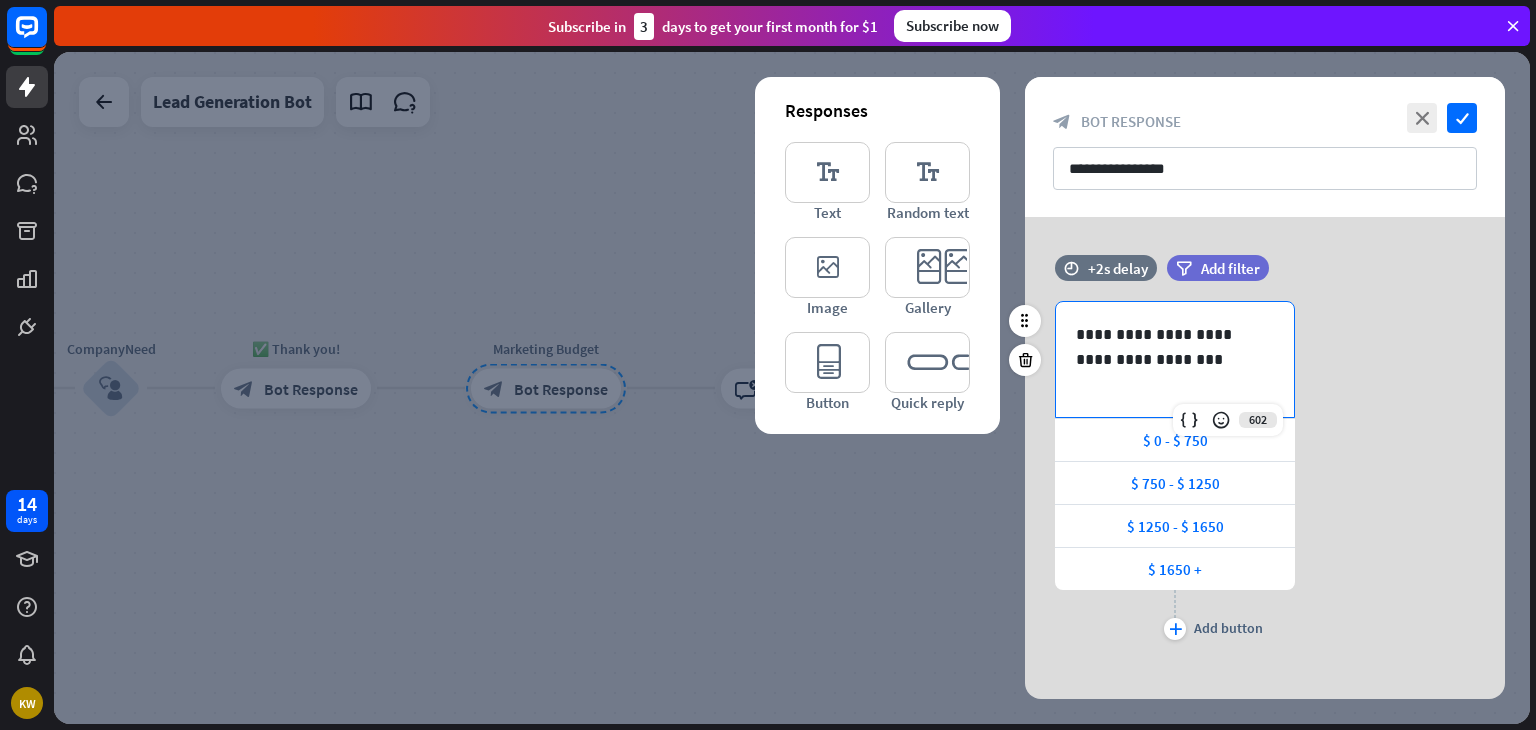 click on "**********" at bounding box center [1175, 347] 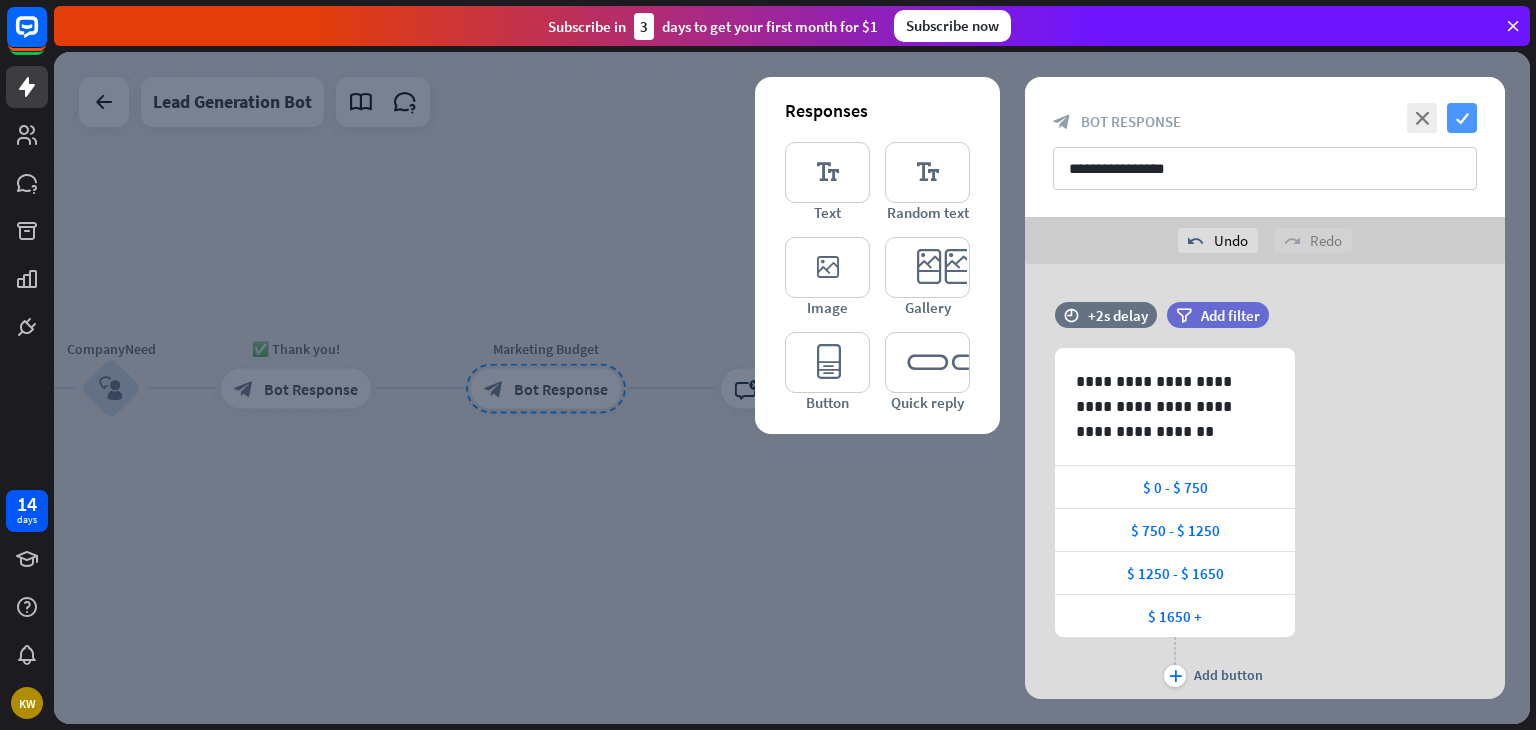 click on "check" at bounding box center (1462, 118) 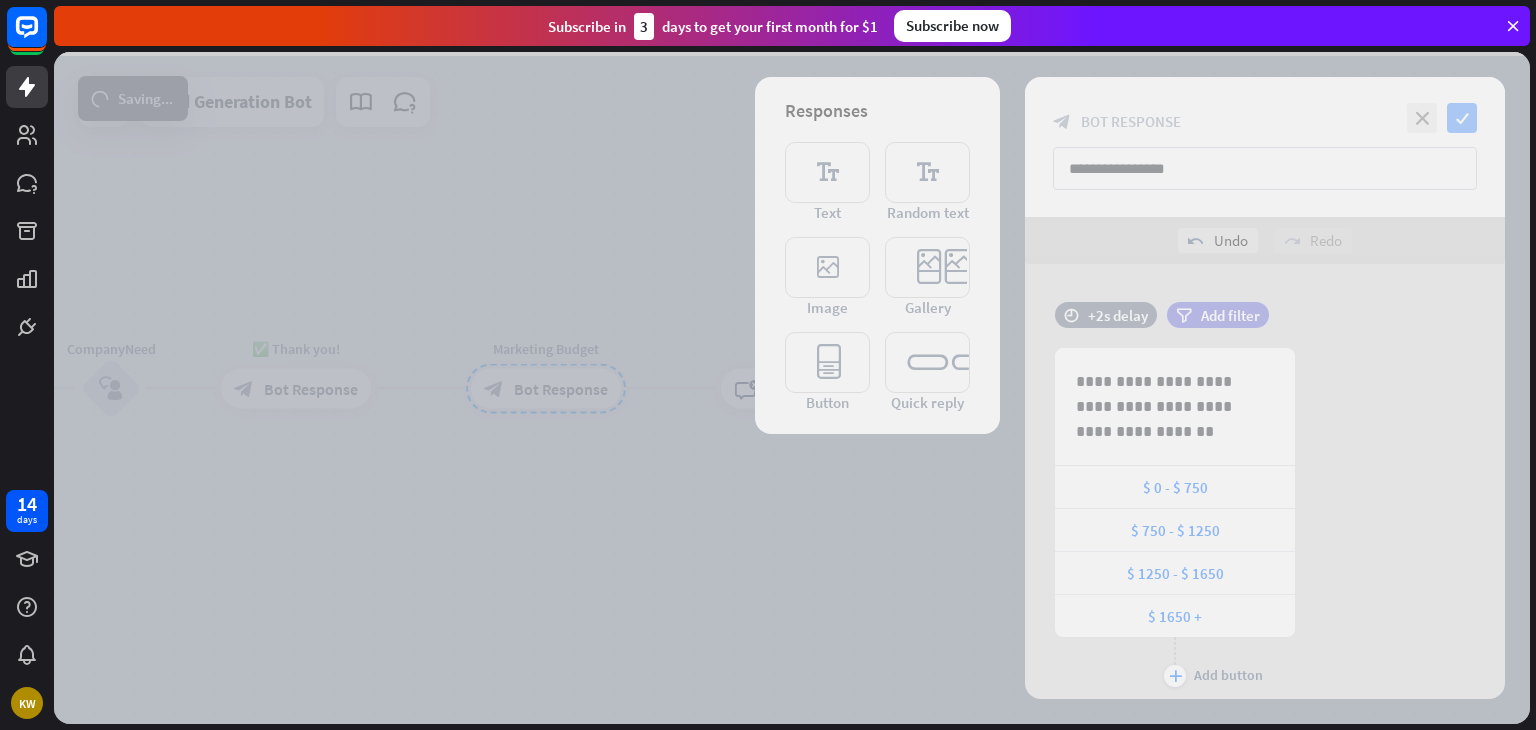 scroll, scrollTop: 1934, scrollLeft: 0, axis: vertical 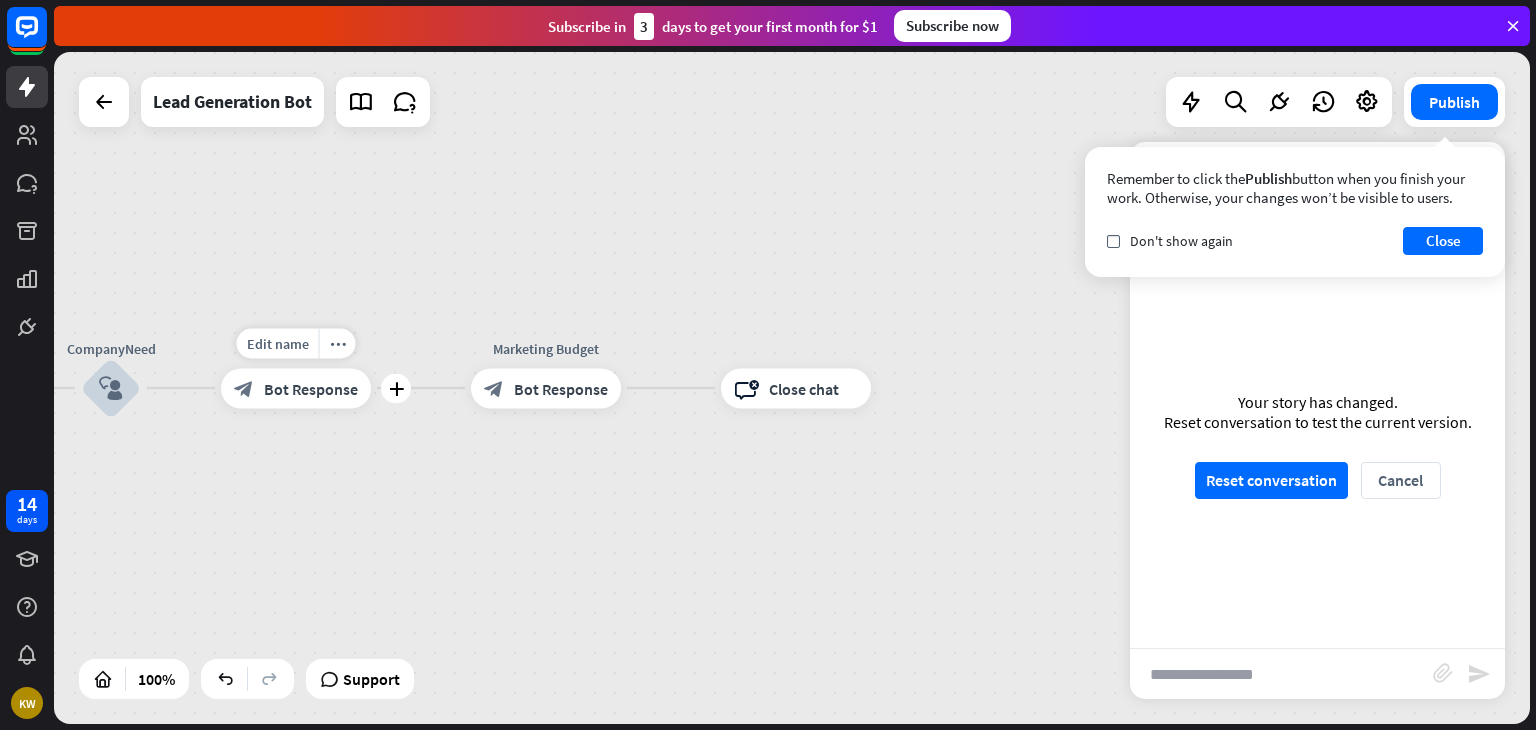 drag, startPoint x: 589, startPoint y: 393, endPoint x: 372, endPoint y: 396, distance: 217.02074 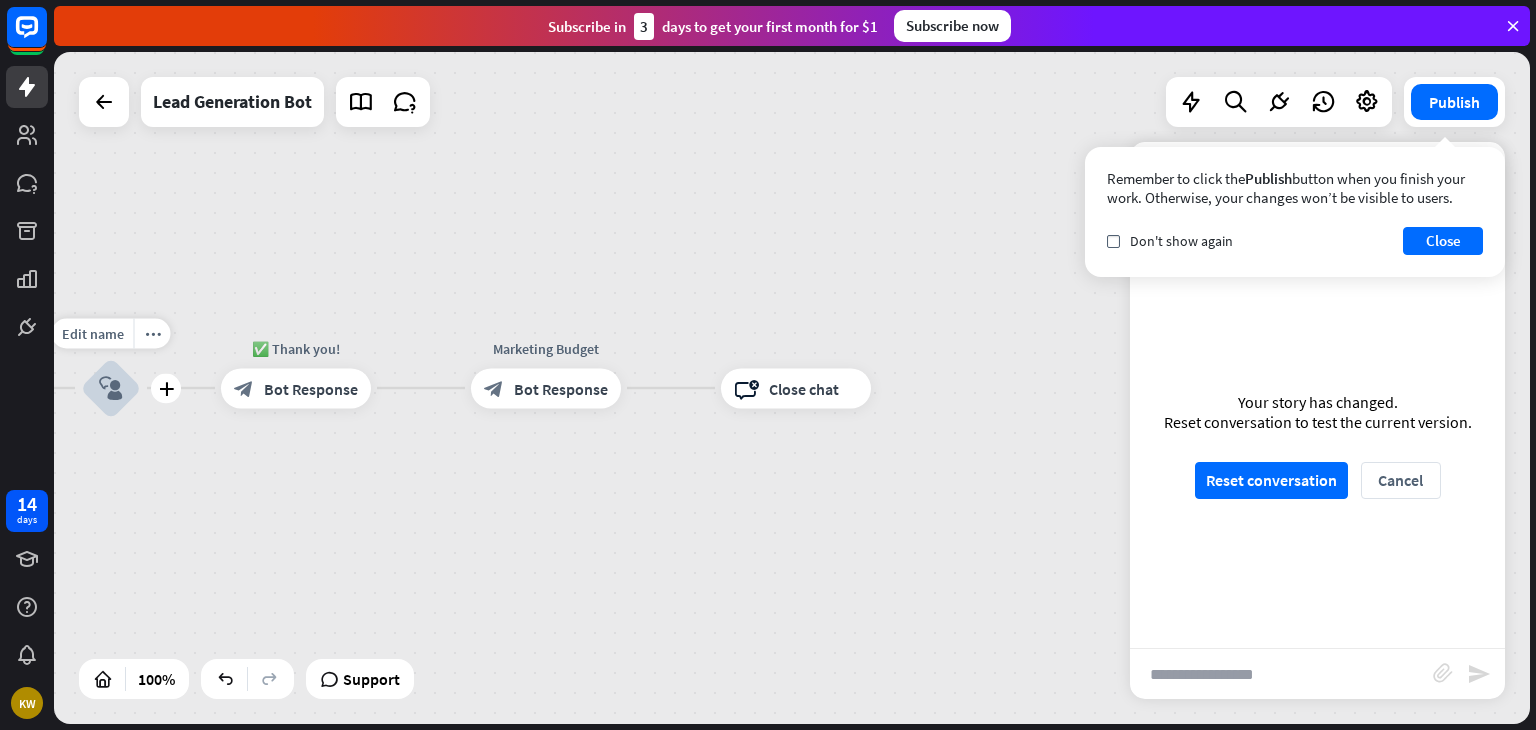 drag, startPoint x: 557, startPoint y: 388, endPoint x: 239, endPoint y: 428, distance: 320.50586 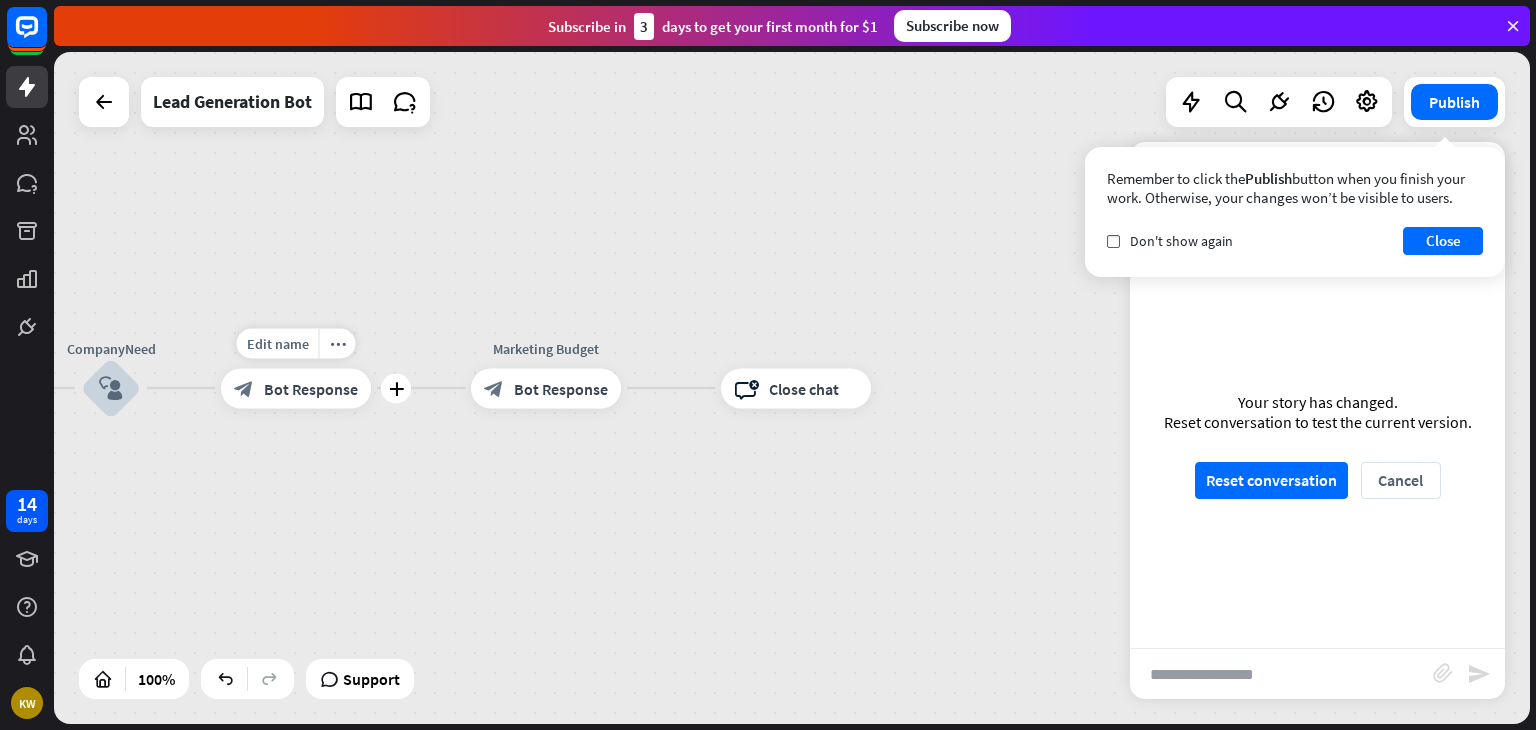 click on "Edit name   more_horiz         plus     block_bot_response   Bot Response" at bounding box center (296, 388) 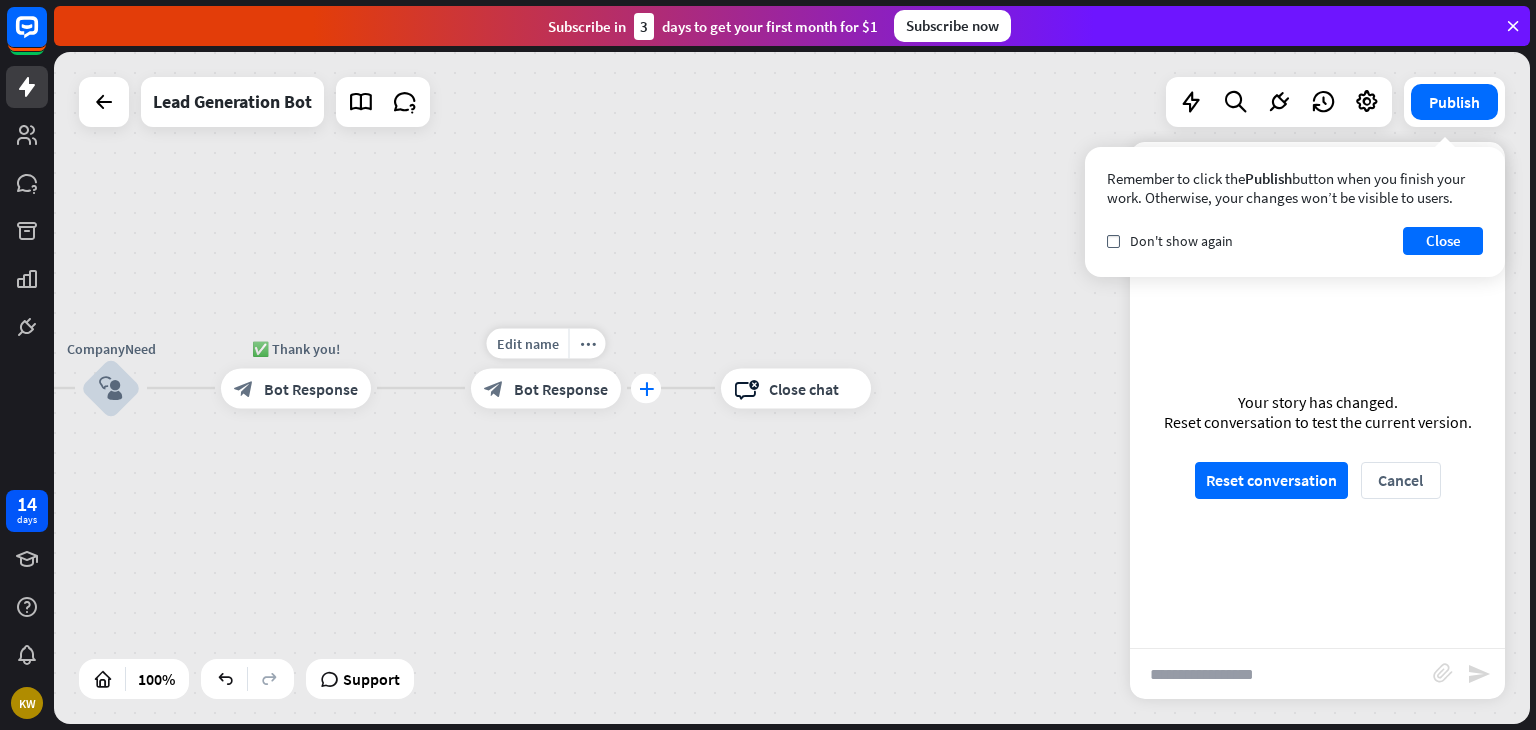 drag, startPoint x: 270, startPoint y: 388, endPoint x: 650, endPoint y: 380, distance: 380.0842 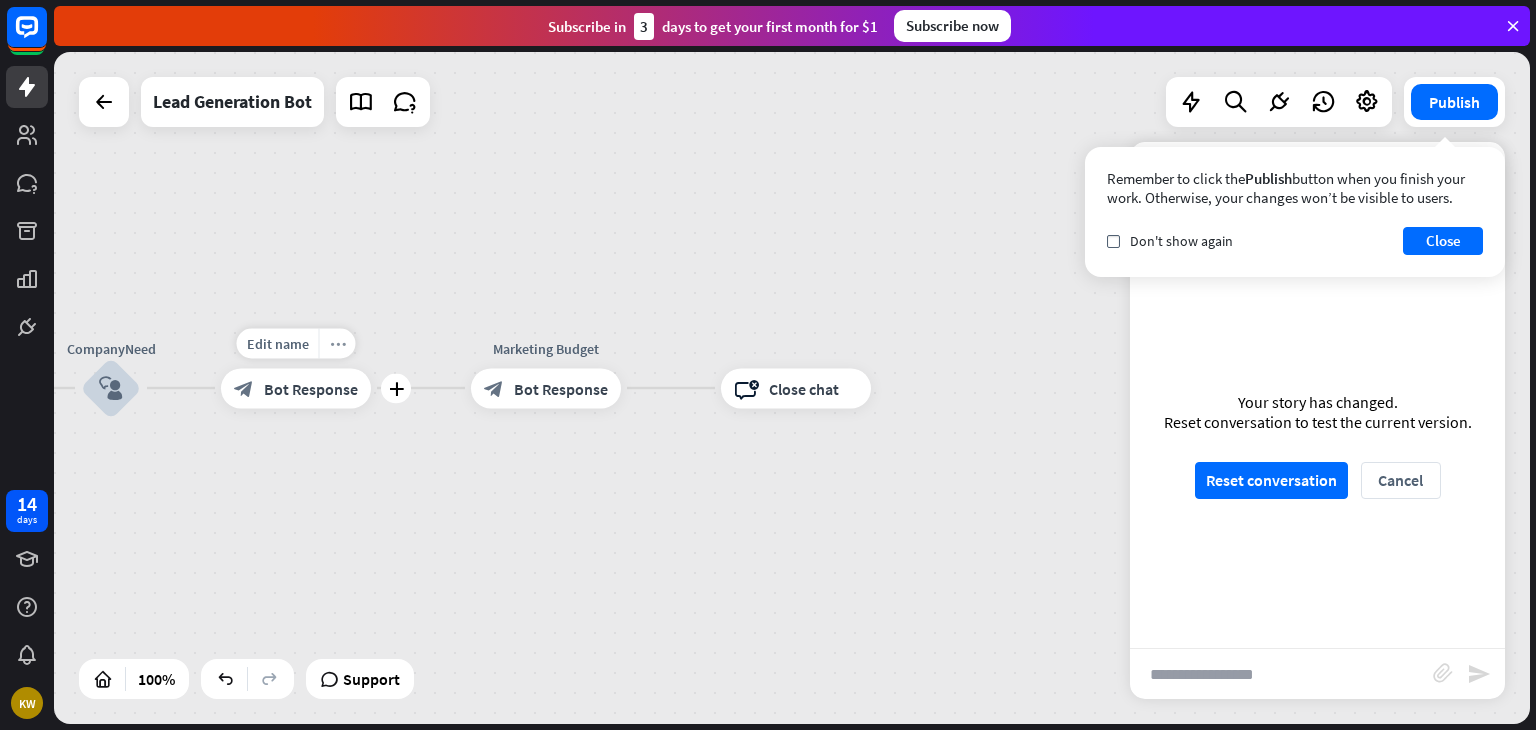 click on "more_horiz" at bounding box center (337, 343) 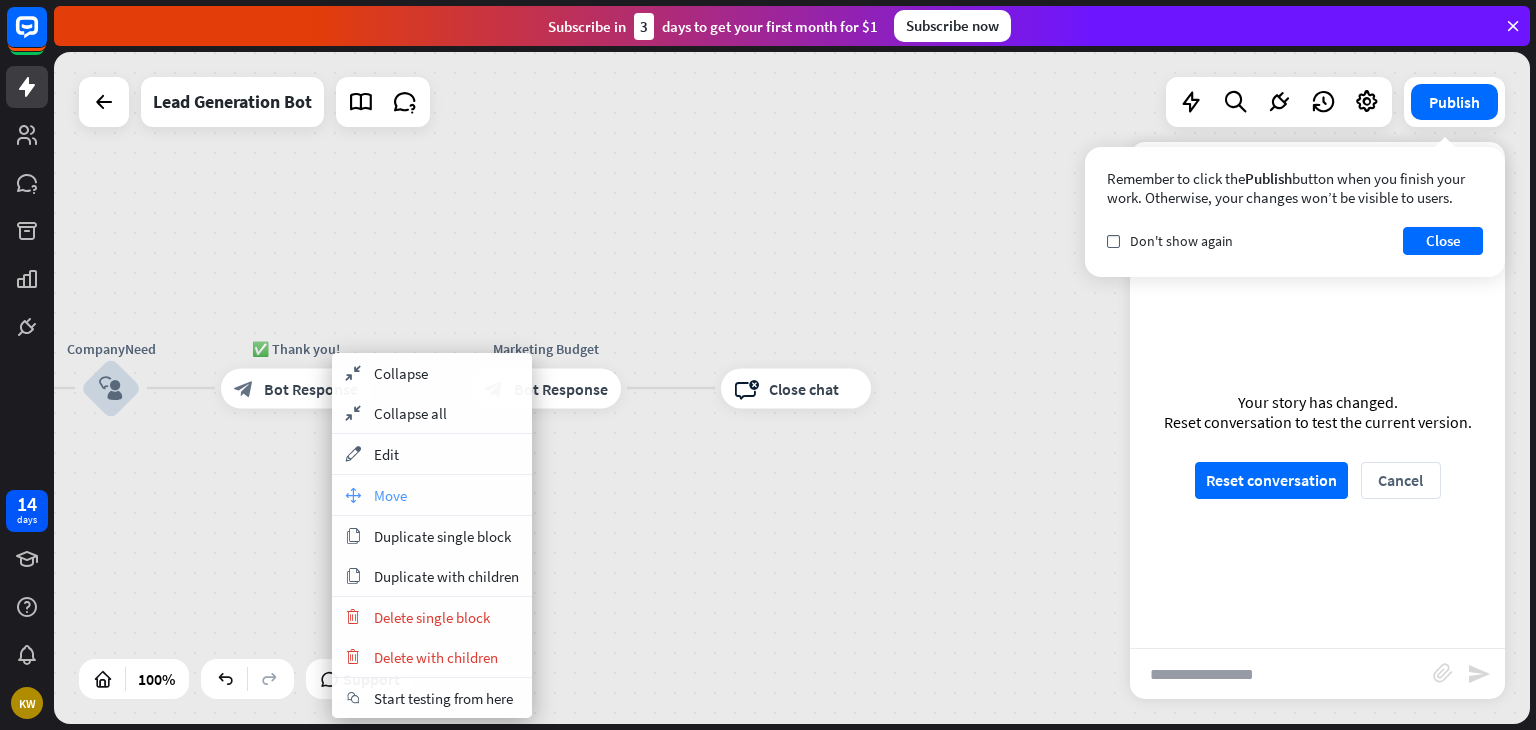 click on "Move" at bounding box center (390, 495) 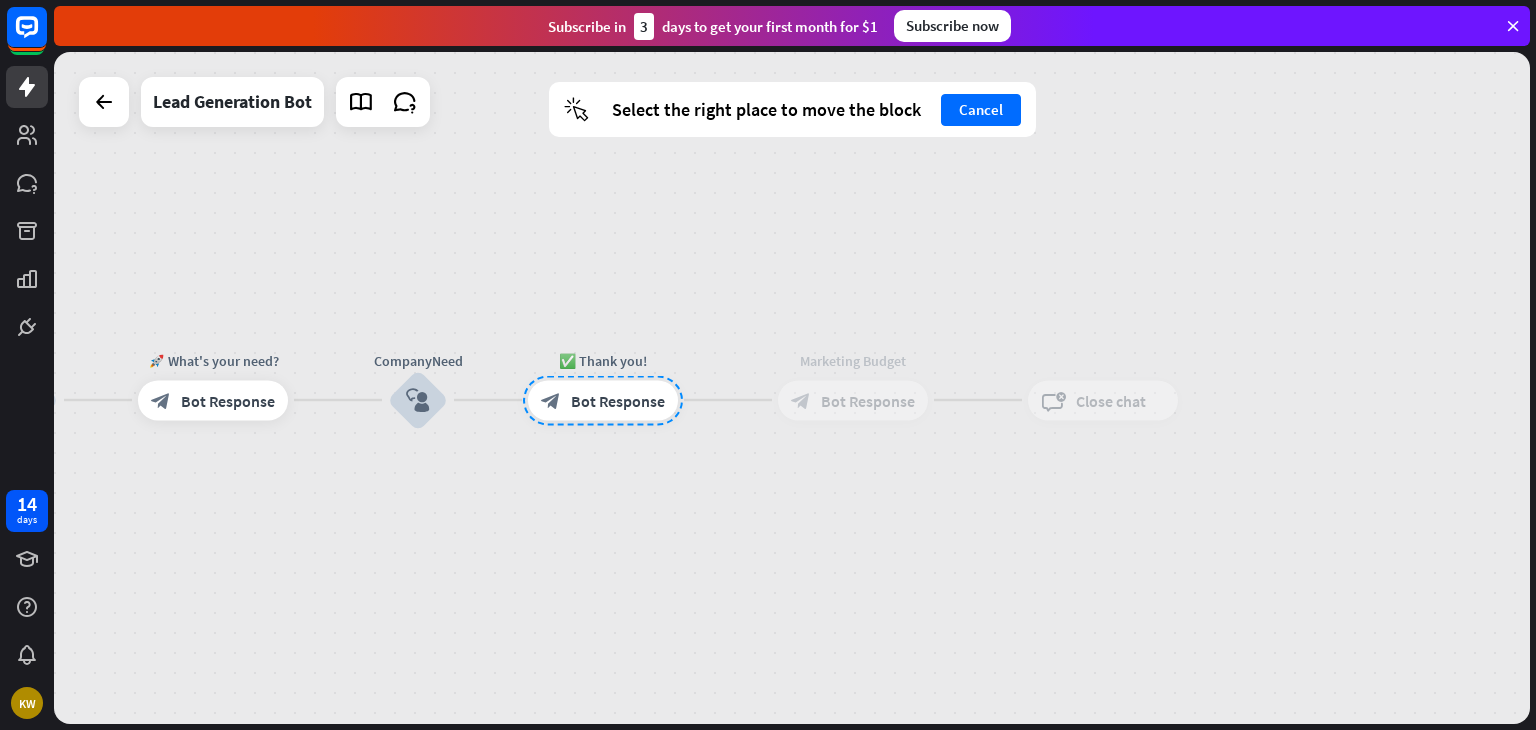 drag, startPoint x: 283, startPoint y: 372, endPoint x: 589, endPoint y: 381, distance: 306.13232 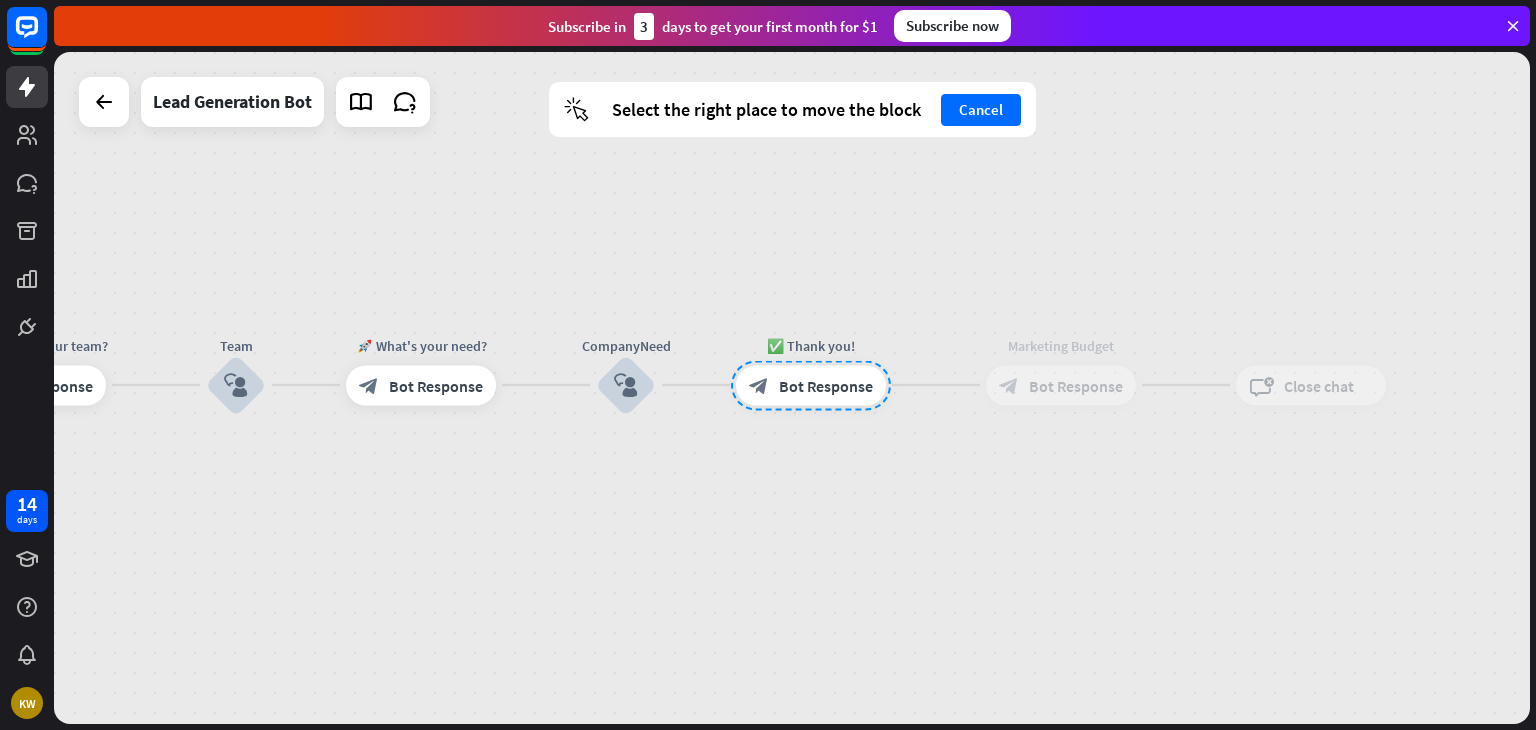 drag, startPoint x: 624, startPoint y: 385, endPoint x: 848, endPoint y: 357, distance: 225.74321 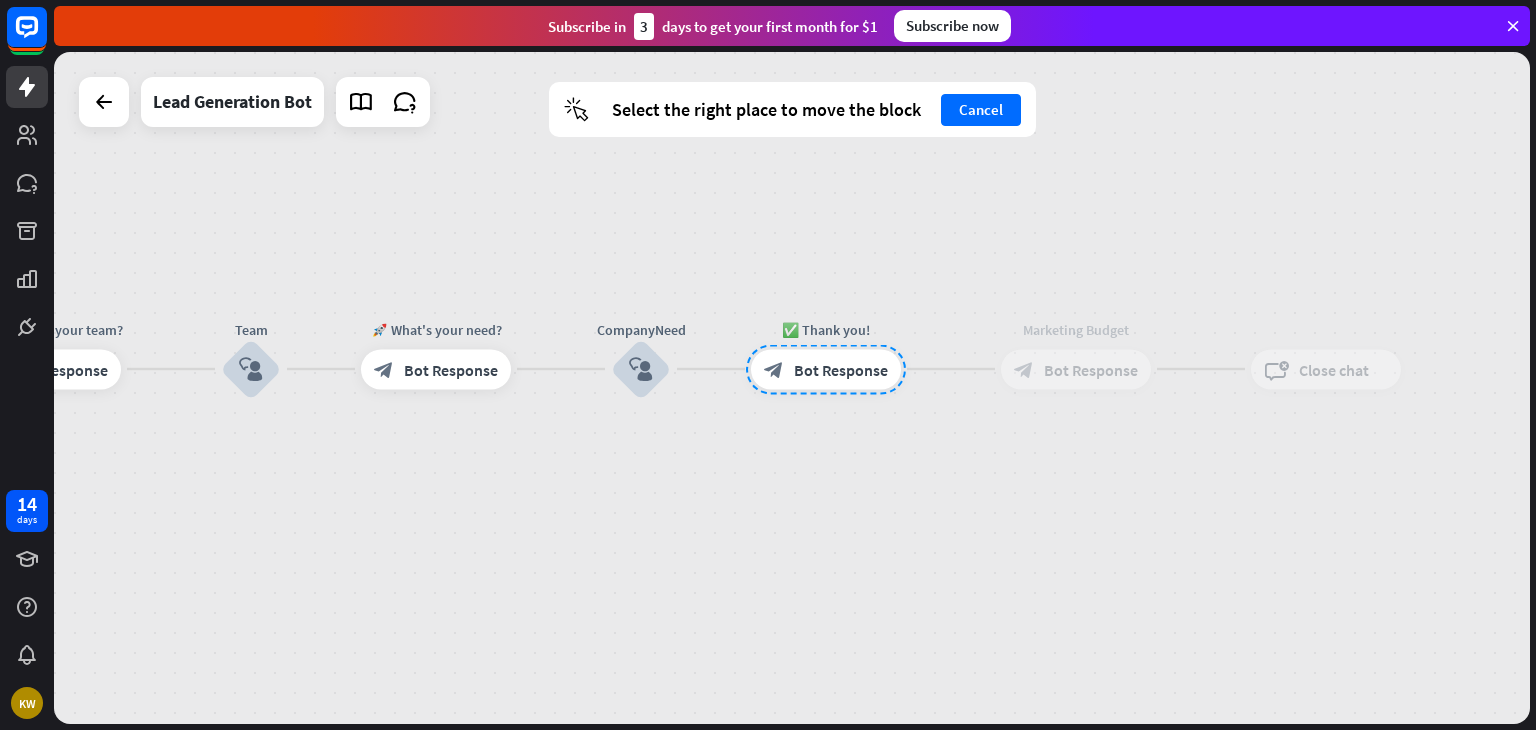click on "home_2   Start point                 Welcome message   block_bot_response   Bot Response                 Start   block_user_input                 Let's start   block_bot_response   Bot Response                 Name is empty   filter   Filter                 👩‍💼 What's your name?   block_bot_response   Bot Response                 Name   block_user_input                 Name is not empty   filter   Filter                 📩 What's your e-mail & company?   block_question   Question                   block_success   Success                 🌐 How big is your team?   block_bot_response   Bot Response                 Team   block_user_input                 🚀 What's your need?   block_bot_response   Bot Response                 CompanyNeed   block_user_input                 ✅ Thank you!   block_bot_response   Bot Response                 Marketing Budget   block_bot_response   Bot Response                   block_close_chat   Close chat                 Gemma     AI Assist" at bounding box center [792, 388] 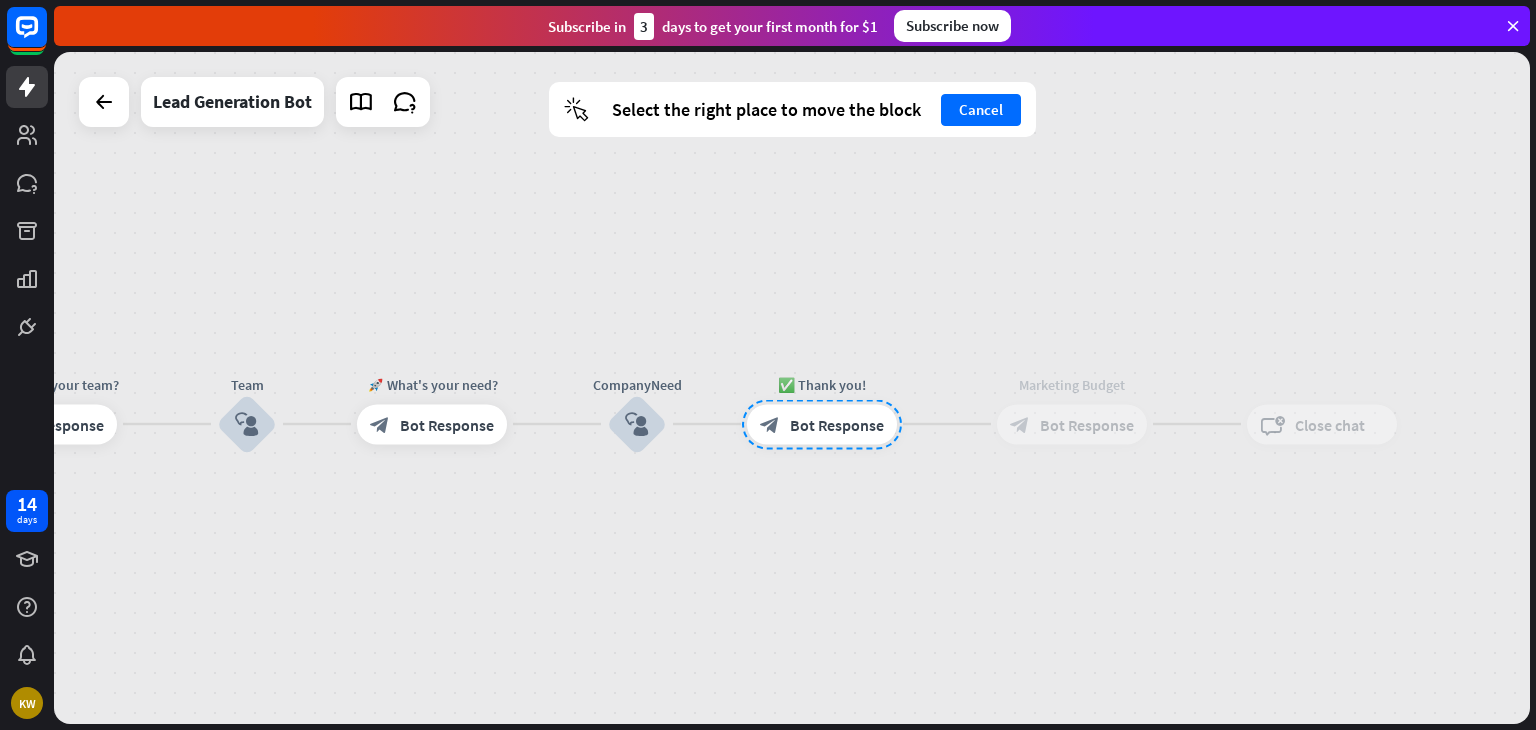 drag, startPoint x: 822, startPoint y: 372, endPoint x: 820, endPoint y: 414, distance: 42.047592 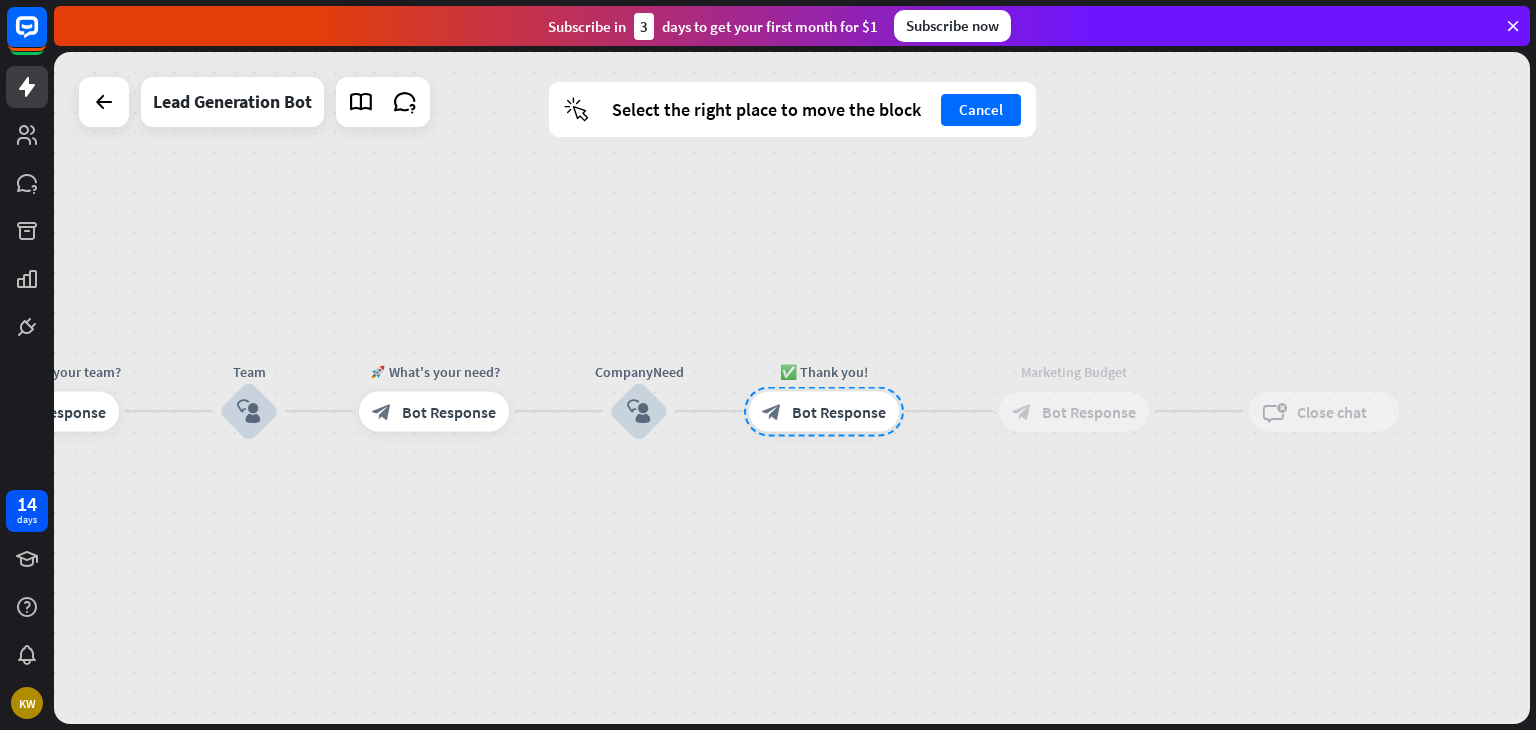 click at bounding box center [824, 411] 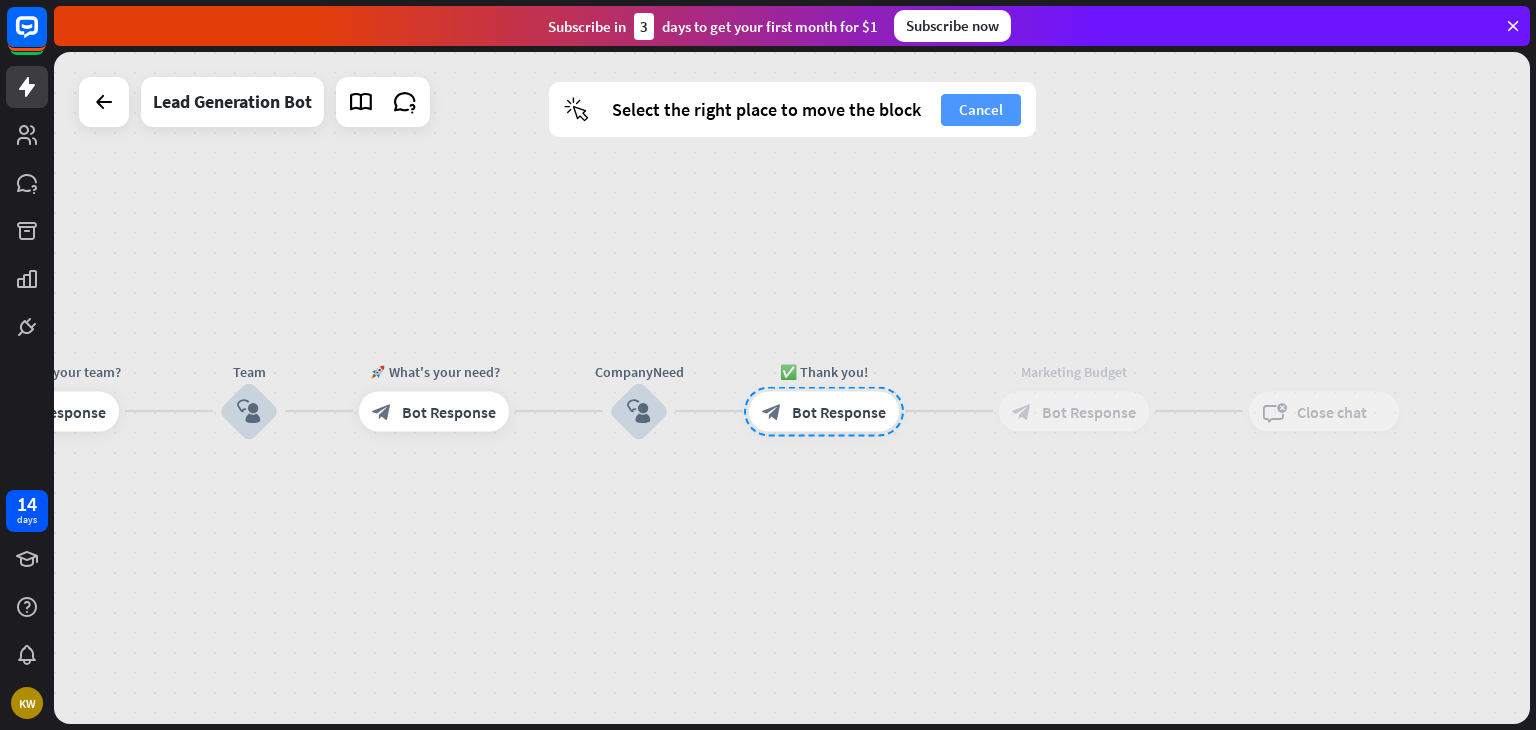 click on "Cancel" at bounding box center [981, 110] 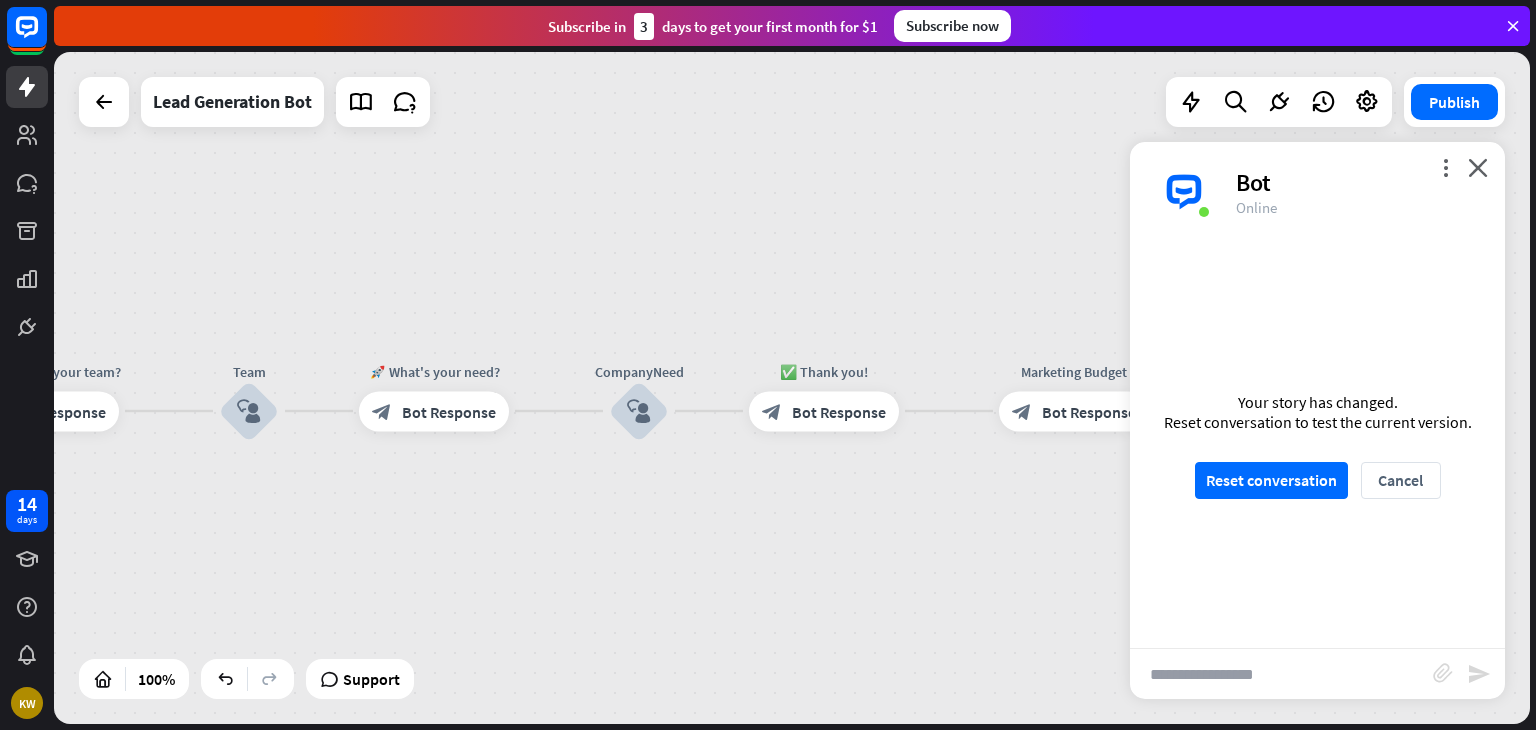 scroll, scrollTop: 1939, scrollLeft: 0, axis: vertical 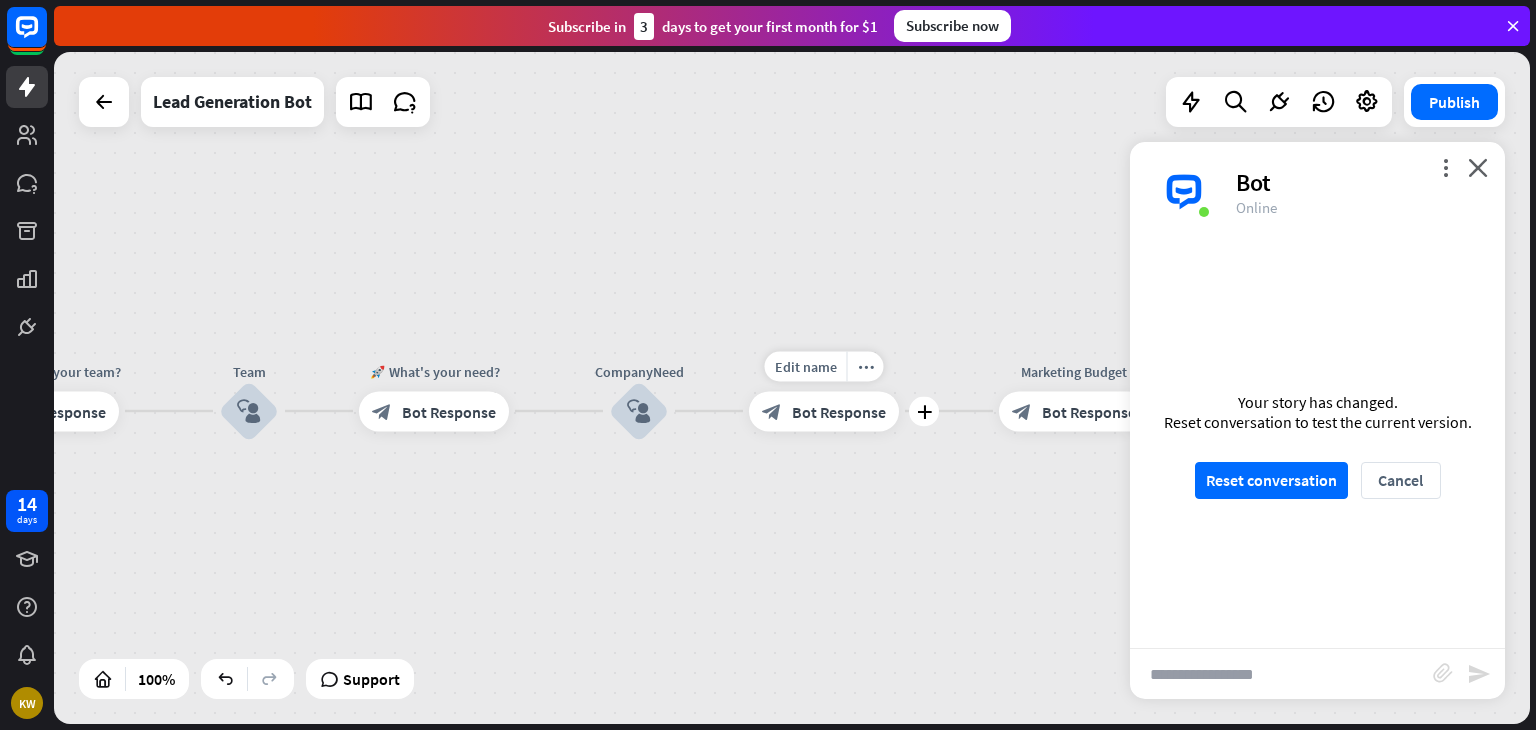 click on "Bot Response" at bounding box center (839, 411) 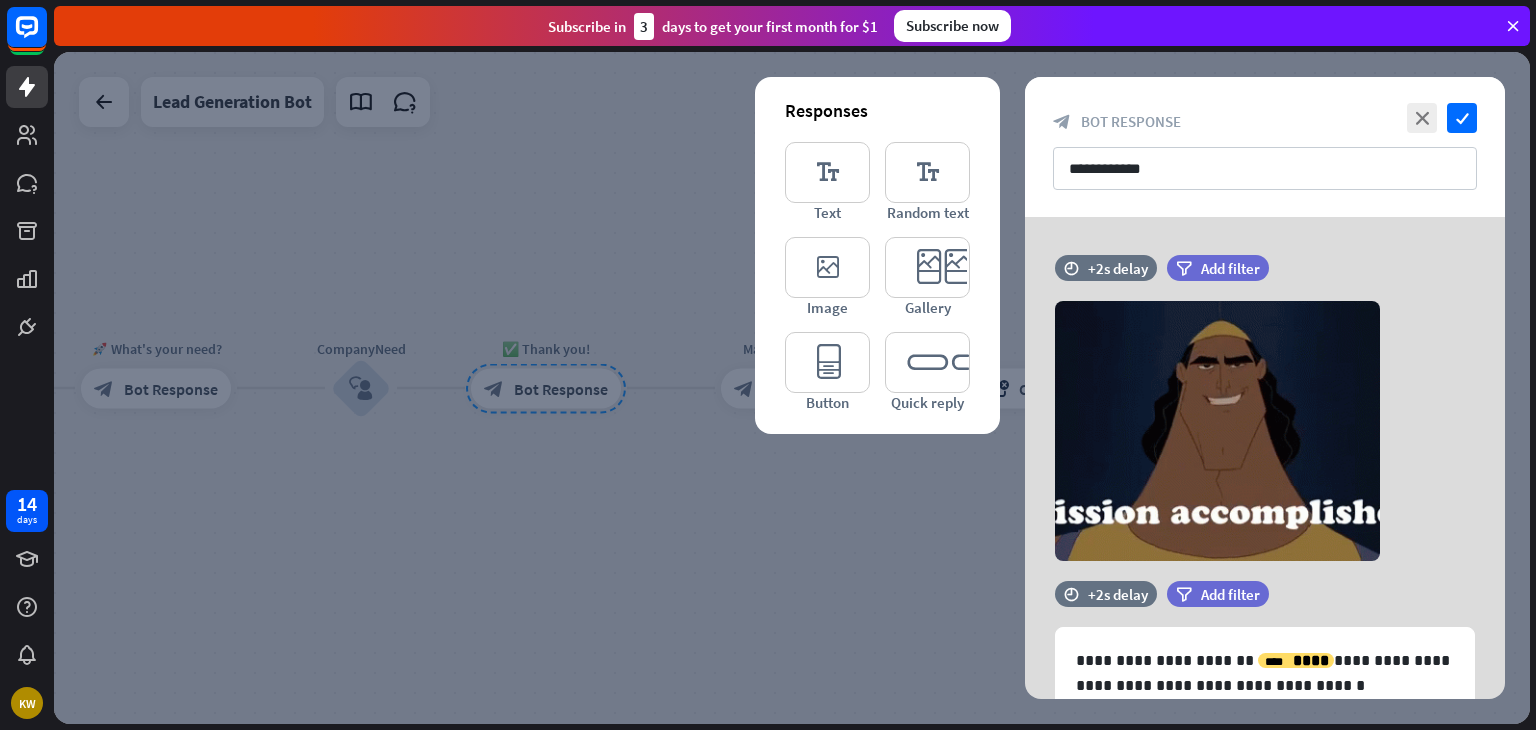 click at bounding box center (792, 388) 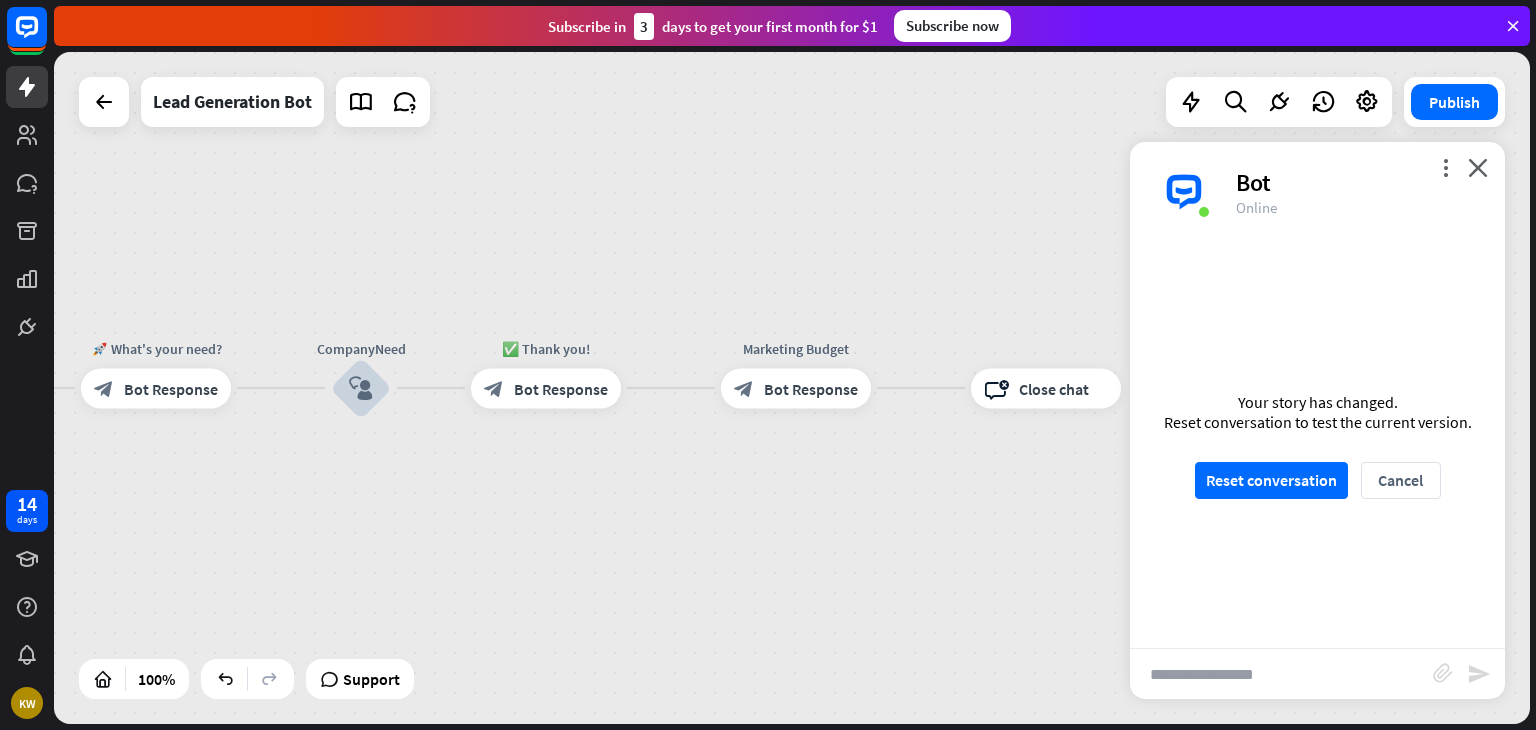 scroll, scrollTop: 1944, scrollLeft: 0, axis: vertical 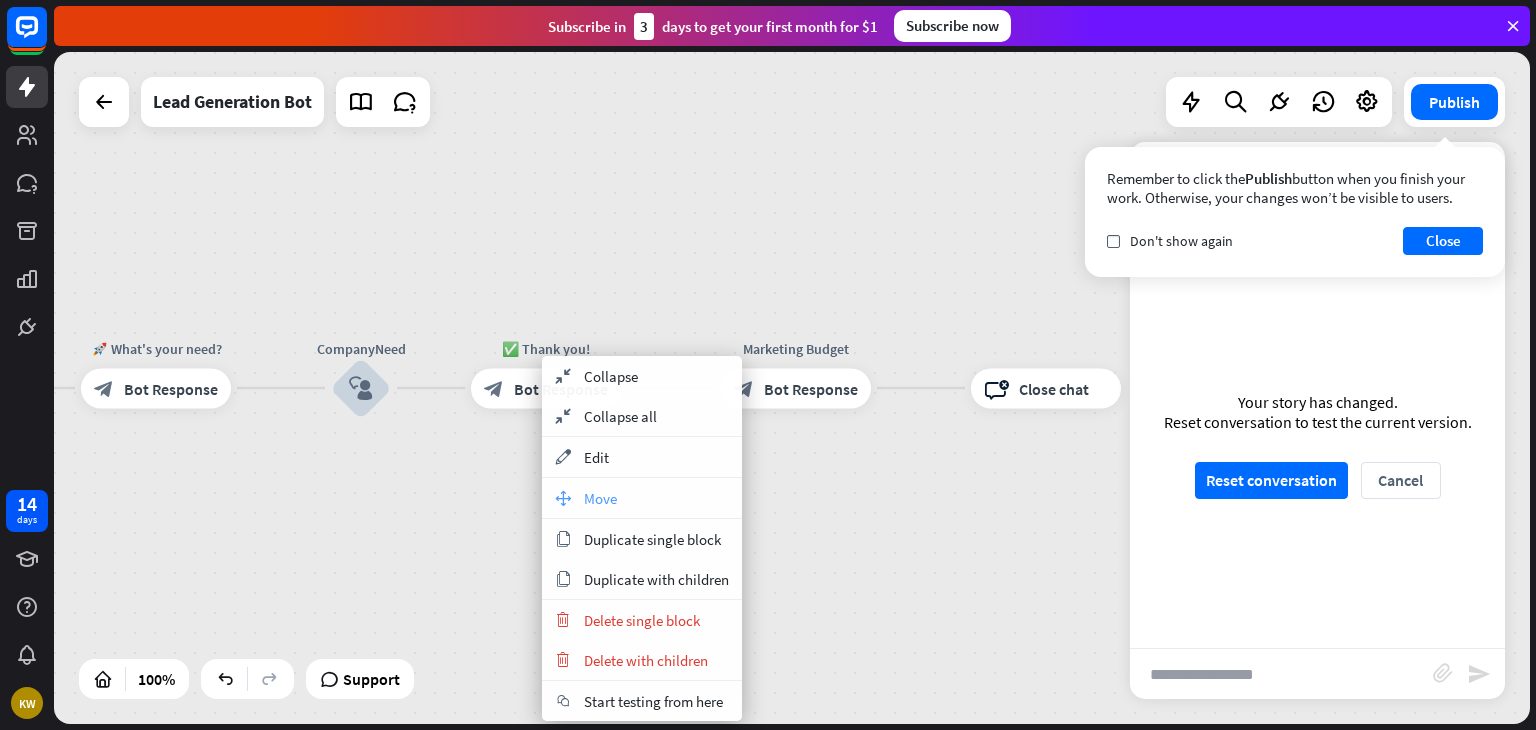 click on "Move" at bounding box center (600, 498) 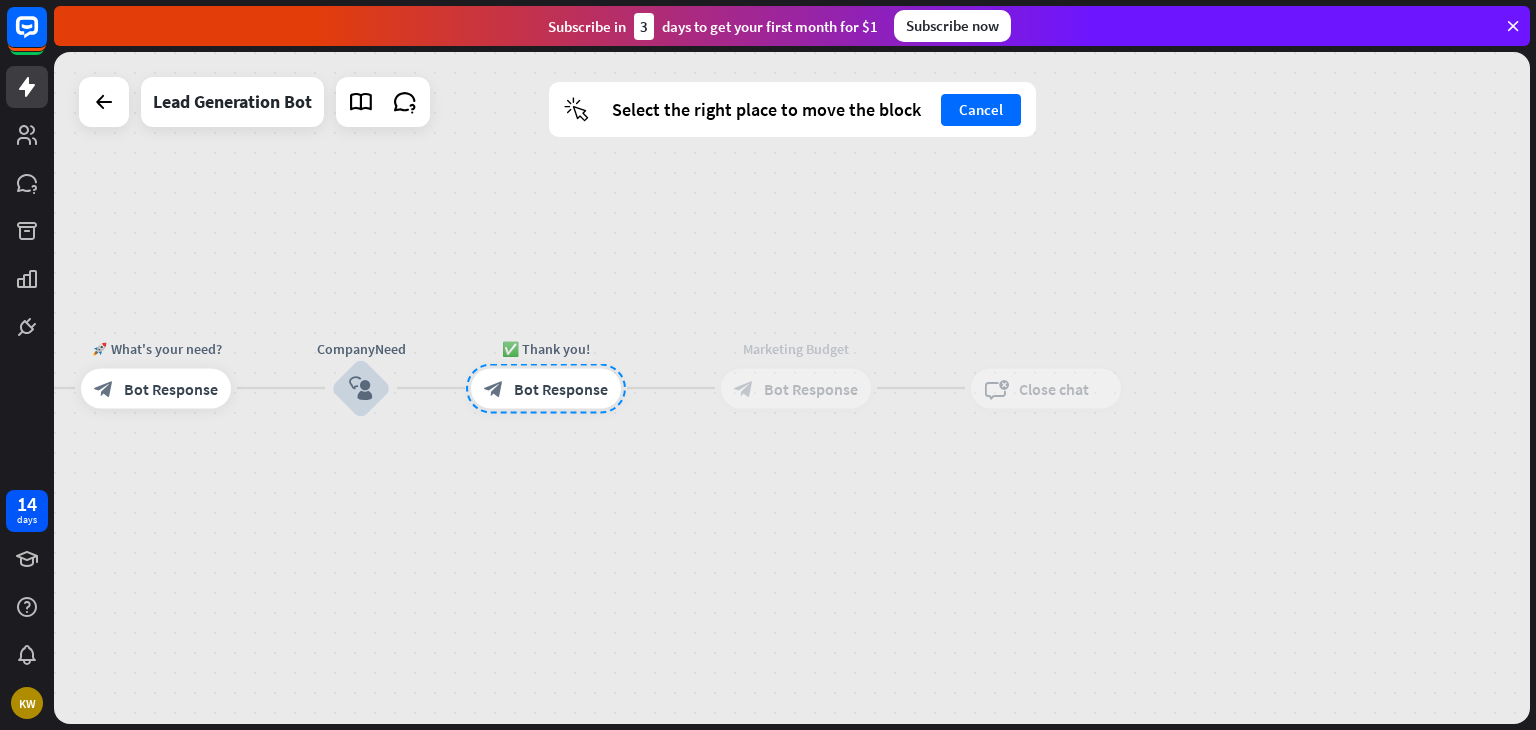click on "home_2   Start point                 Welcome message   block_bot_response   Bot Response                 Start   block_user_input                 Let's start   block_bot_response   Bot Response                 Name is empty   filter   Filter                 👩‍💼 What's your name?   block_bot_response   Bot Response                 Name   block_user_input                 Name is not empty   filter   Filter                 📩 What's your e-mail & company?   block_question   Question                   block_success   Success                 🌐 How big is your team?   block_bot_response   Bot Response                 Team   block_user_input                 🚀 What's your need?   block_bot_response   Bot Response                 CompanyNeed   block_user_input                 ✅ Thank you!   block_bot_response   Bot Response                 Marketing Budget   block_bot_response   Bot Response                   block_close_chat   Close chat                 Gemma     AI Assist" at bounding box center [792, 388] 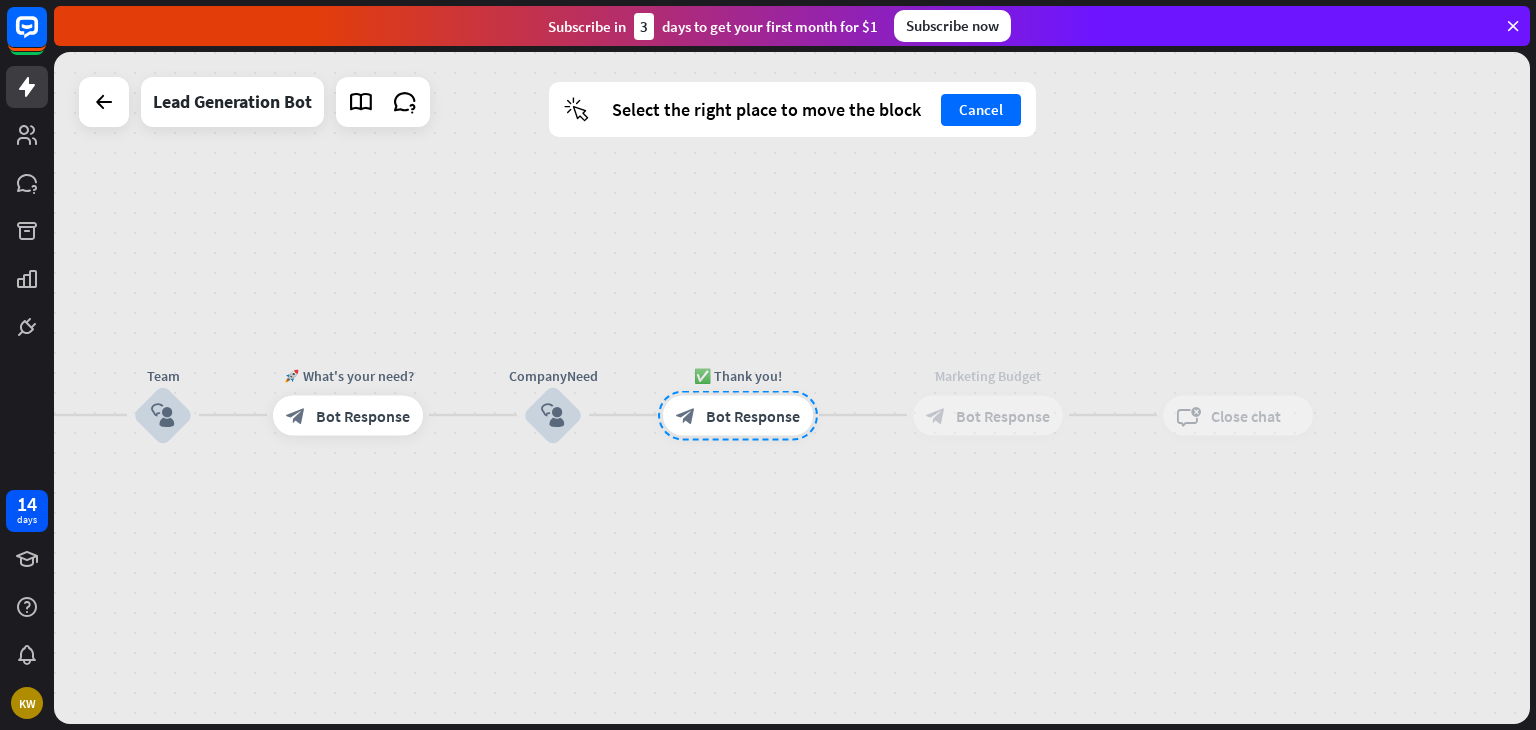 drag, startPoint x: 560, startPoint y: 378, endPoint x: 748, endPoint y: 401, distance: 189.40169 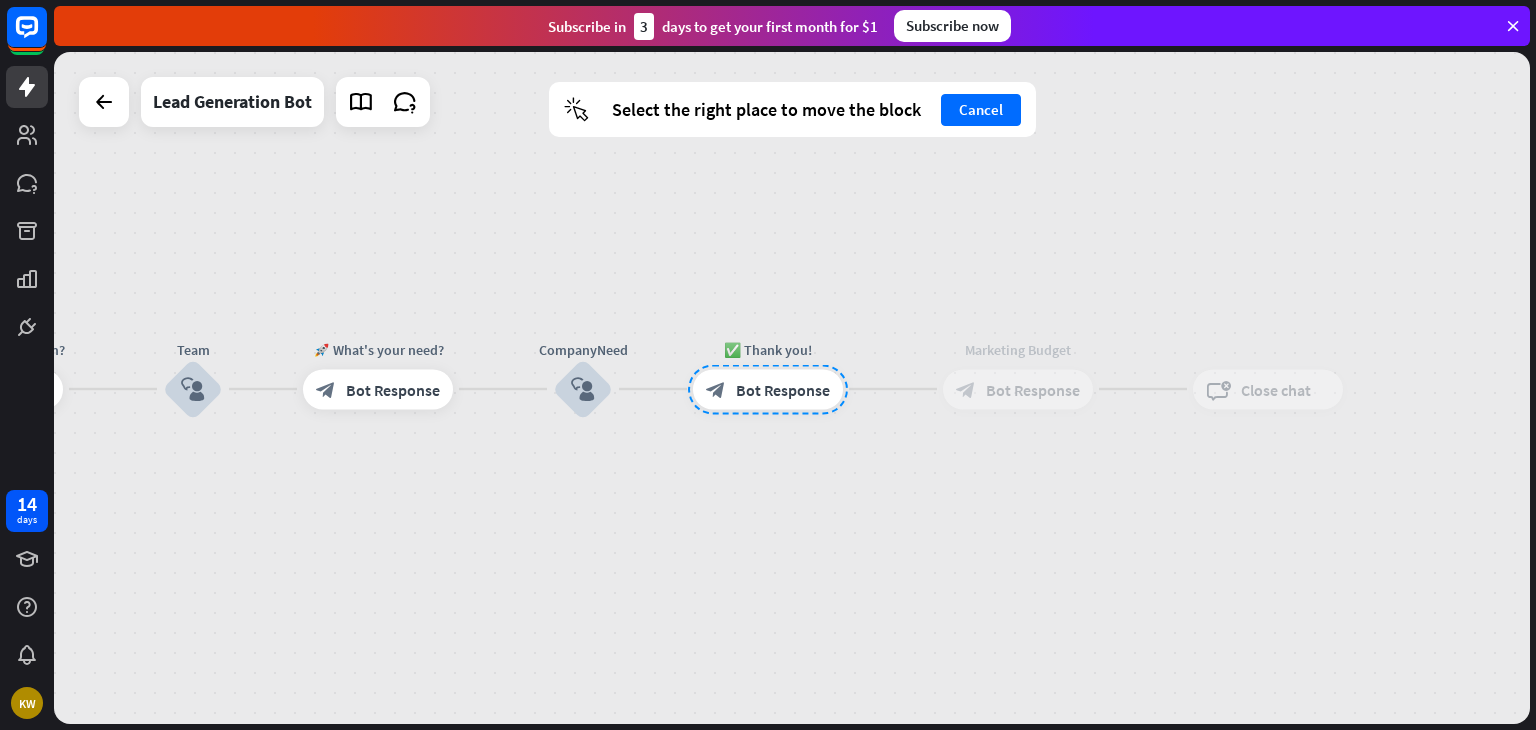 drag, startPoint x: 756, startPoint y: 395, endPoint x: 775, endPoint y: 349, distance: 49.76947 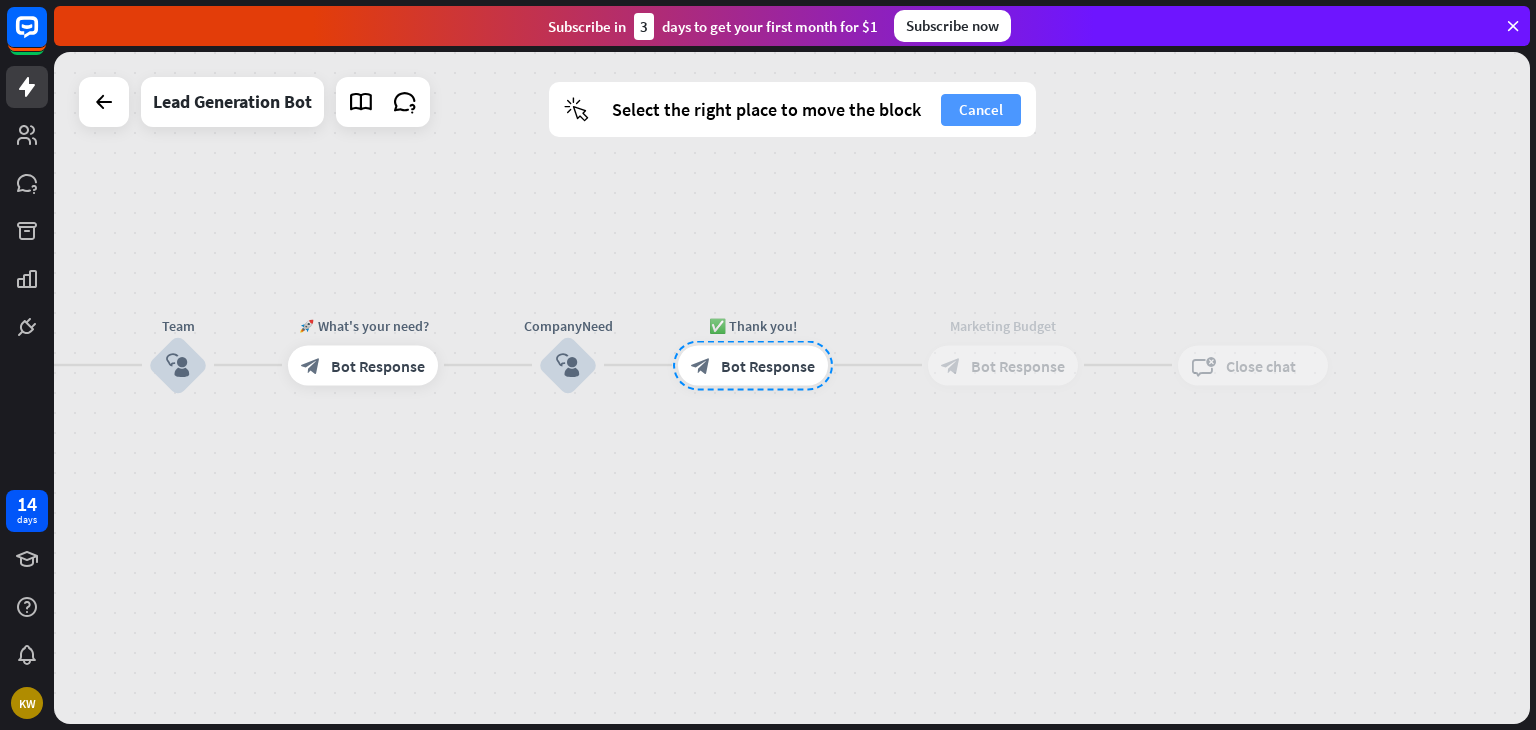 click on "Cancel" at bounding box center (981, 110) 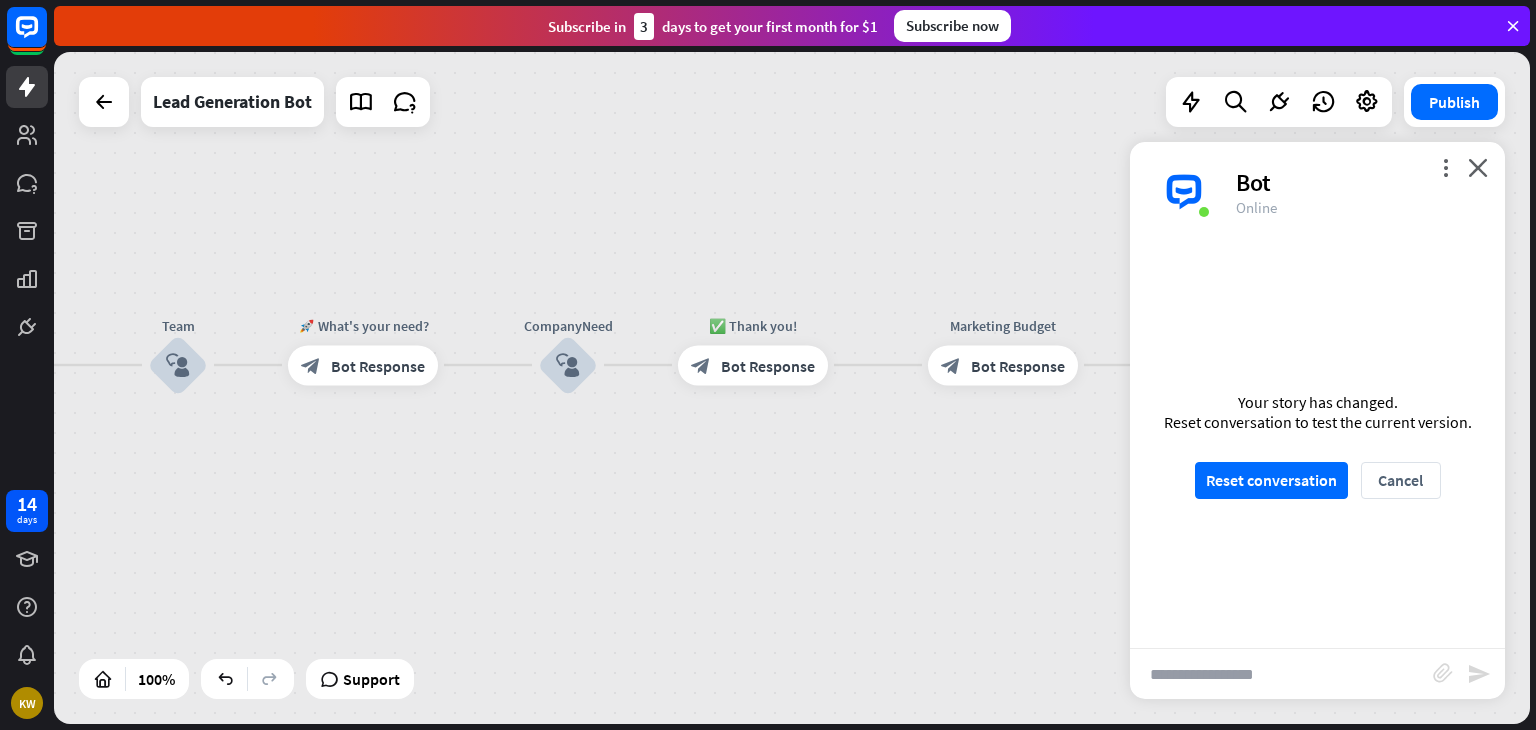 scroll, scrollTop: 1948, scrollLeft: 0, axis: vertical 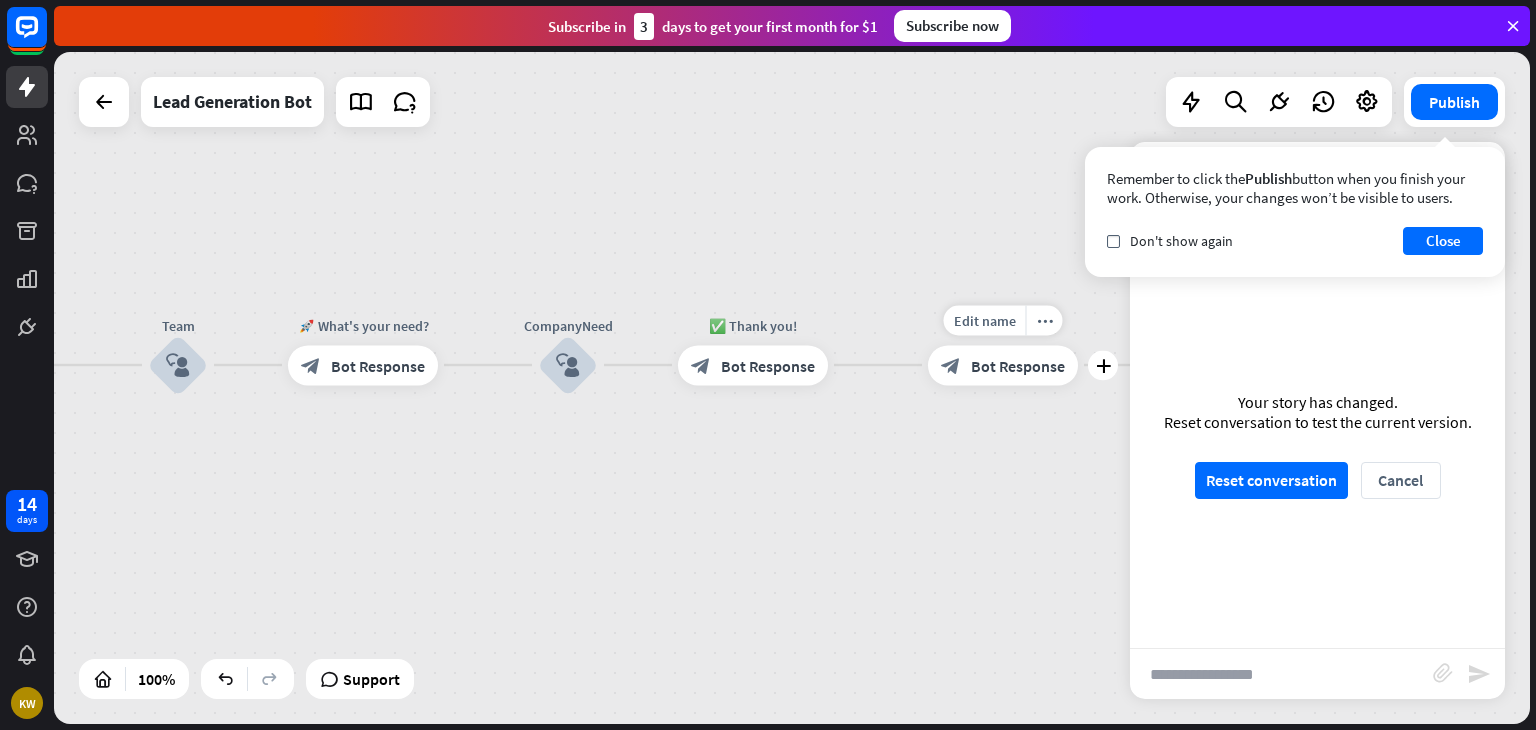 click on "Bot Response" at bounding box center [1018, 365] 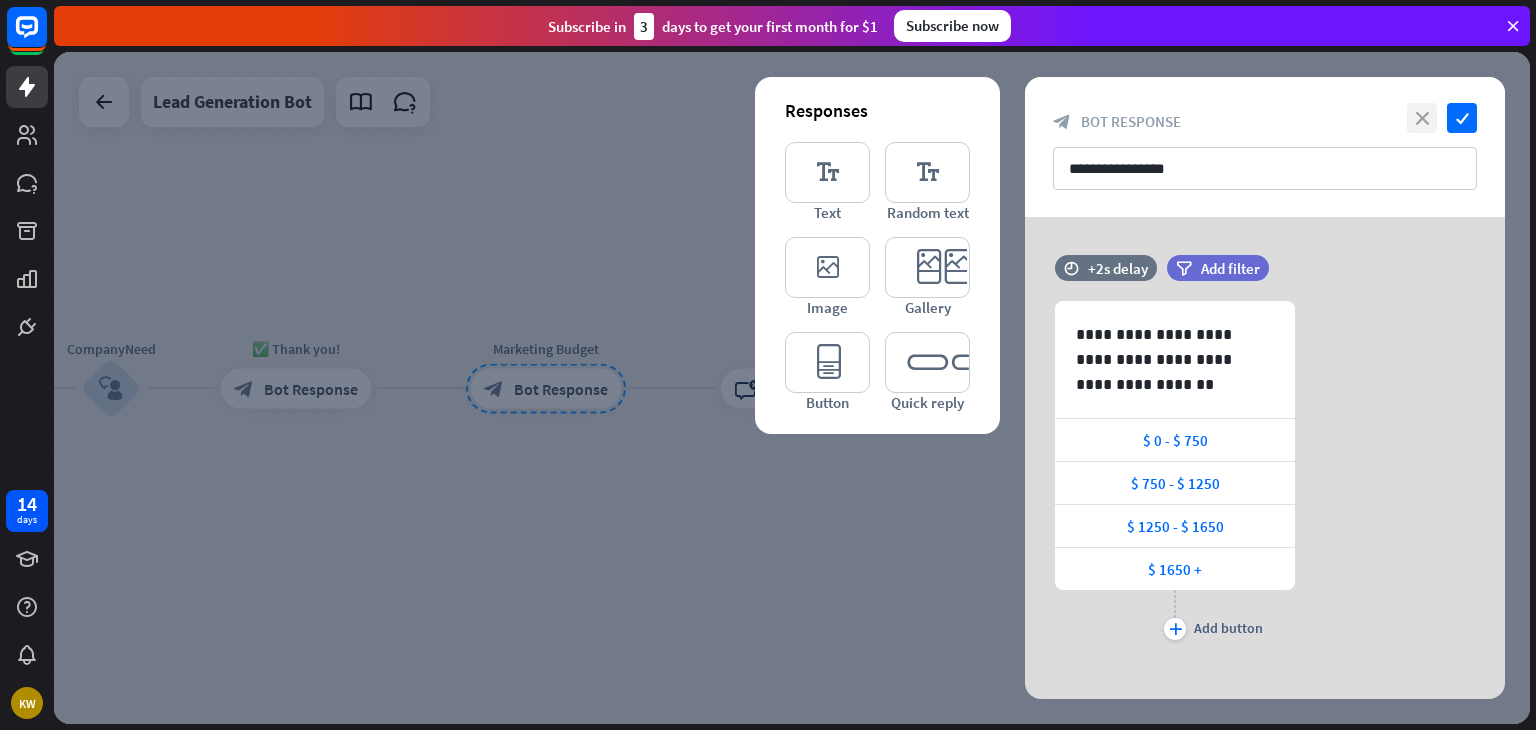 click on "close" at bounding box center (1422, 118) 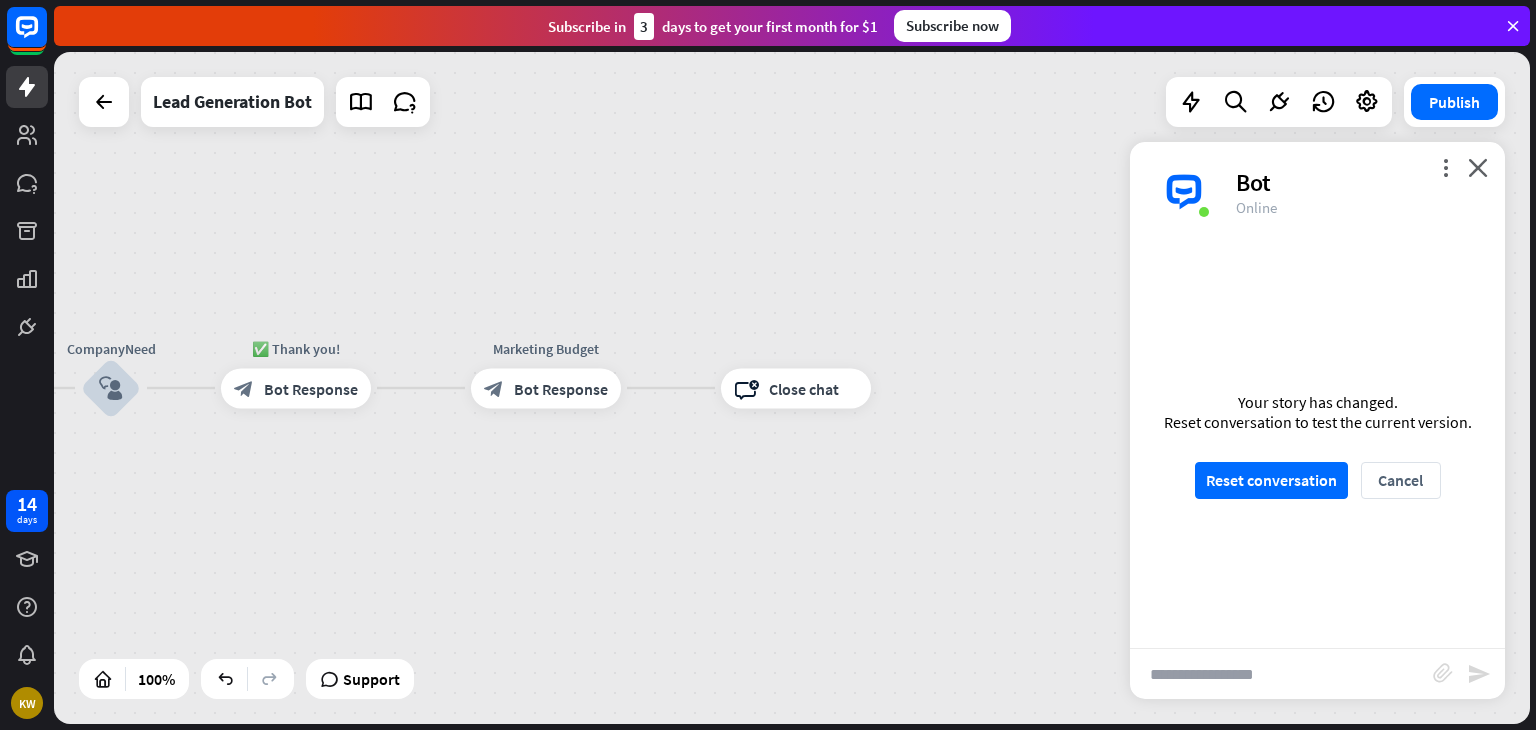scroll, scrollTop: 1953, scrollLeft: 0, axis: vertical 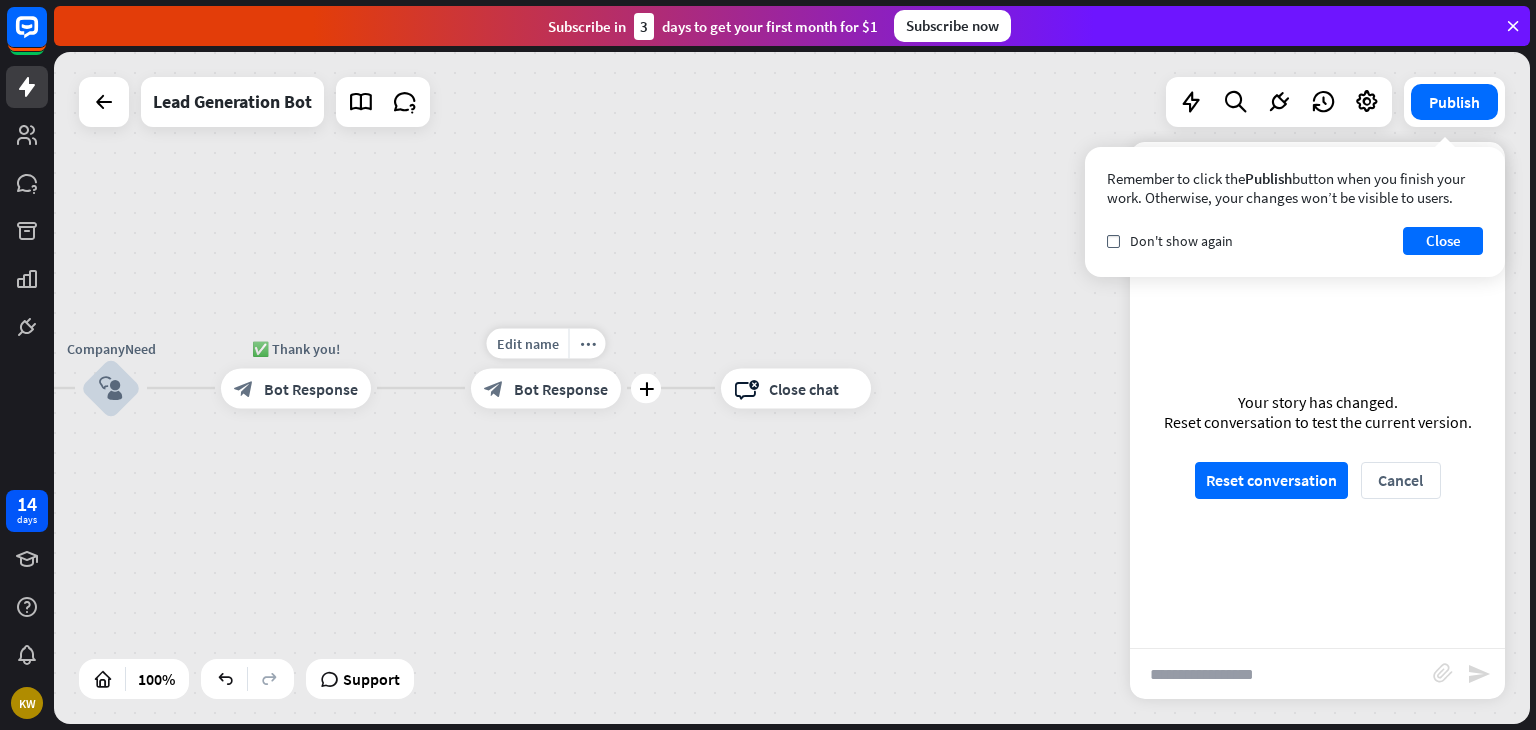 drag, startPoint x: 540, startPoint y: 384, endPoint x: 547, endPoint y: 397, distance: 14.764823 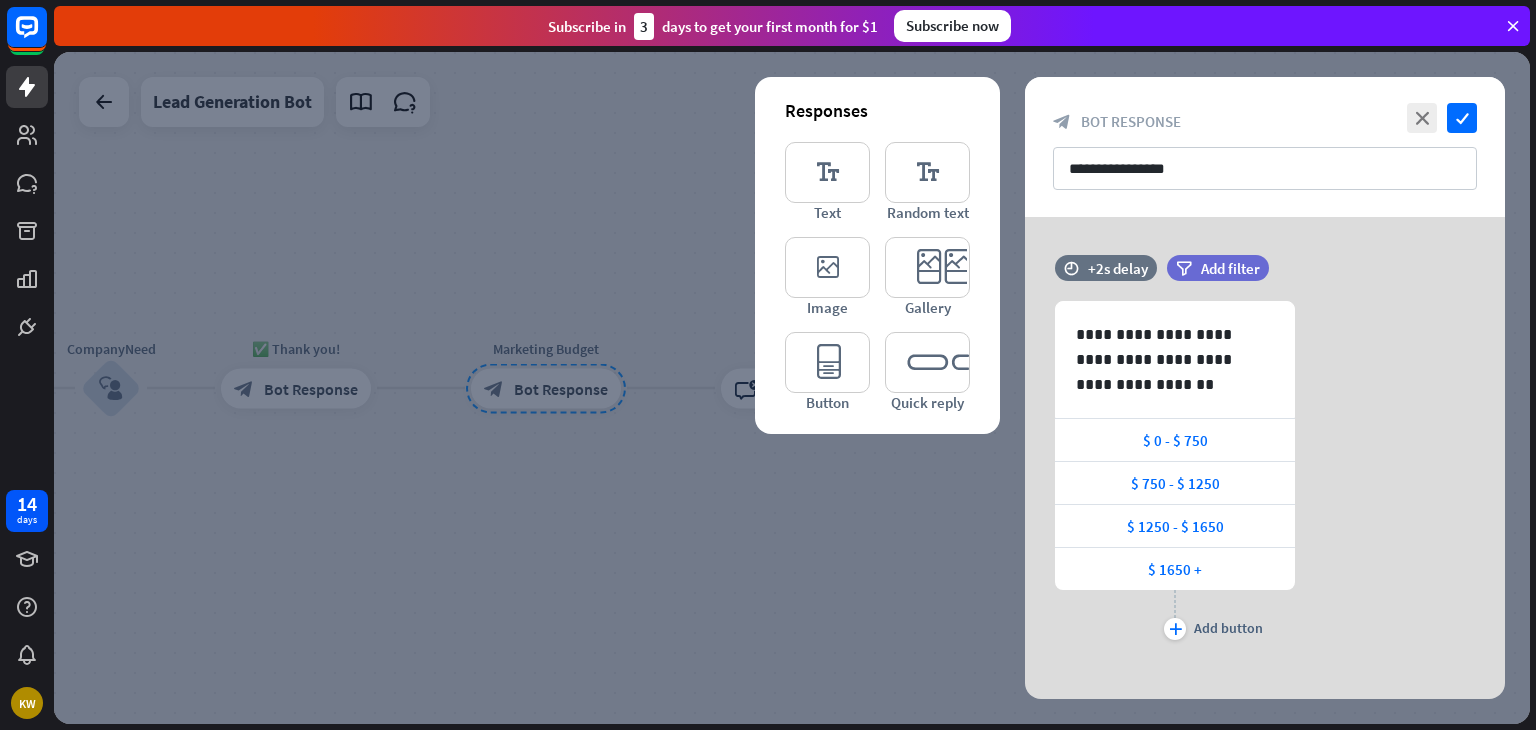 click at bounding box center [792, 388] 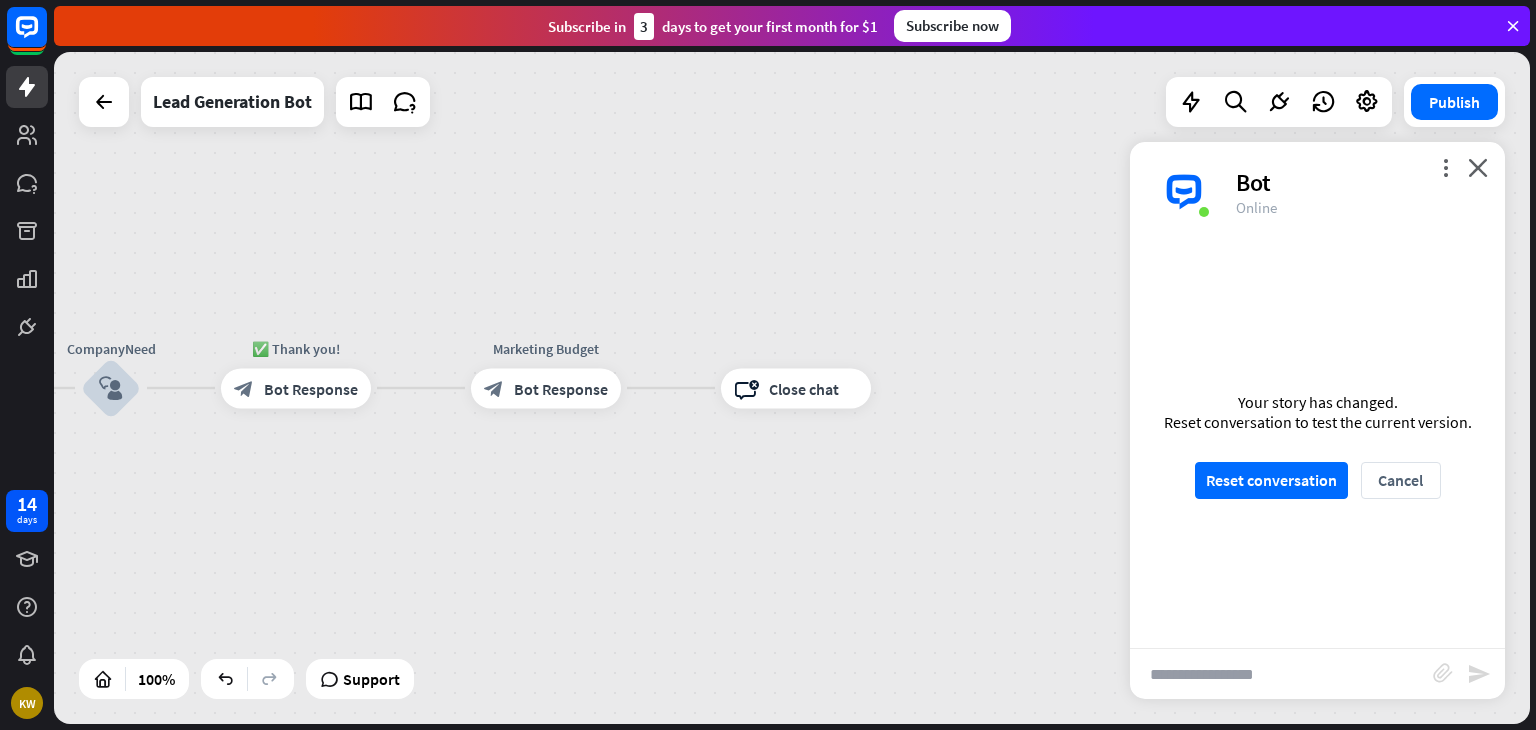 scroll, scrollTop: 1958, scrollLeft: 0, axis: vertical 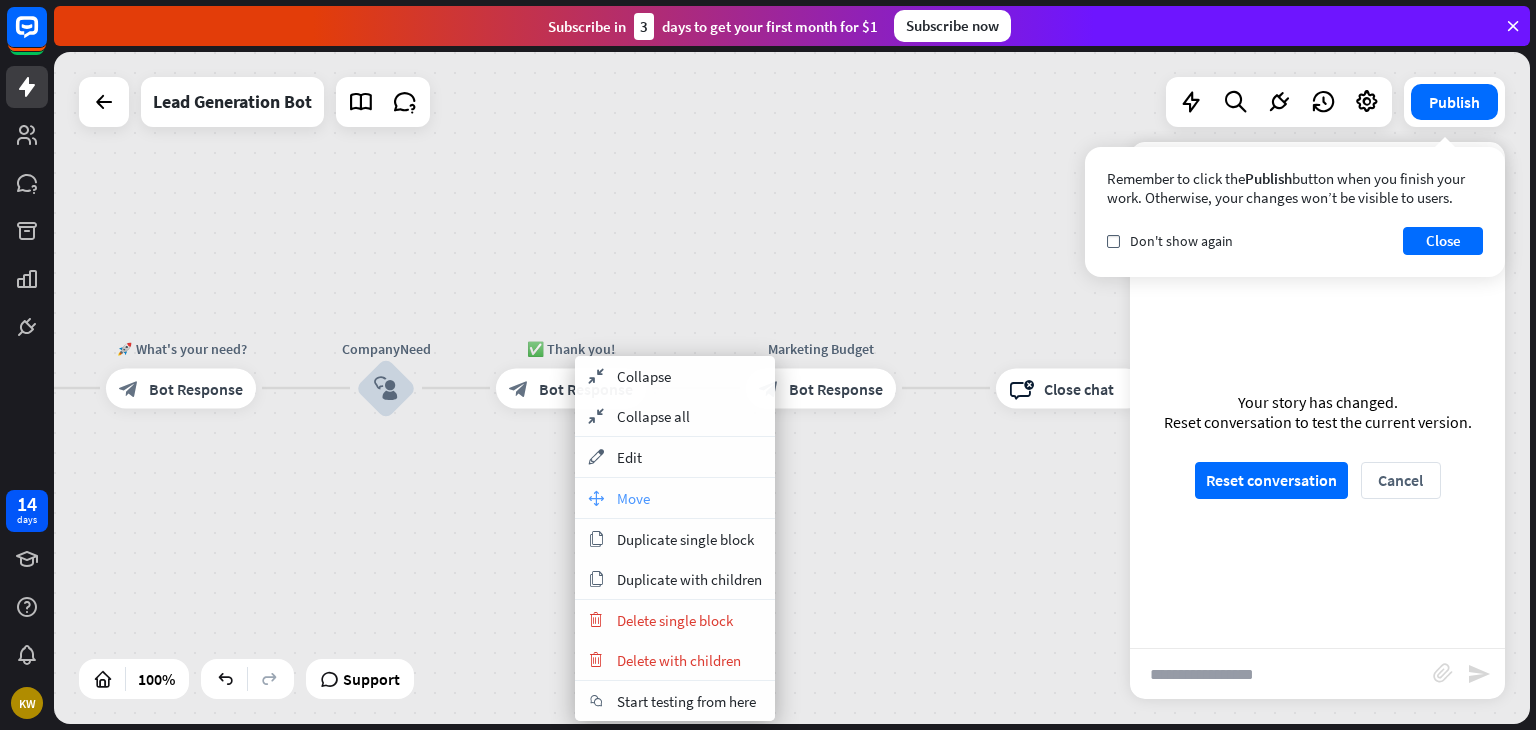 click on "move_block   Move" at bounding box center (675, 498) 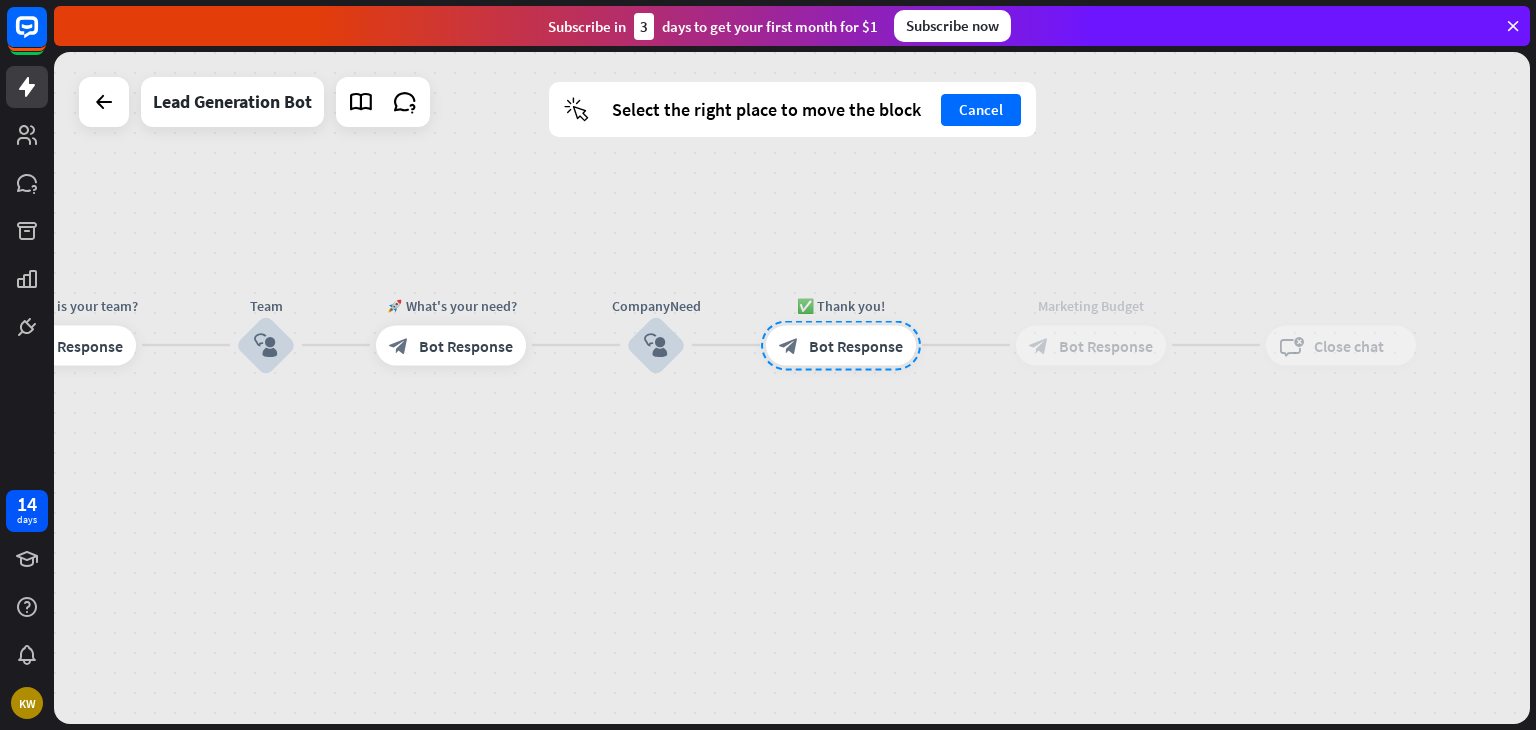 drag, startPoint x: 581, startPoint y: 378, endPoint x: 851, endPoint y: 335, distance: 273.40262 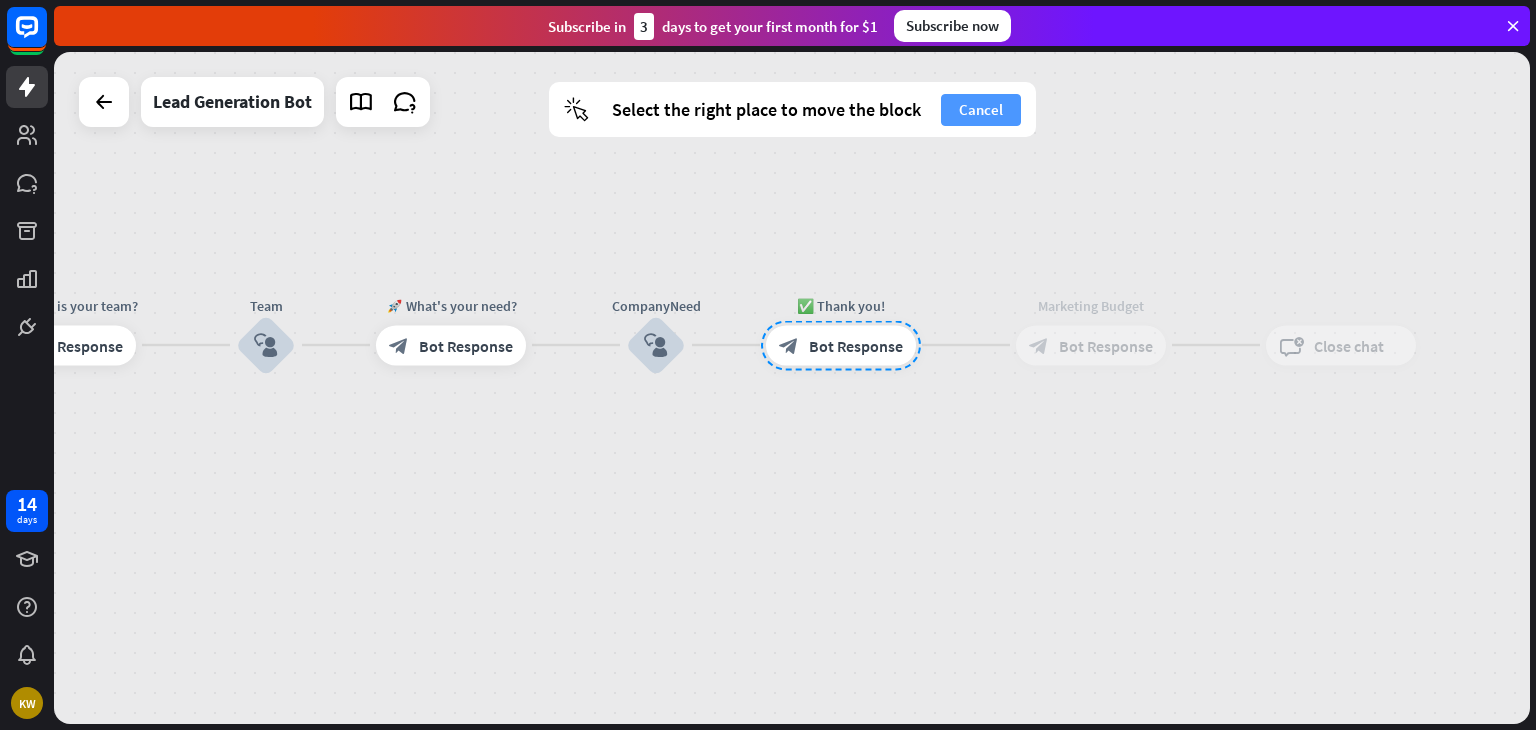 click on "Cancel" at bounding box center [981, 110] 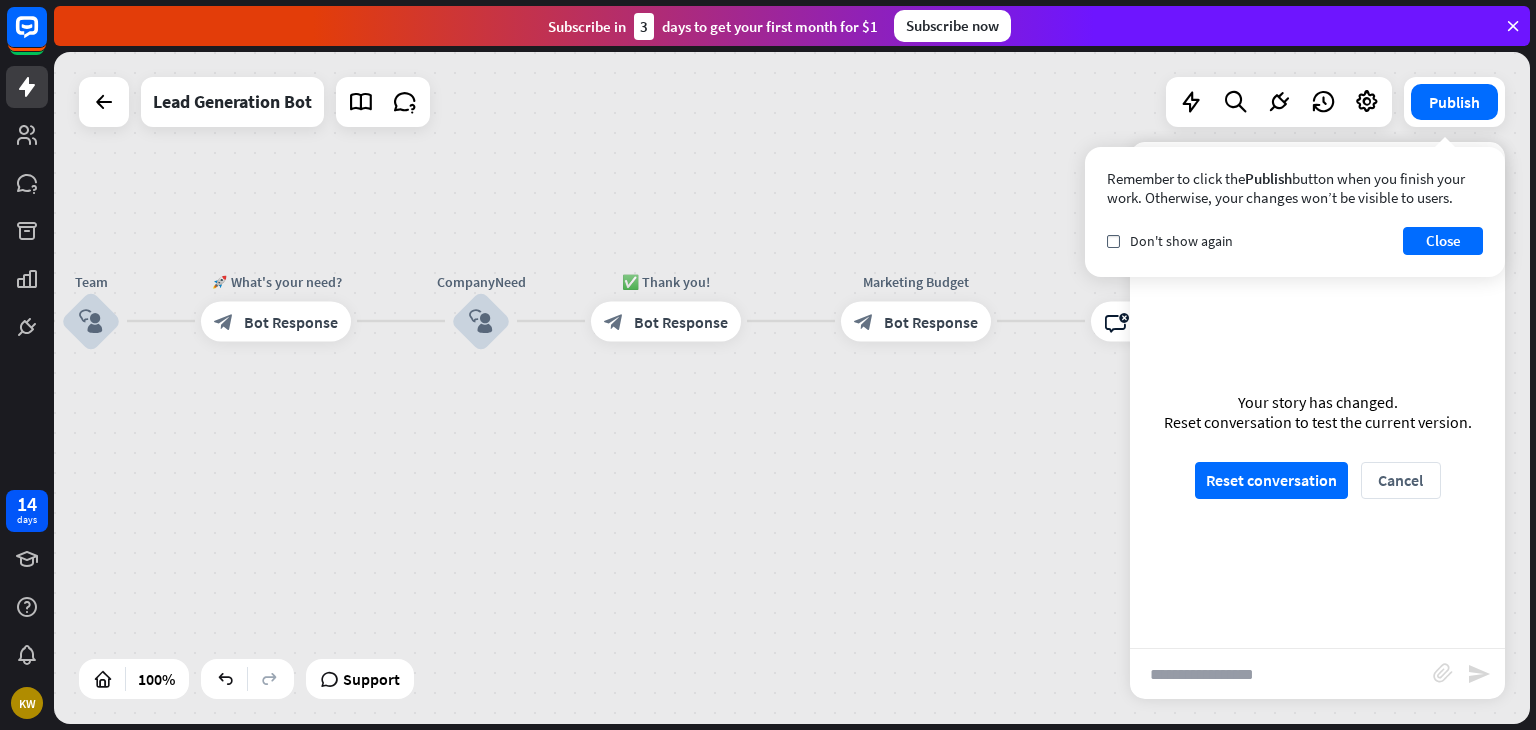 drag, startPoint x: 890, startPoint y: 480, endPoint x: 715, endPoint y: 456, distance: 176.63805 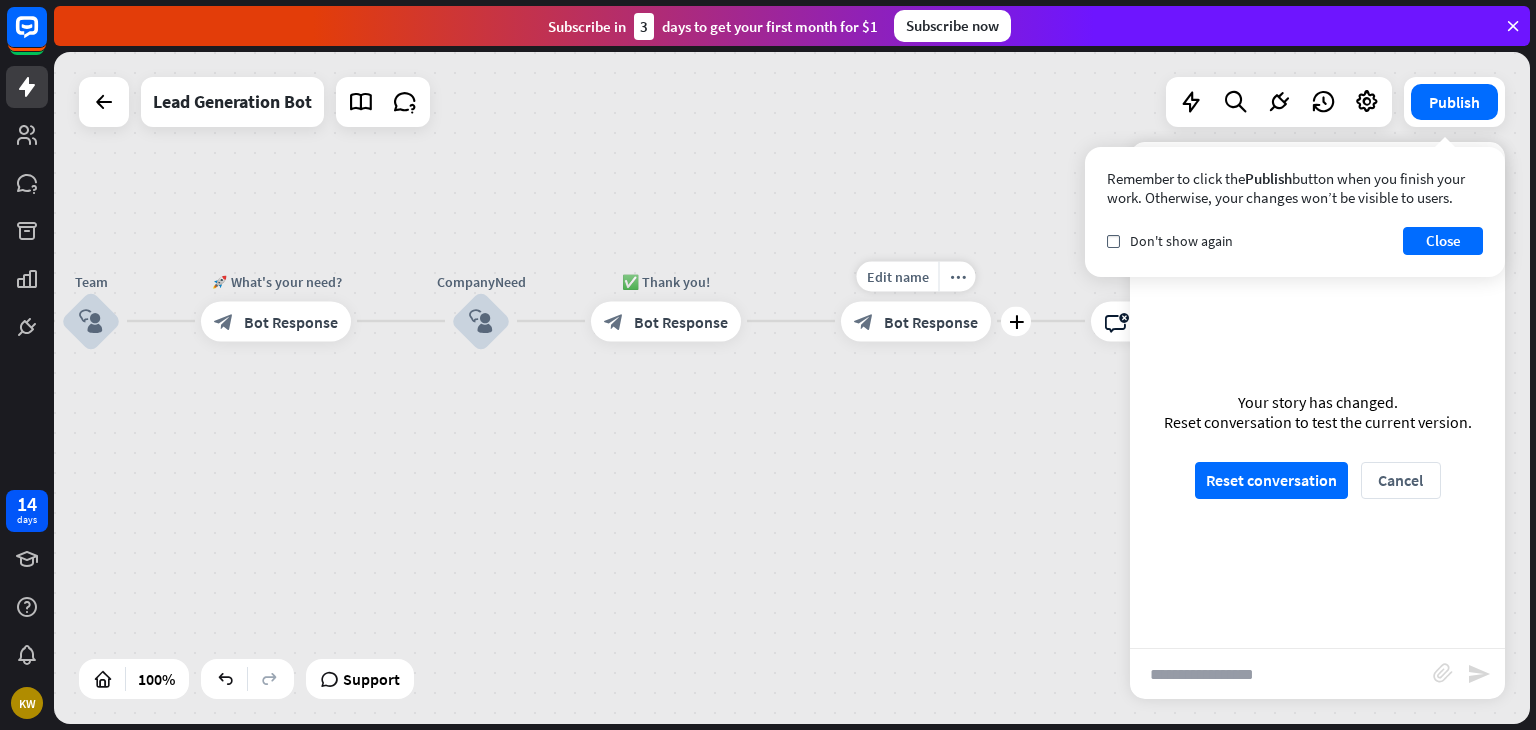 click on "Bot Response" at bounding box center [931, 321] 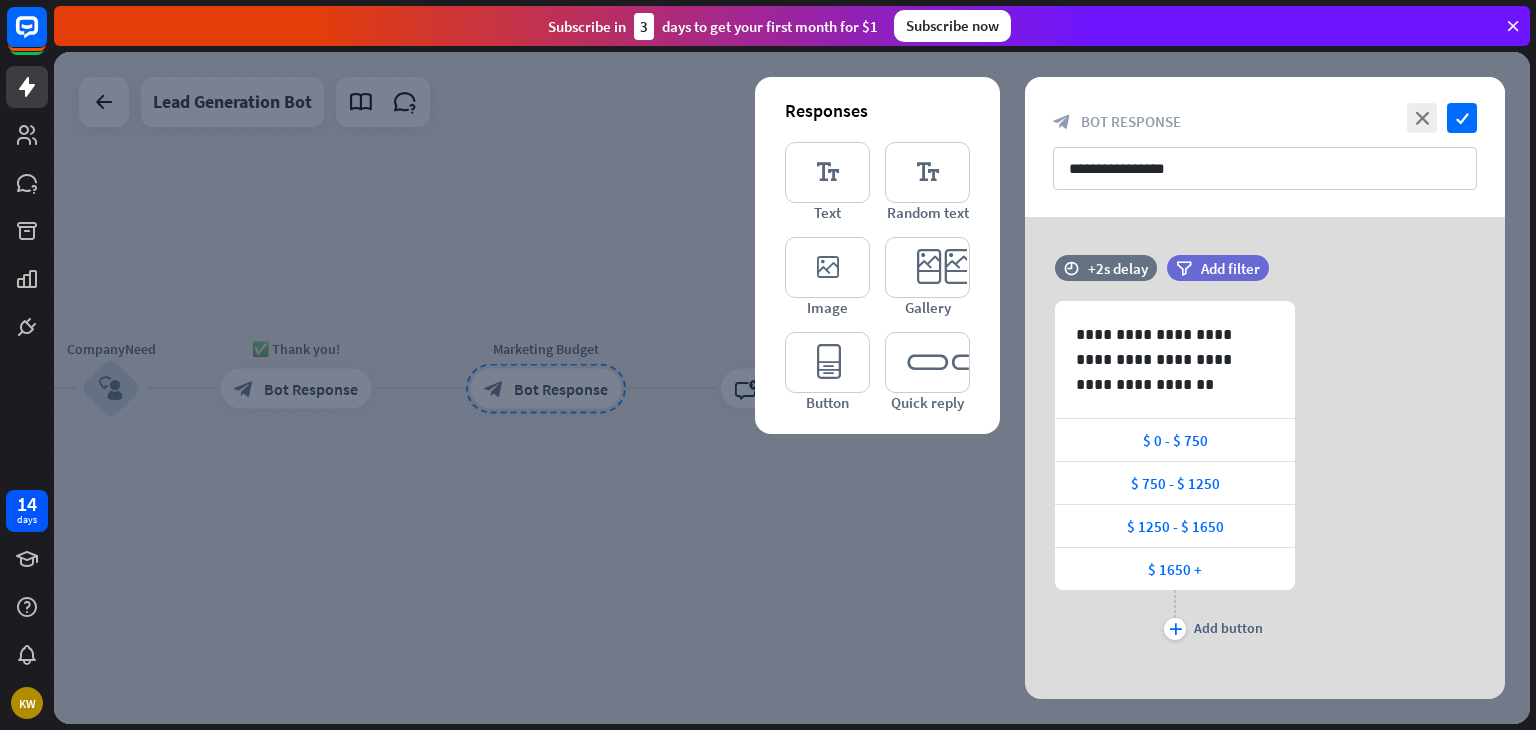 click at bounding box center [792, 388] 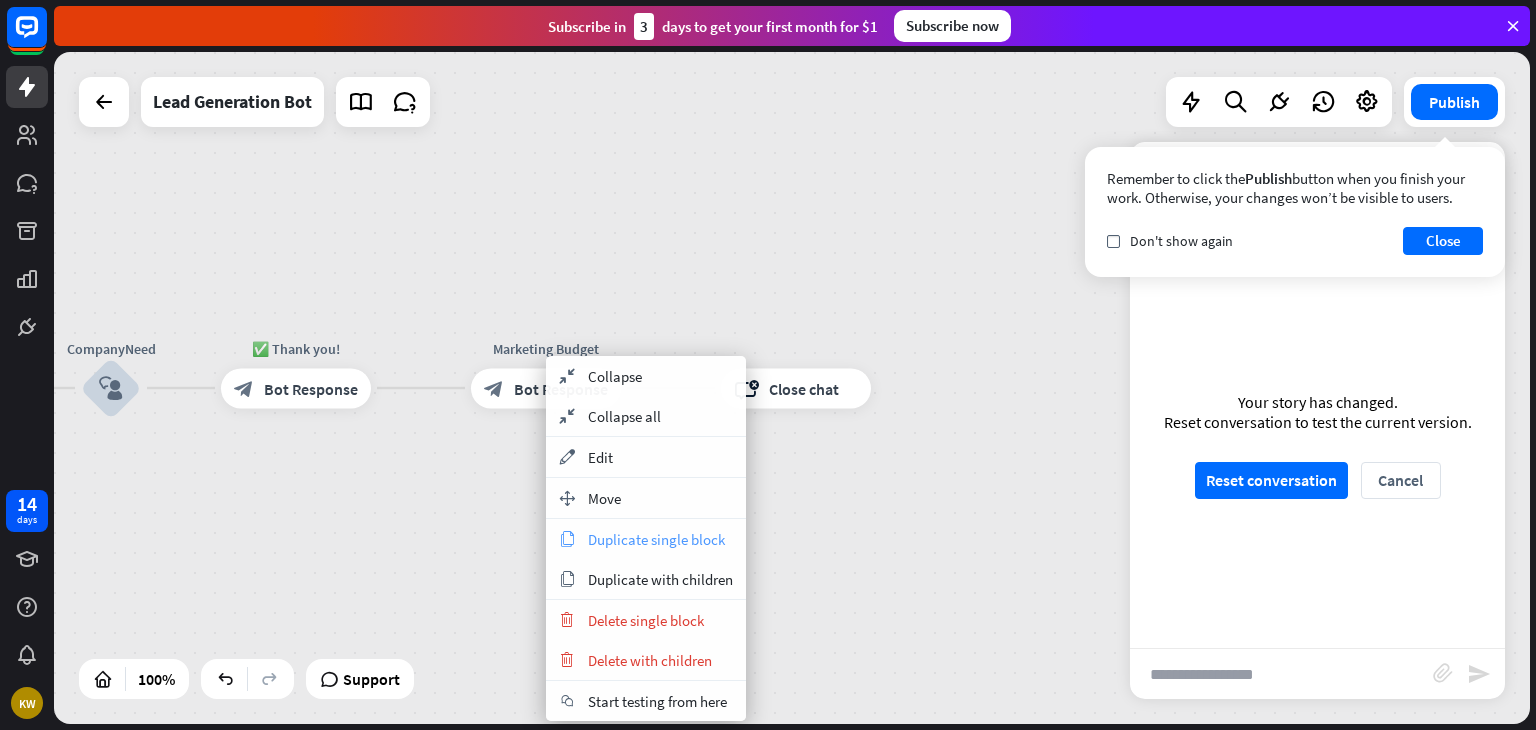 click on "Duplicate single block" at bounding box center (656, 539) 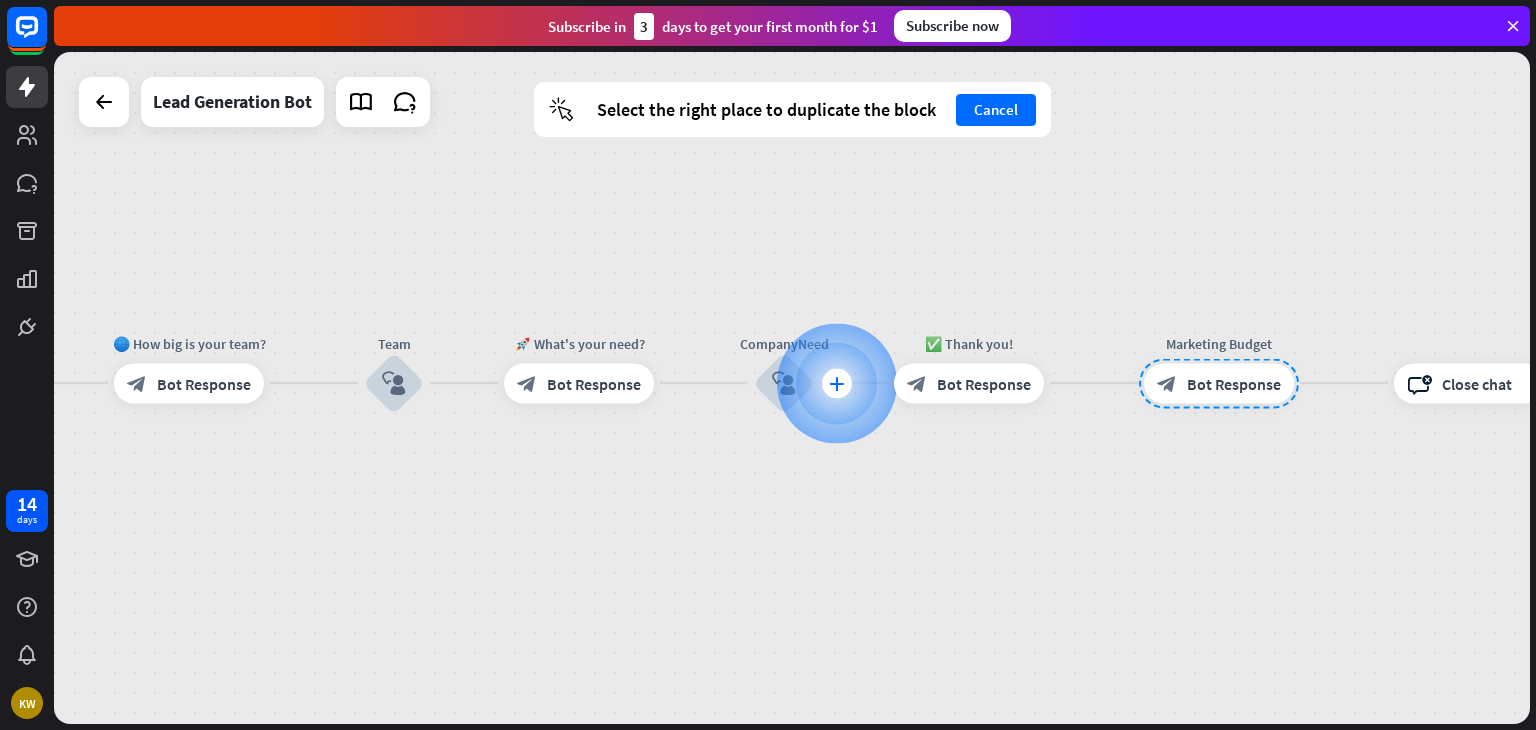 click on "plus" at bounding box center [836, 383] 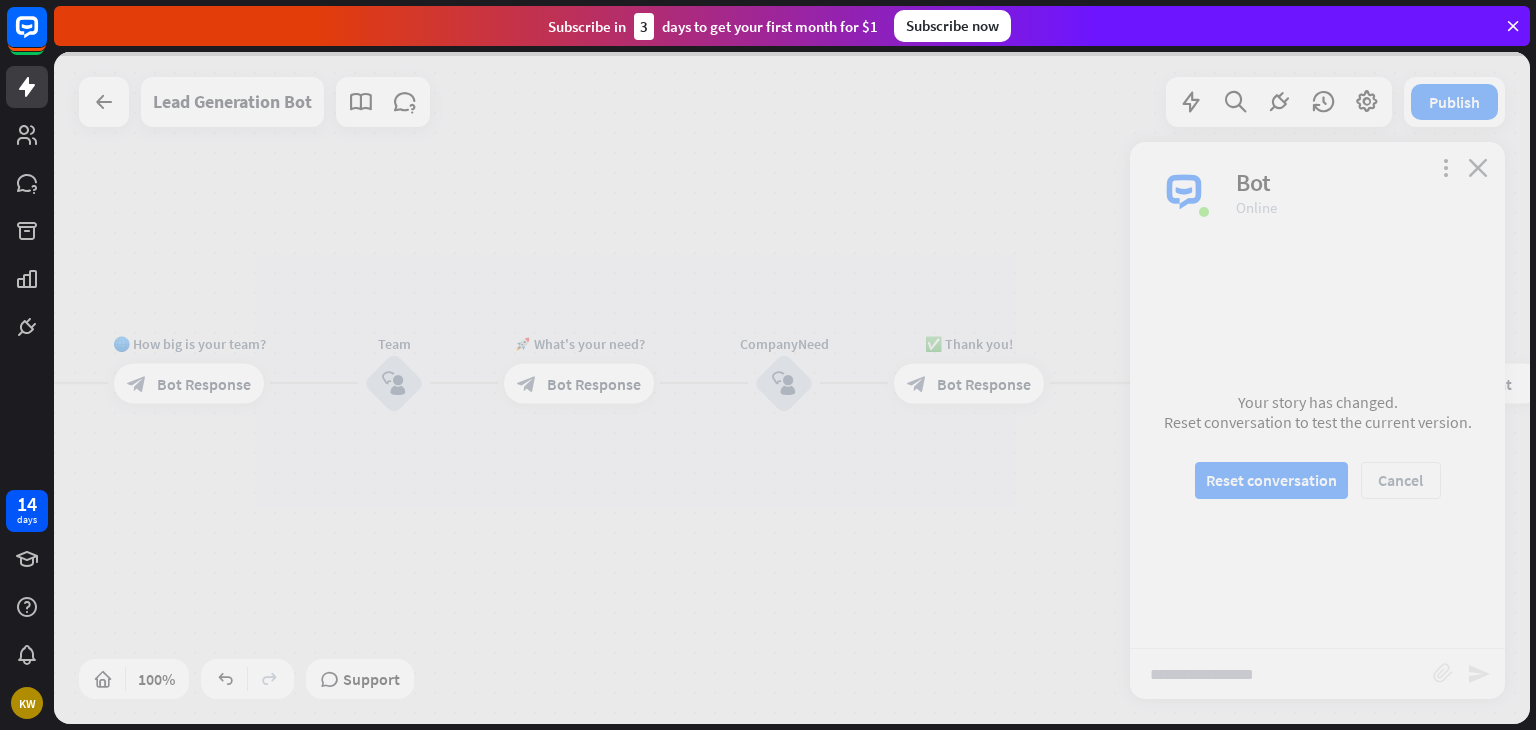 scroll, scrollTop: 1972, scrollLeft: 0, axis: vertical 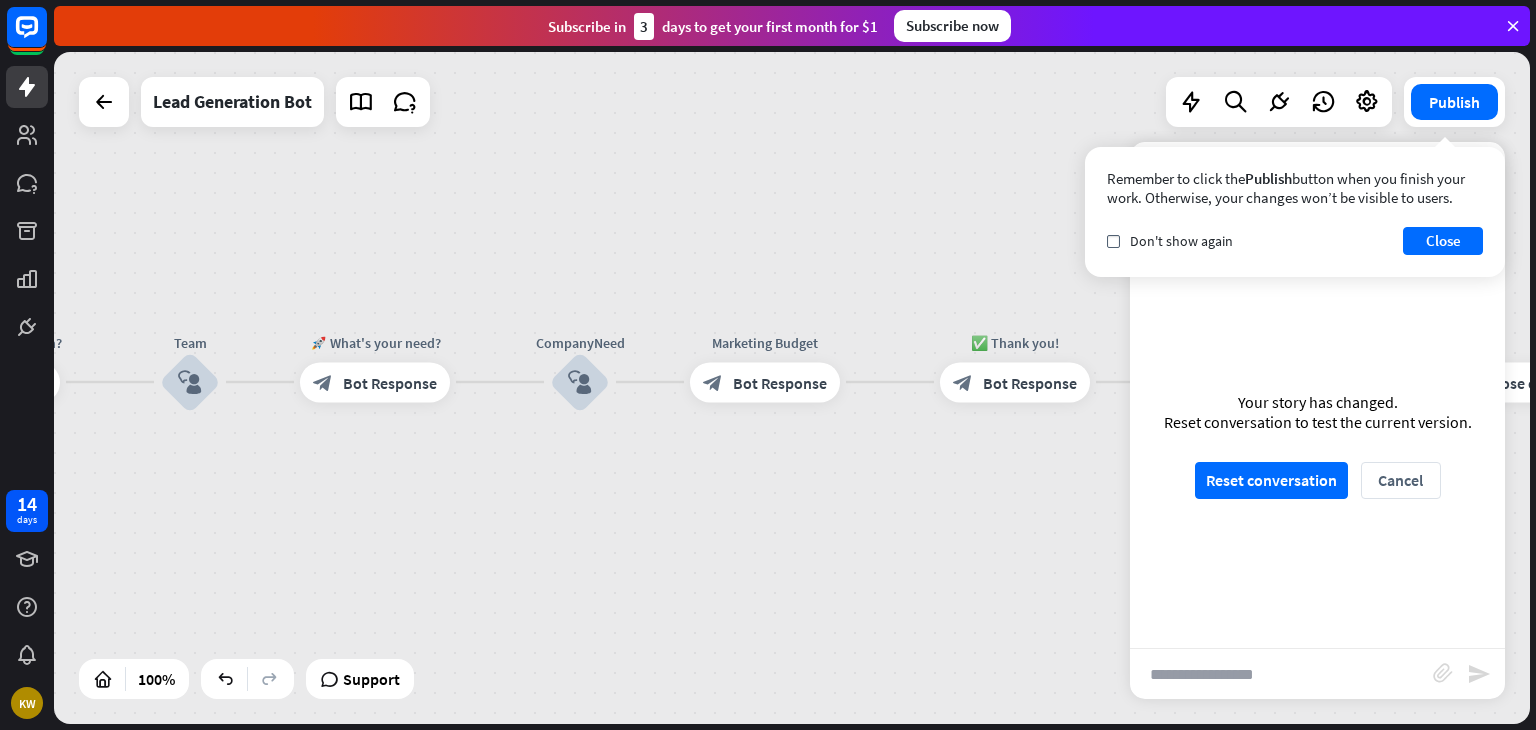 drag, startPoint x: 1048, startPoint y: 470, endPoint x: 730, endPoint y: 460, distance: 318.1572 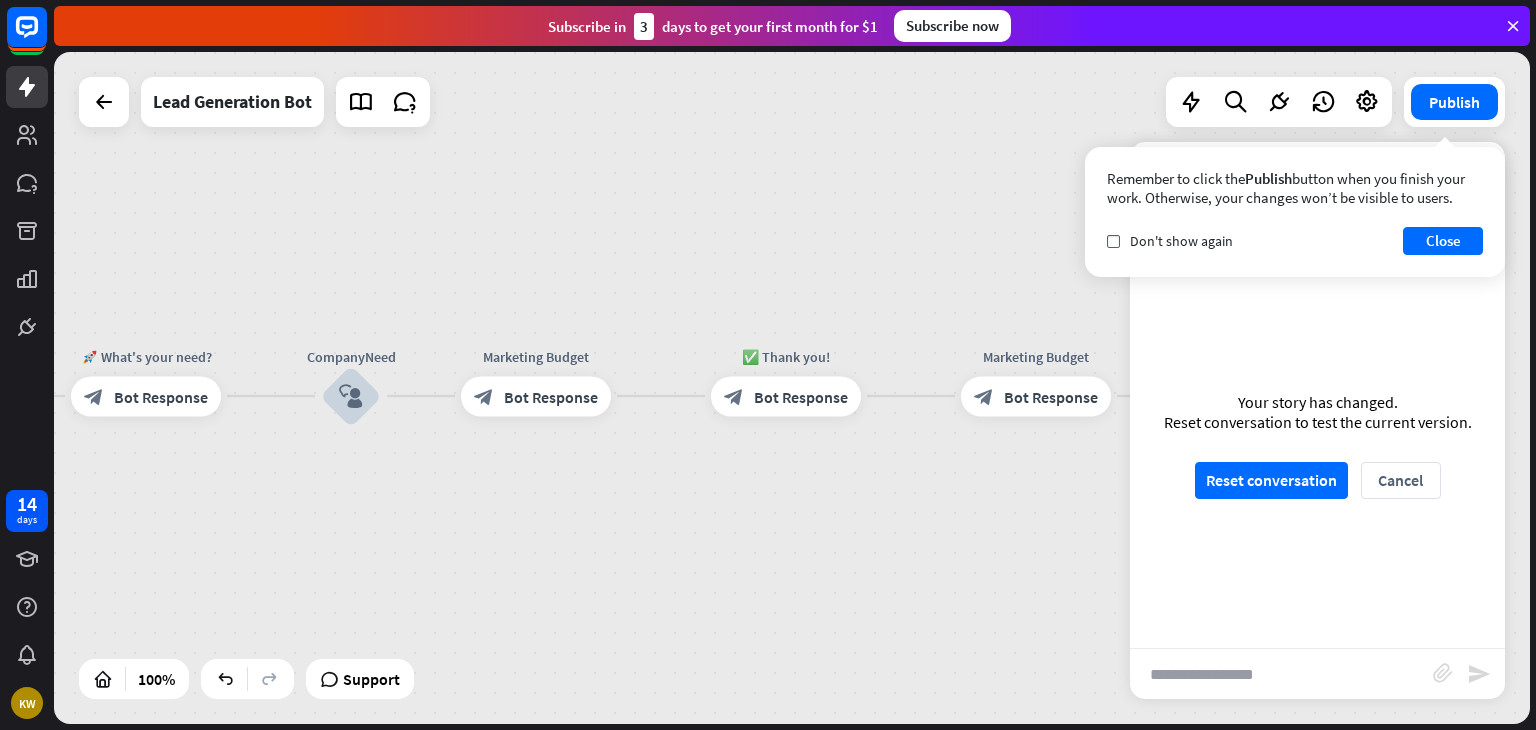 drag, startPoint x: 1001, startPoint y: 441, endPoint x: 819, endPoint y: 470, distance: 184.29596 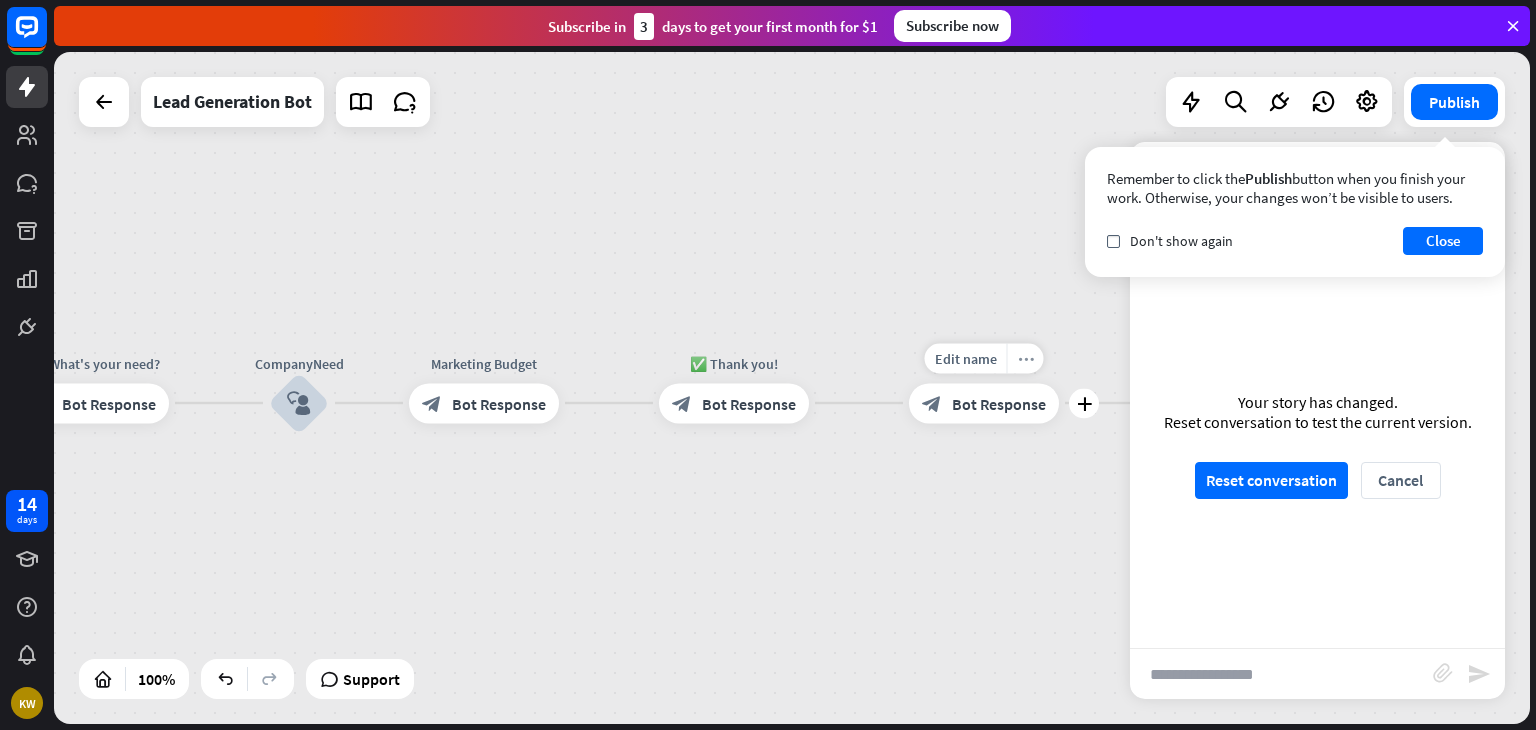 click on "more_horiz" at bounding box center (1026, 358) 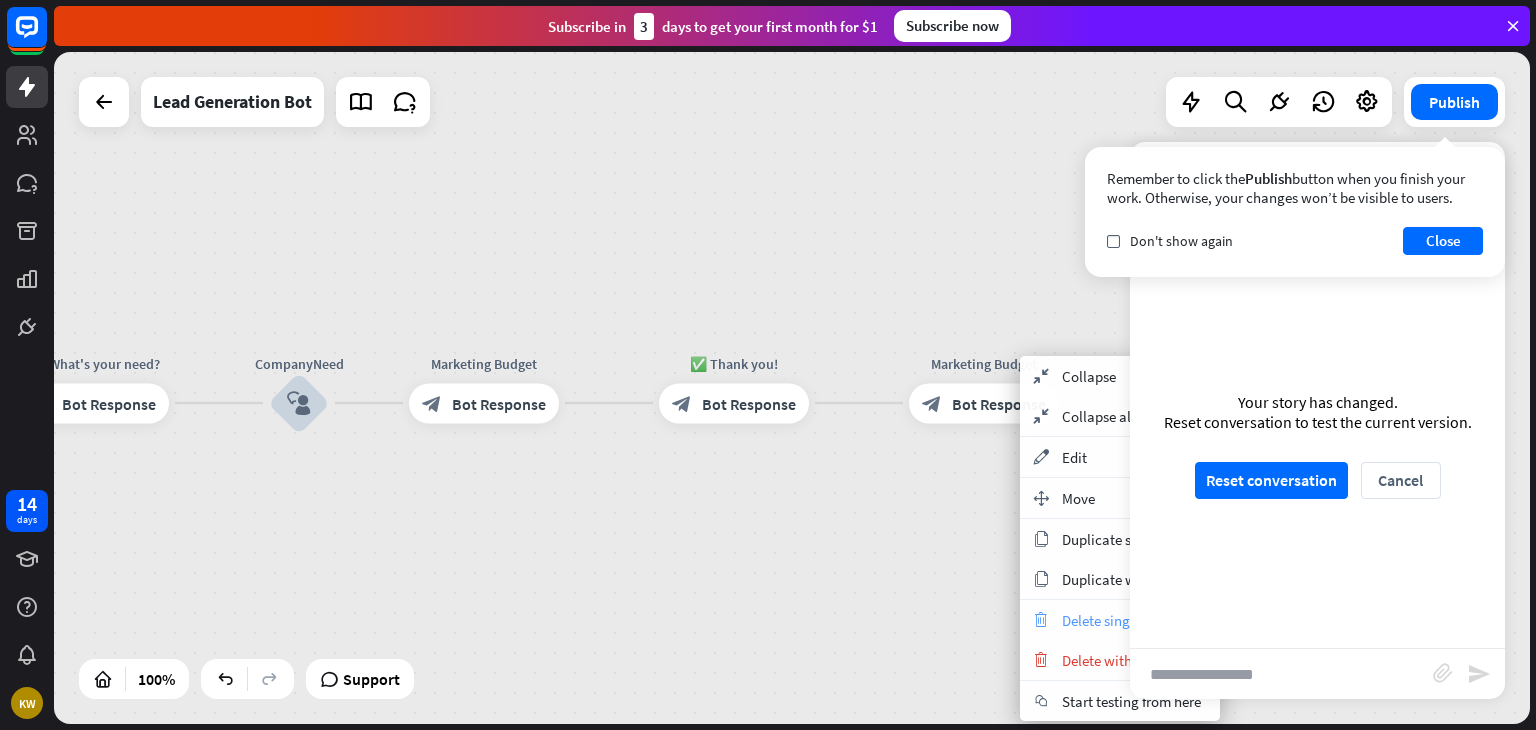 click on "Delete single block" at bounding box center (1120, 620) 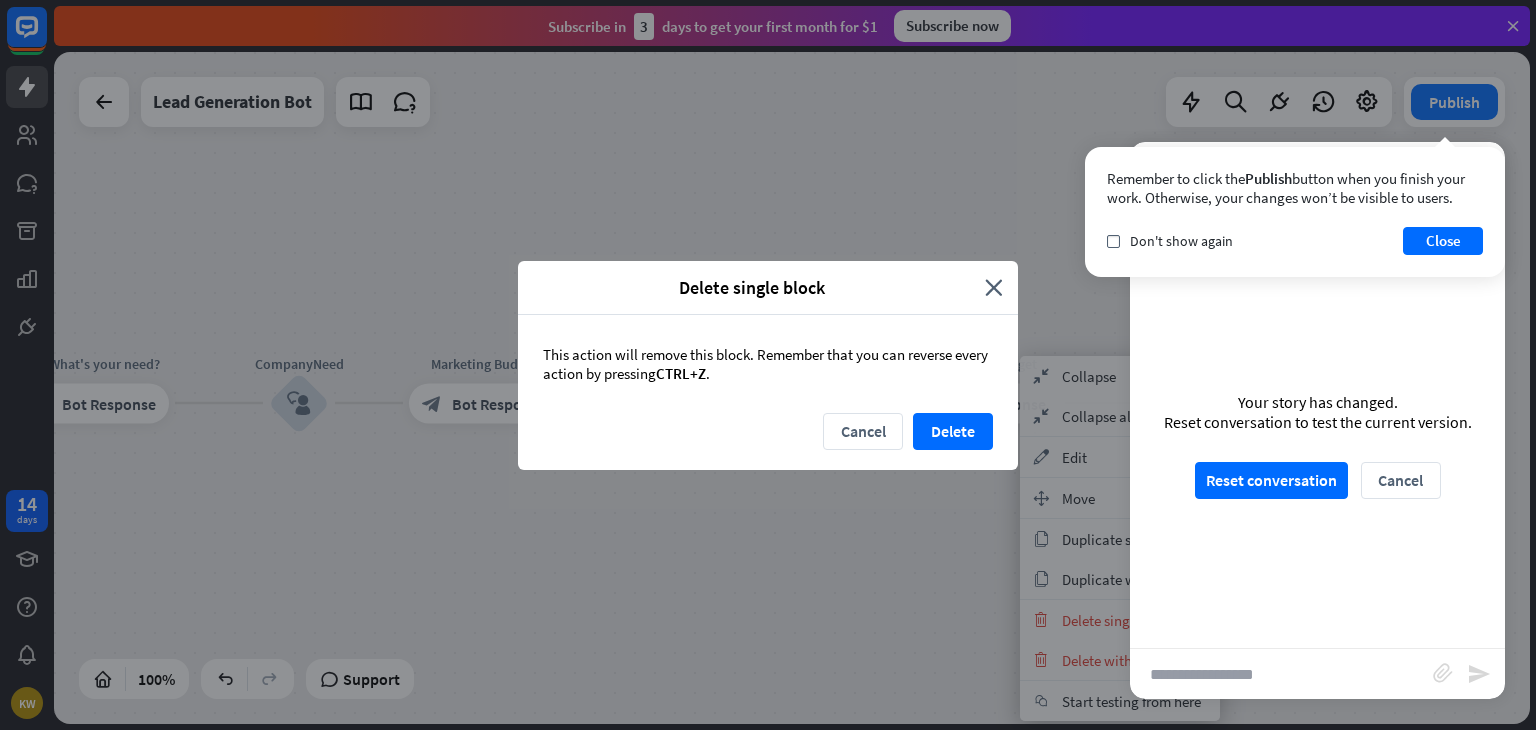 click on "This action will remove this block. Remember that you can reverse
every action by pressing
CTRL+Z
." at bounding box center [768, 364] 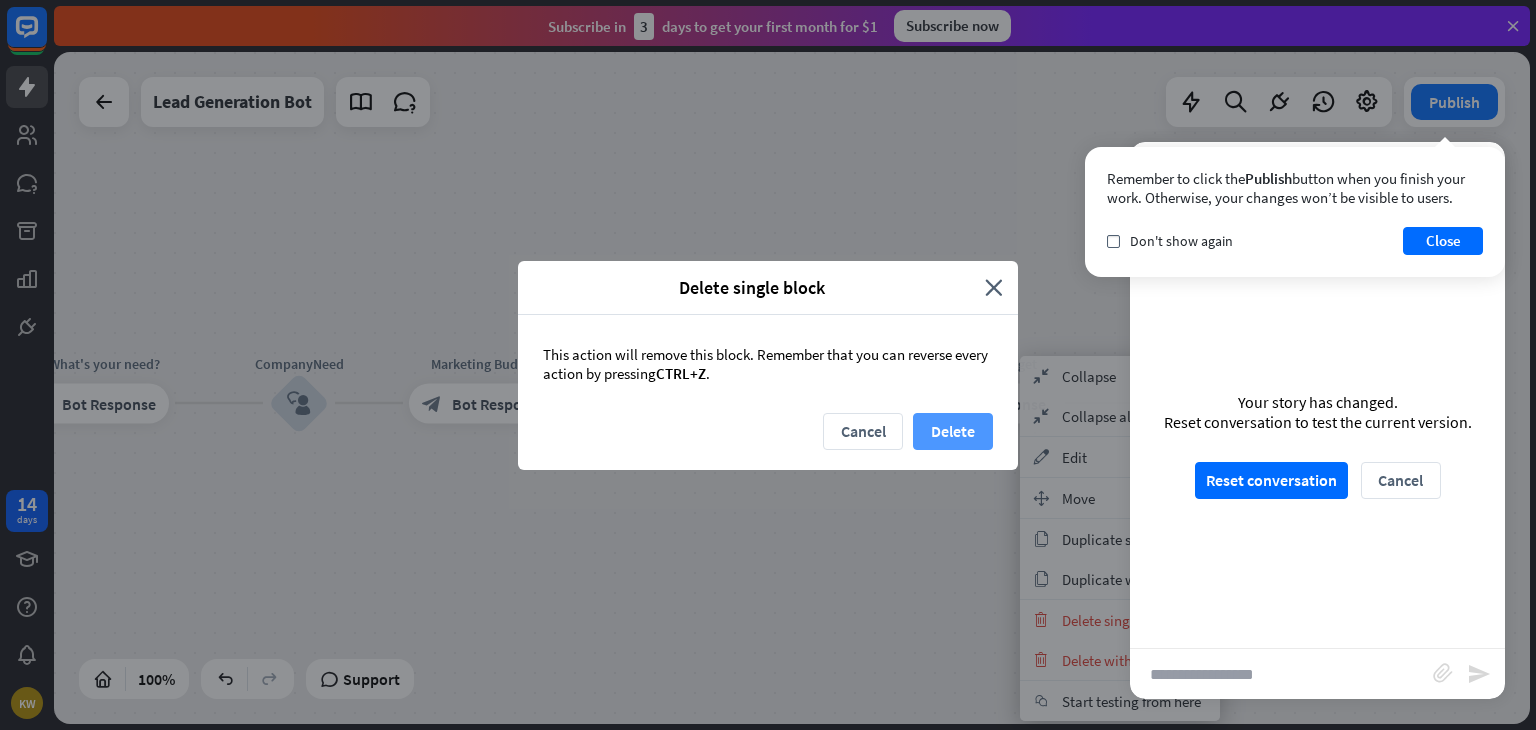 click on "Delete" at bounding box center [953, 431] 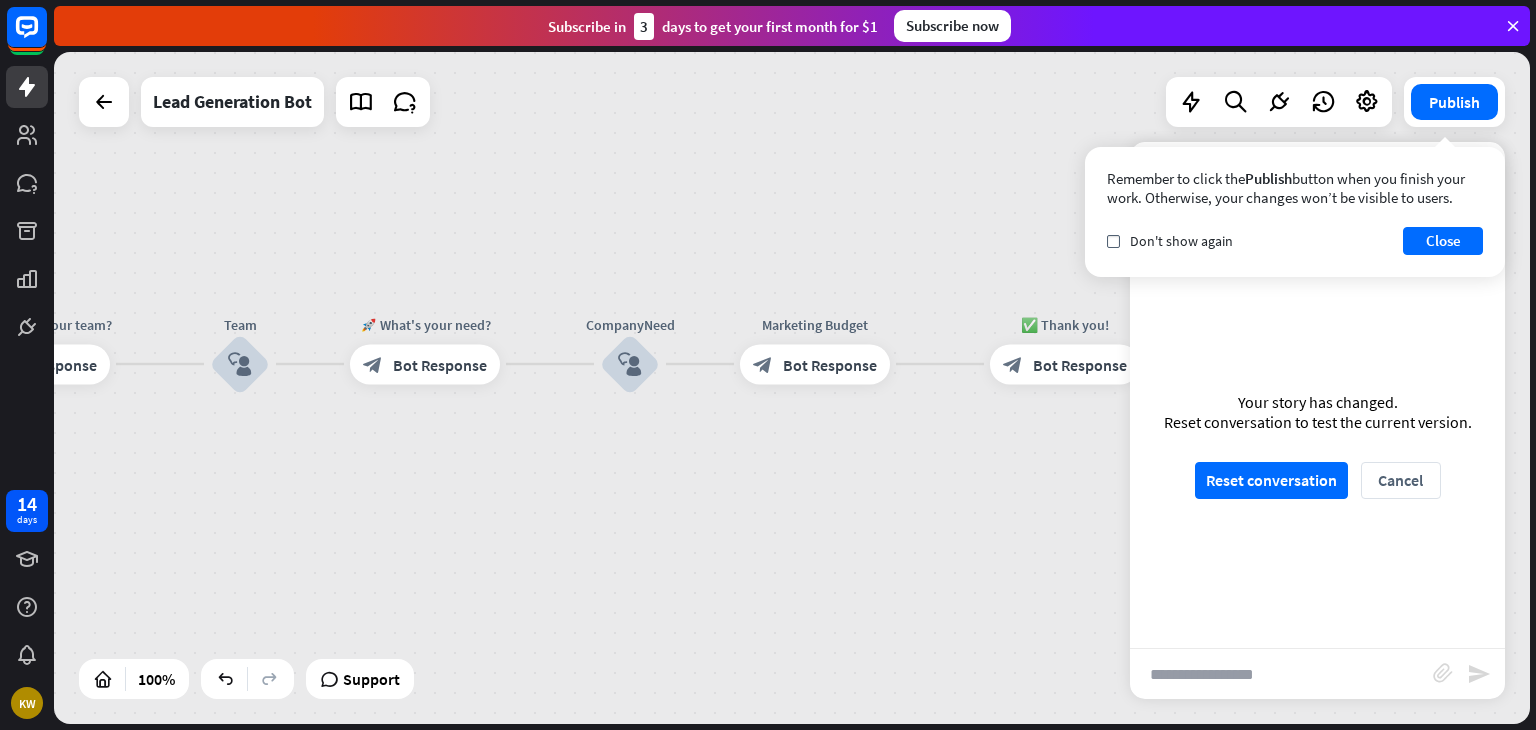 drag, startPoint x: 729, startPoint y: 498, endPoint x: 1125, endPoint y: 458, distance: 398.01508 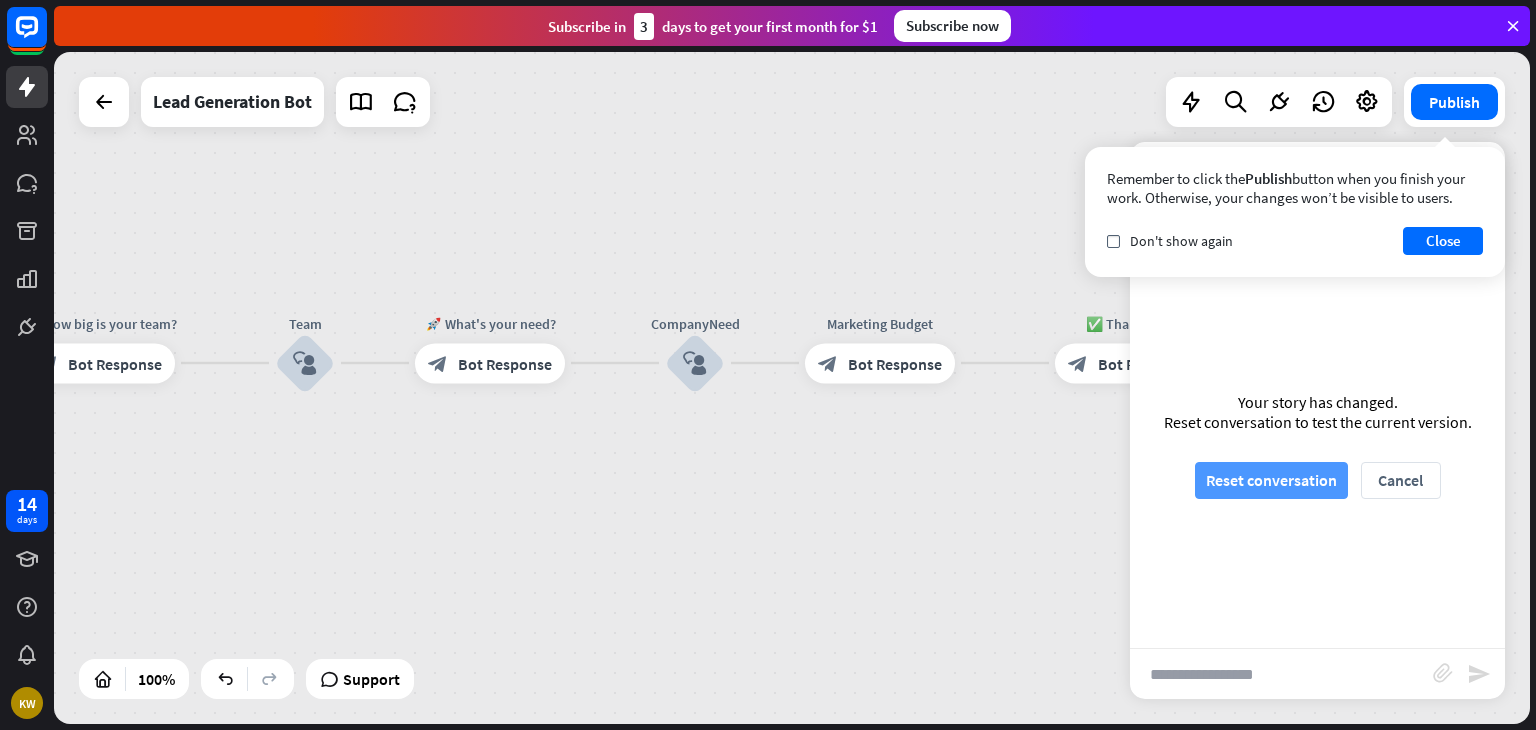 click on "Reset conversation" at bounding box center (1271, 480) 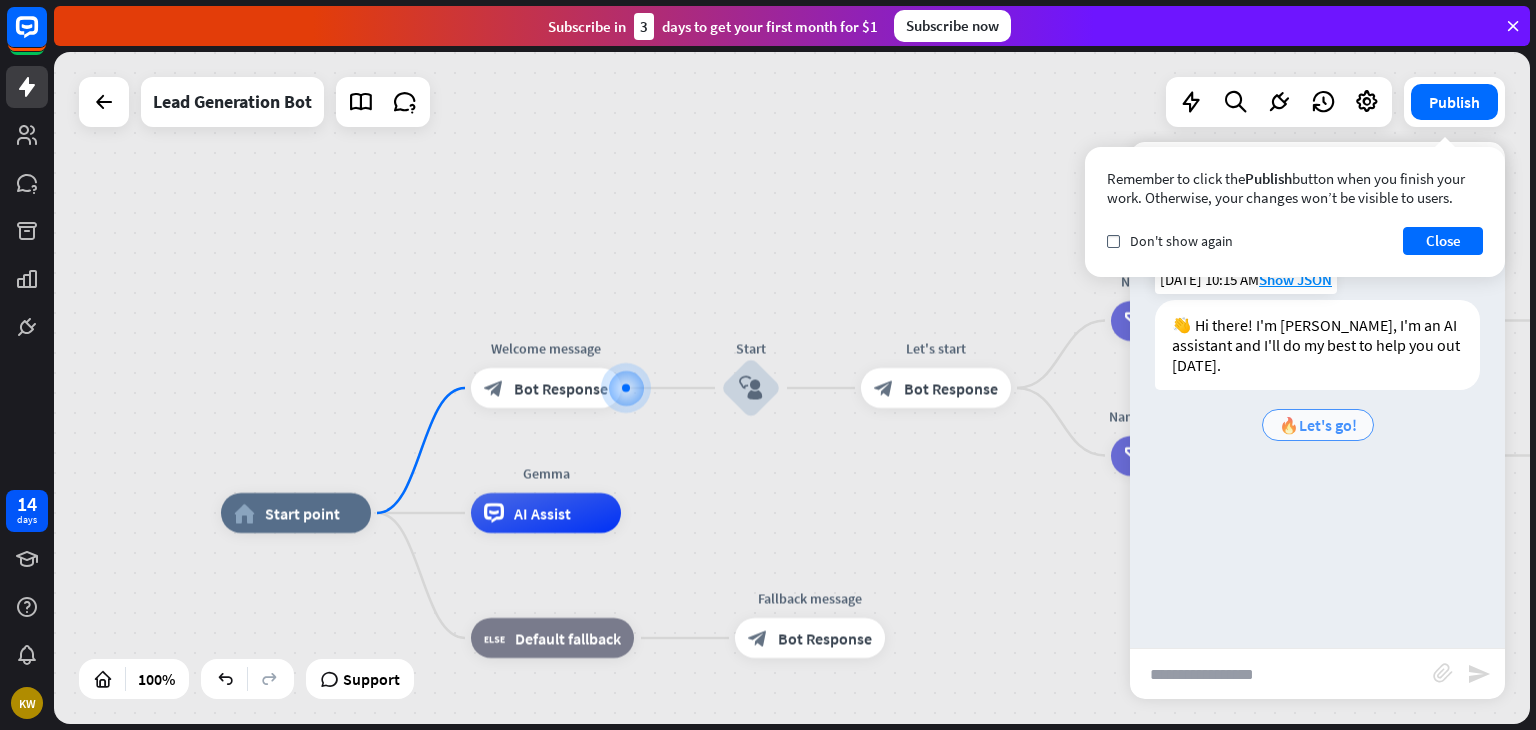 click on "🔥Let's go!" at bounding box center [1318, 425] 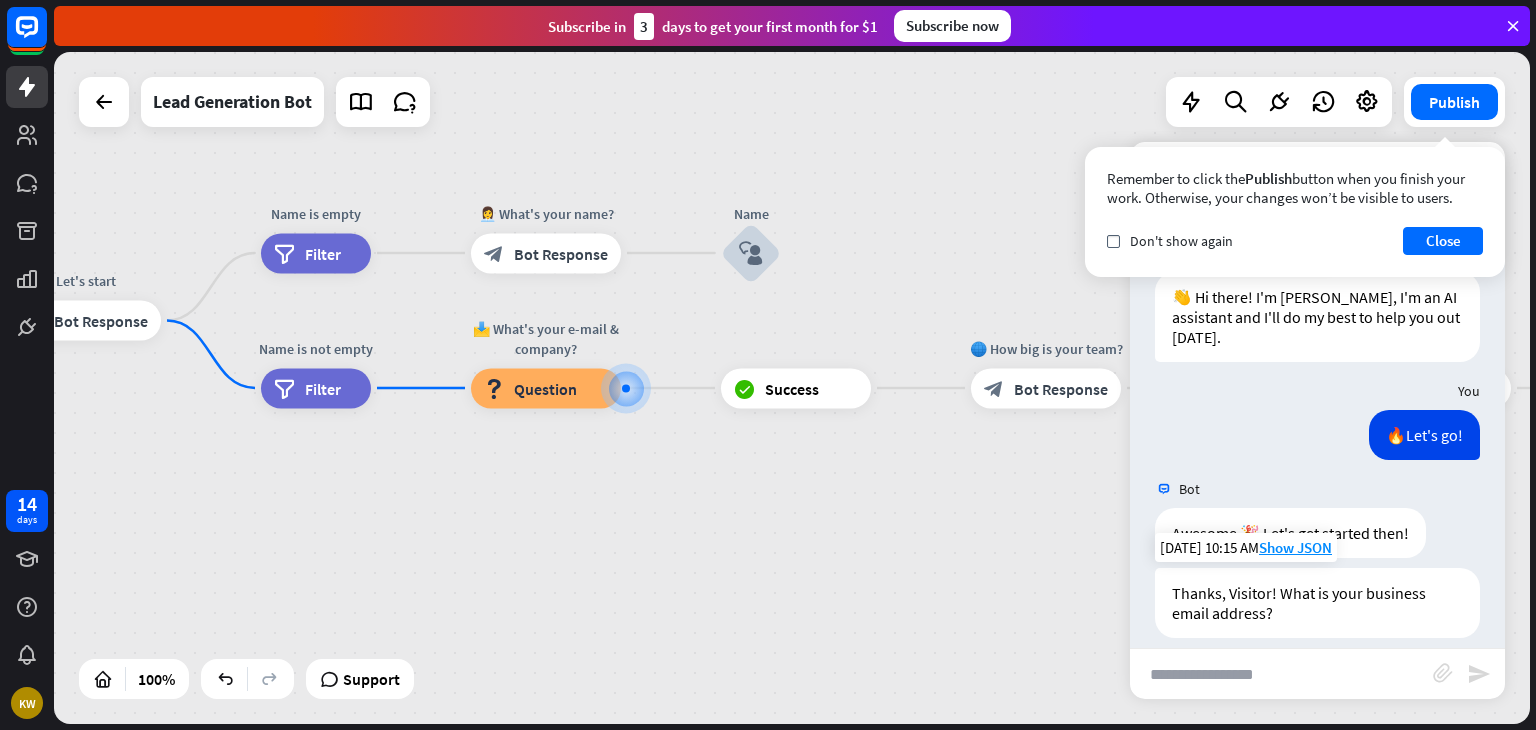 scroll, scrollTop: 48, scrollLeft: 0, axis: vertical 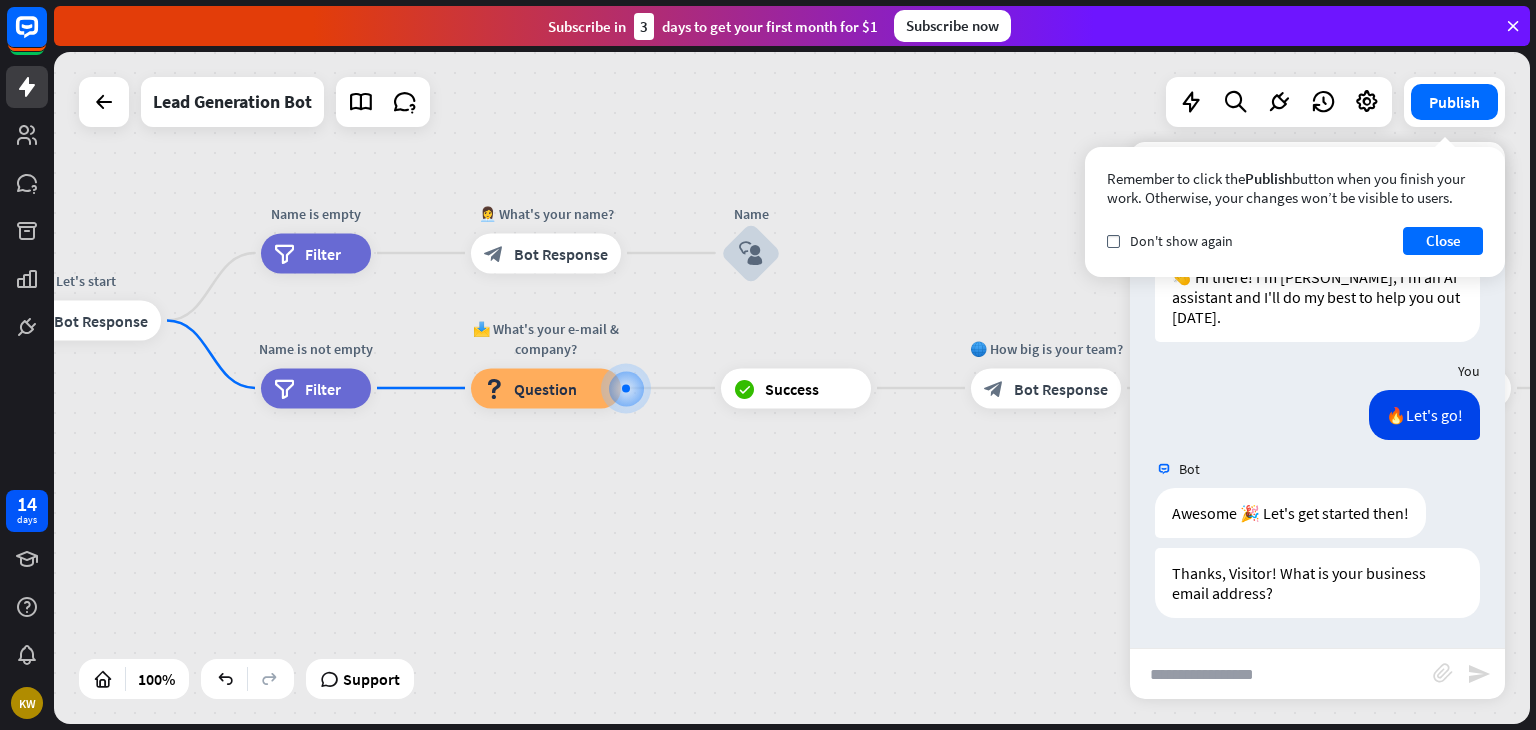 click at bounding box center (1281, 674) 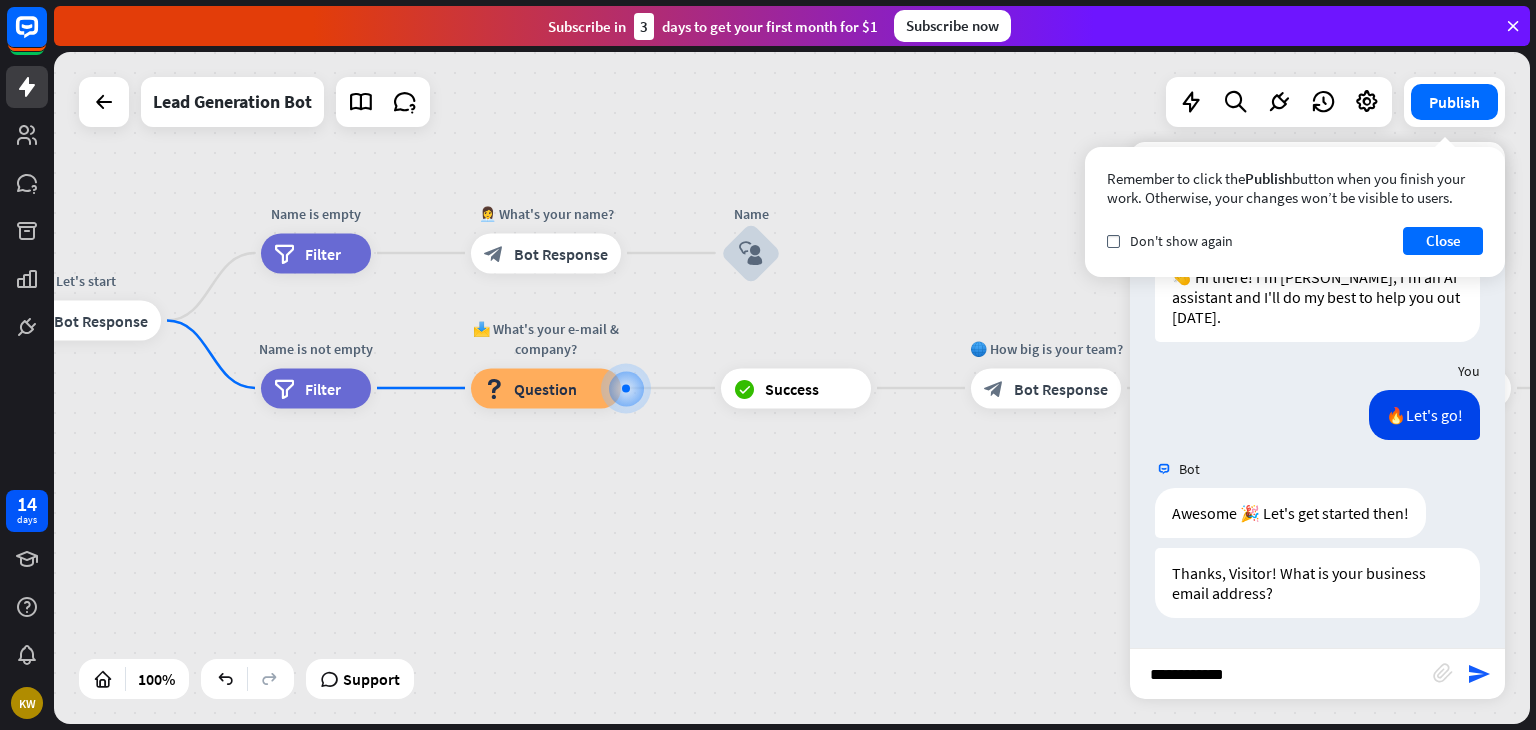 type on "**********" 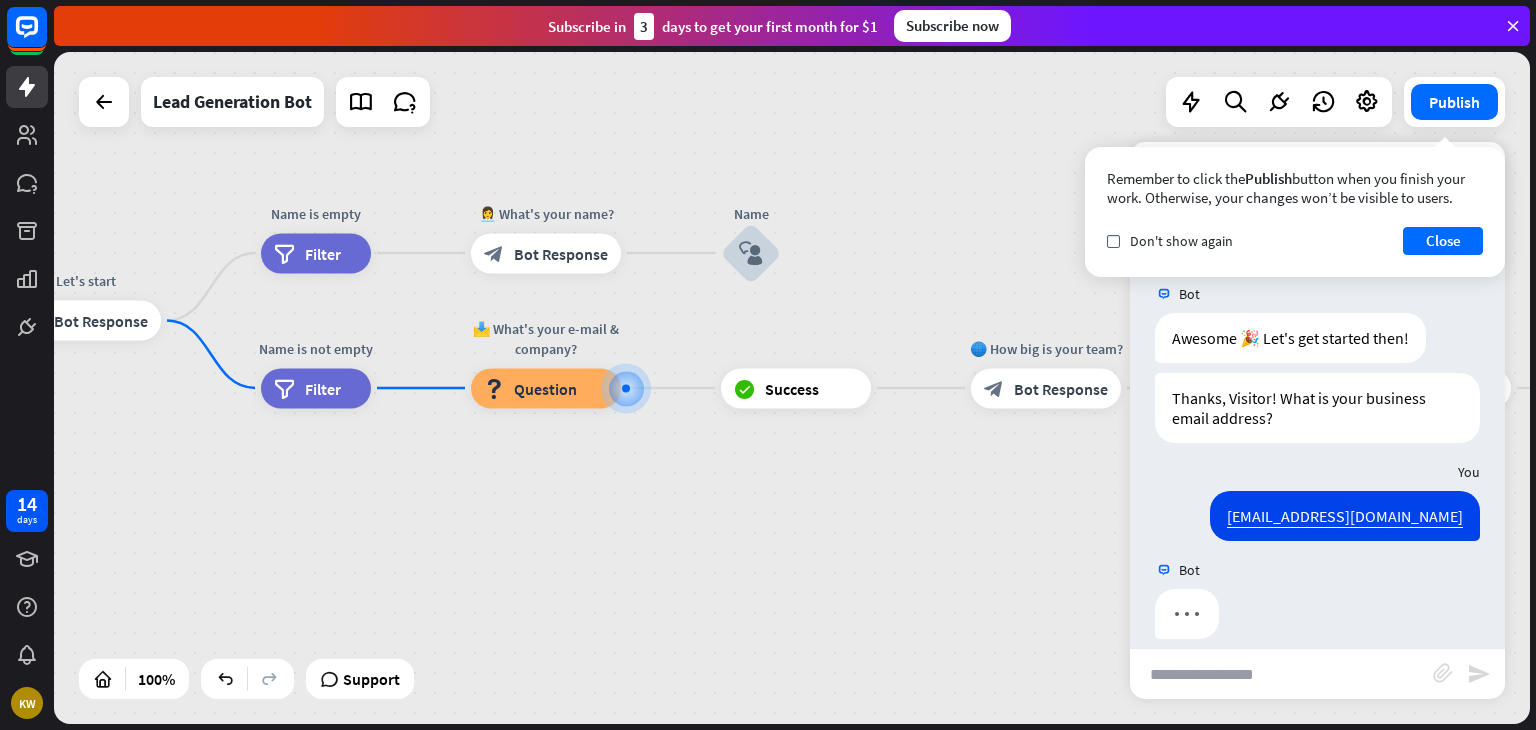 scroll, scrollTop: 244, scrollLeft: 0, axis: vertical 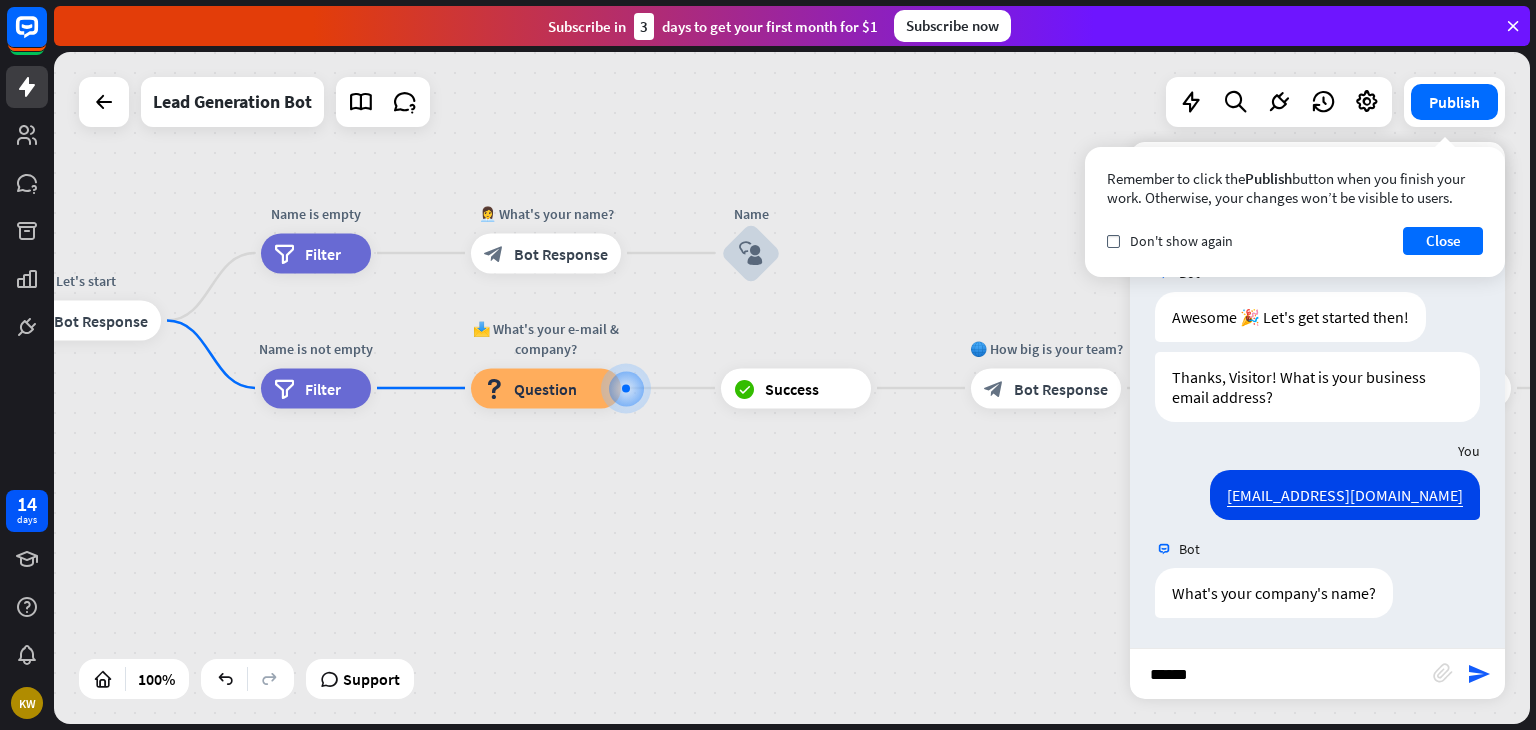 type on "*******" 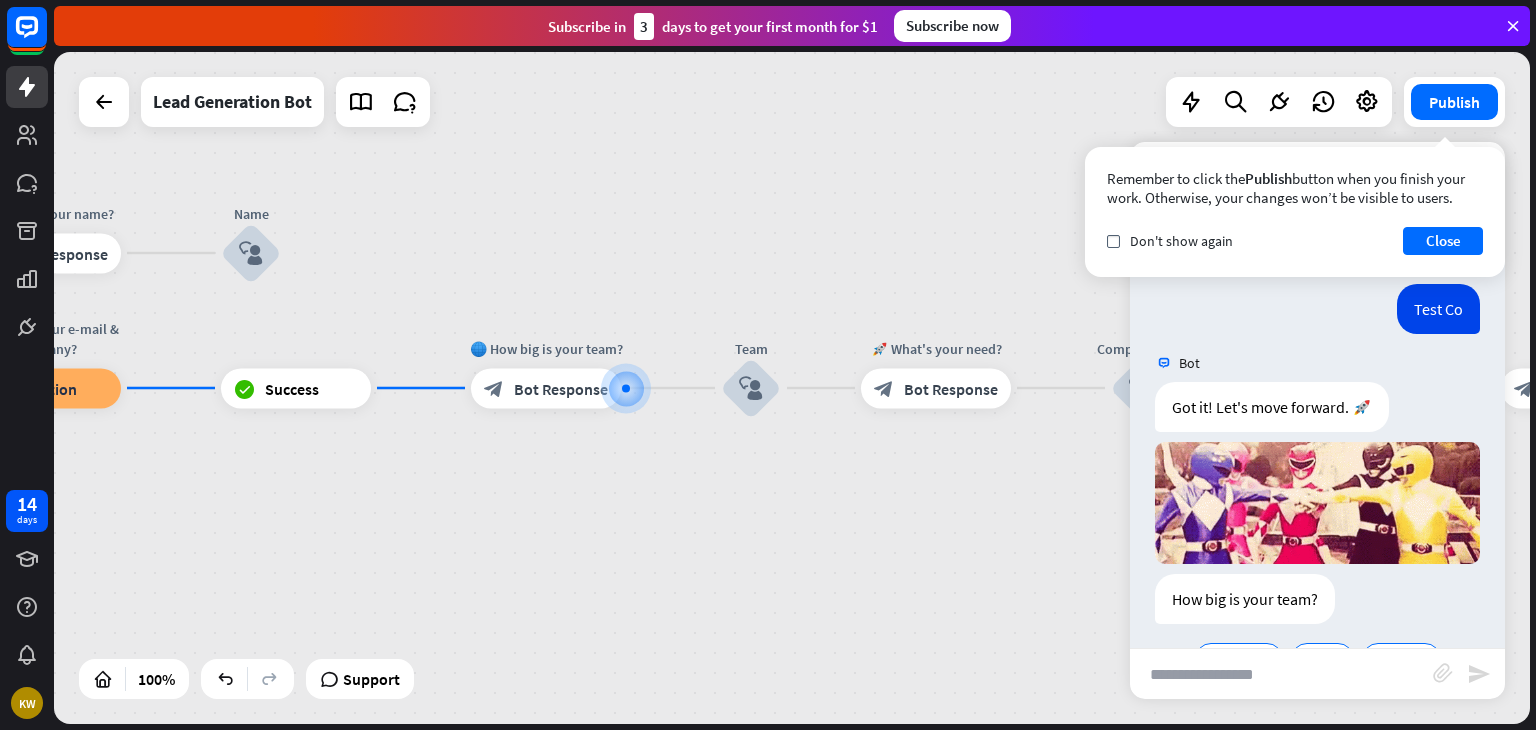 scroll, scrollTop: 720, scrollLeft: 0, axis: vertical 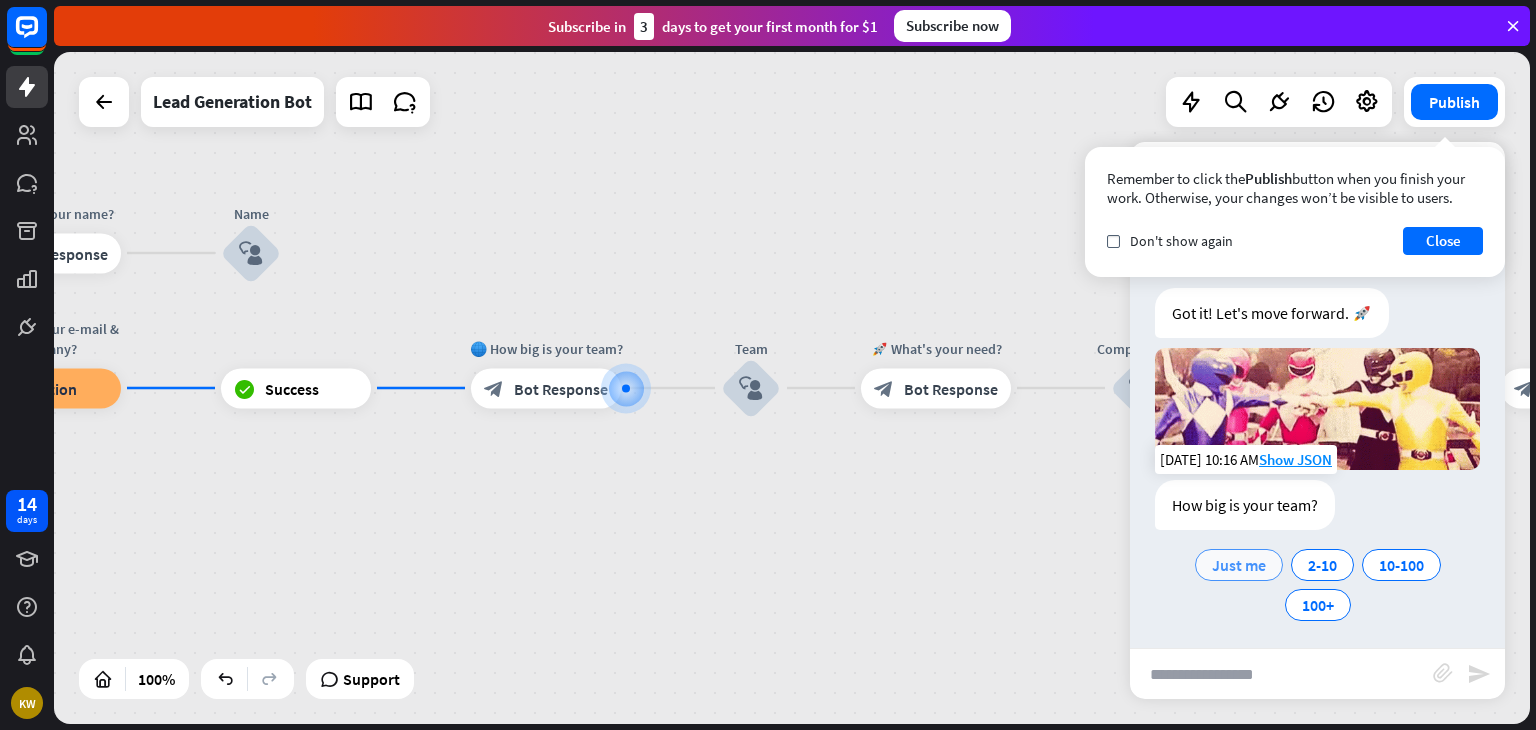 click on "Just me" at bounding box center [1239, 565] 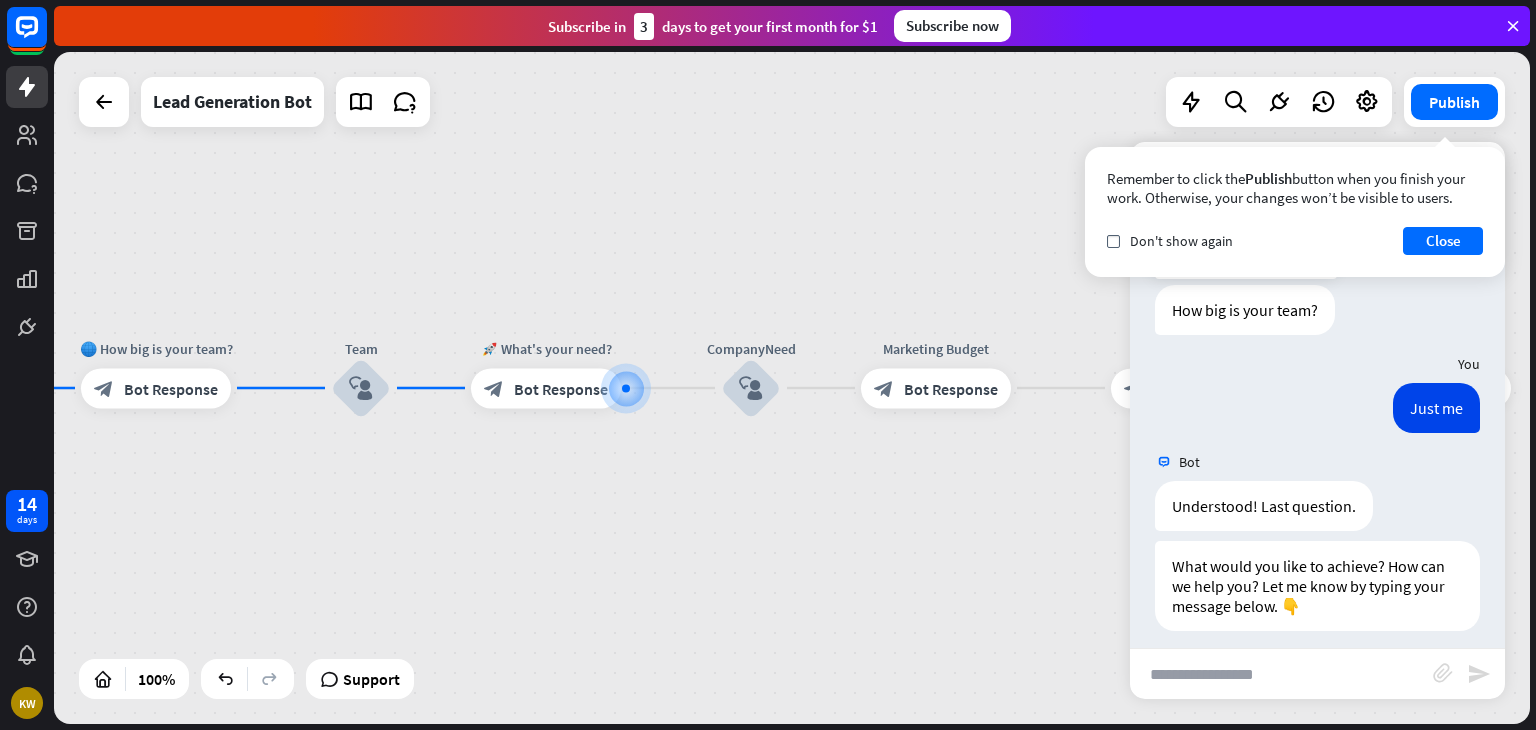 scroll, scrollTop: 922, scrollLeft: 0, axis: vertical 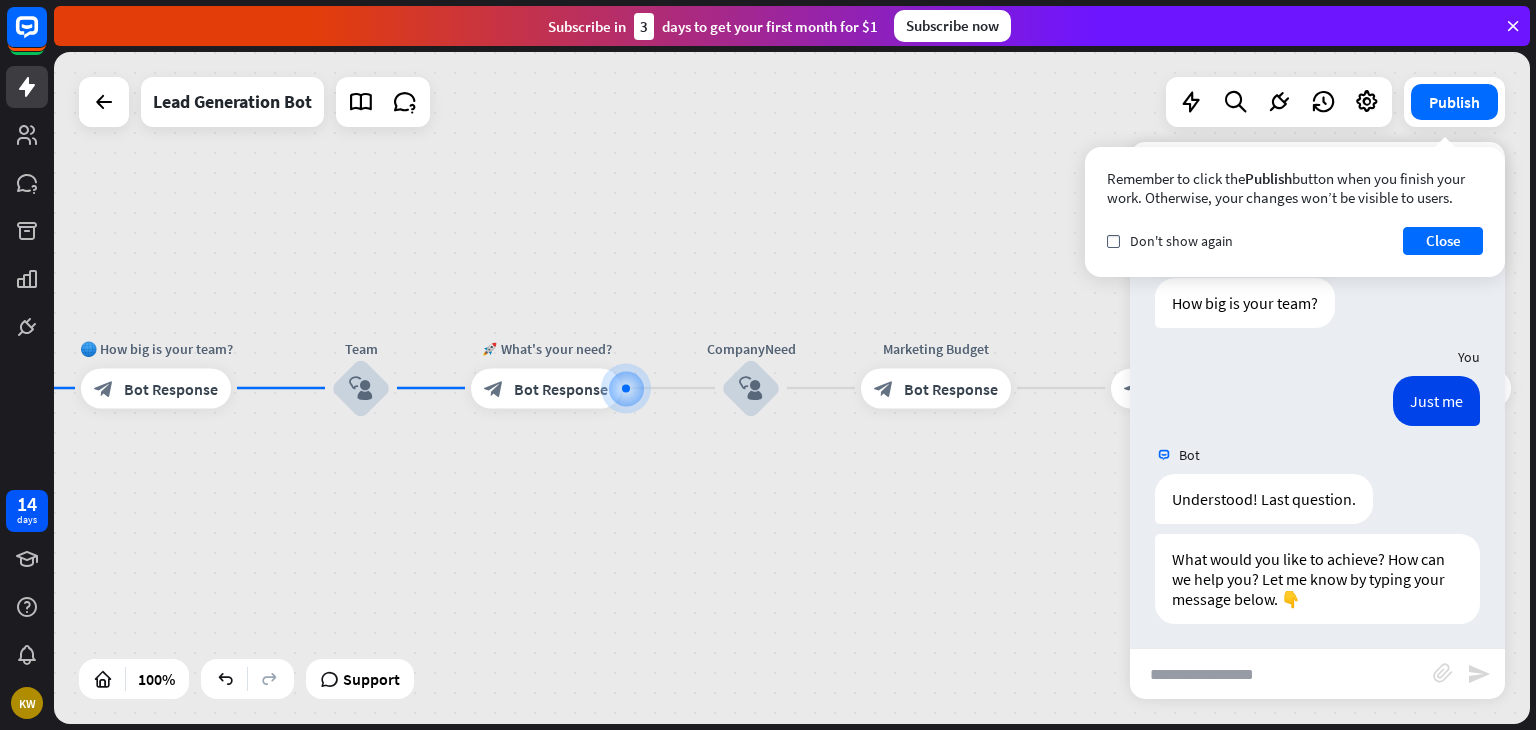 click at bounding box center (1281, 674) 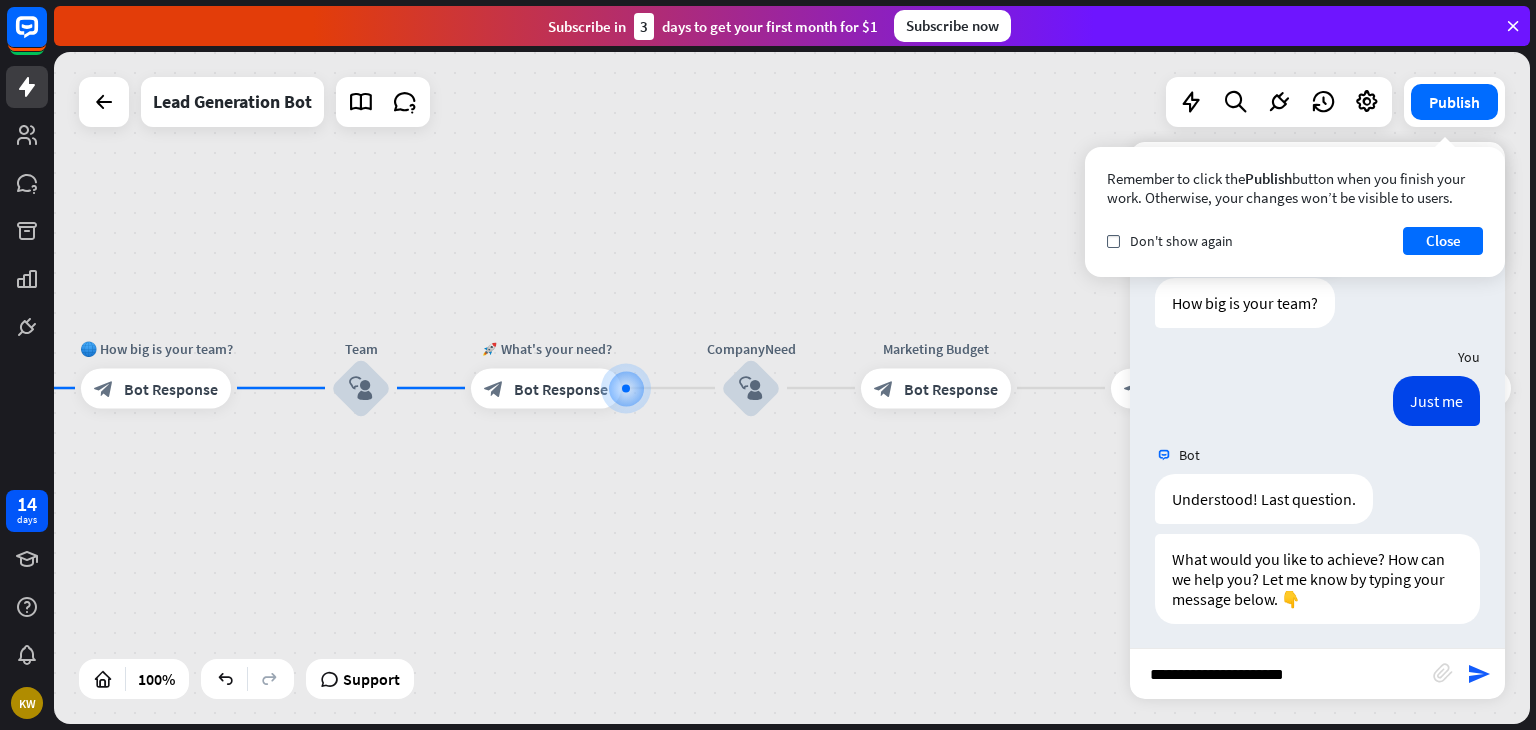 type on "**********" 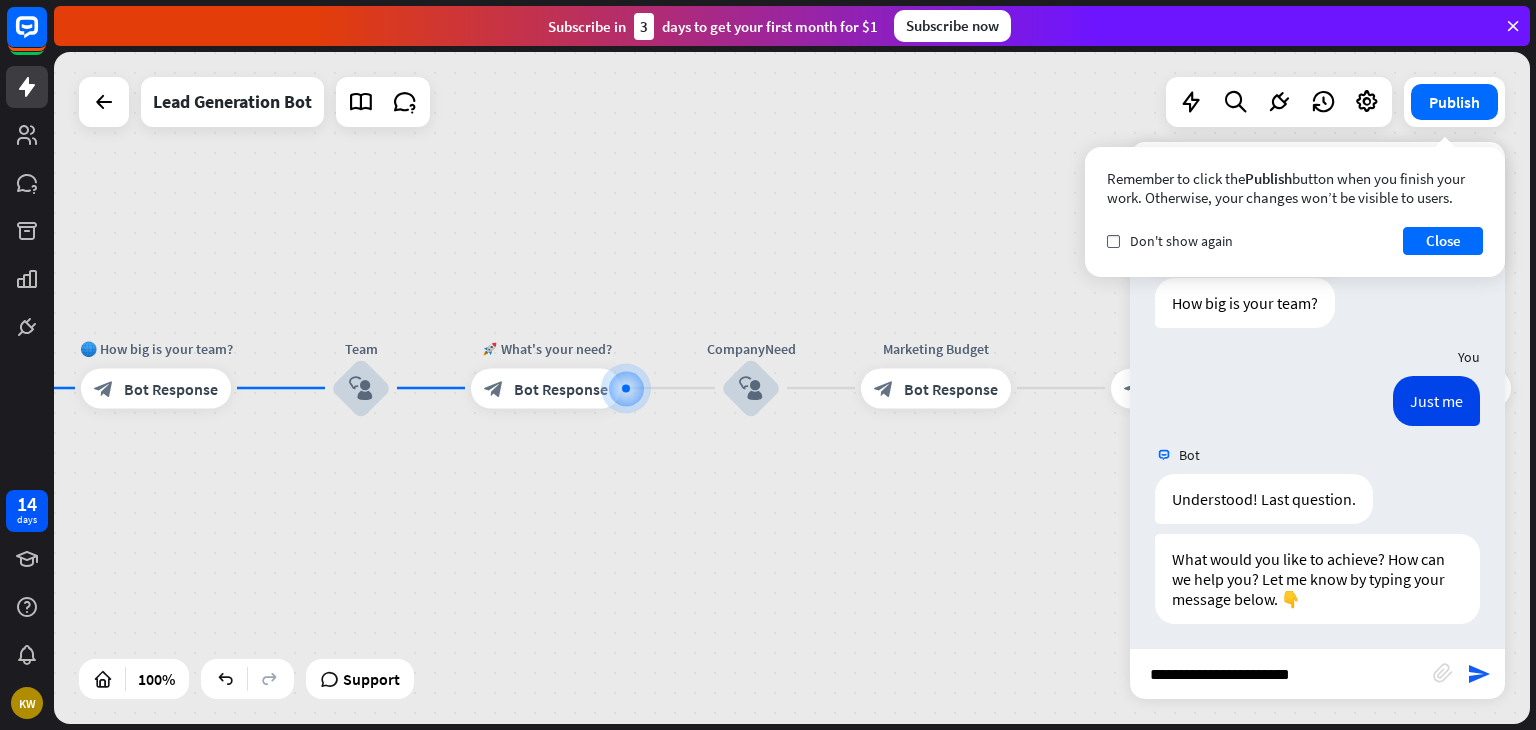 type 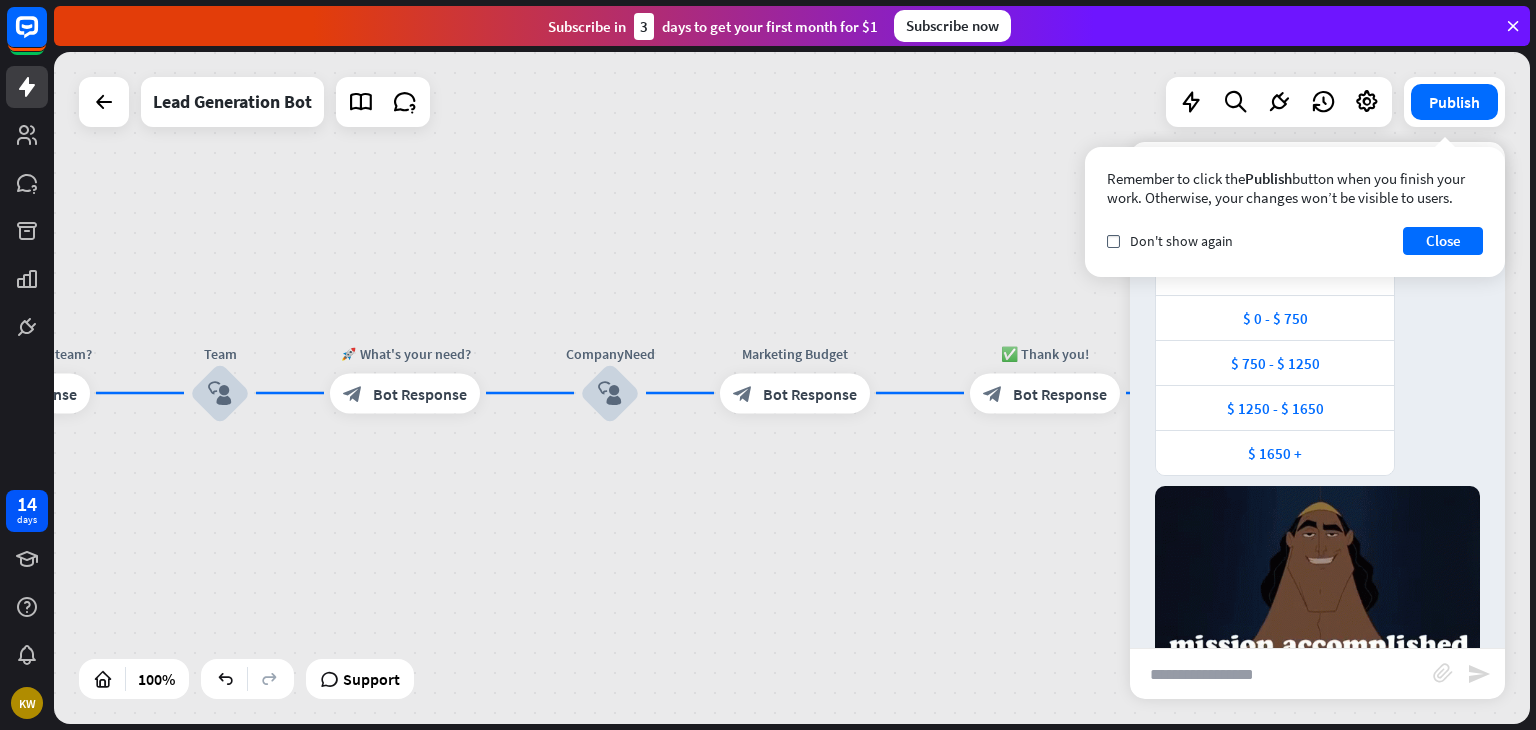 scroll, scrollTop: 1467, scrollLeft: 0, axis: vertical 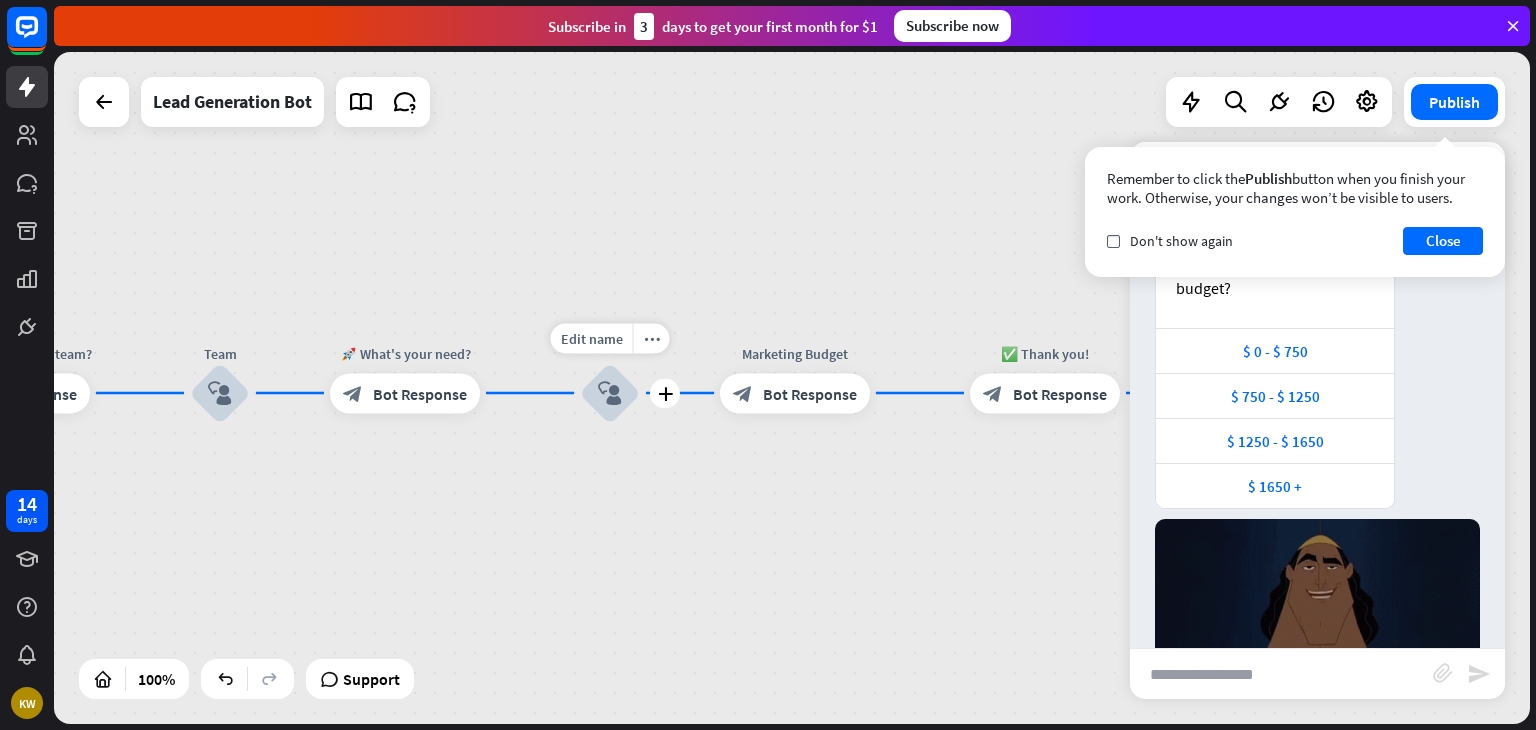 click on "block_user_input" at bounding box center (610, 393) 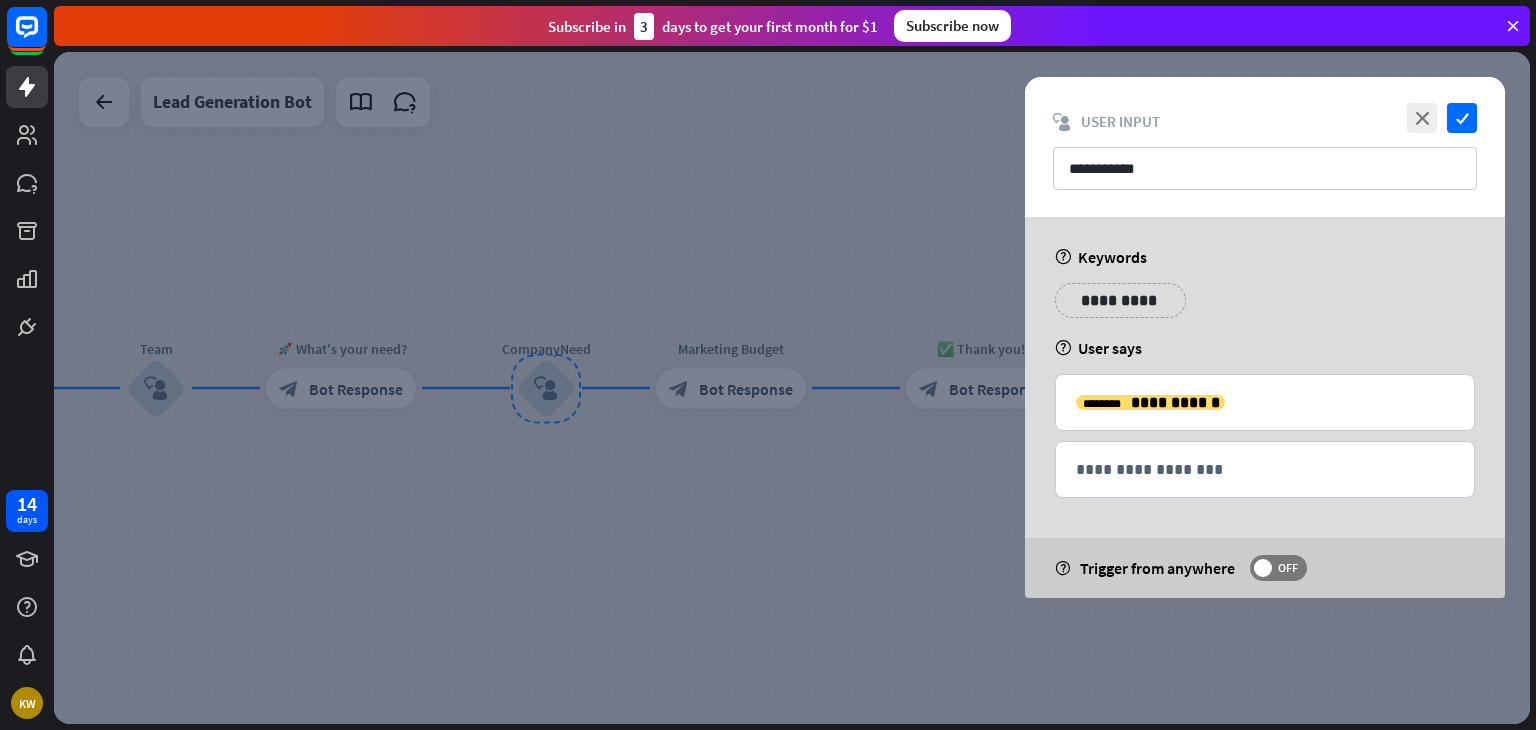 click at bounding box center [792, 388] 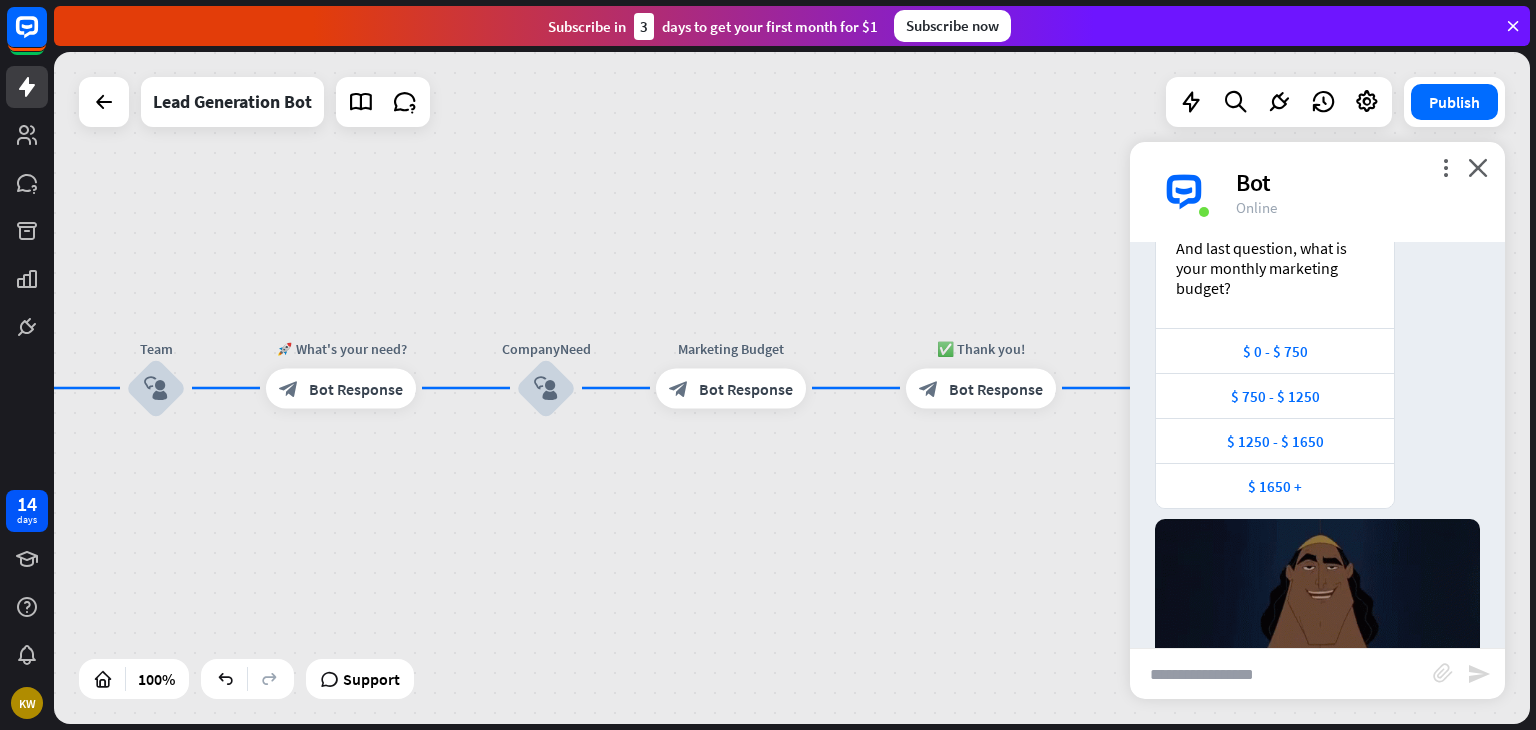 scroll, scrollTop: 1480, scrollLeft: 0, axis: vertical 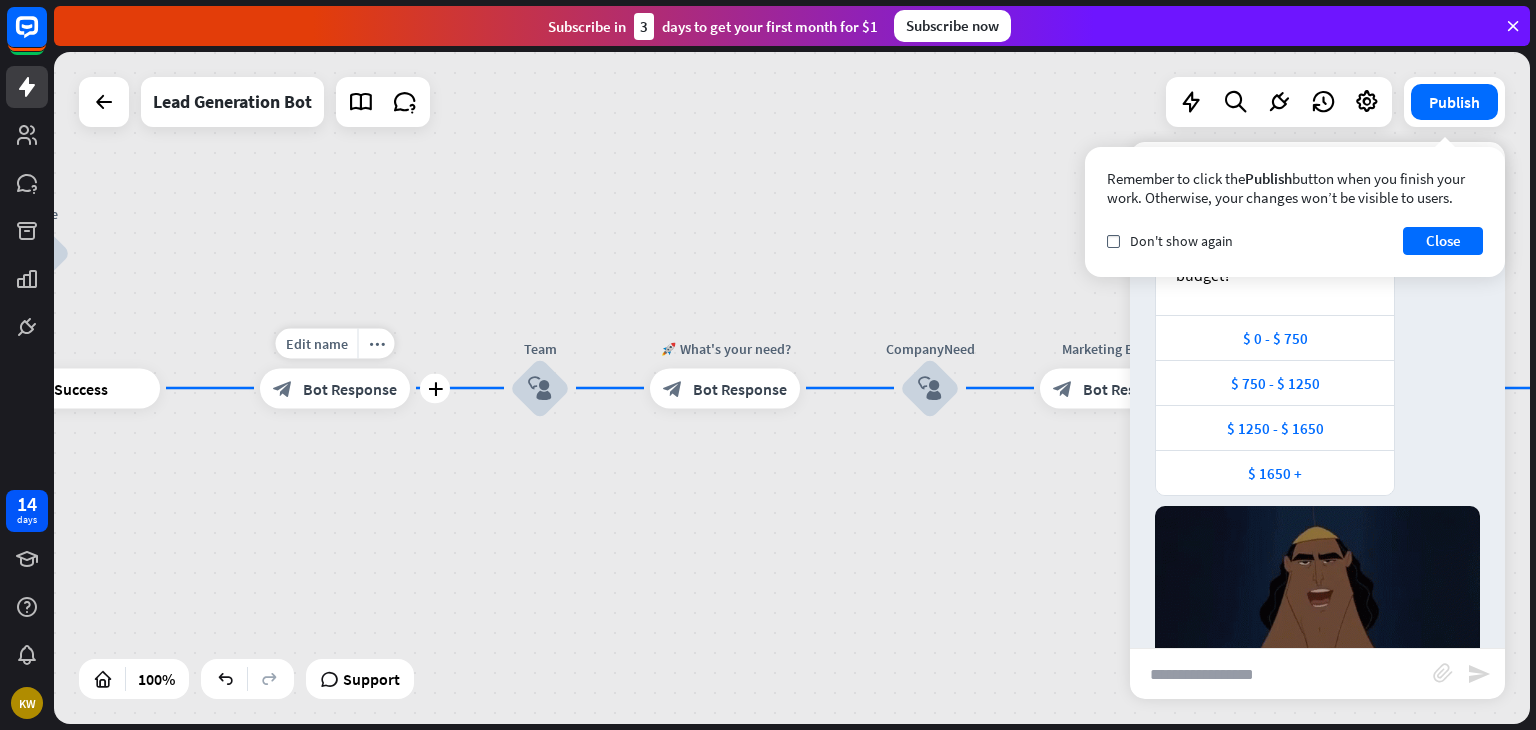 click on "Bot Response" at bounding box center (350, 388) 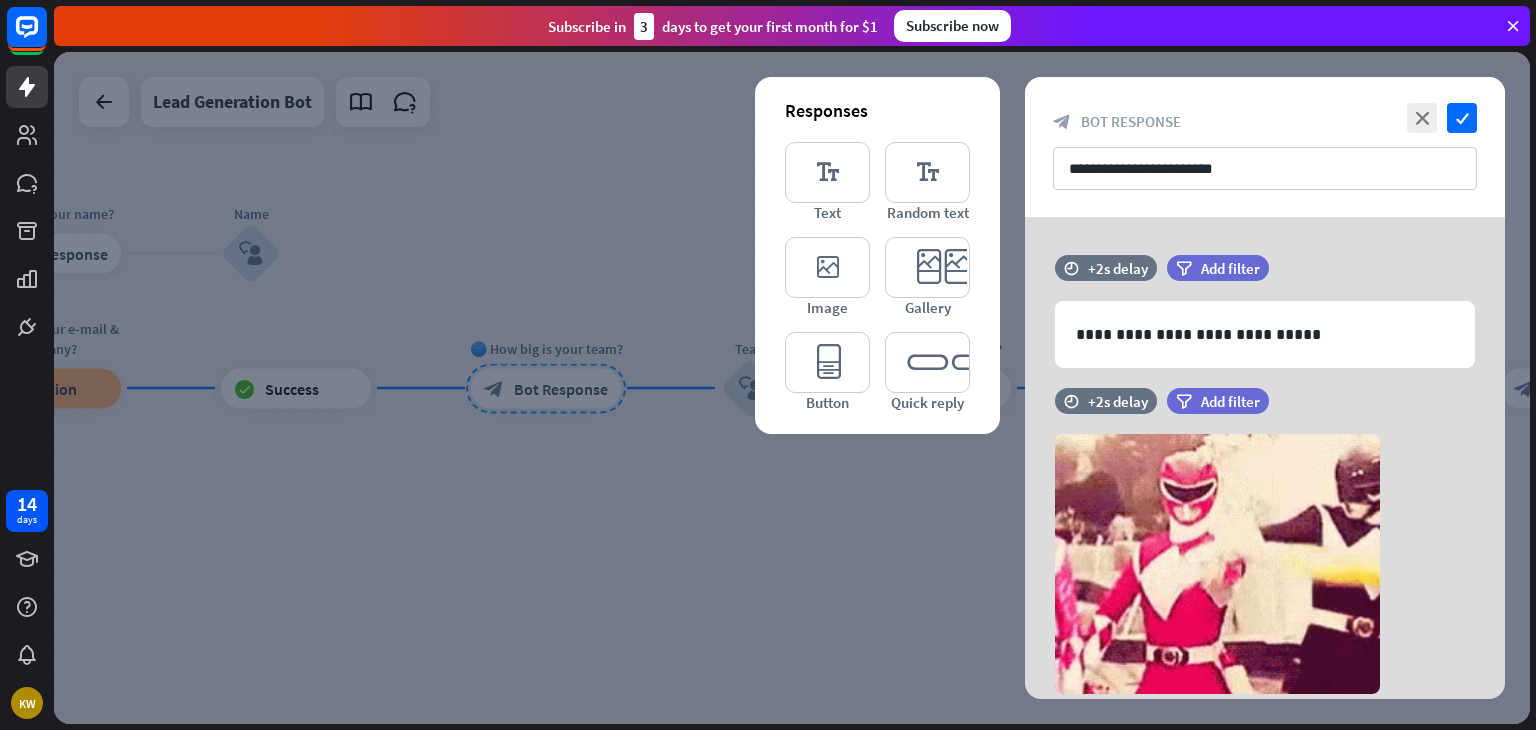 click at bounding box center (792, 388) 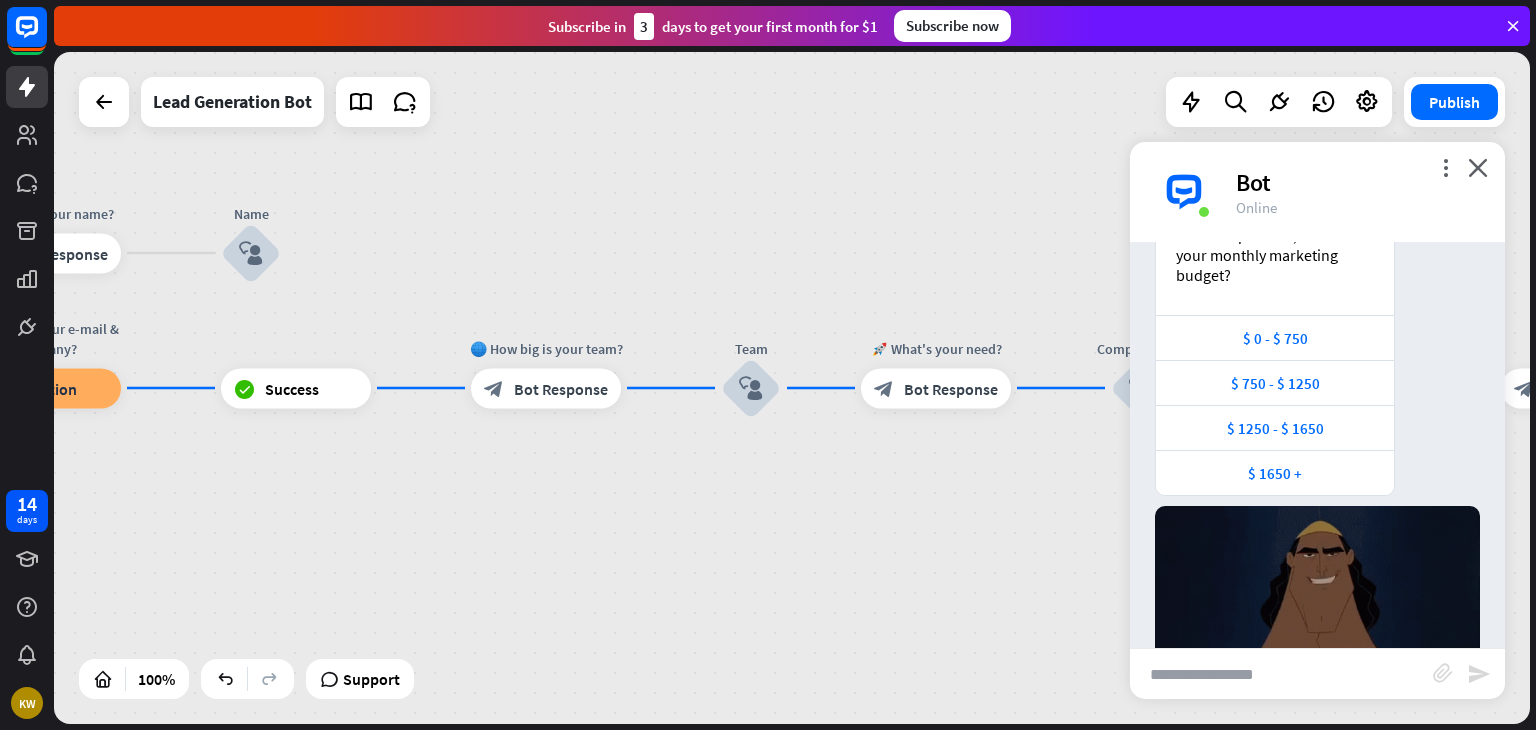 scroll, scrollTop: 1494, scrollLeft: 0, axis: vertical 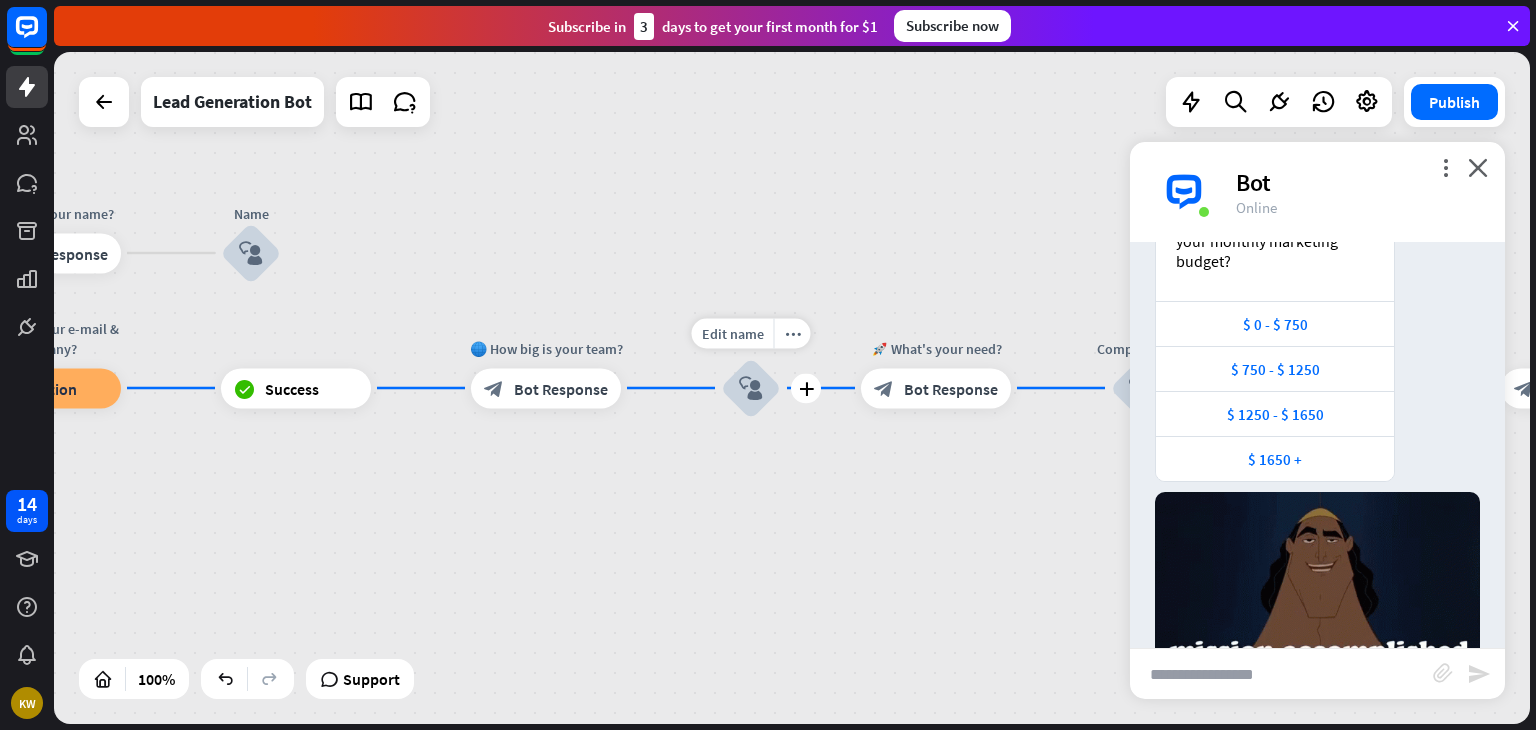 click on "block_user_input" at bounding box center [751, 388] 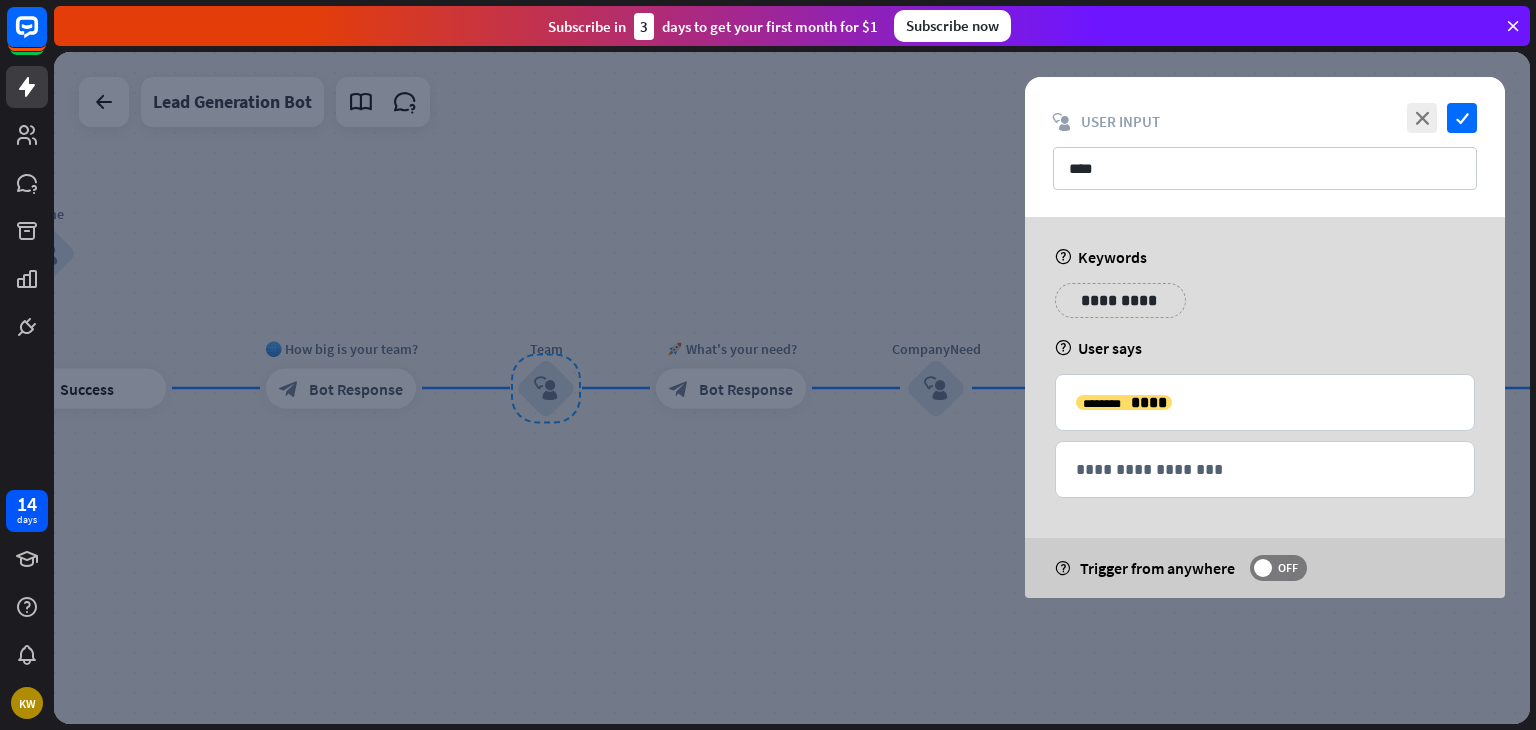 drag, startPoint x: 535, startPoint y: 389, endPoint x: 555, endPoint y: 453, distance: 67.052216 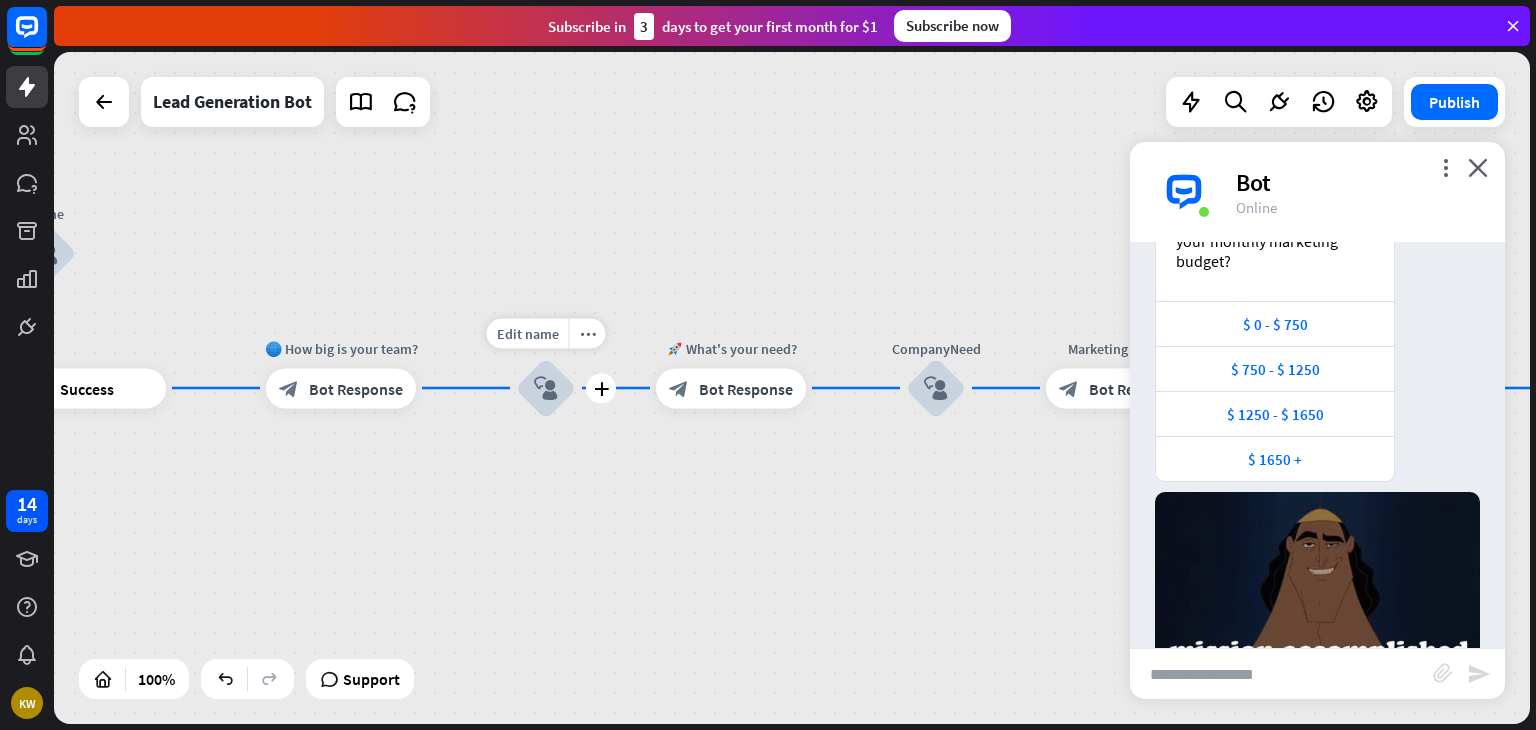 scroll, scrollTop: 1508, scrollLeft: 0, axis: vertical 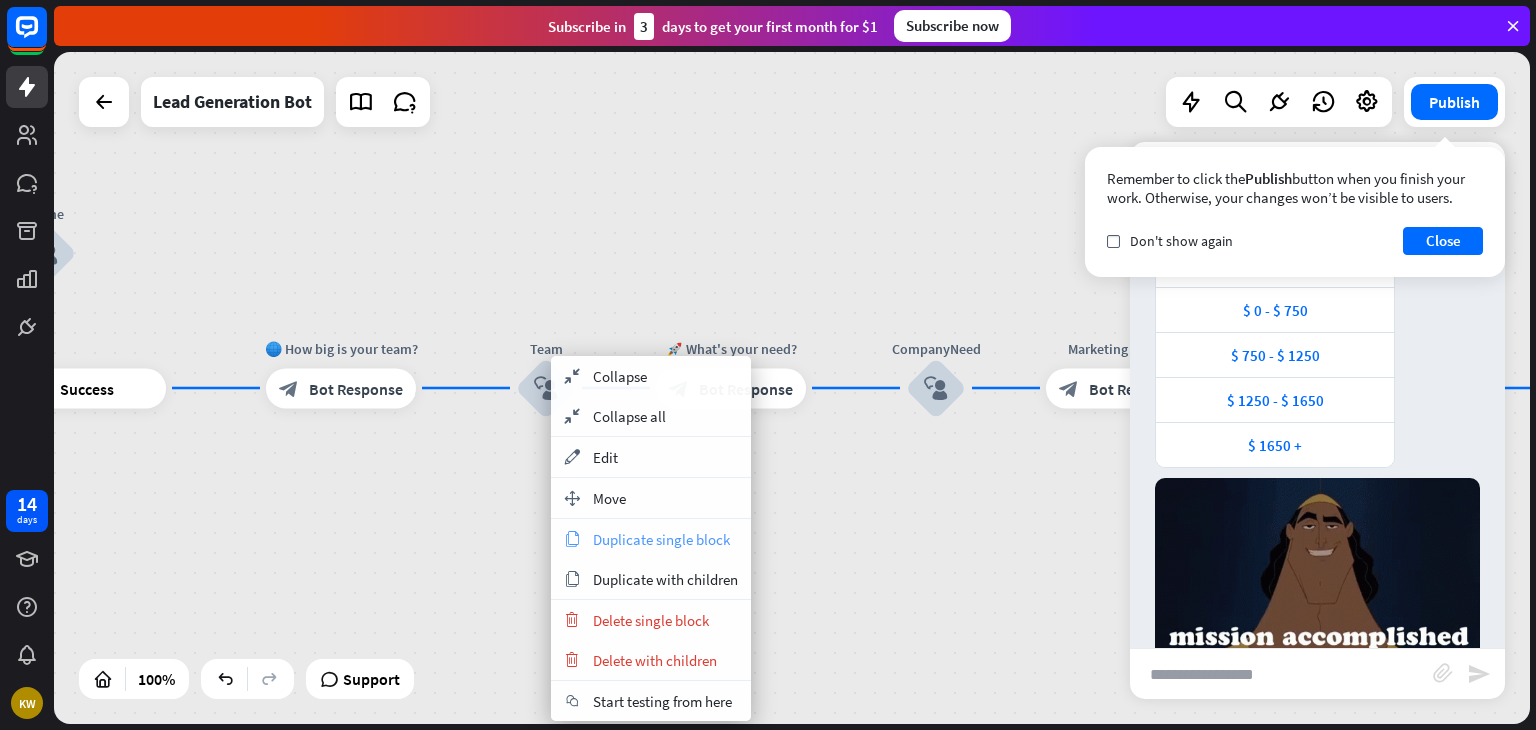 click on "Duplicate single block" at bounding box center [661, 539] 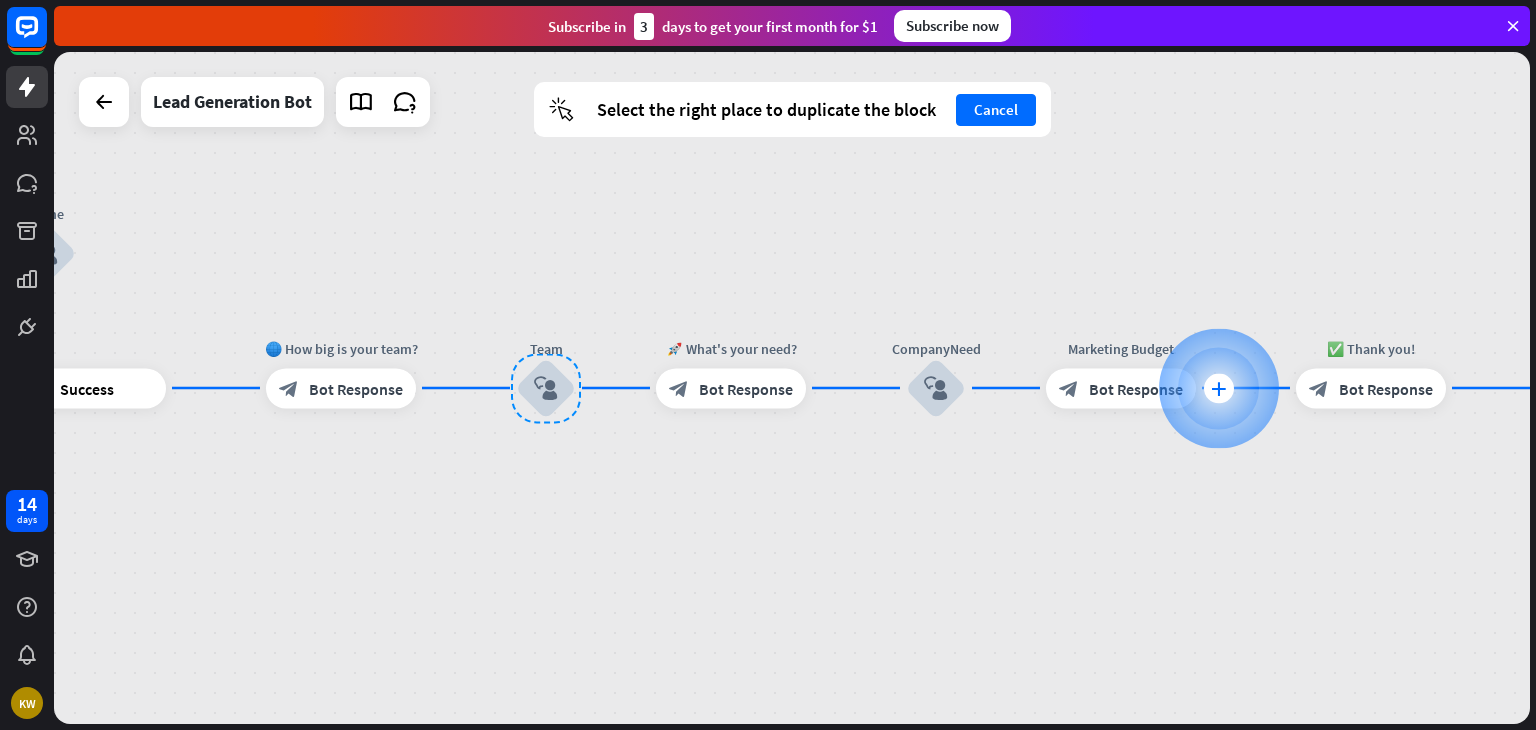 click on "plus" at bounding box center [1218, 388] 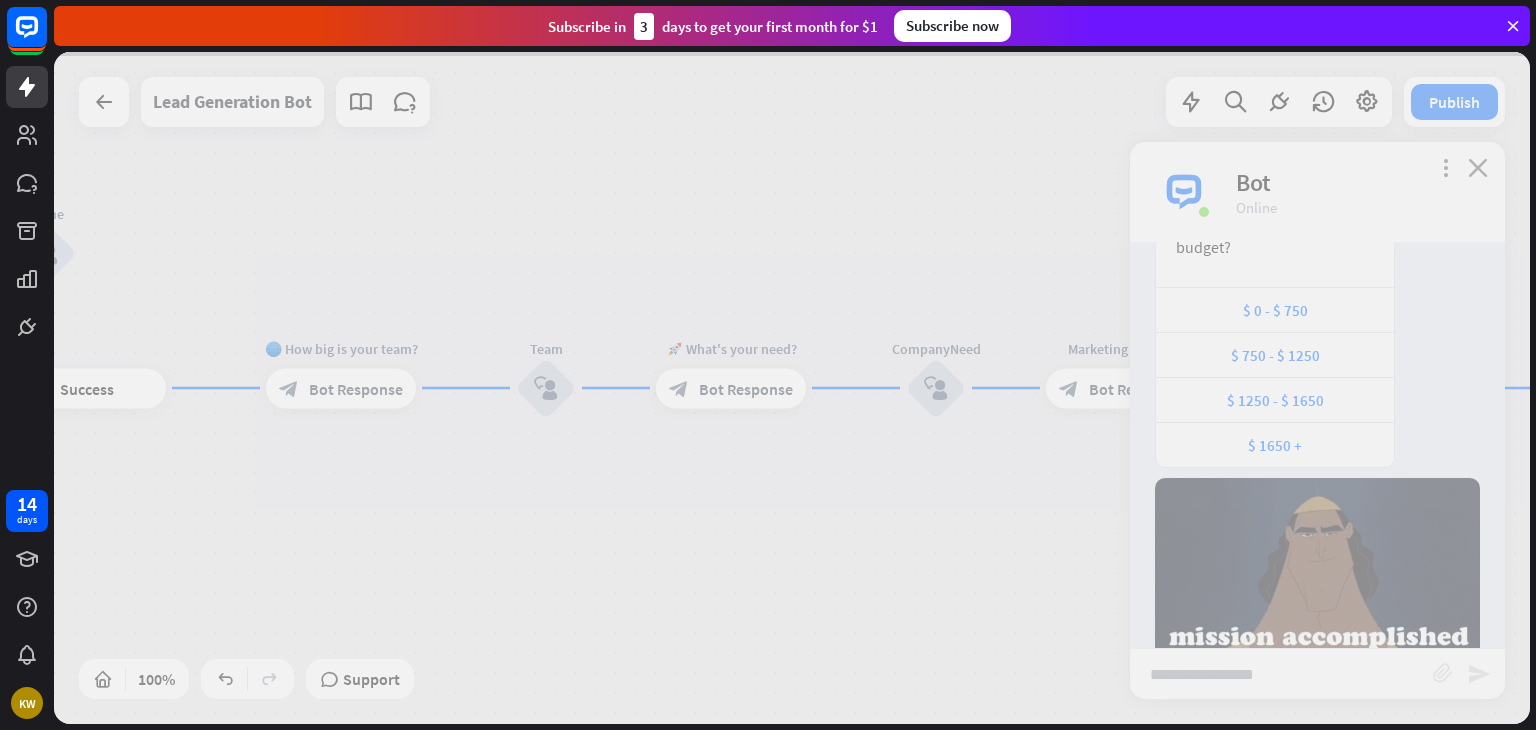 scroll, scrollTop: 1521, scrollLeft: 0, axis: vertical 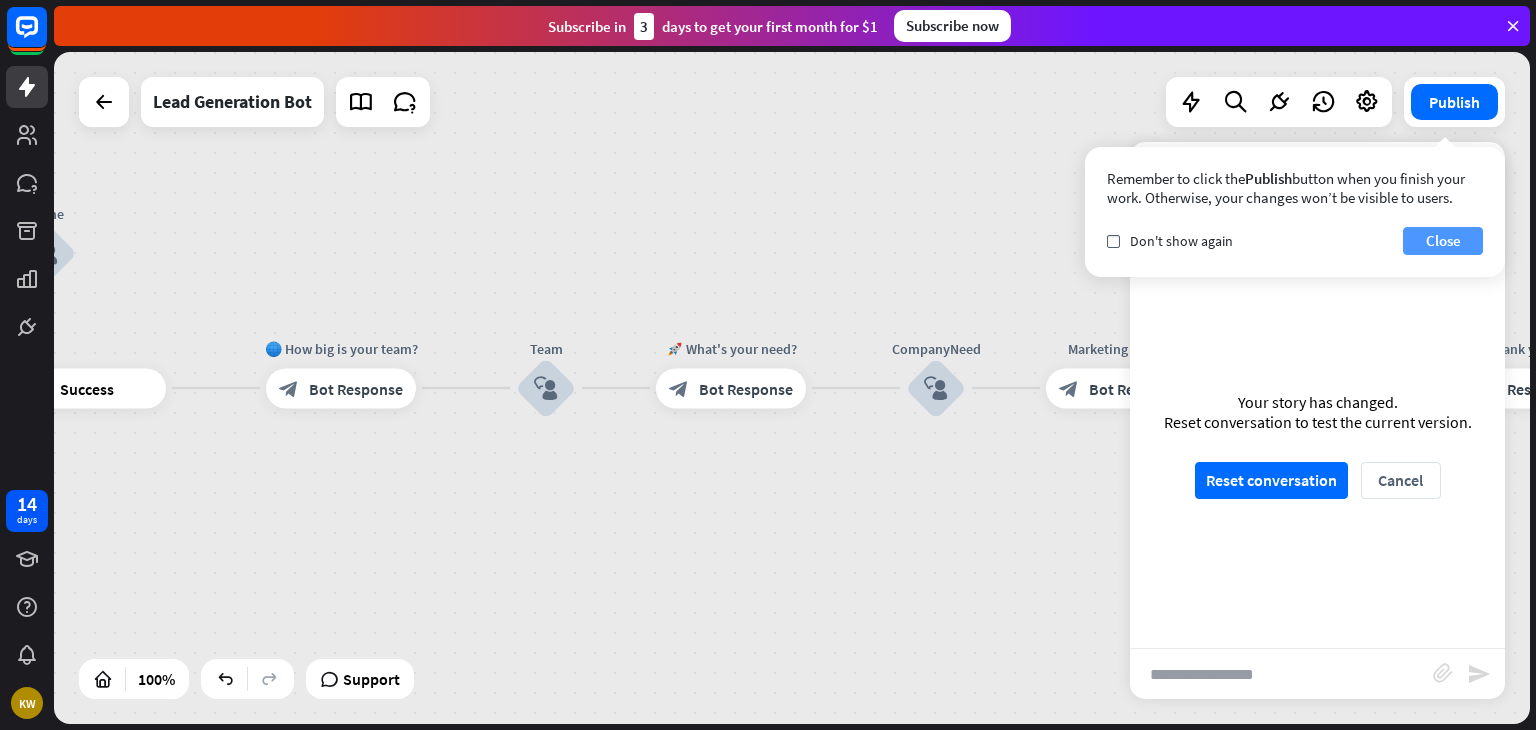 click on "Close" at bounding box center (1443, 241) 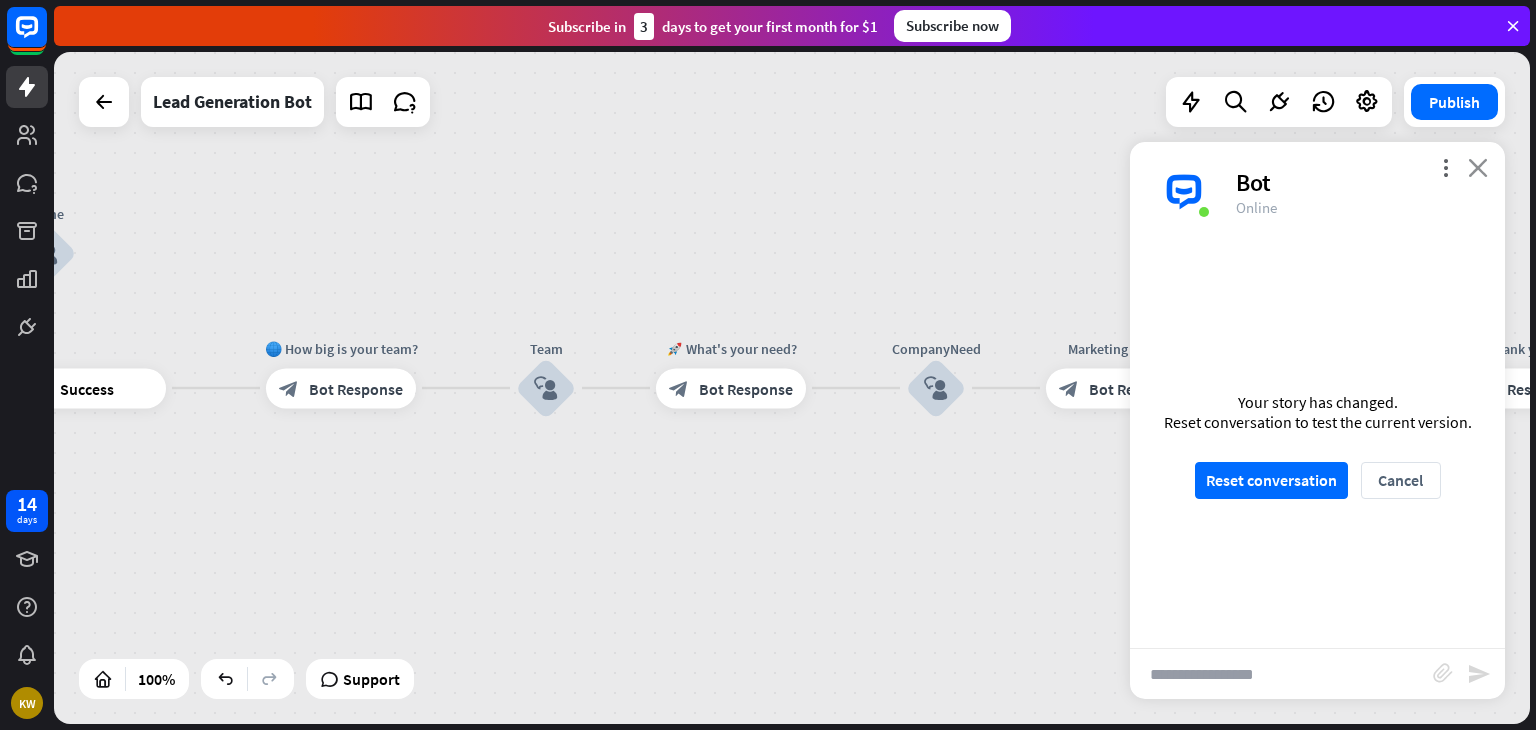 click on "close" at bounding box center [1478, 167] 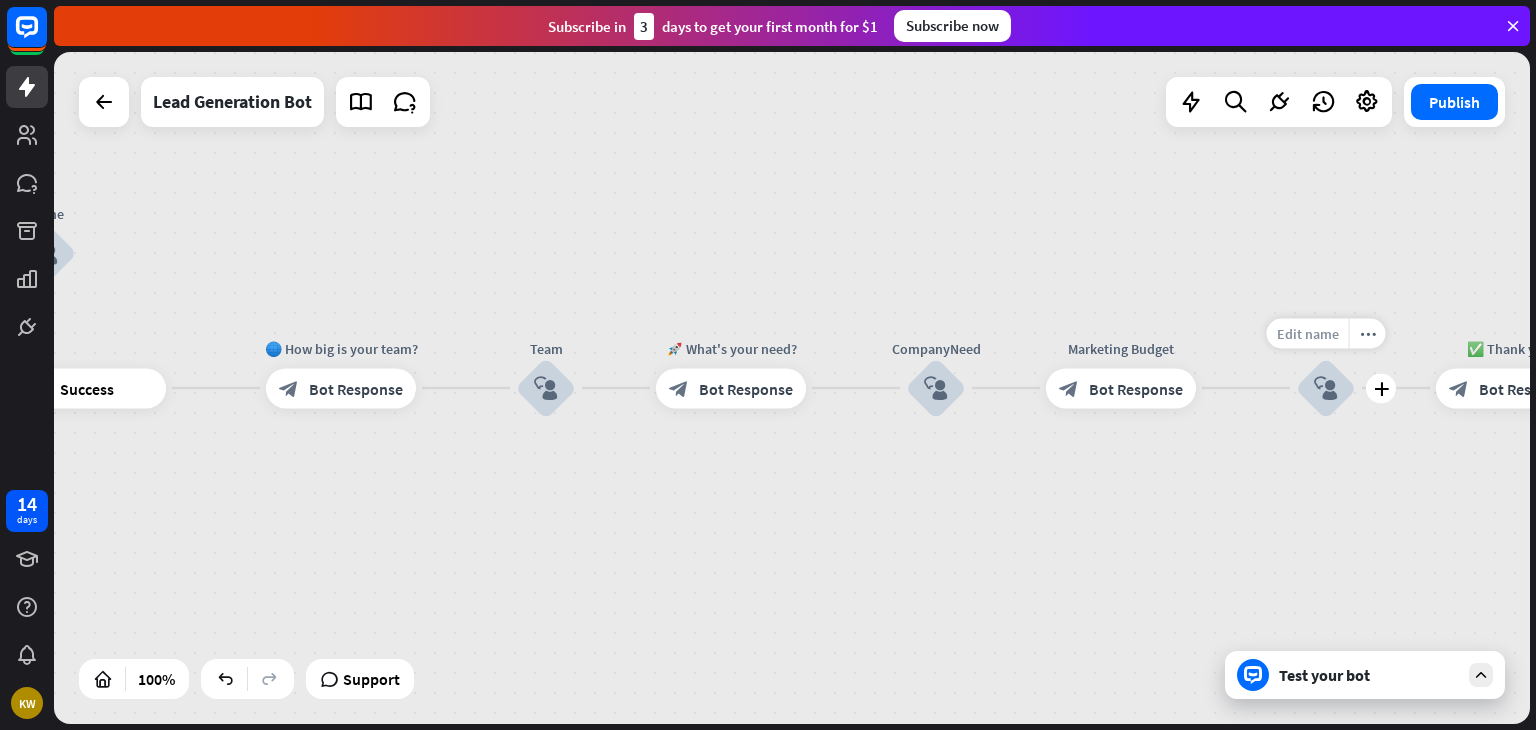 click on "Edit name" at bounding box center (1308, 333) 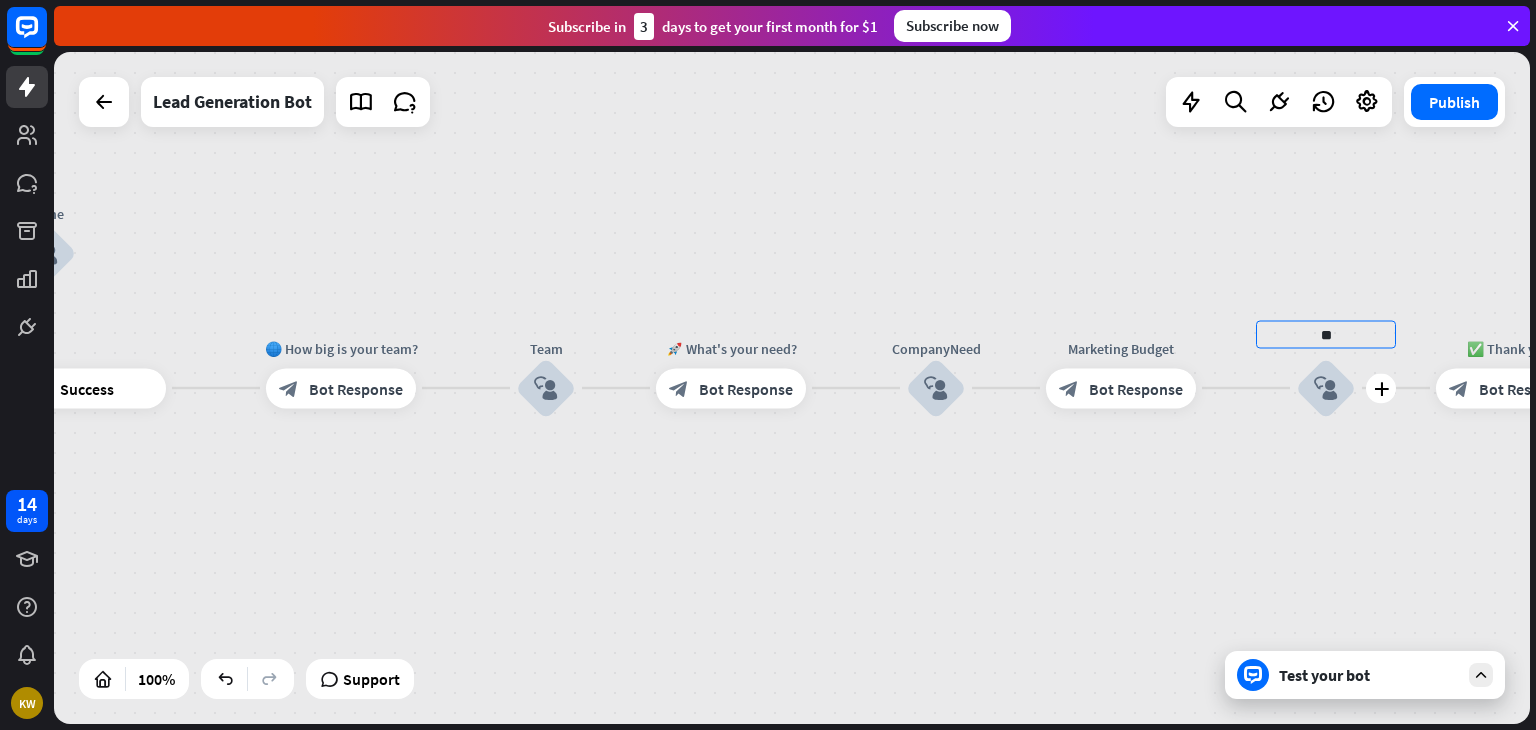 type on "*" 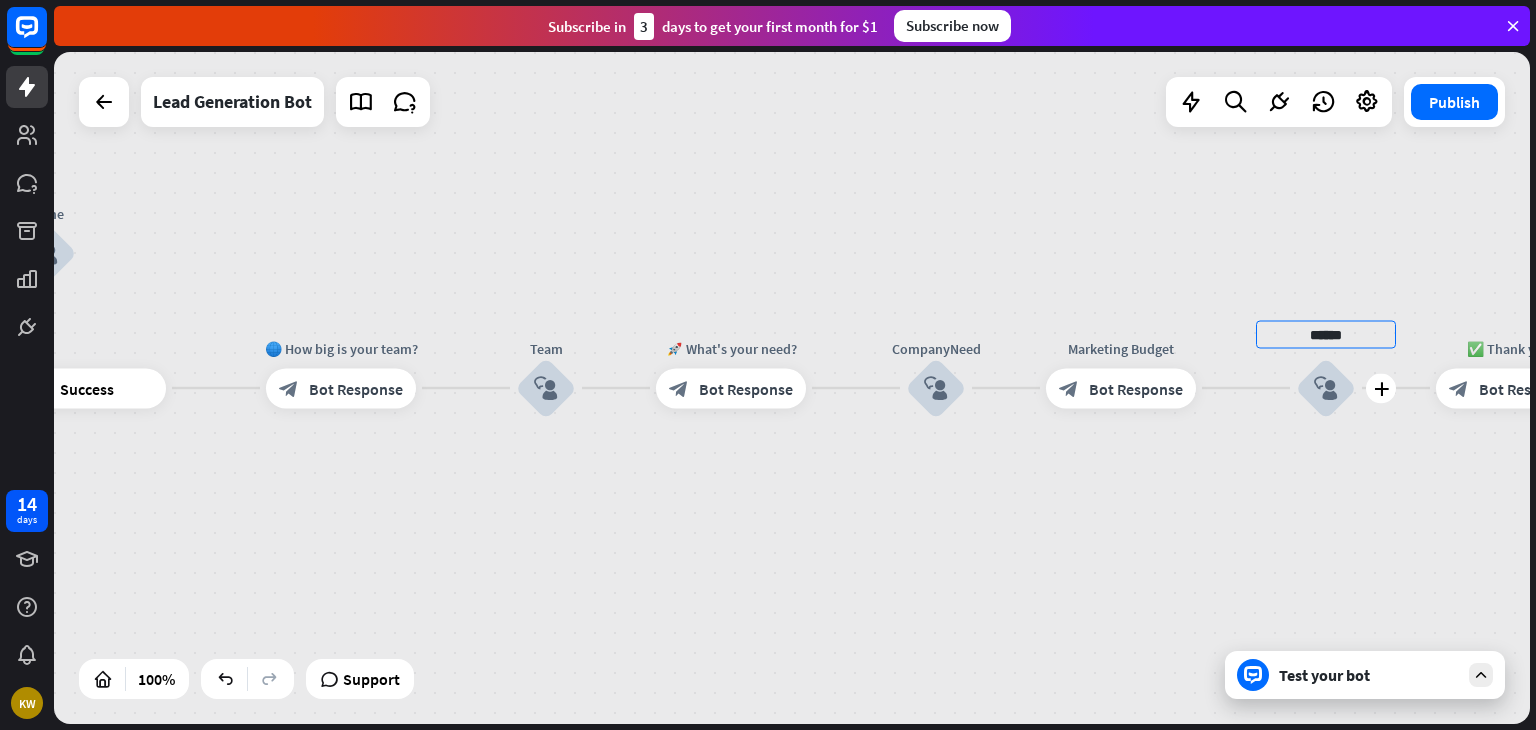 type on "******" 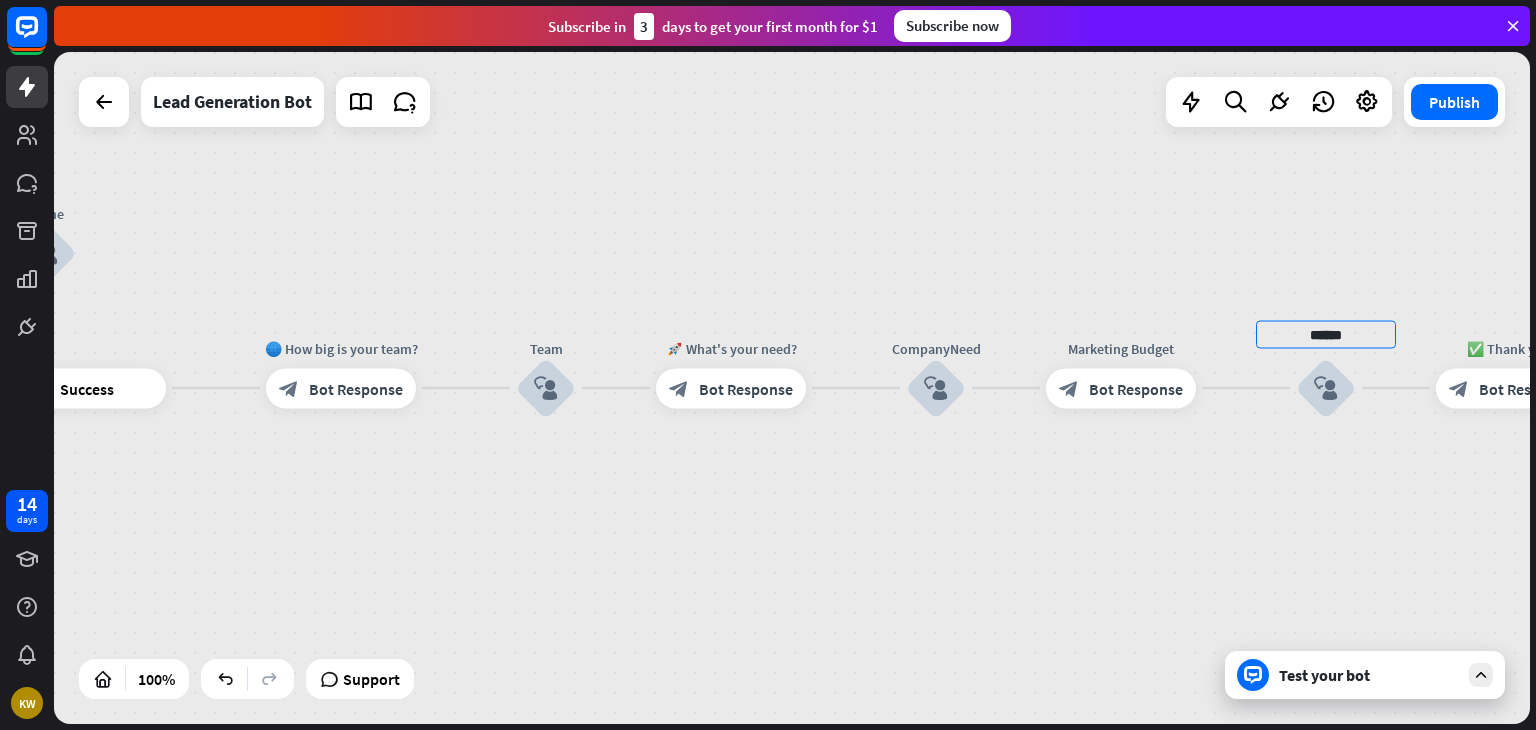 click on "home_2   Start point                 Welcome message   block_bot_response   Bot Response                 Start   block_user_input                 Let's start   block_bot_response   Bot Response                 Name is empty   filter   Filter                 👩‍💼 What's your name?   block_bot_response   Bot Response                 Name   block_user_input                 Name is not empty   filter   Filter                 📩 What's your e-mail & company?   block_question   Question                   block_success   Success                 🌐 How big is your team?   block_bot_response   Bot Response                 Team   block_user_input                 🚀 What's your need?   block_bot_response   Bot Response                 CompanyNeed   block_user_input                 Marketing Budget   block_bot_response   Bot Response         ******           block_user_input                 ✅ Thank you!   block_bot_response   Bot Response                   block_close_chat   Close chat" at bounding box center (792, 388) 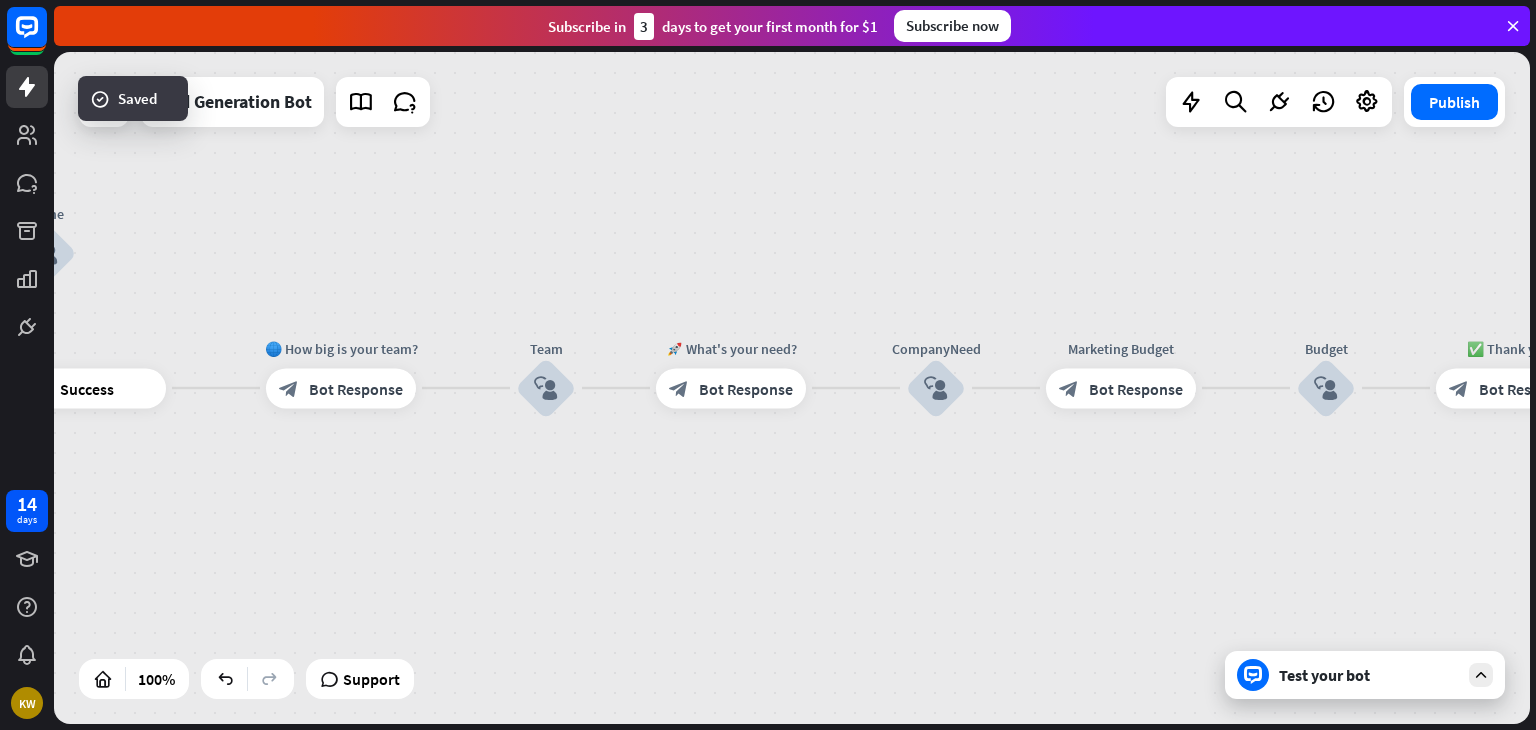 click on "block_user_input" at bounding box center [1326, 388] 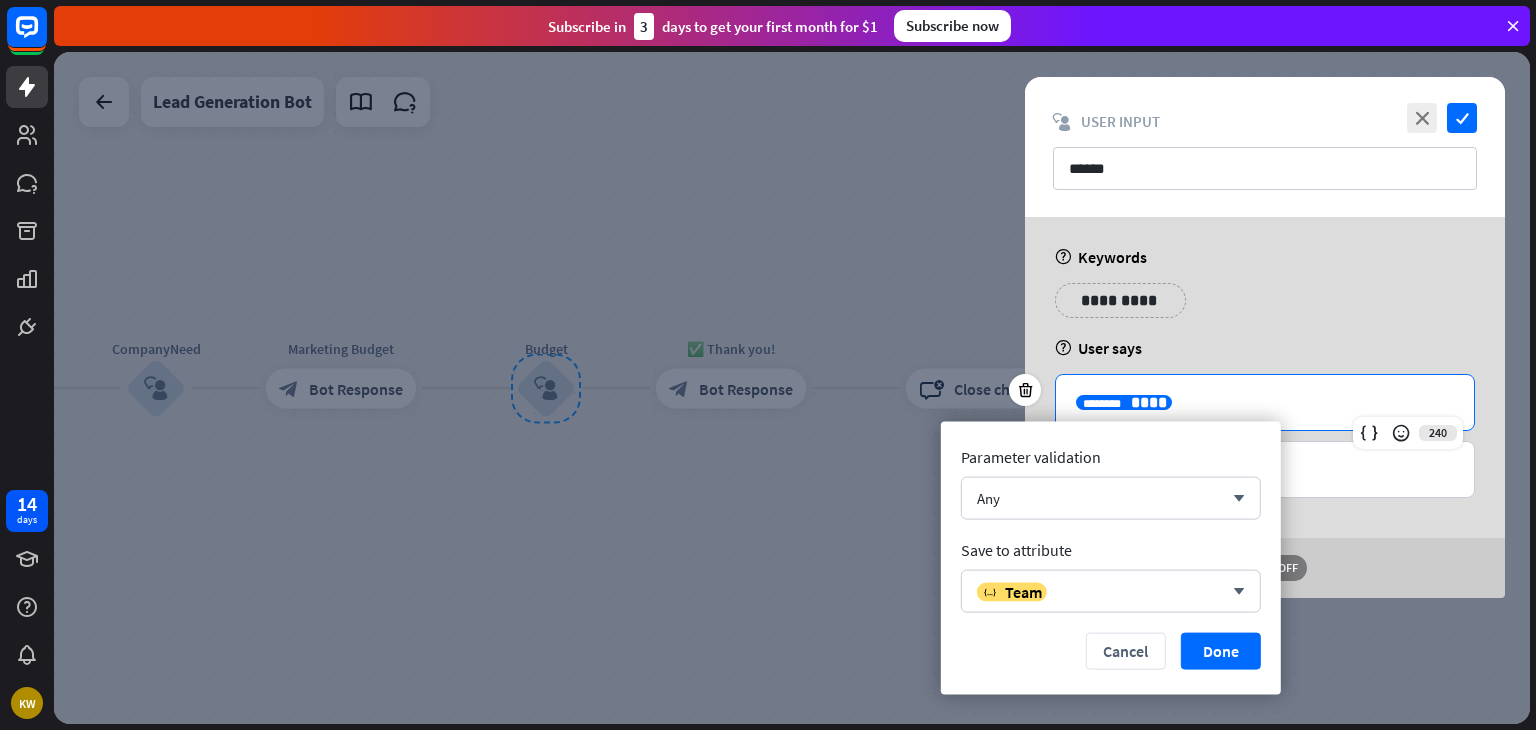 click on "**********" at bounding box center (1265, 402) 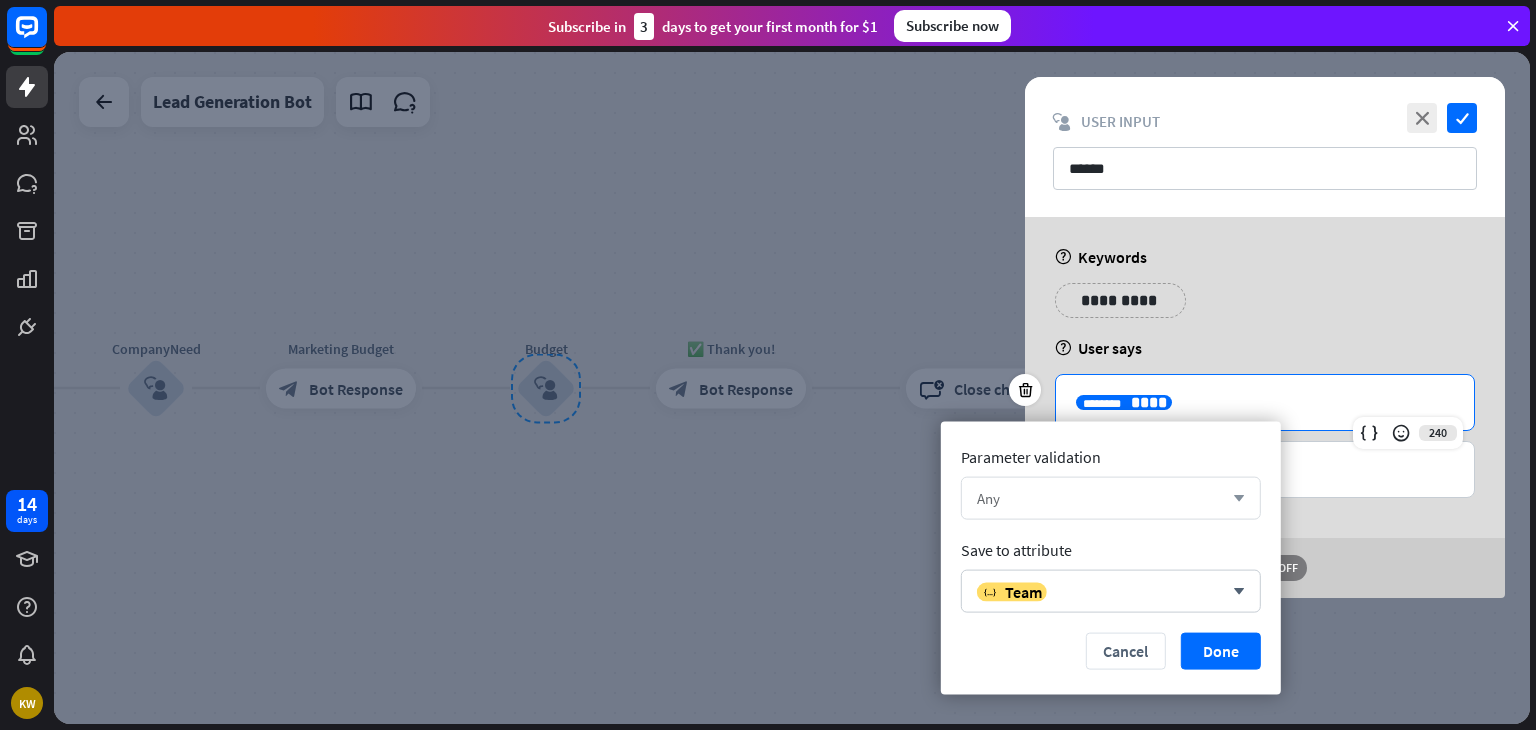 click on "Any" at bounding box center (1100, 498) 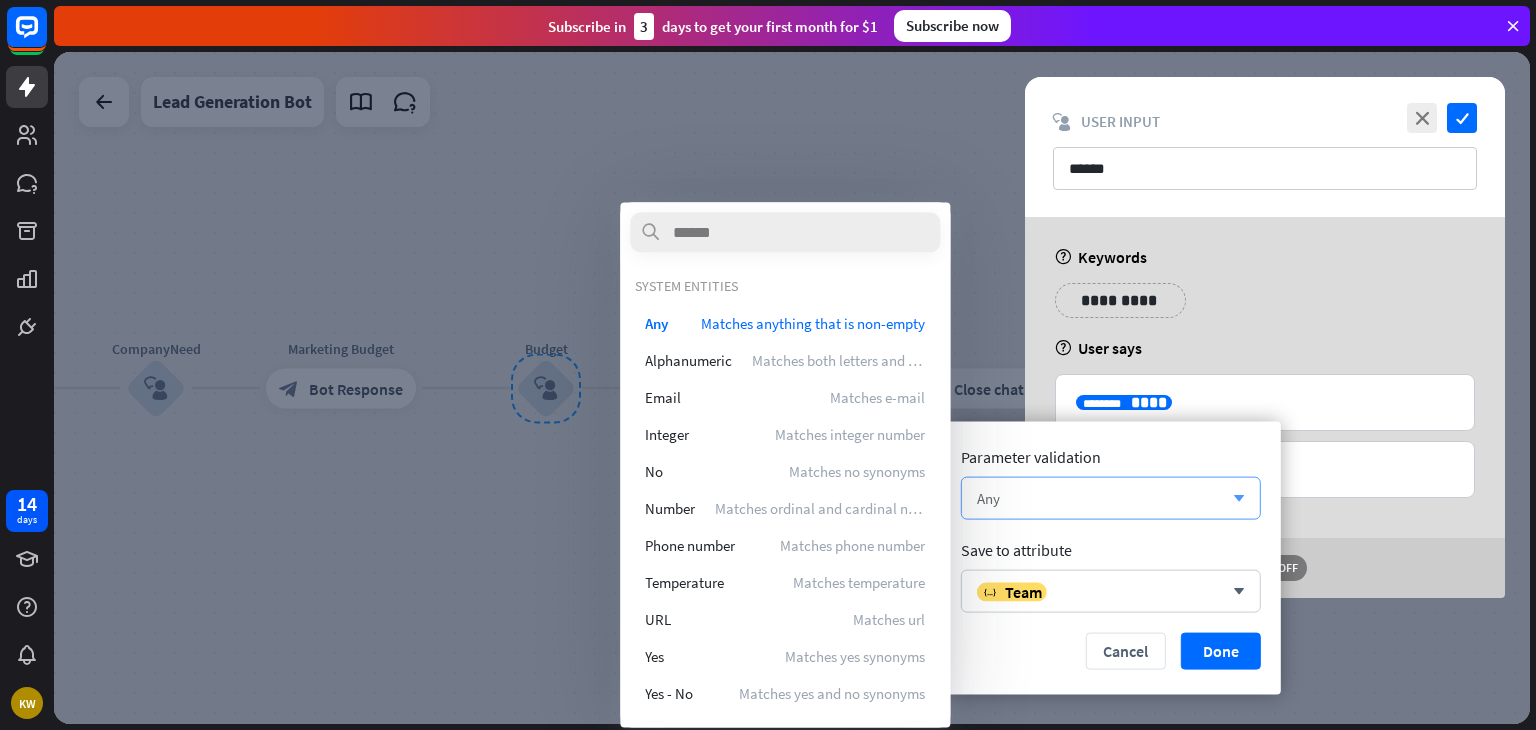 click on "Any" at bounding box center [1100, 498] 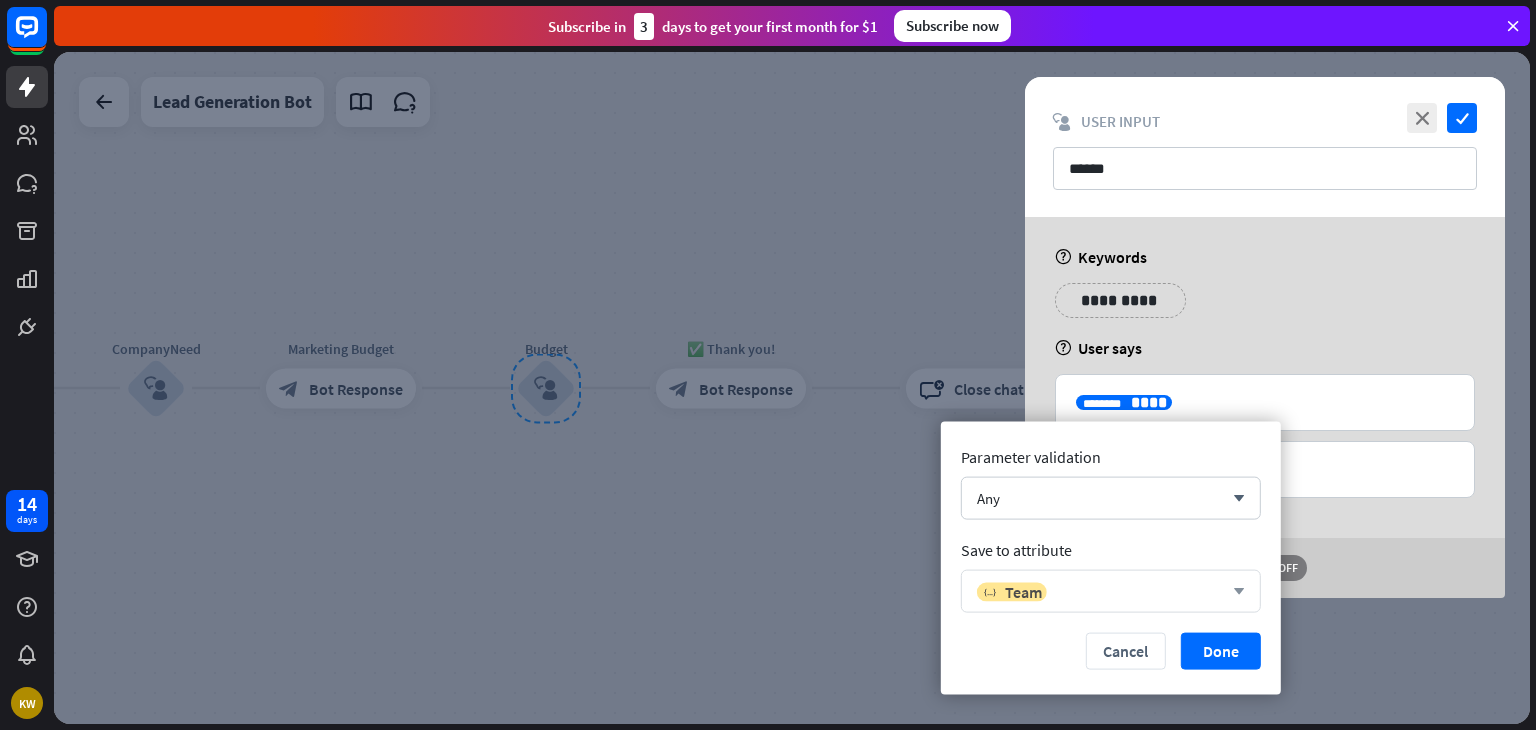 click on "variable   Team   arrow_down" at bounding box center [1111, 591] 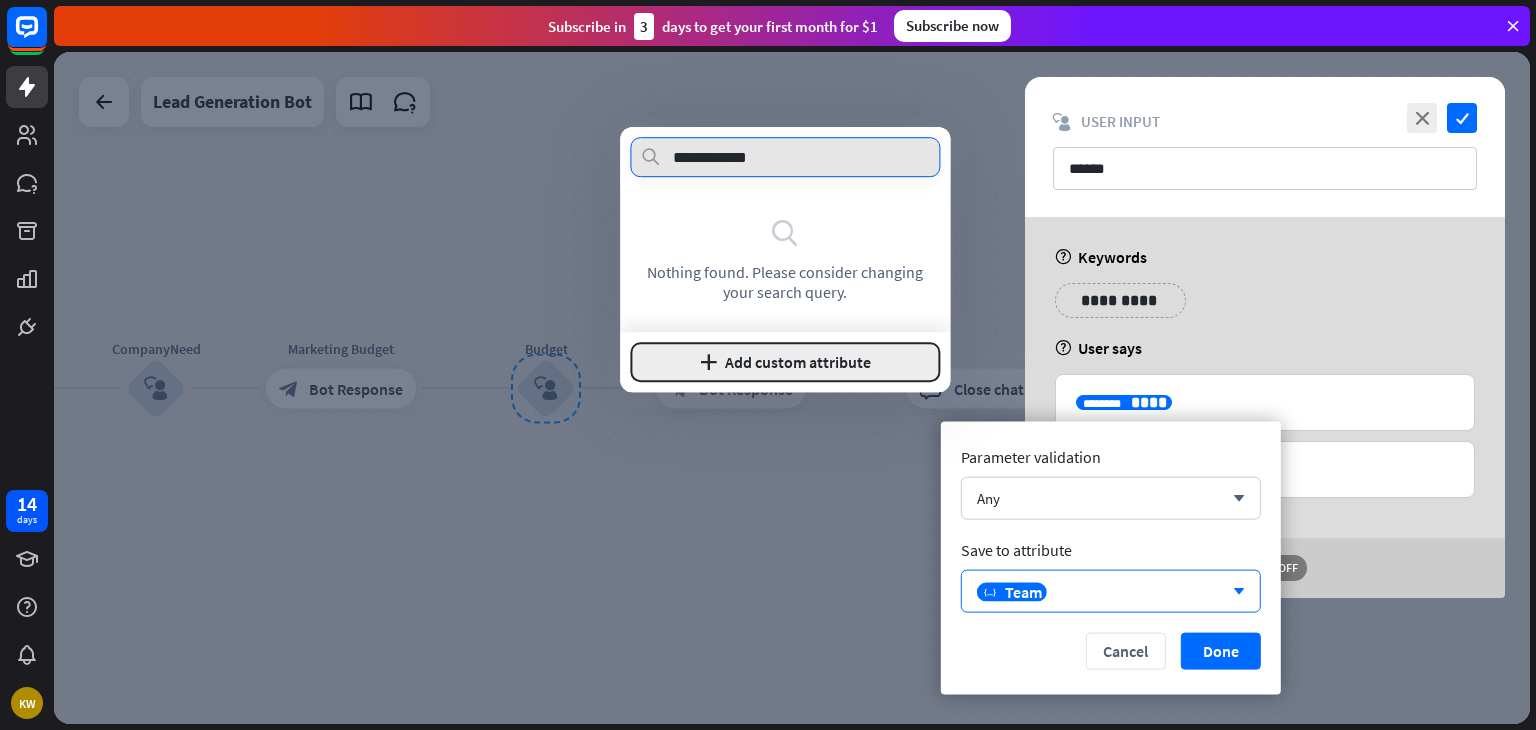 type on "**********" 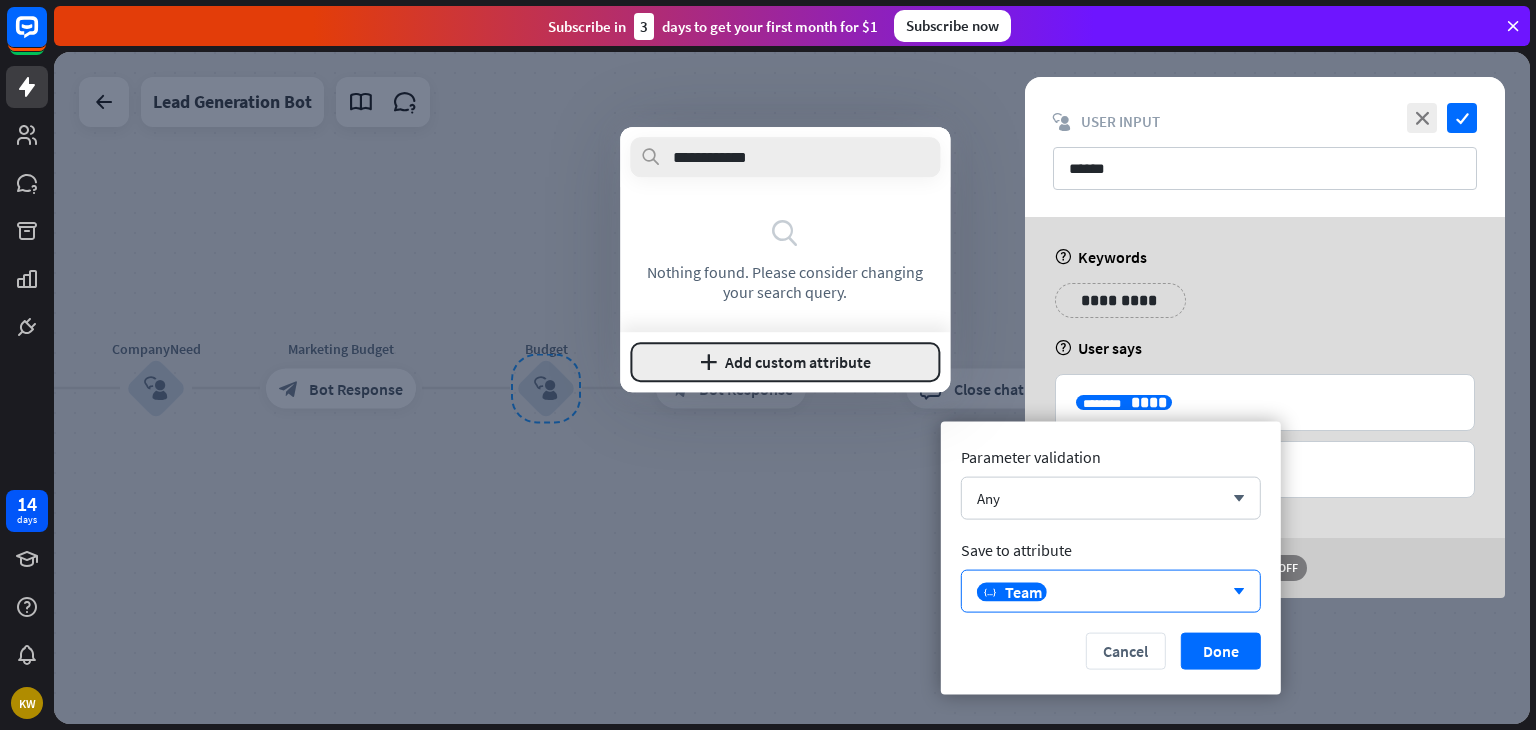 click on "plus
Add custom attribute" at bounding box center (785, 362) 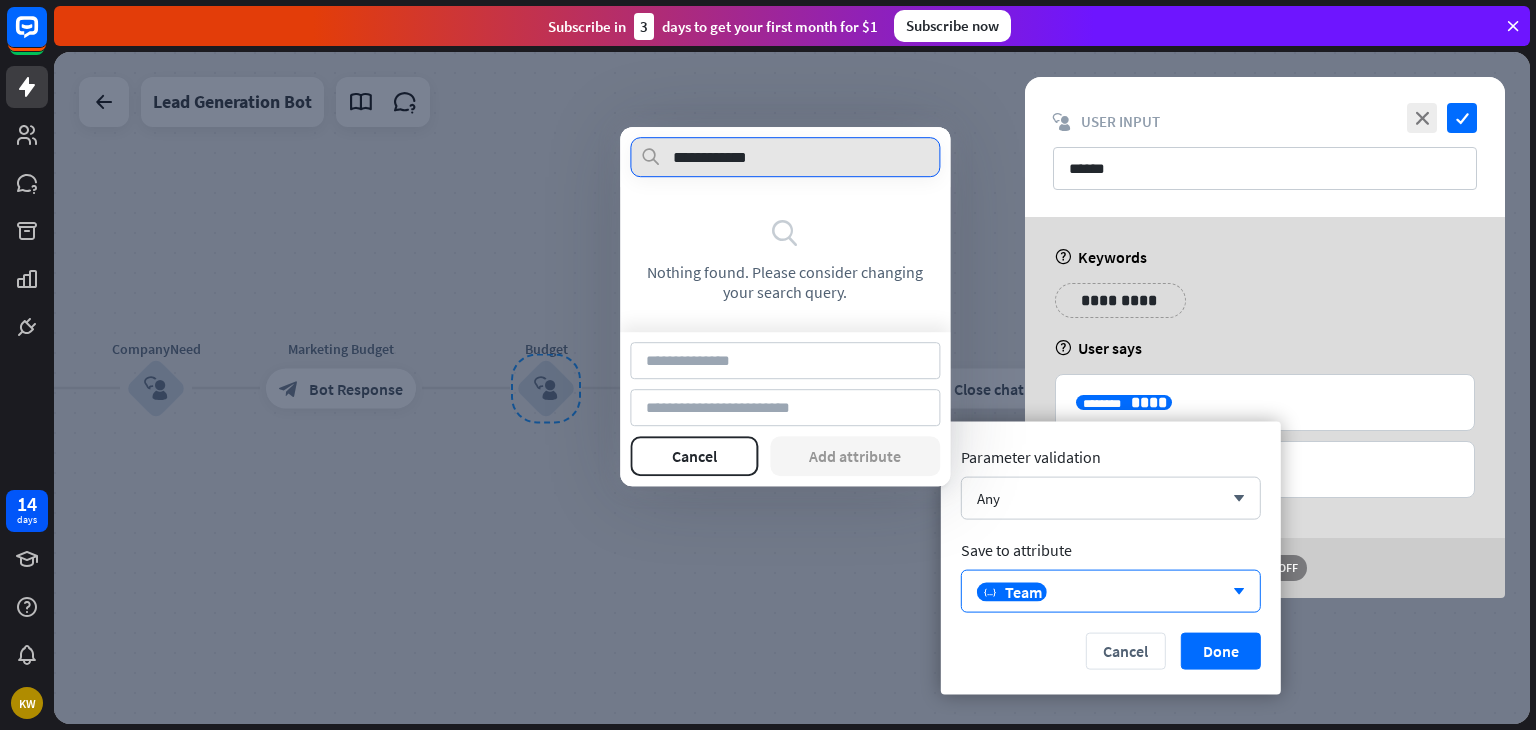 drag, startPoint x: 761, startPoint y: 146, endPoint x: 670, endPoint y: 149, distance: 91.04944 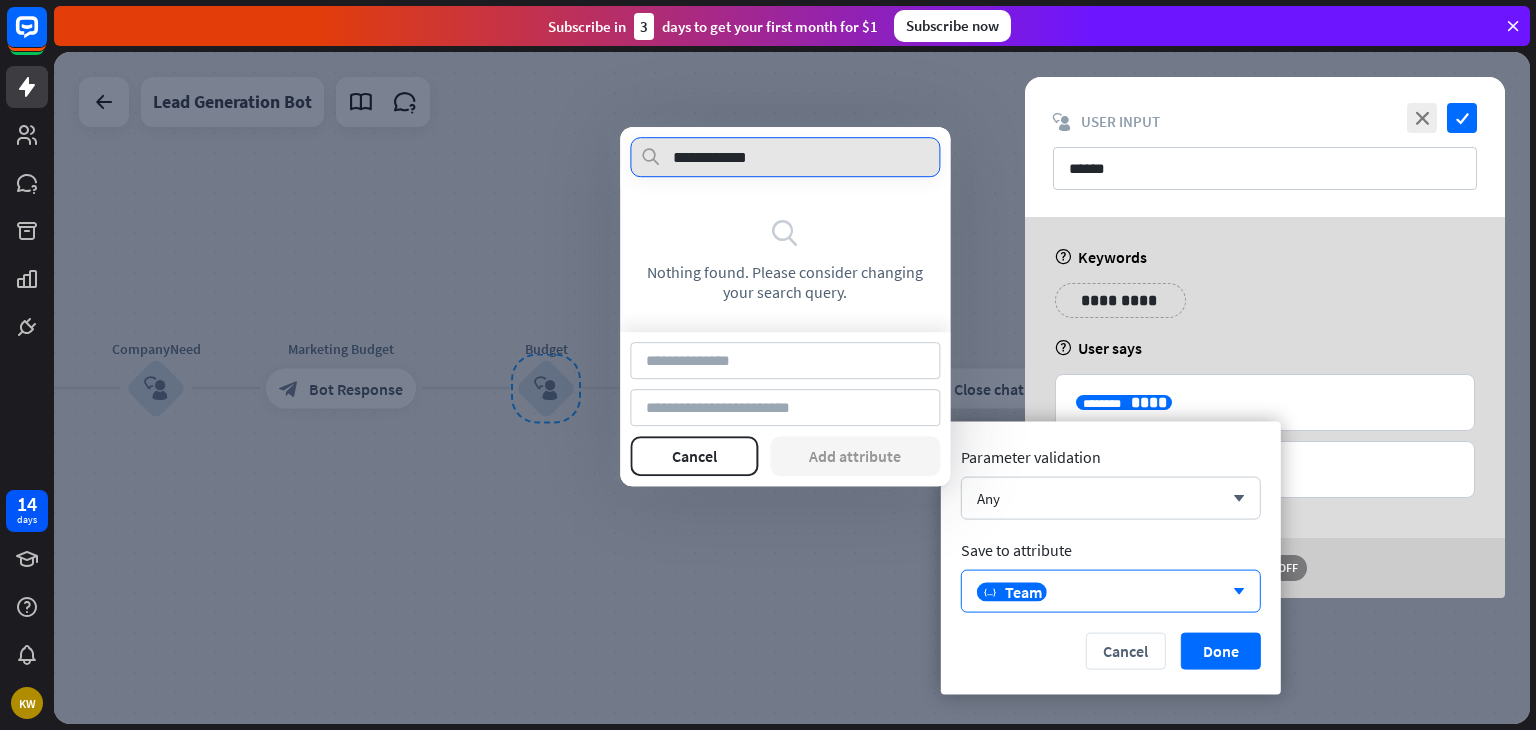 click on "**********" at bounding box center [785, 157] 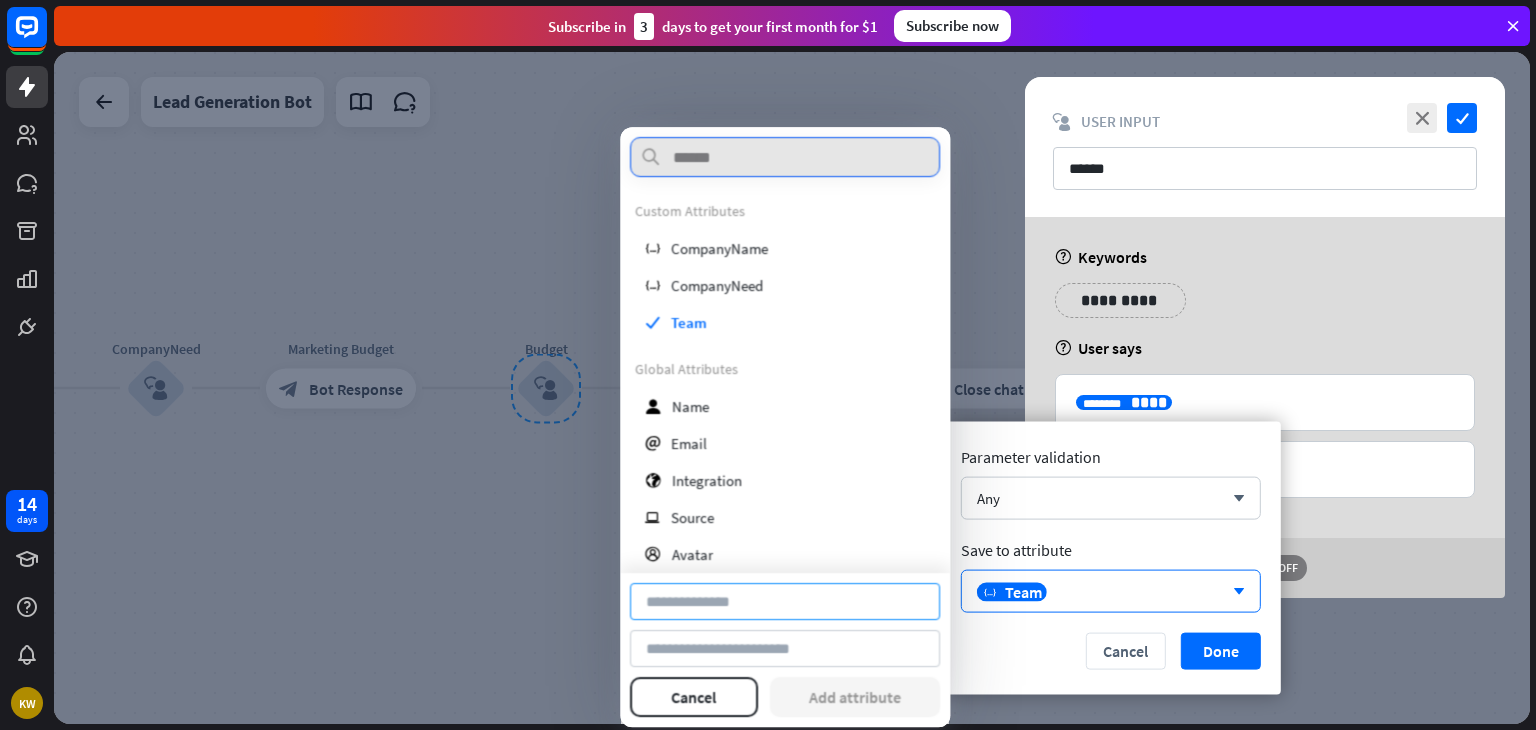 type 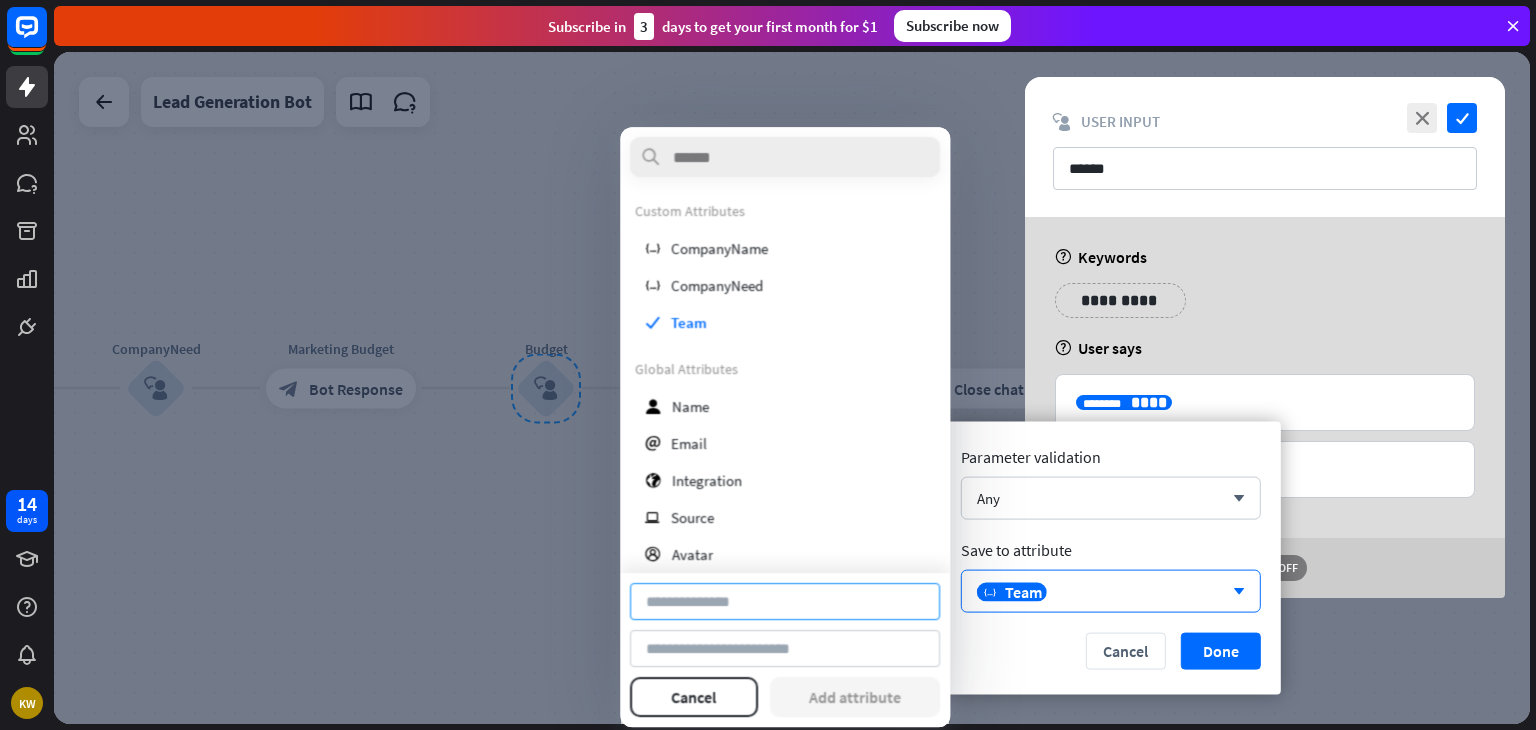click at bounding box center (785, 601) 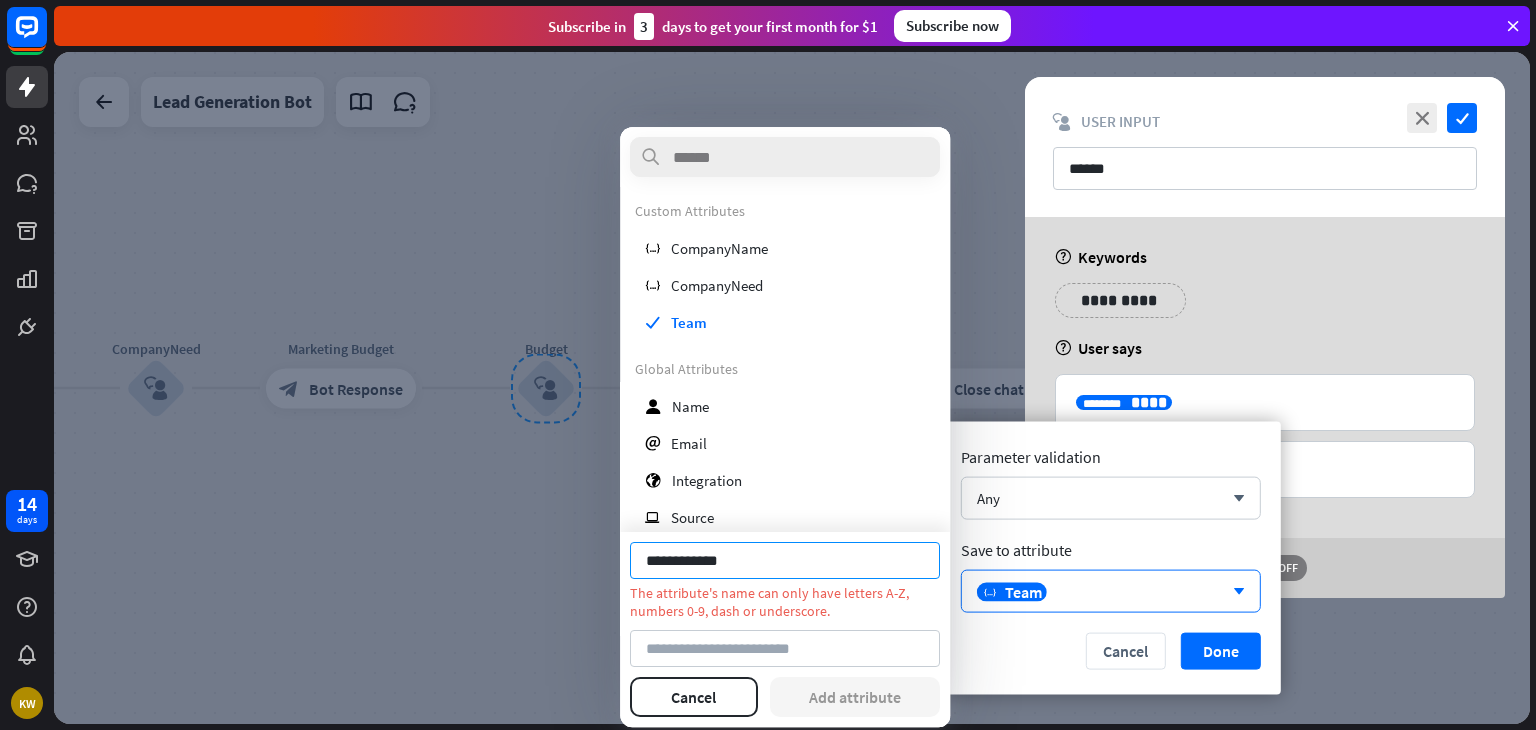 click on "**********" at bounding box center (785, 560) 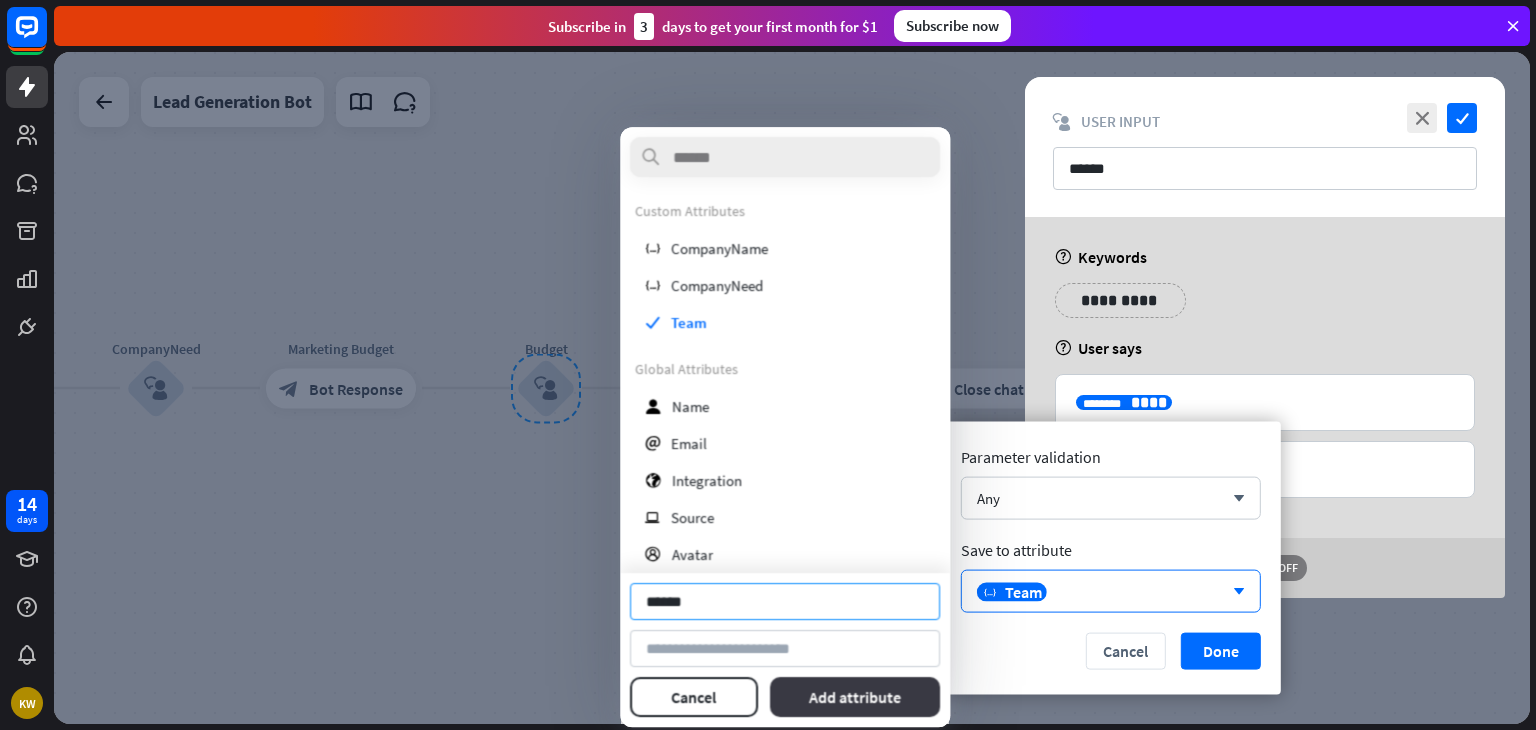type on "******" 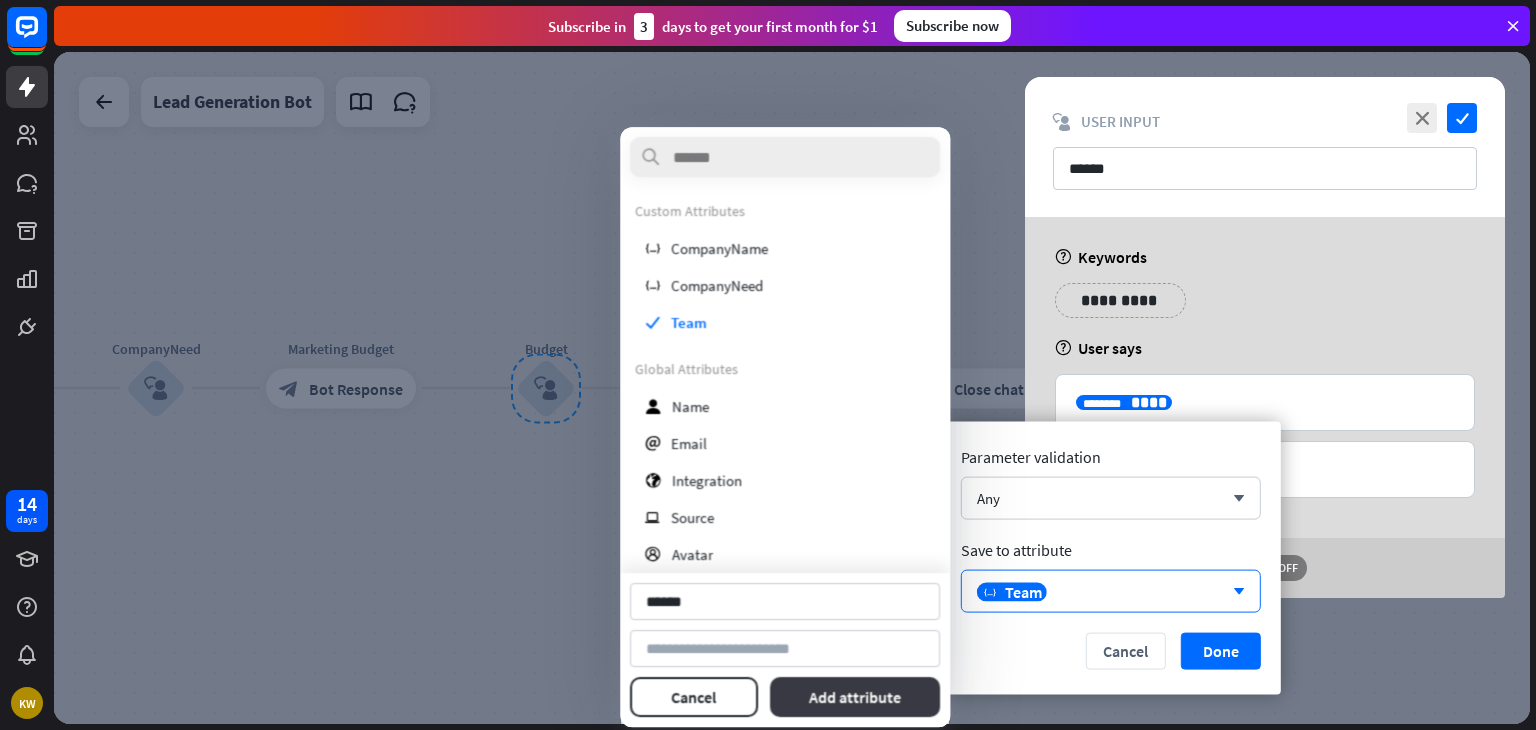 click on "Add attribute" at bounding box center [855, 697] 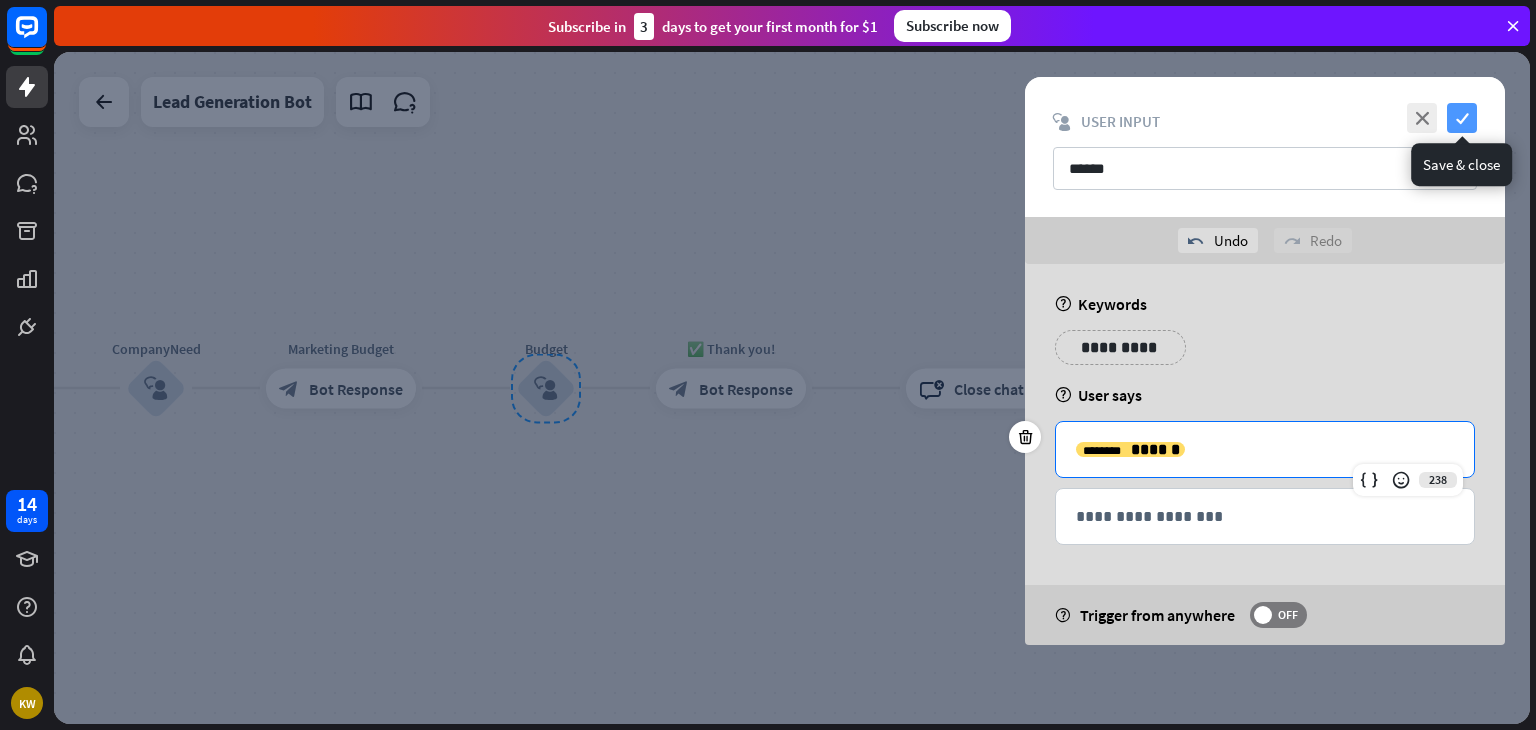 click on "check" at bounding box center (1462, 118) 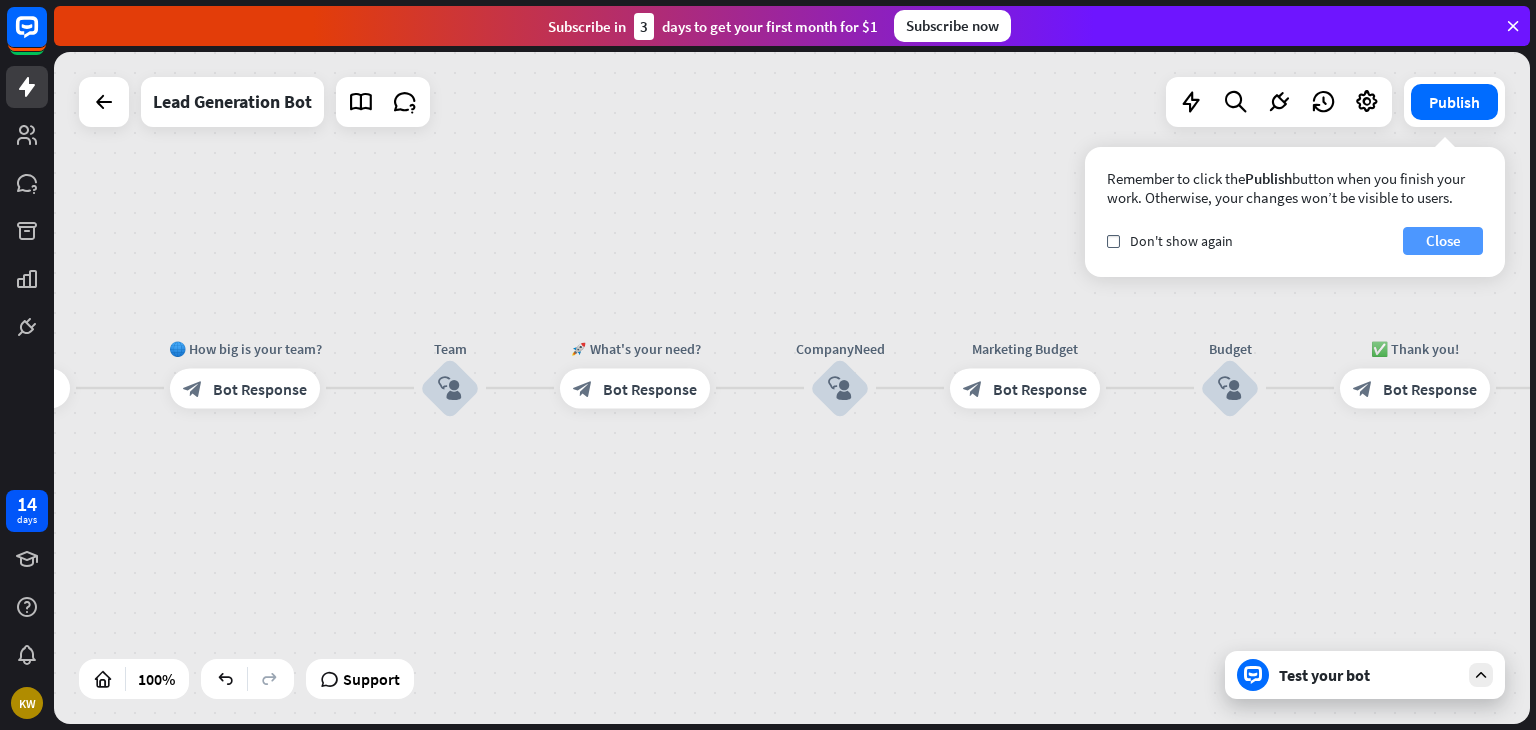 click on "Close" at bounding box center (1443, 241) 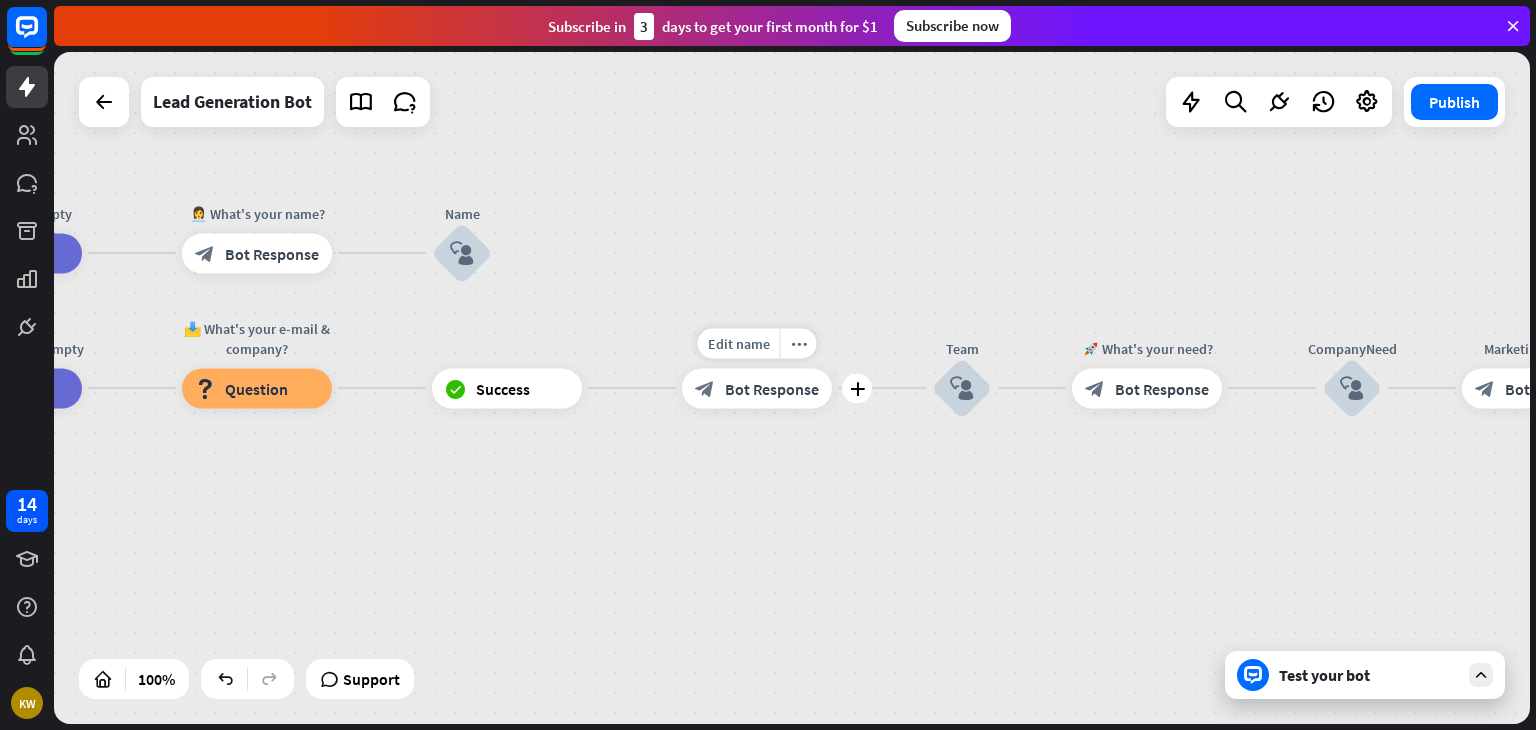 click on "Bot Response" at bounding box center [772, 388] 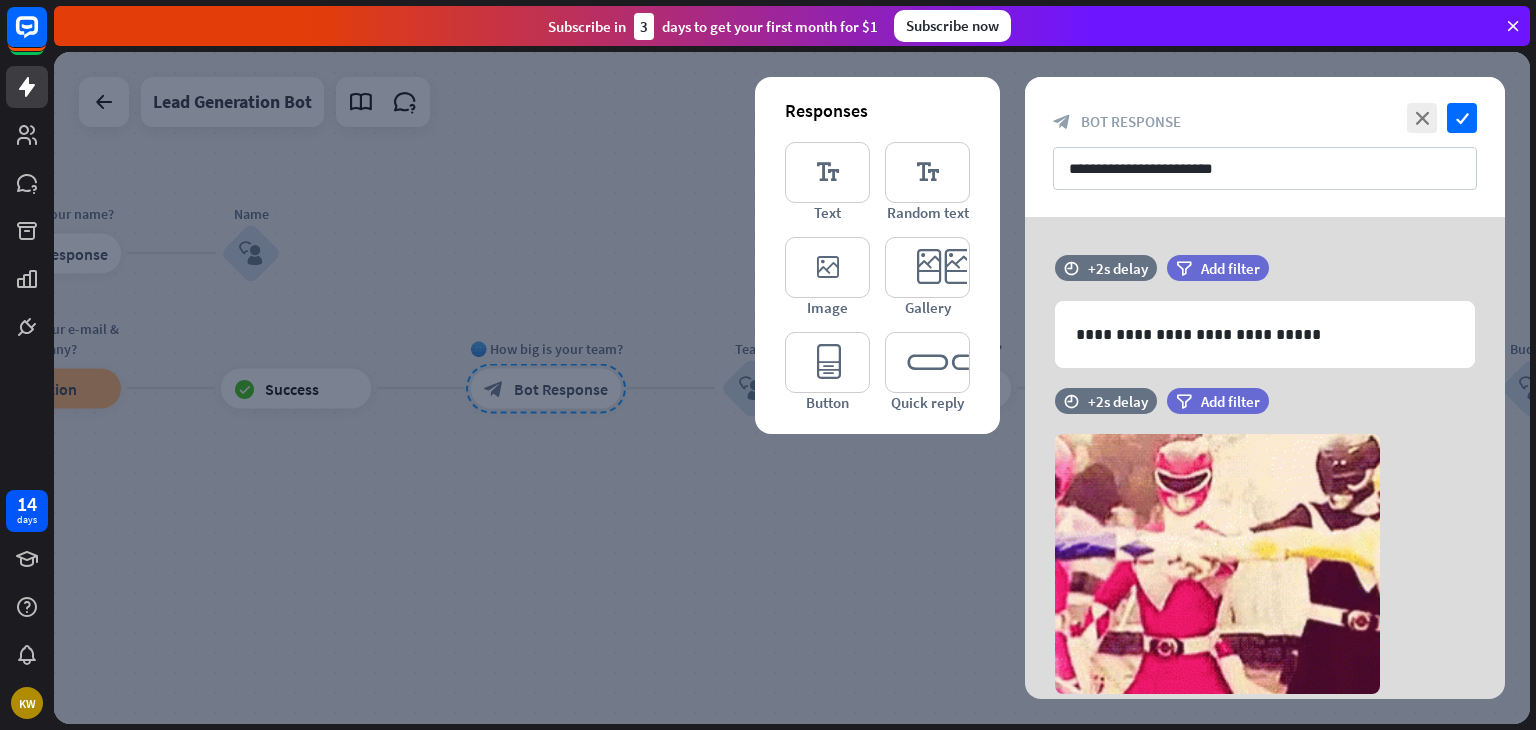 click at bounding box center [792, 388] 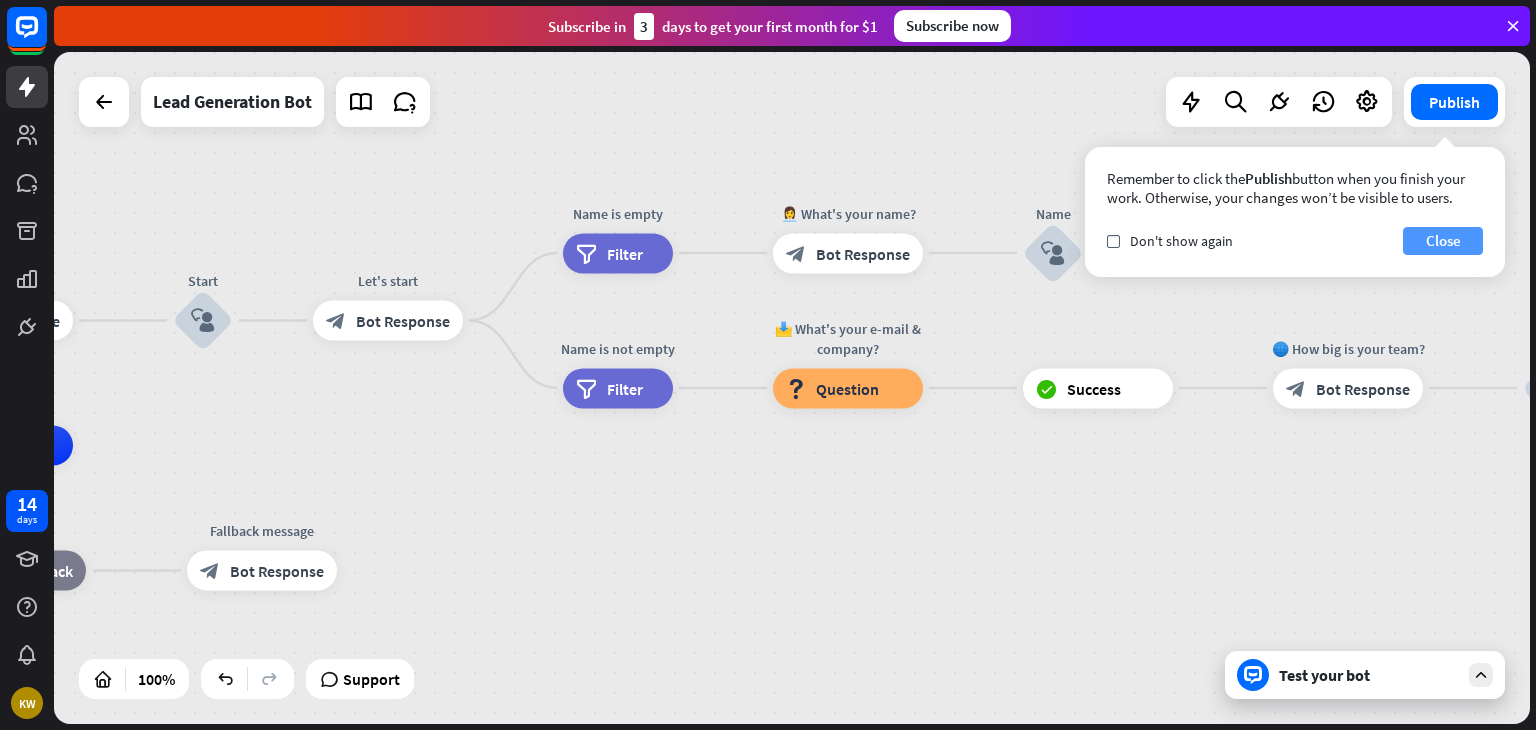click on "Close" at bounding box center [1443, 241] 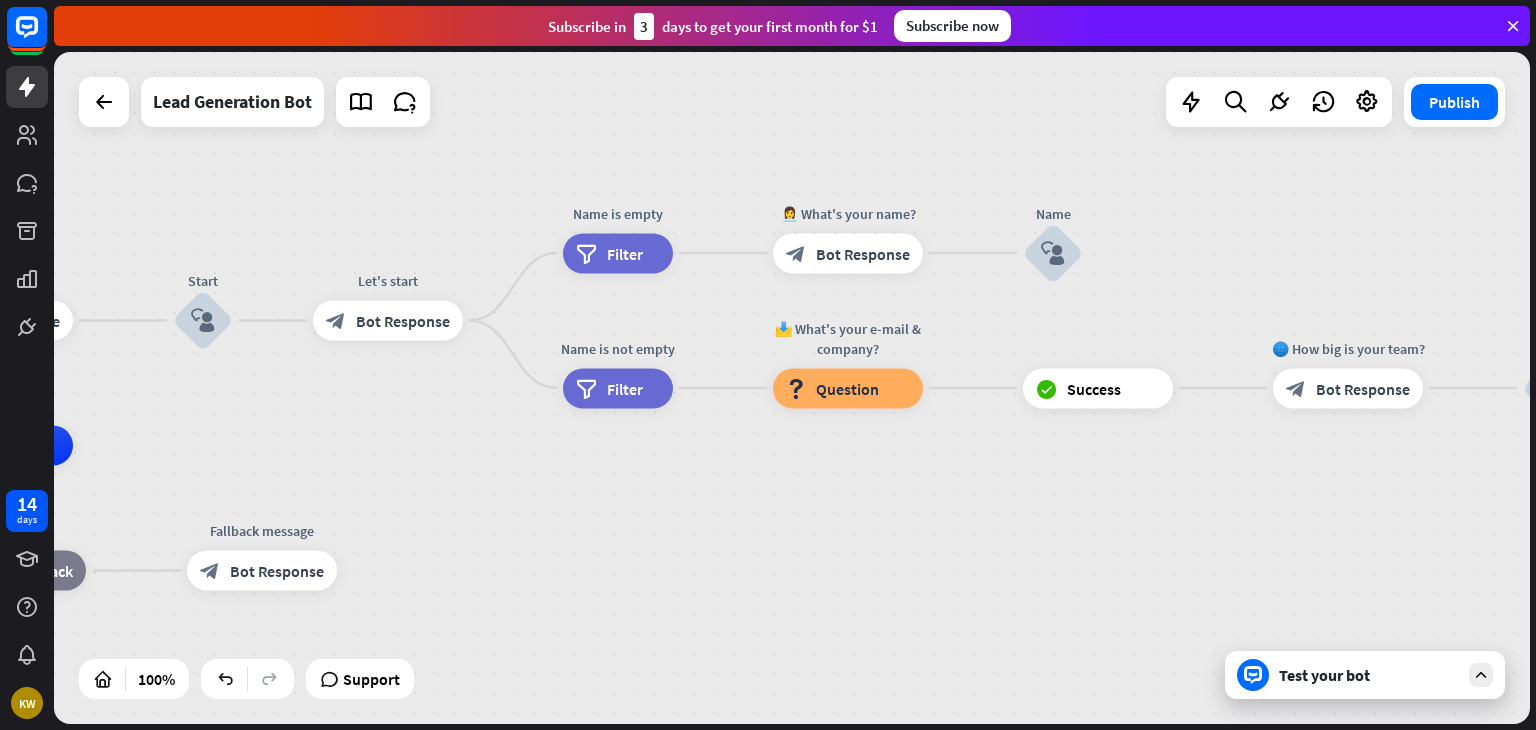 click on "Test your bot" at bounding box center (1369, 675) 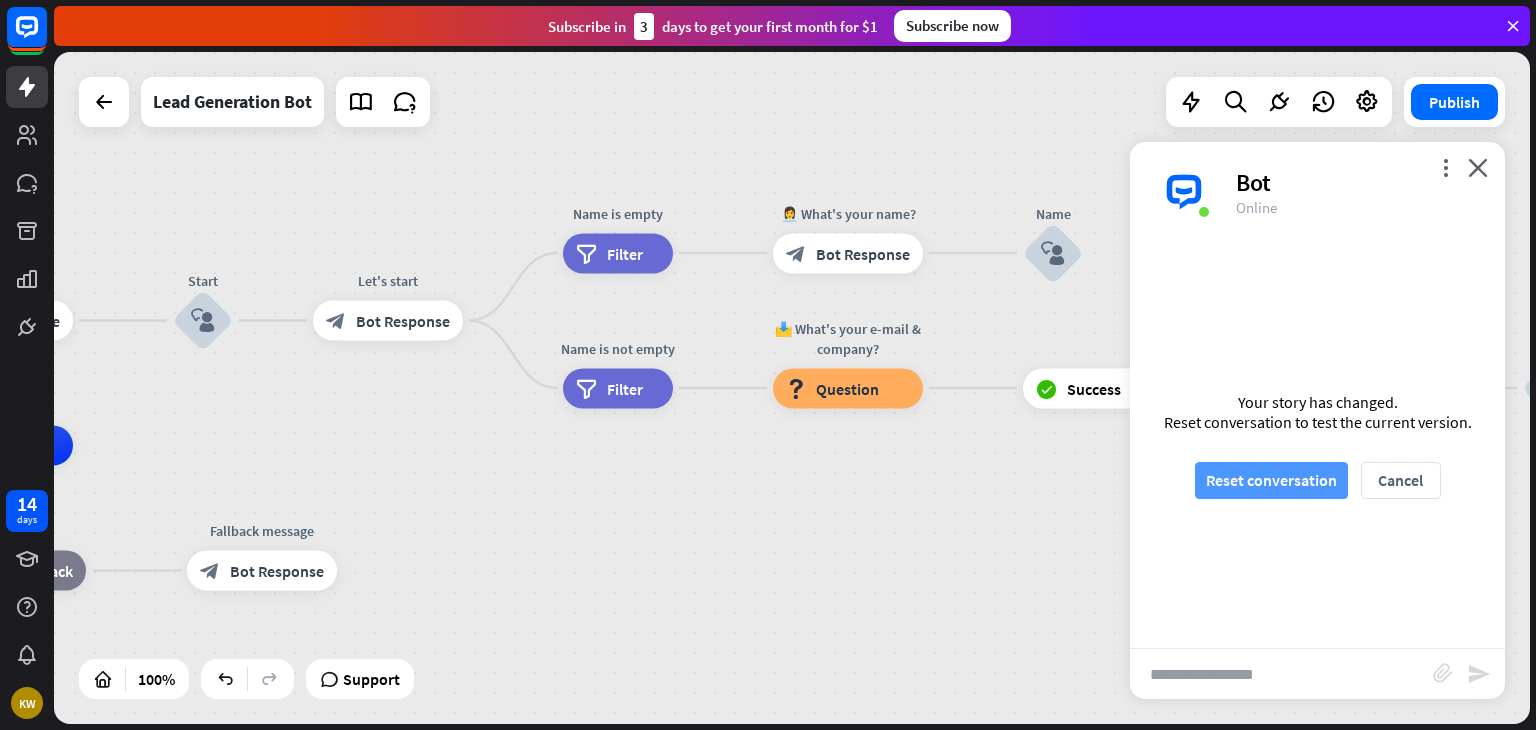 click on "Reset conversation" at bounding box center [1271, 480] 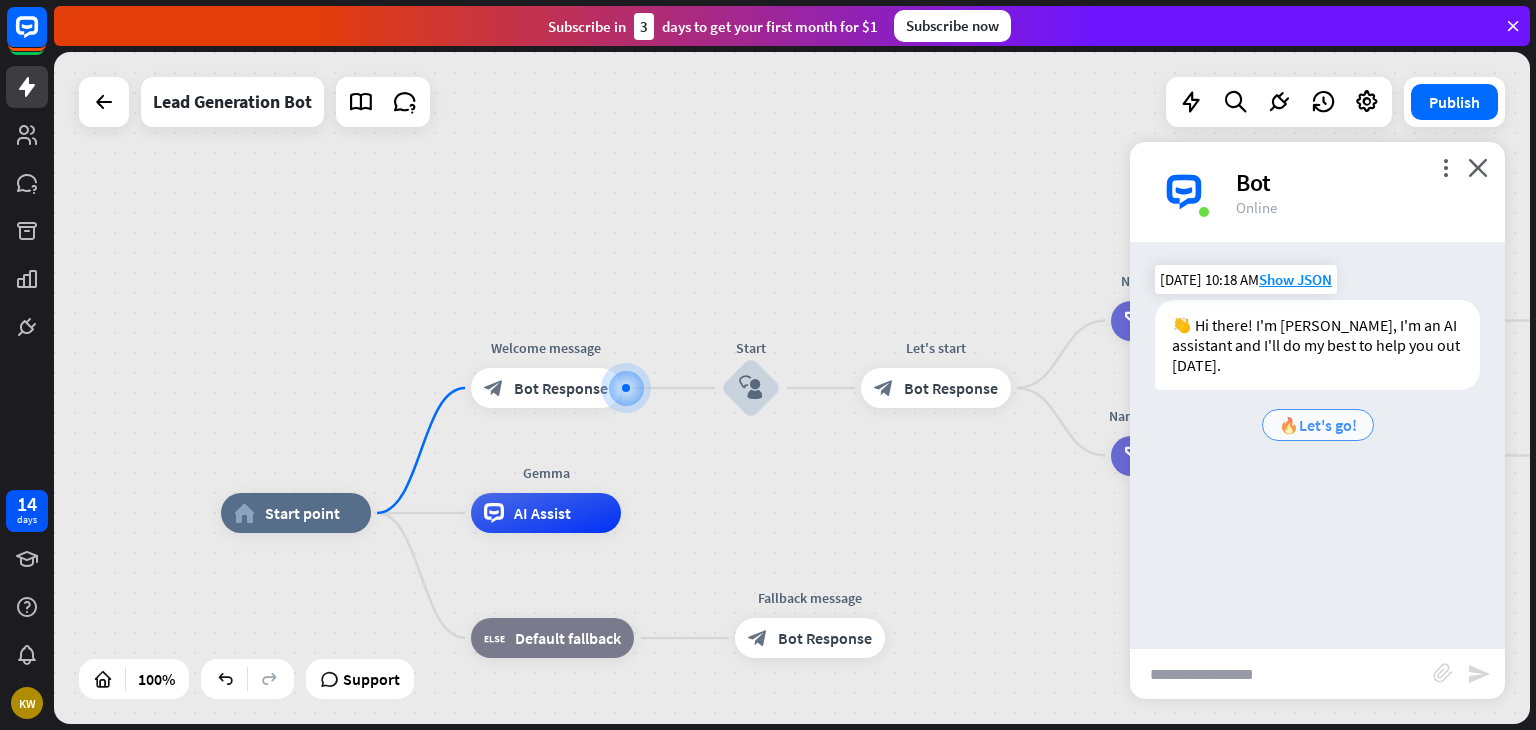 click on "🔥Let's go!" at bounding box center [1318, 425] 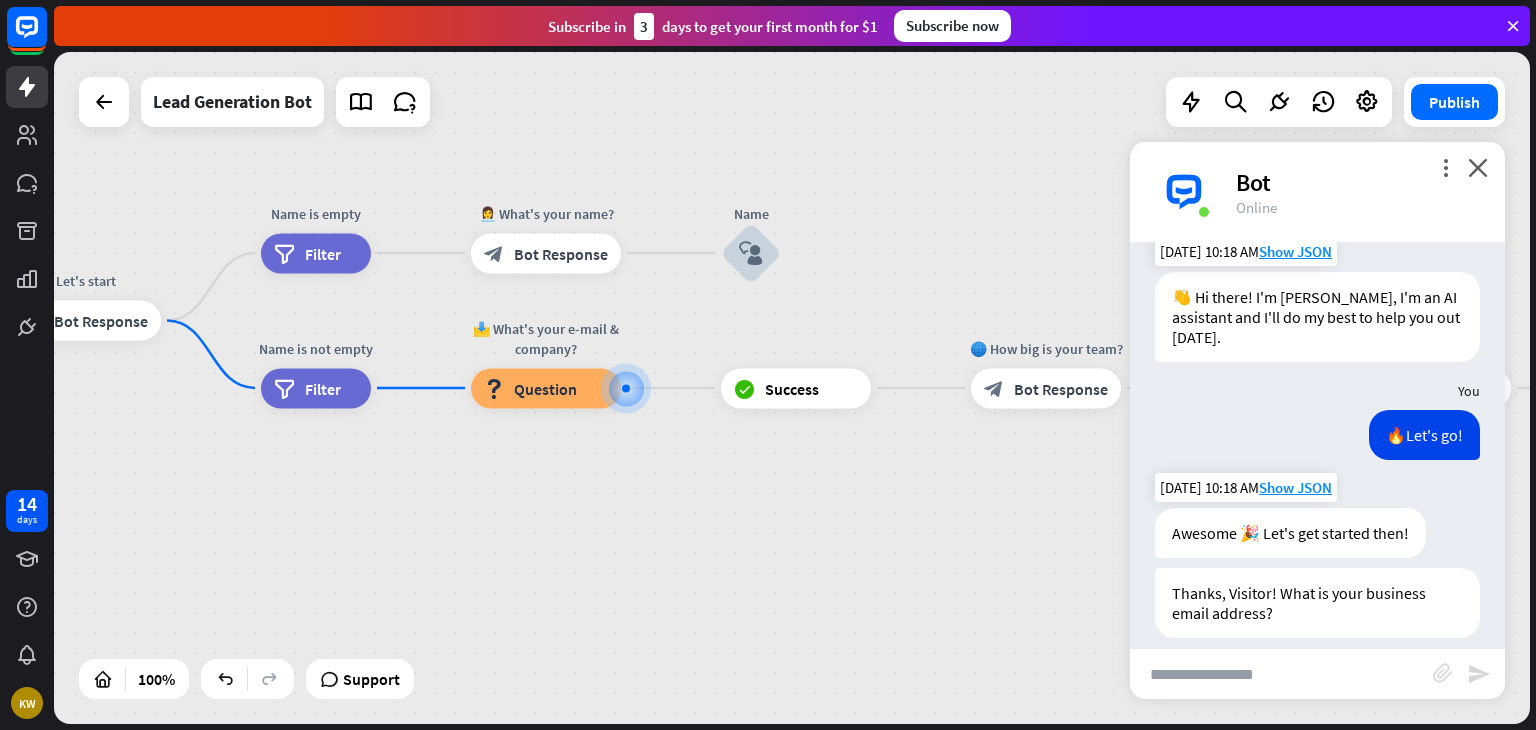 scroll, scrollTop: 48, scrollLeft: 0, axis: vertical 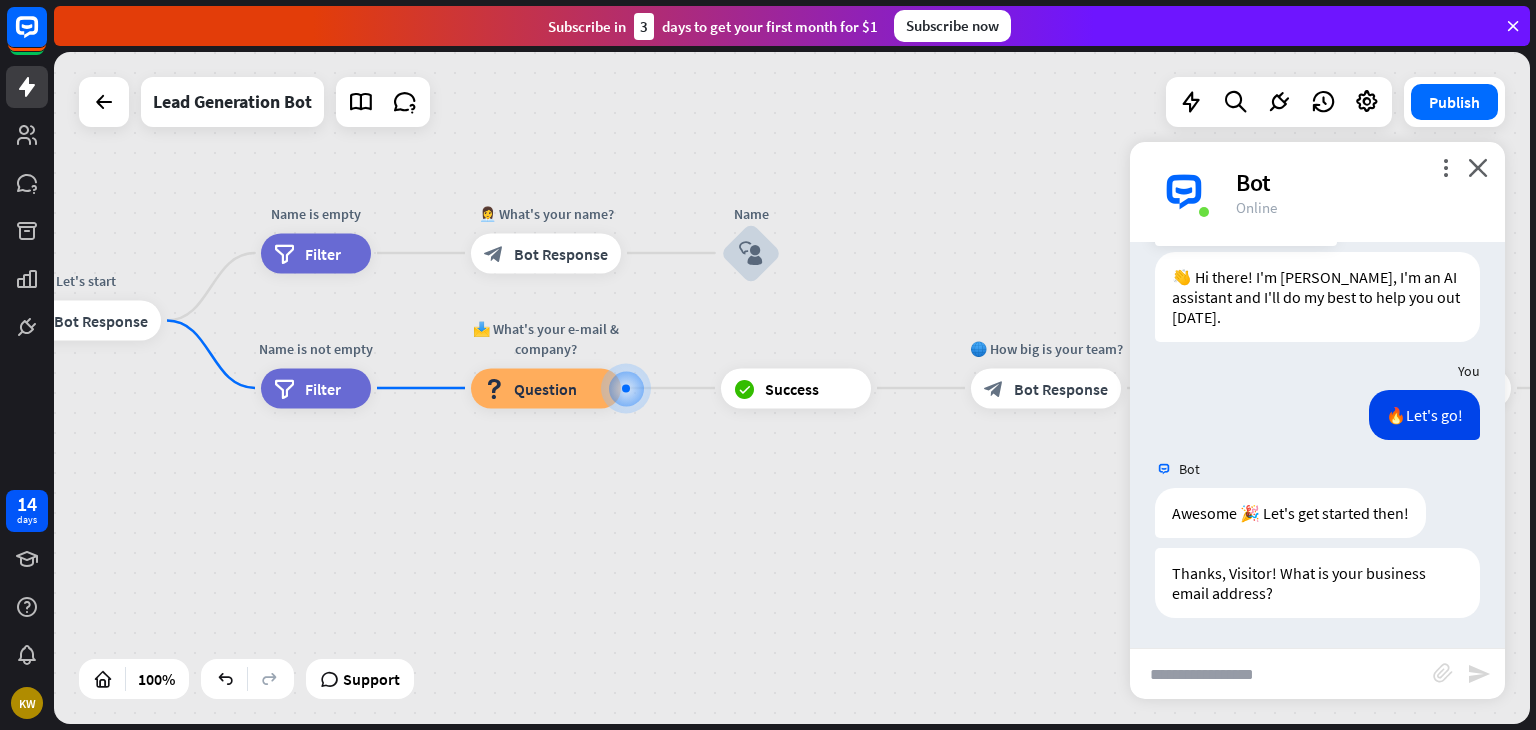 click at bounding box center (1281, 674) 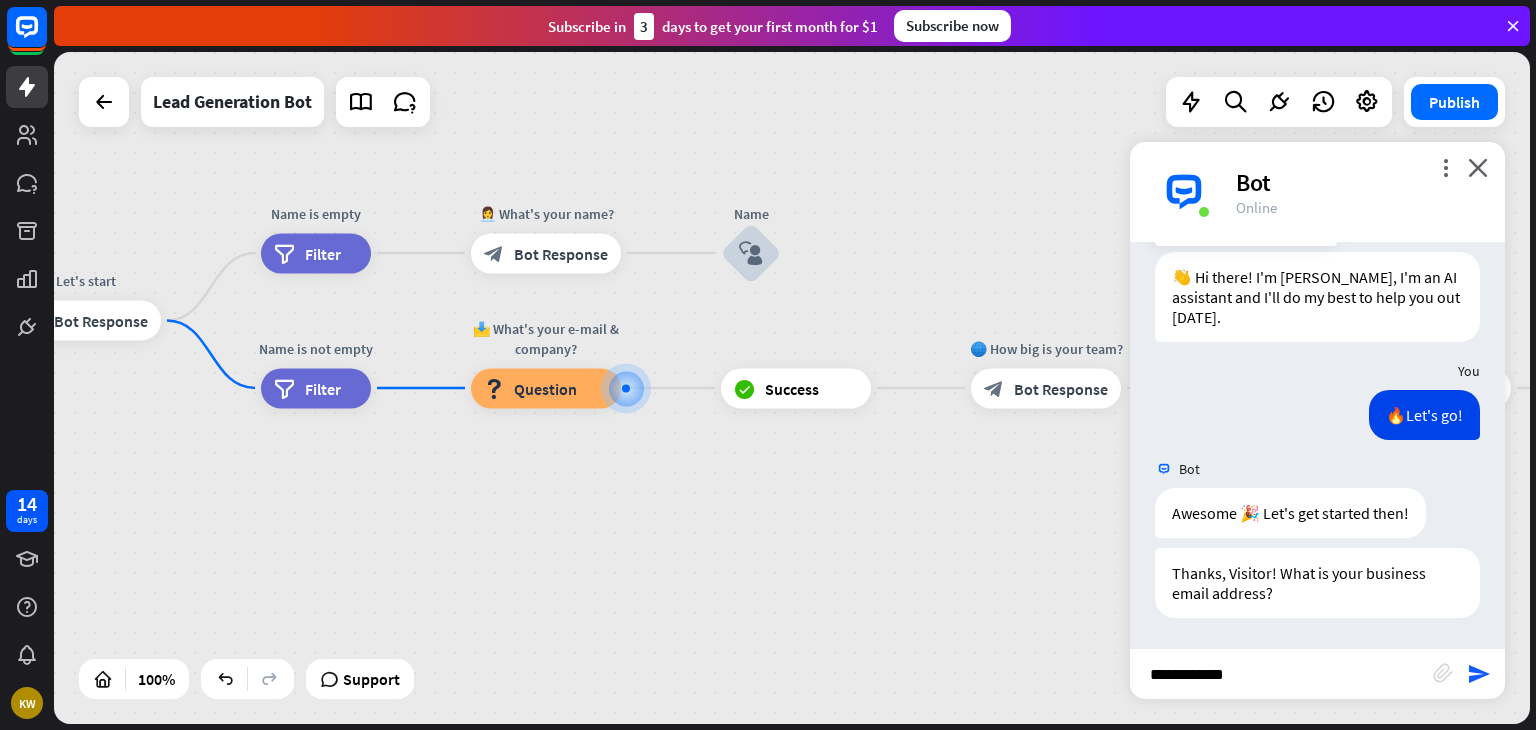type on "**********" 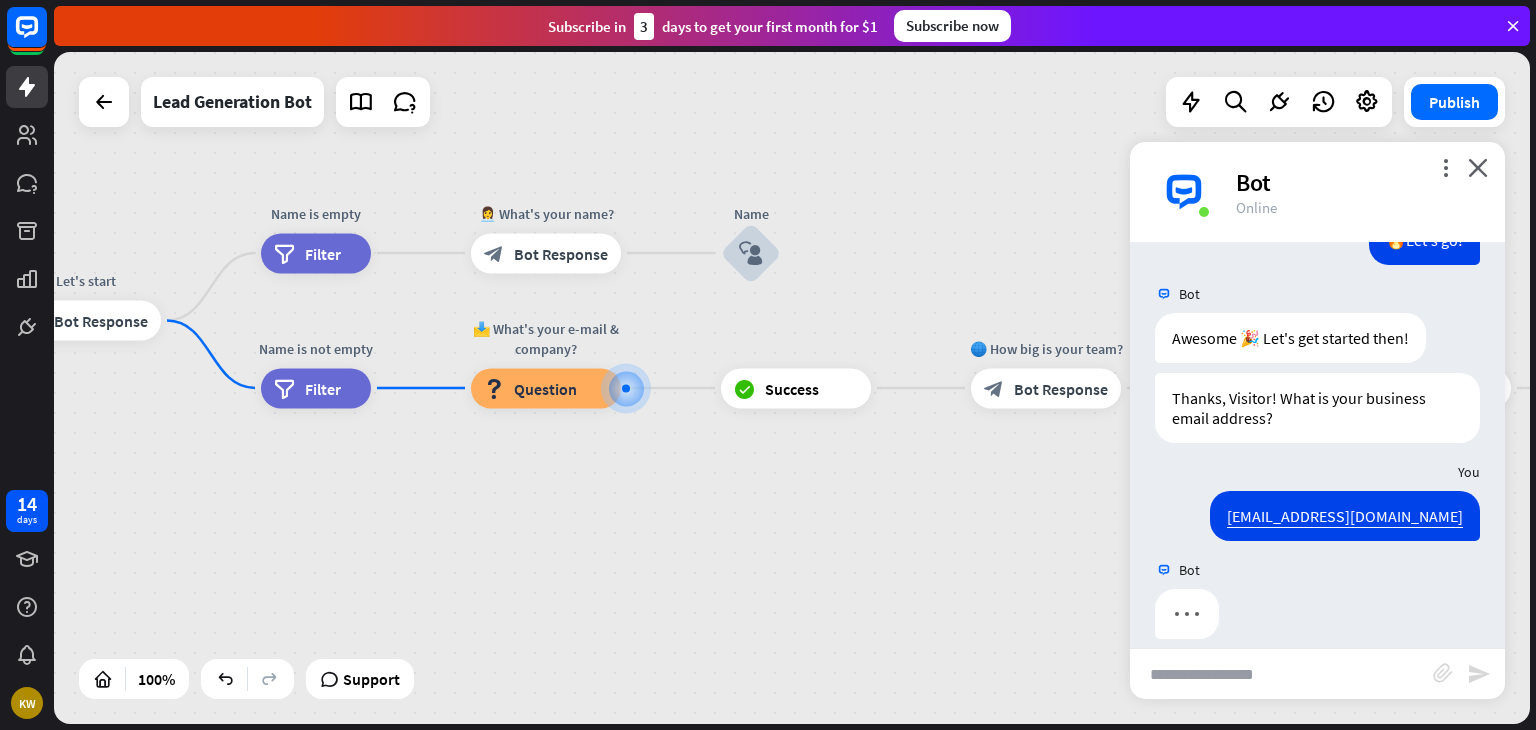 scroll, scrollTop: 244, scrollLeft: 0, axis: vertical 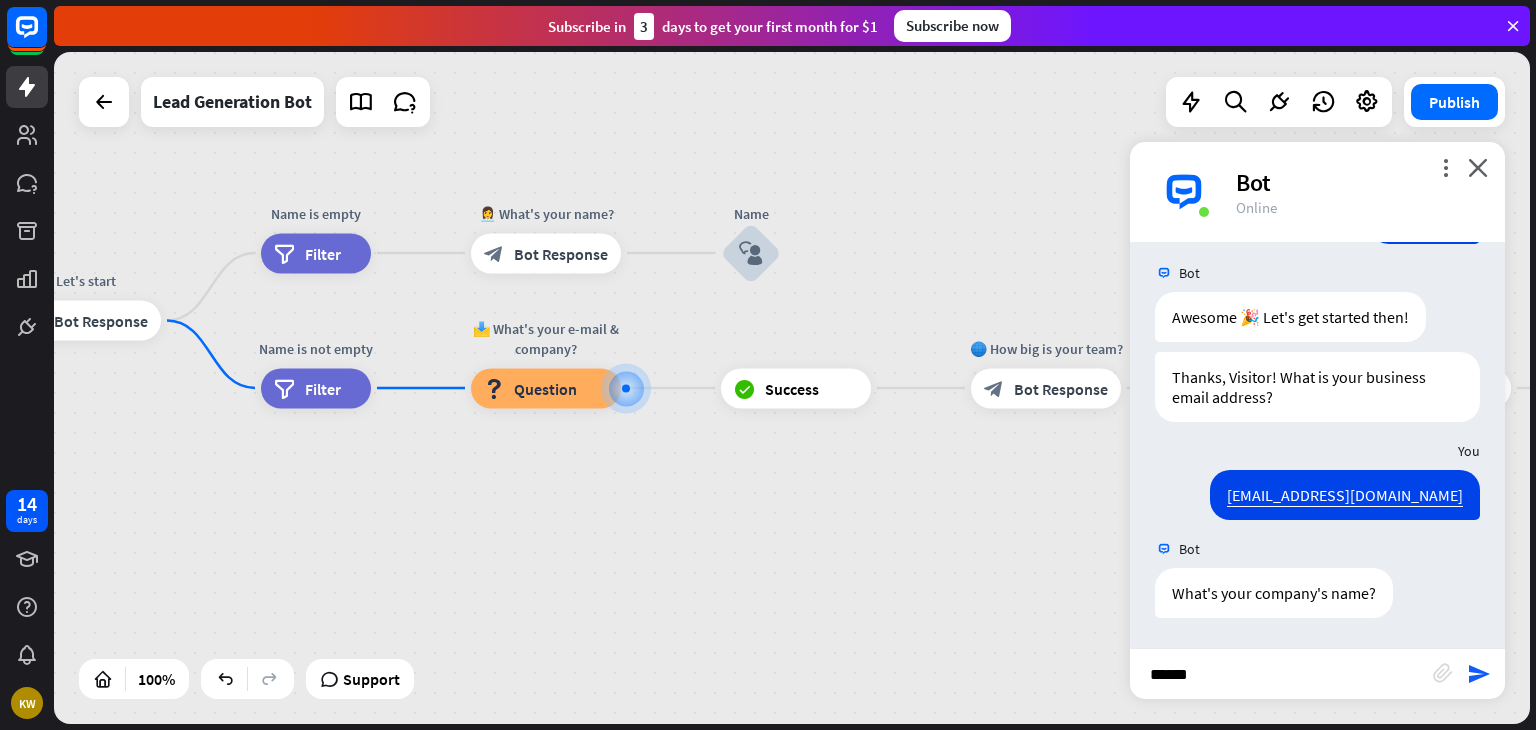 type on "*******" 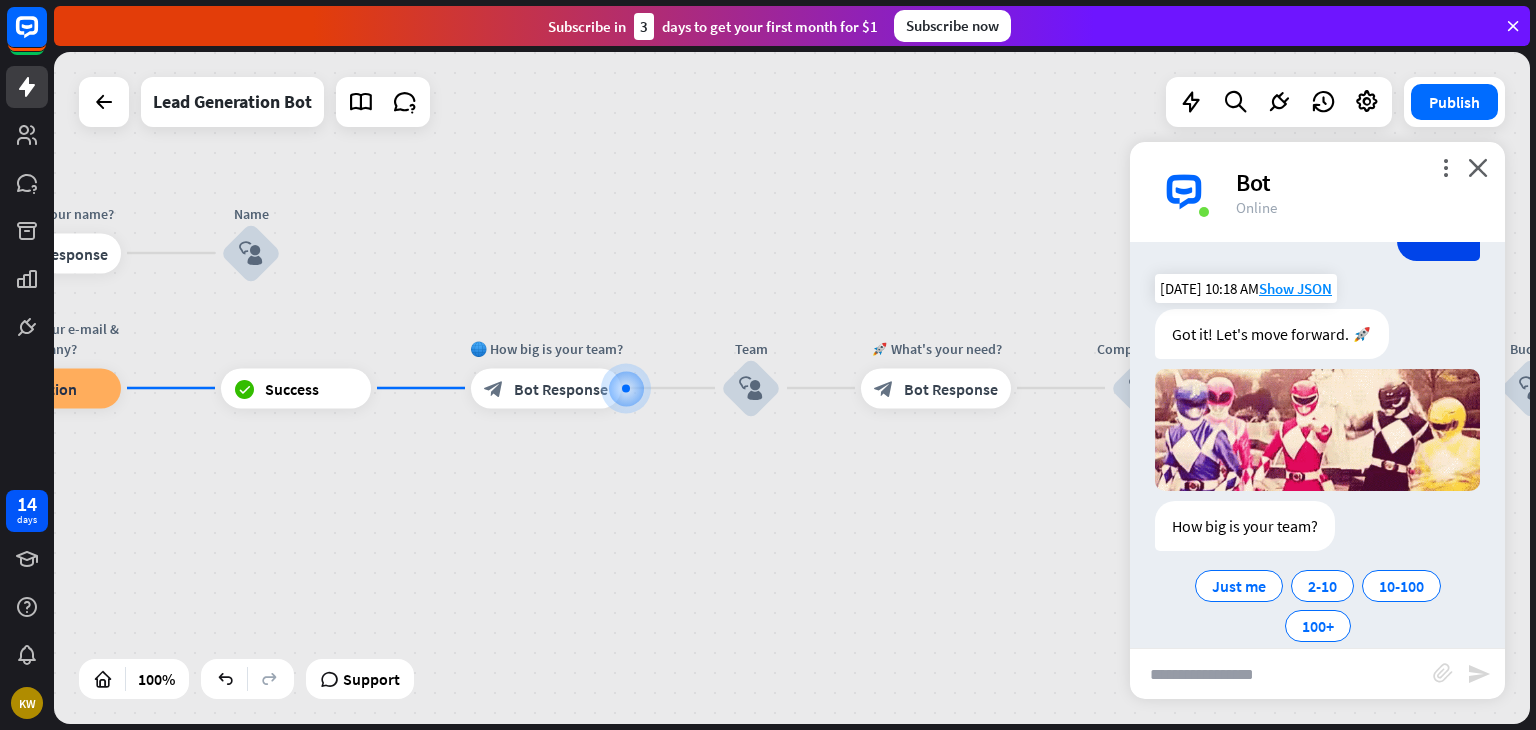 scroll, scrollTop: 720, scrollLeft: 0, axis: vertical 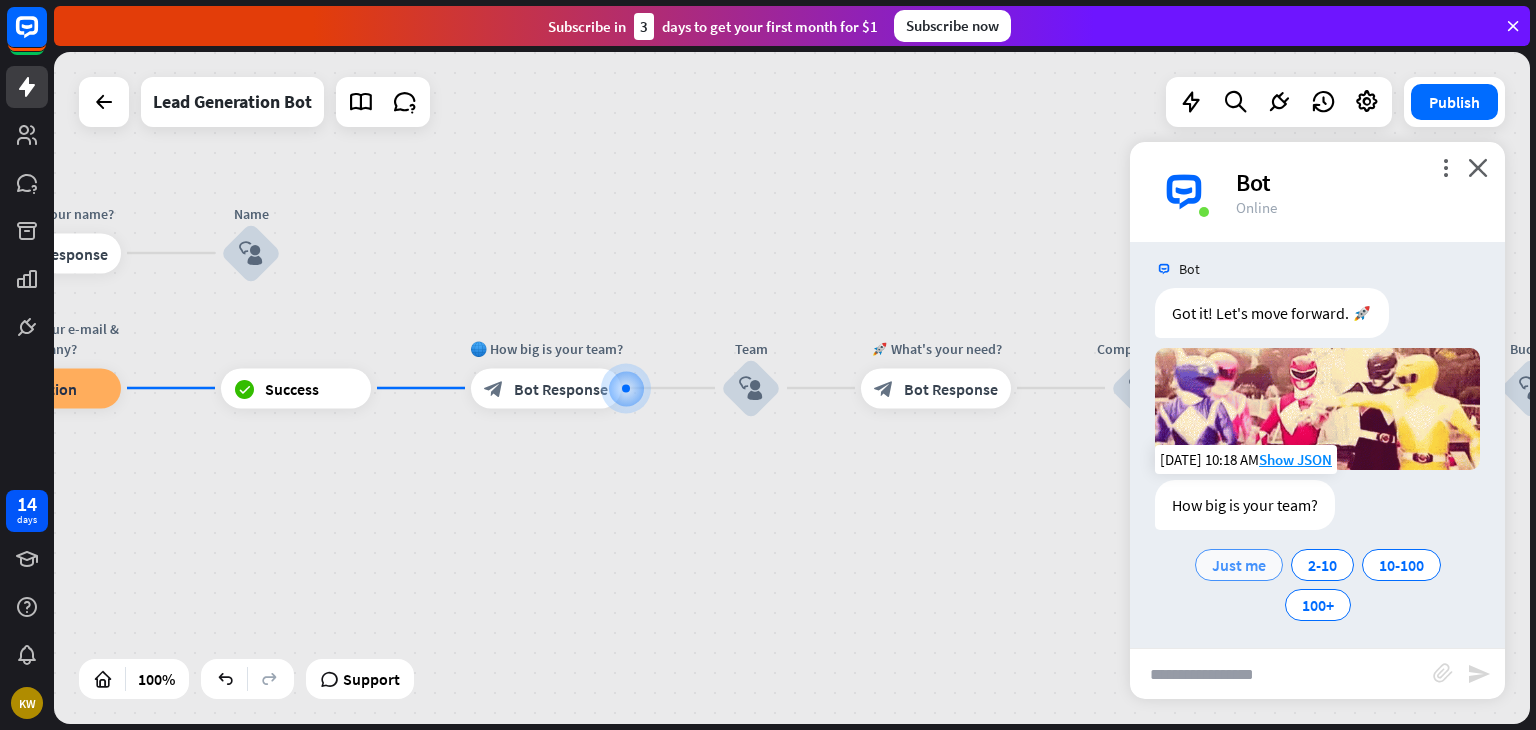 click on "Just me" at bounding box center (1239, 565) 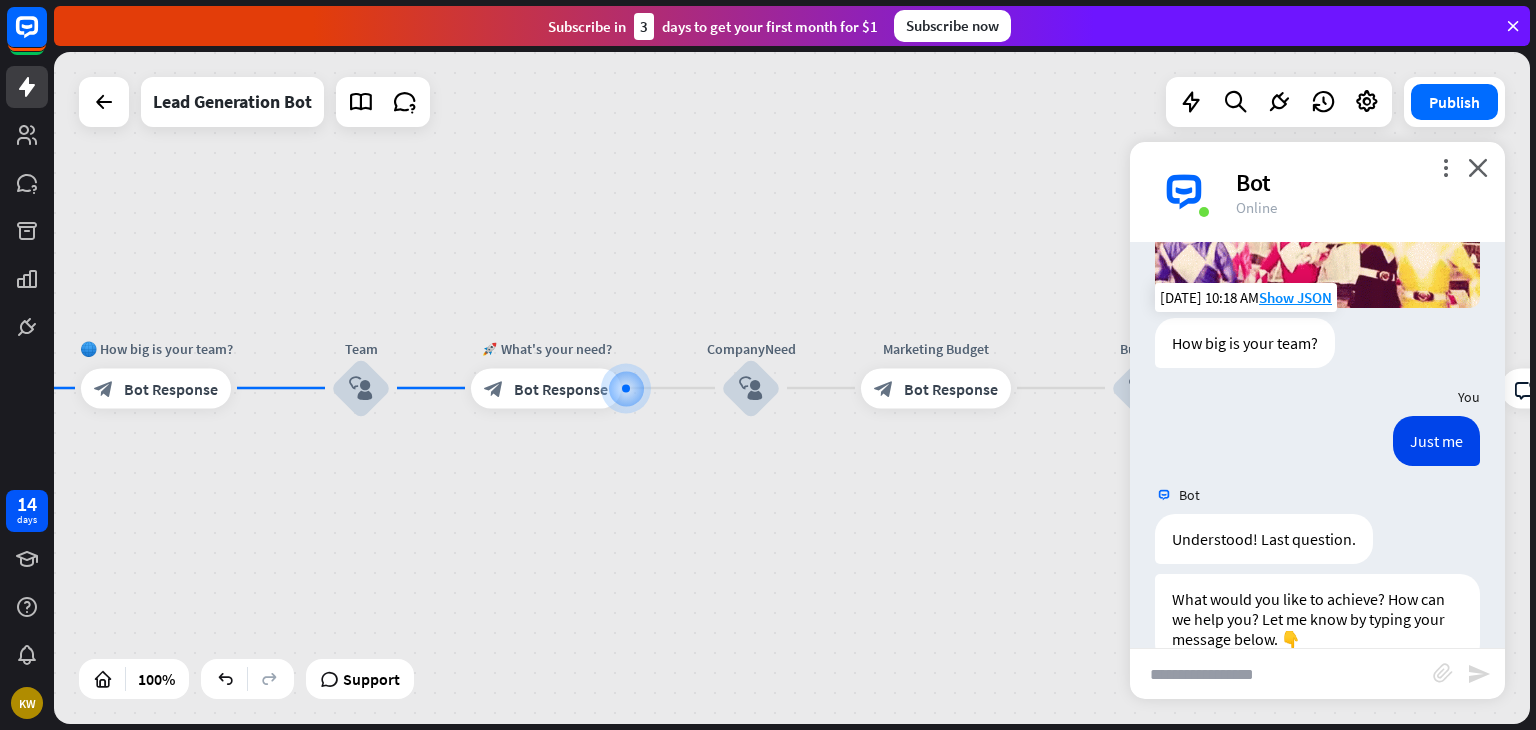scroll, scrollTop: 922, scrollLeft: 0, axis: vertical 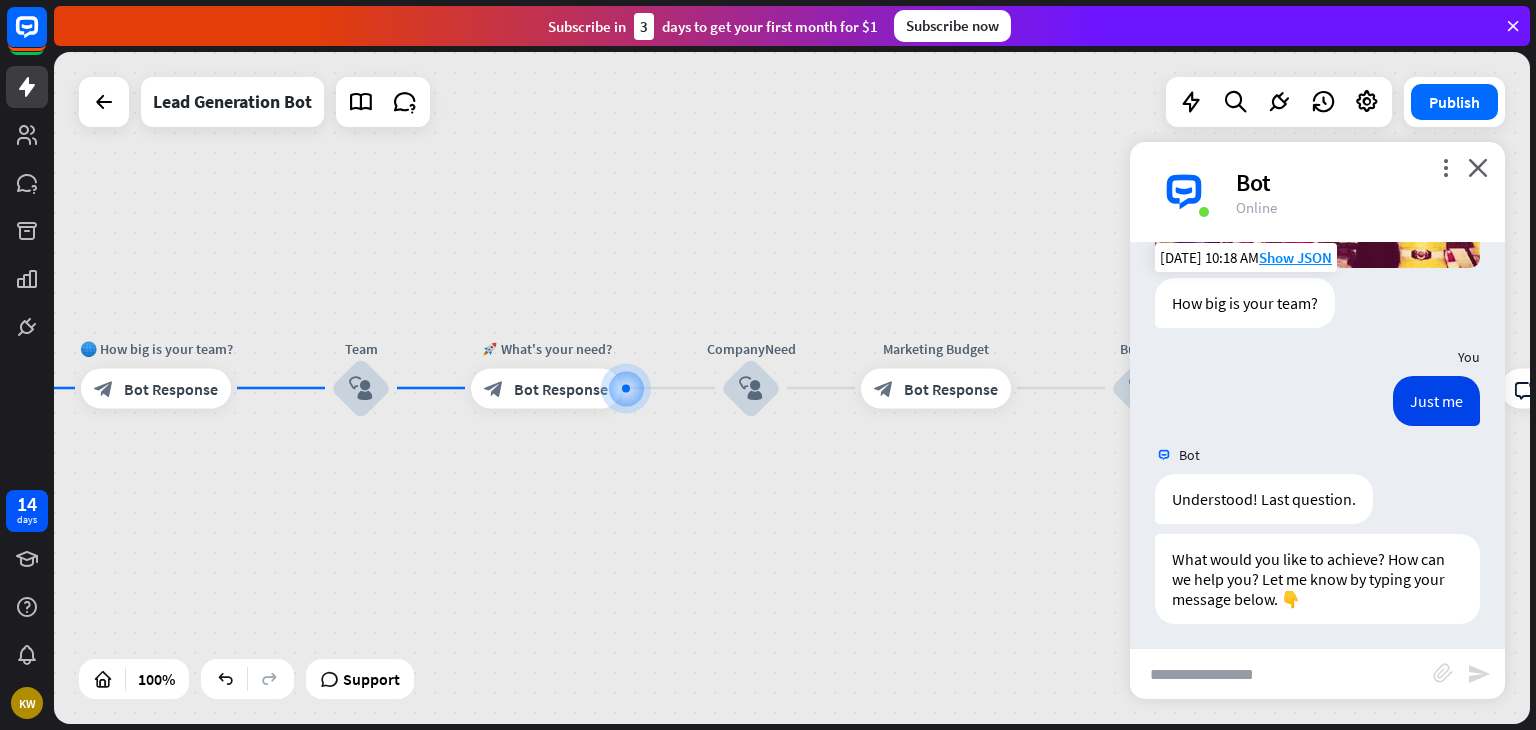 click at bounding box center [1281, 674] 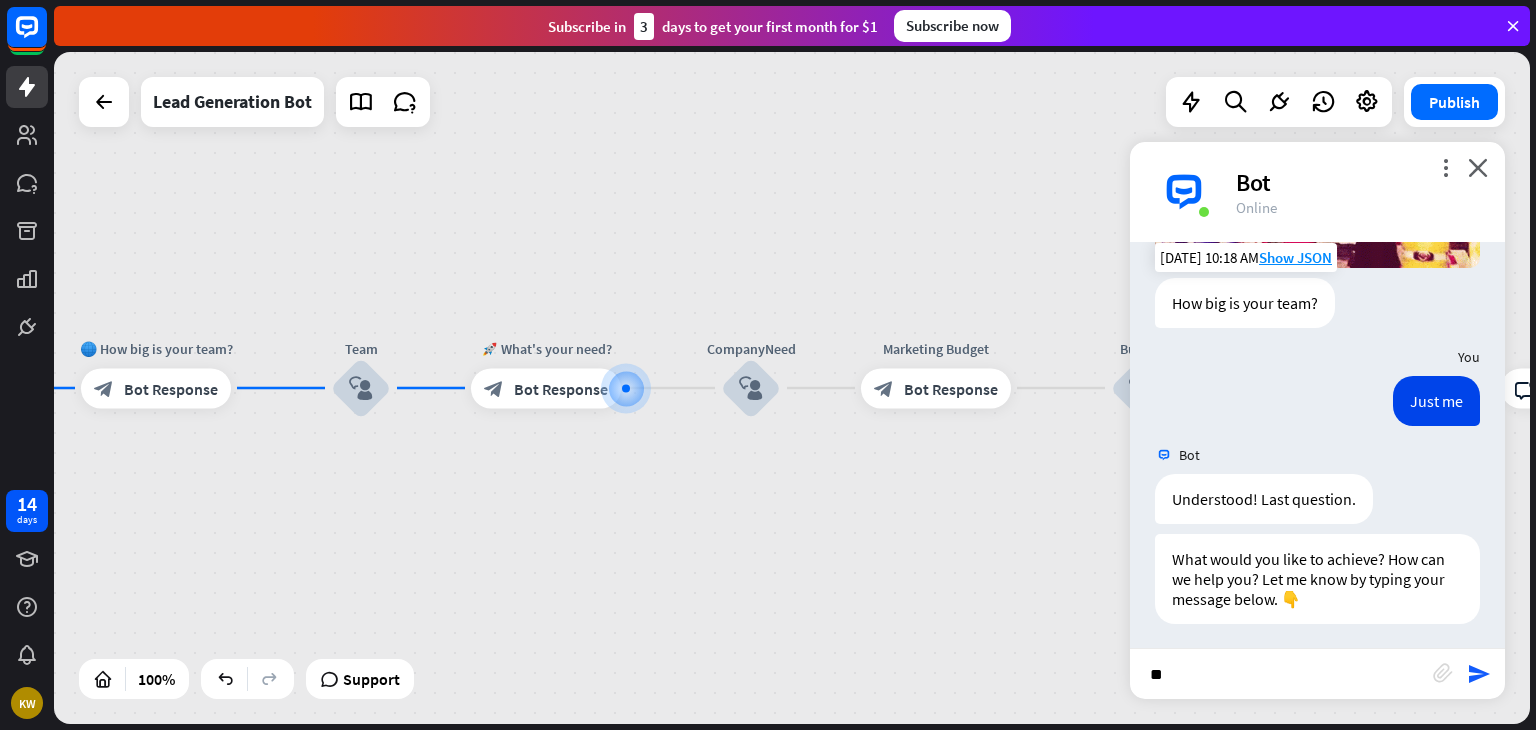 type on "***" 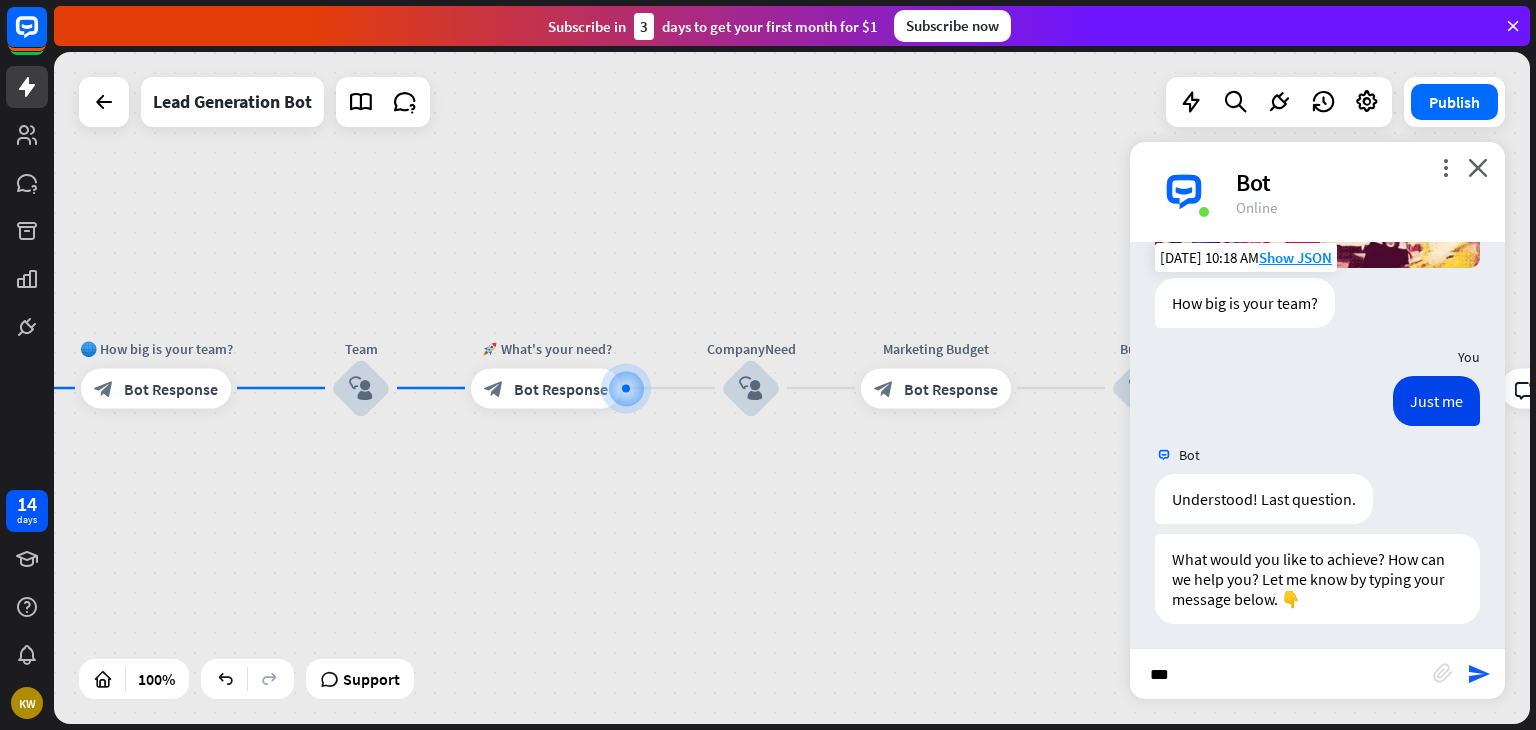 type 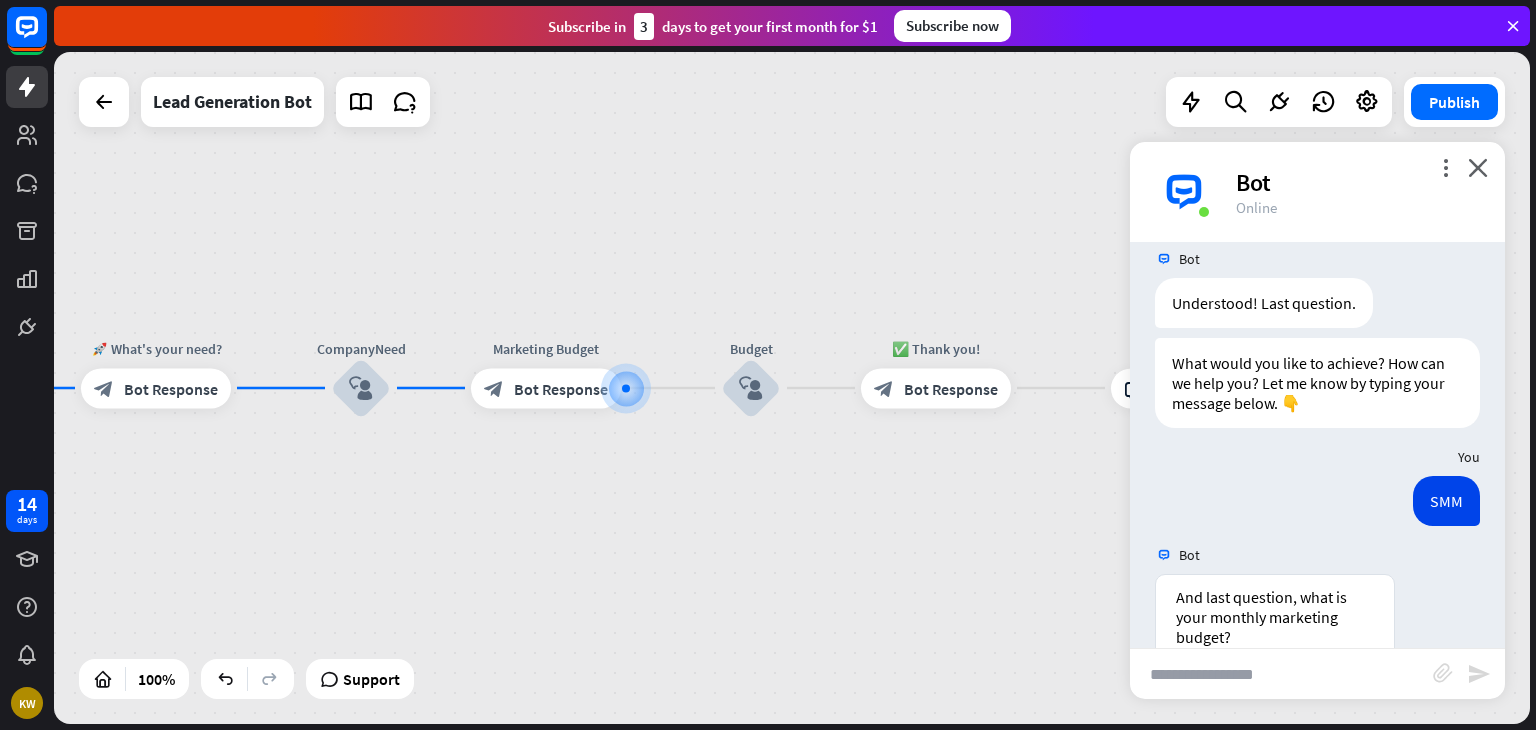 scroll, scrollTop: 1352, scrollLeft: 0, axis: vertical 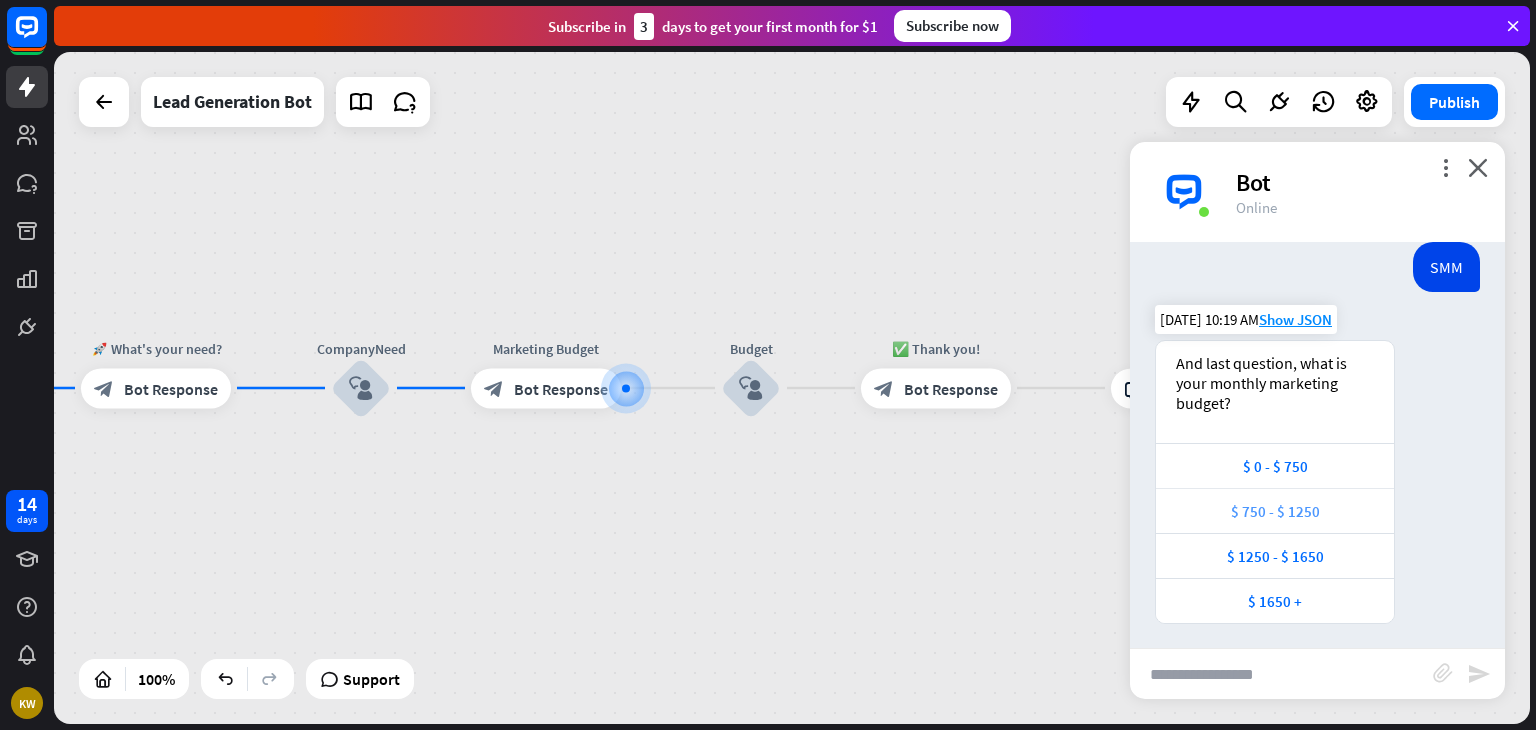 click on "$ 750 - $ 1250" at bounding box center [1275, 511] 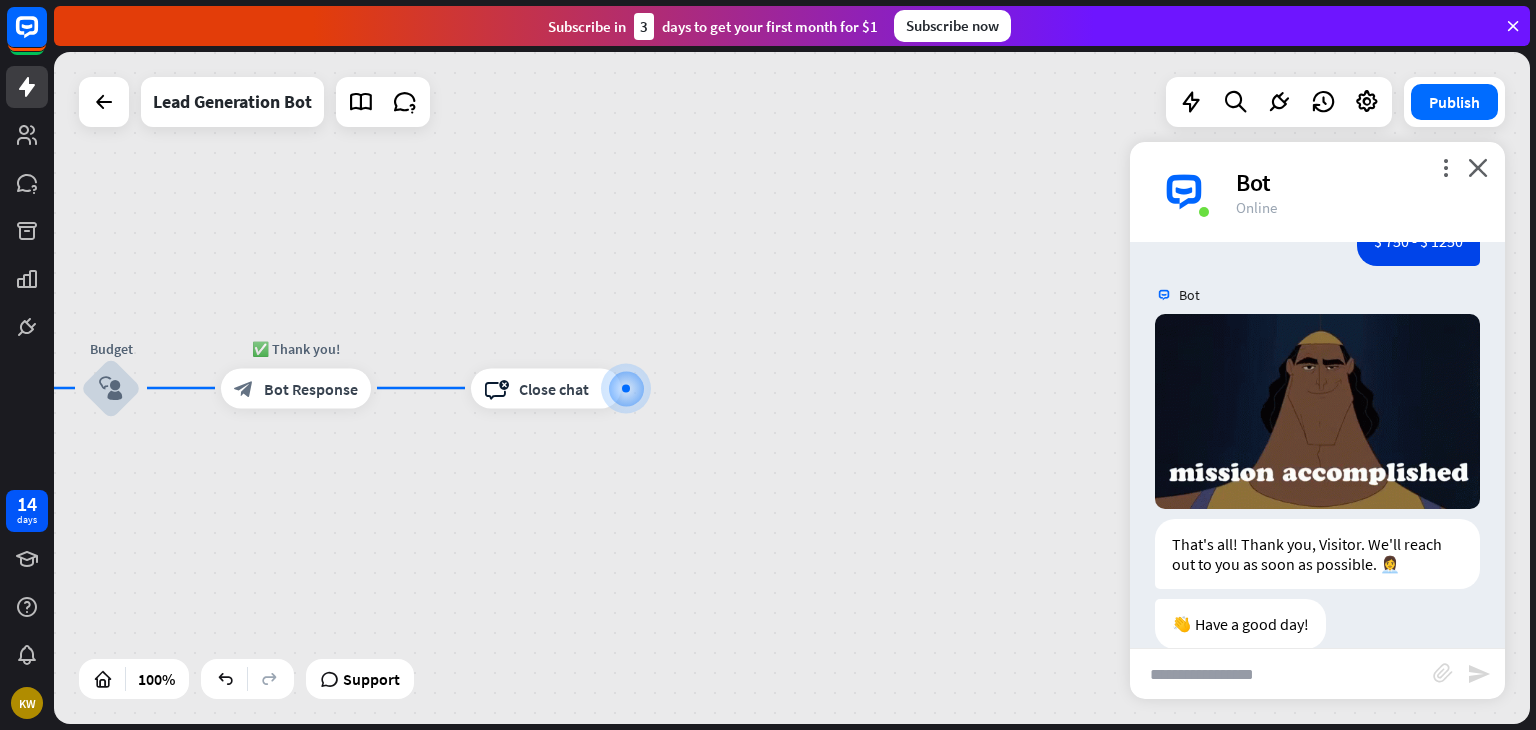 scroll, scrollTop: 1824, scrollLeft: 0, axis: vertical 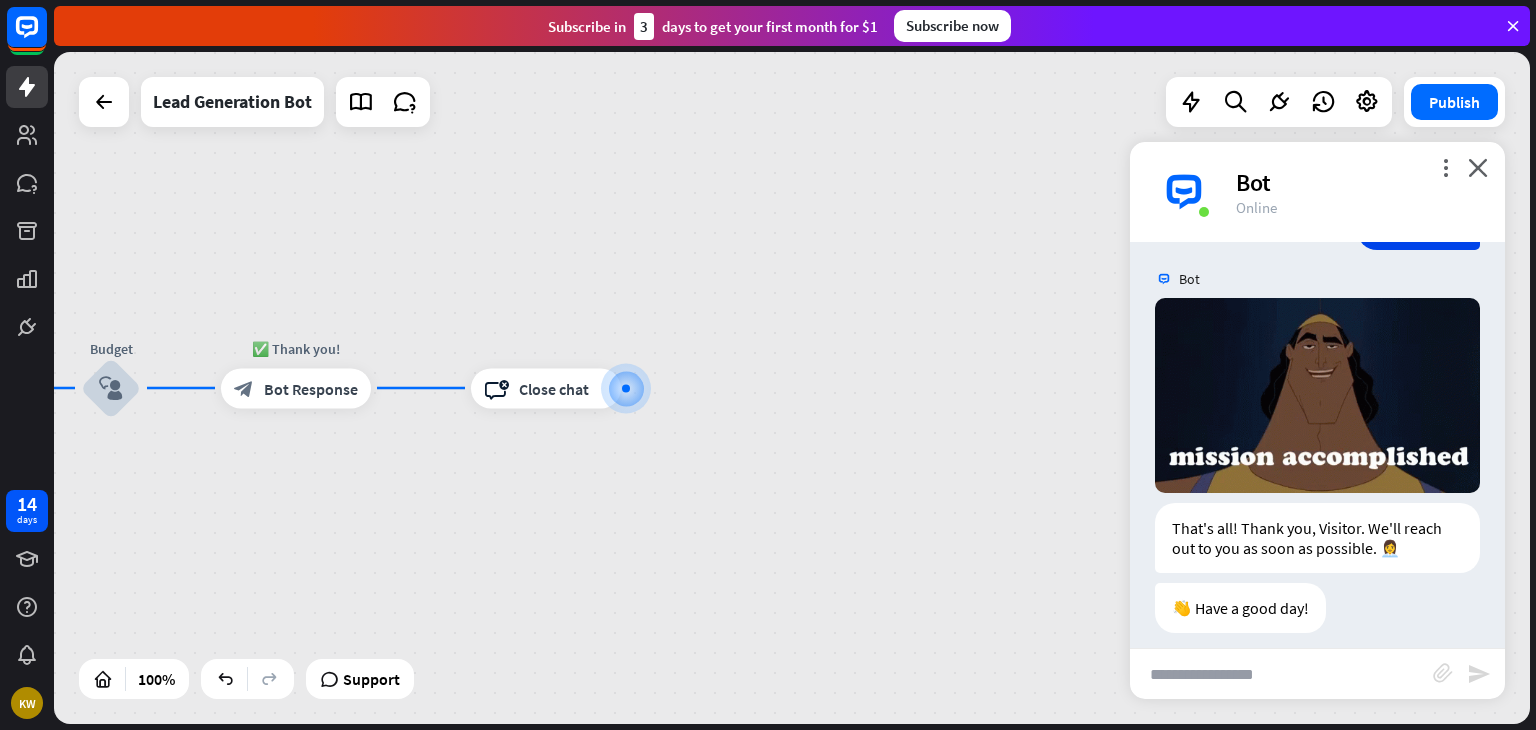 click at bounding box center [1281, 674] 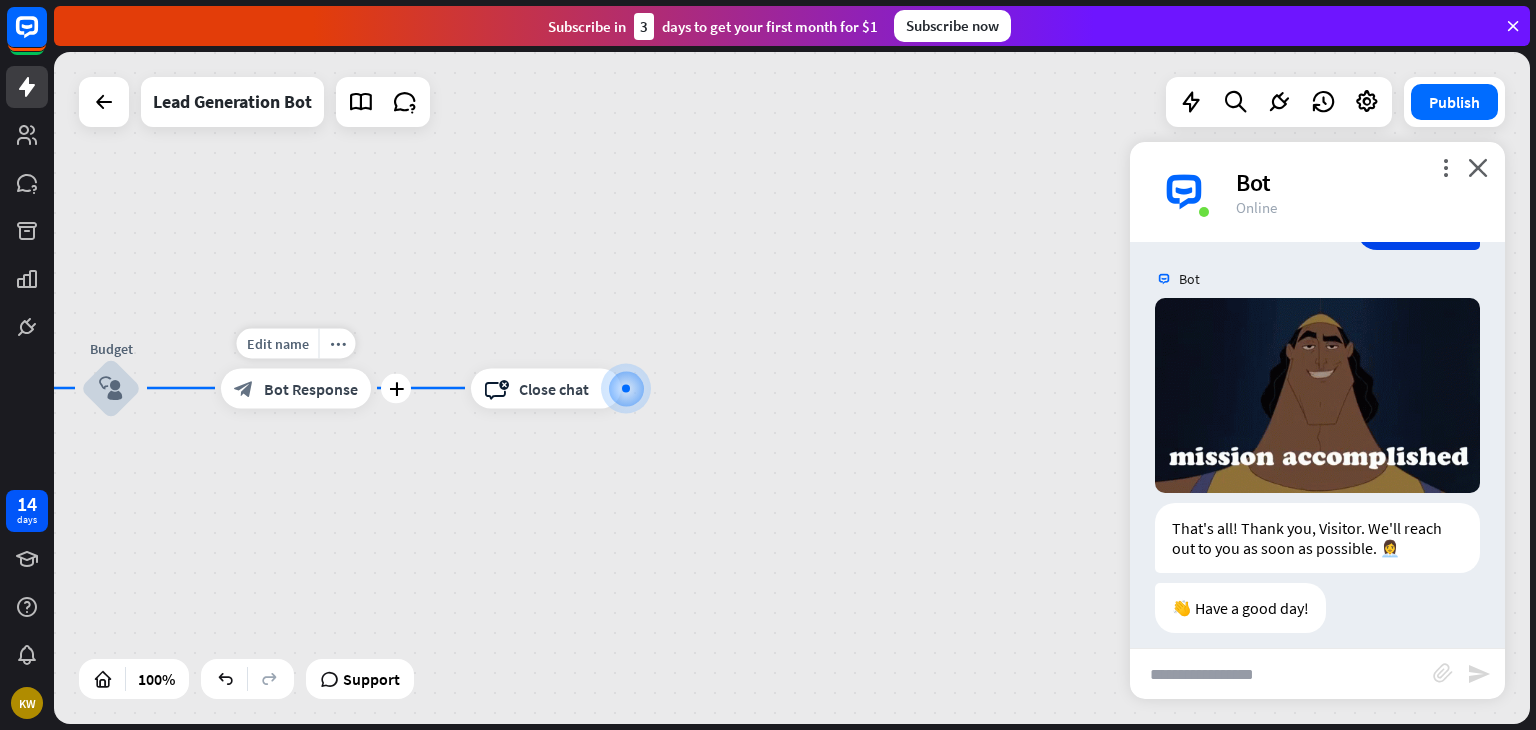 click on "Bot Response" at bounding box center (311, 388) 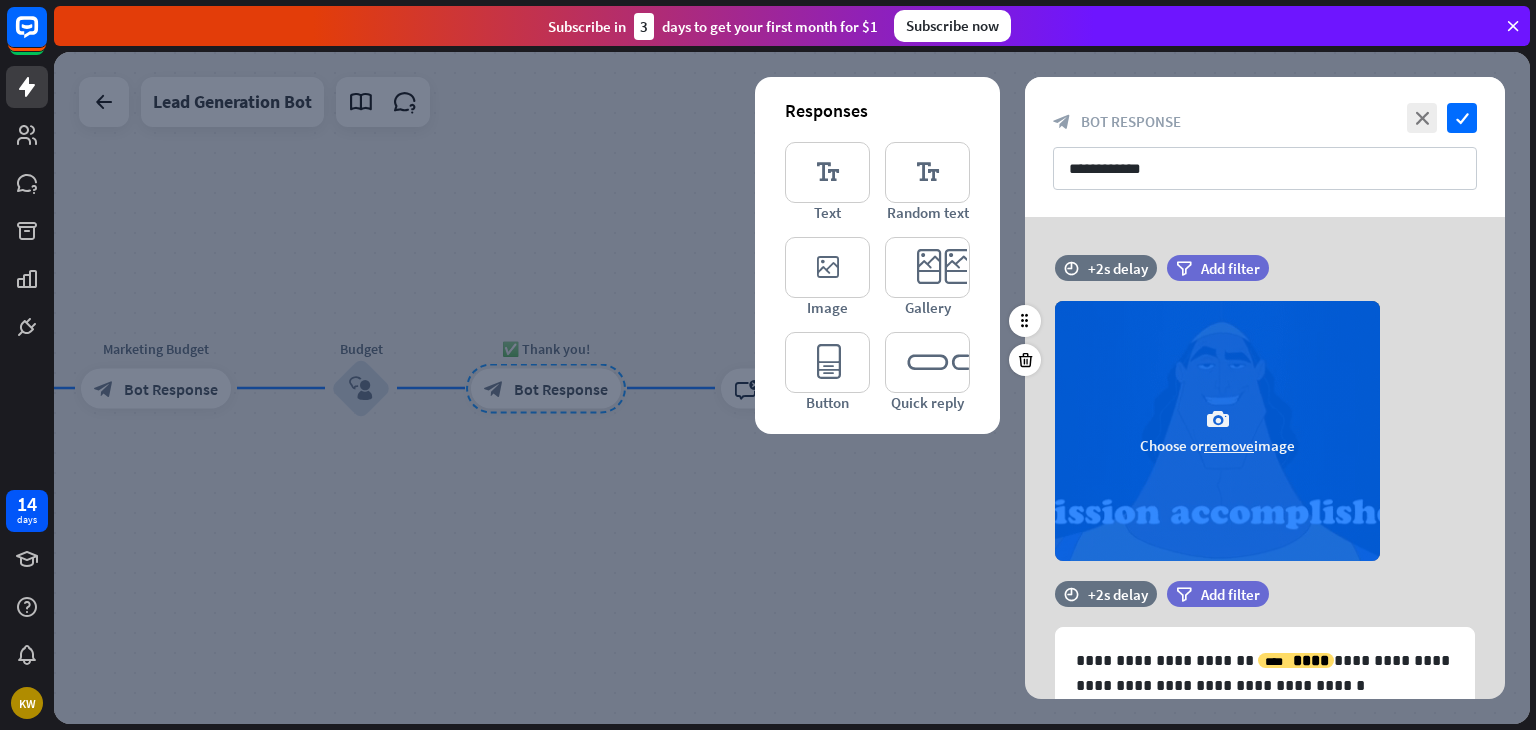 scroll, scrollTop: 222, scrollLeft: 0, axis: vertical 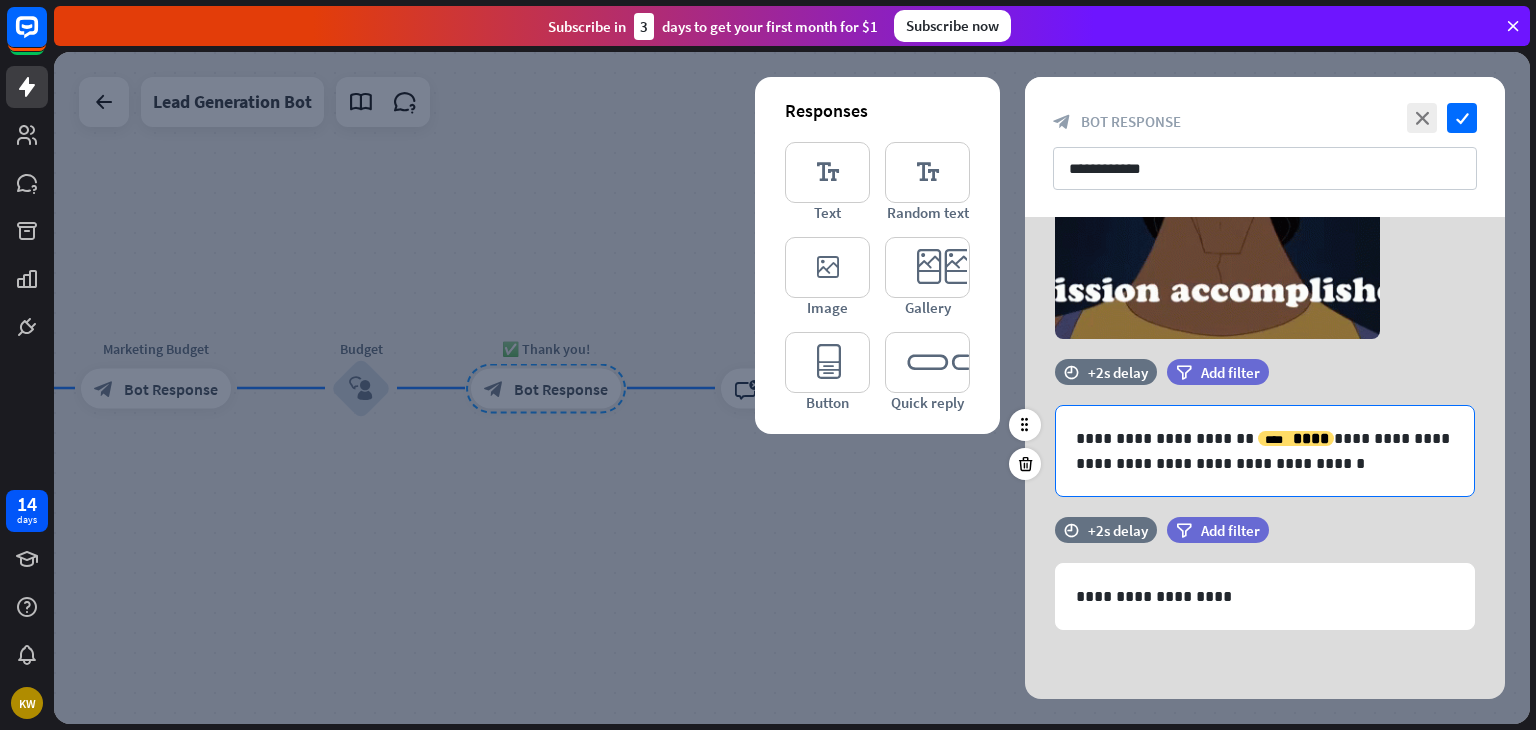 click on "**********" at bounding box center (1265, 451) 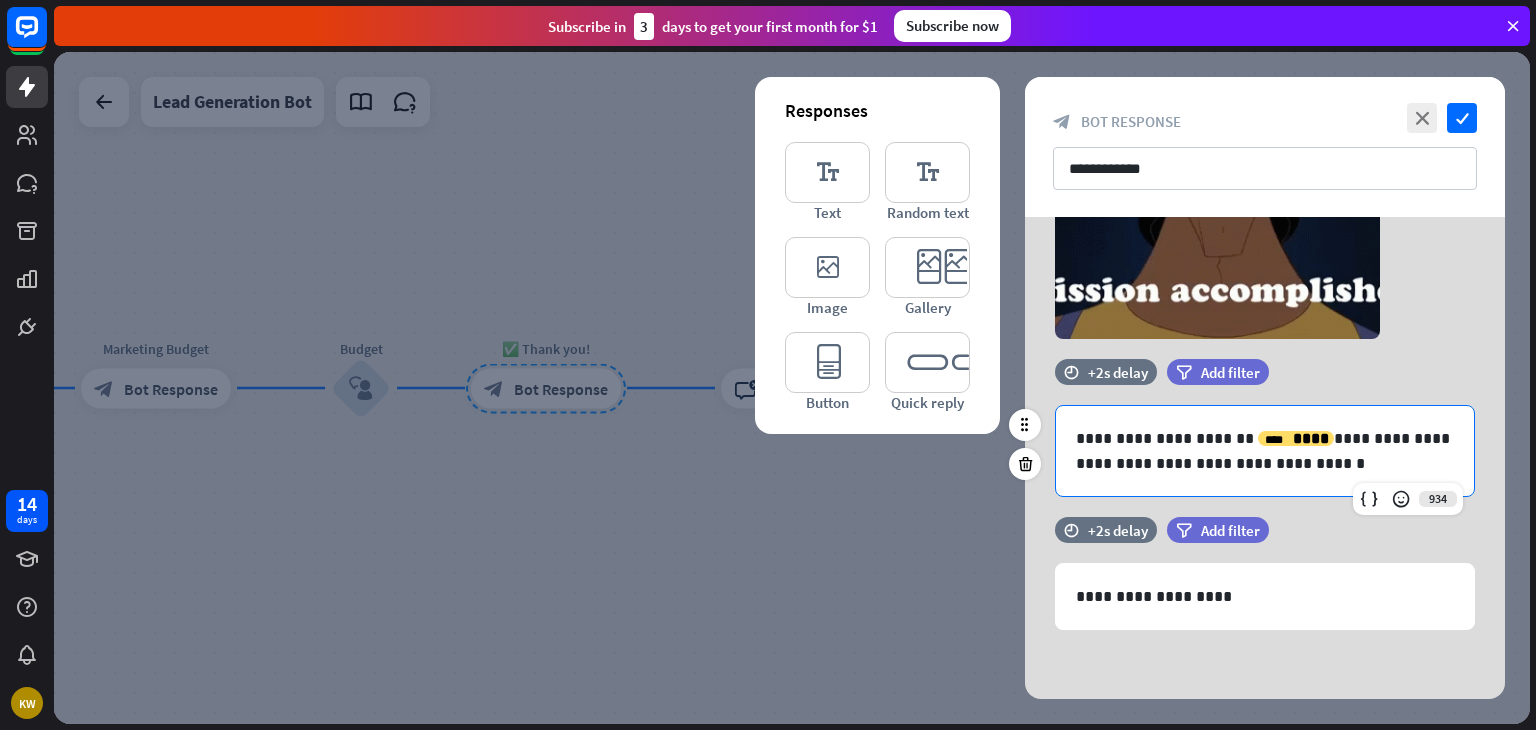 type 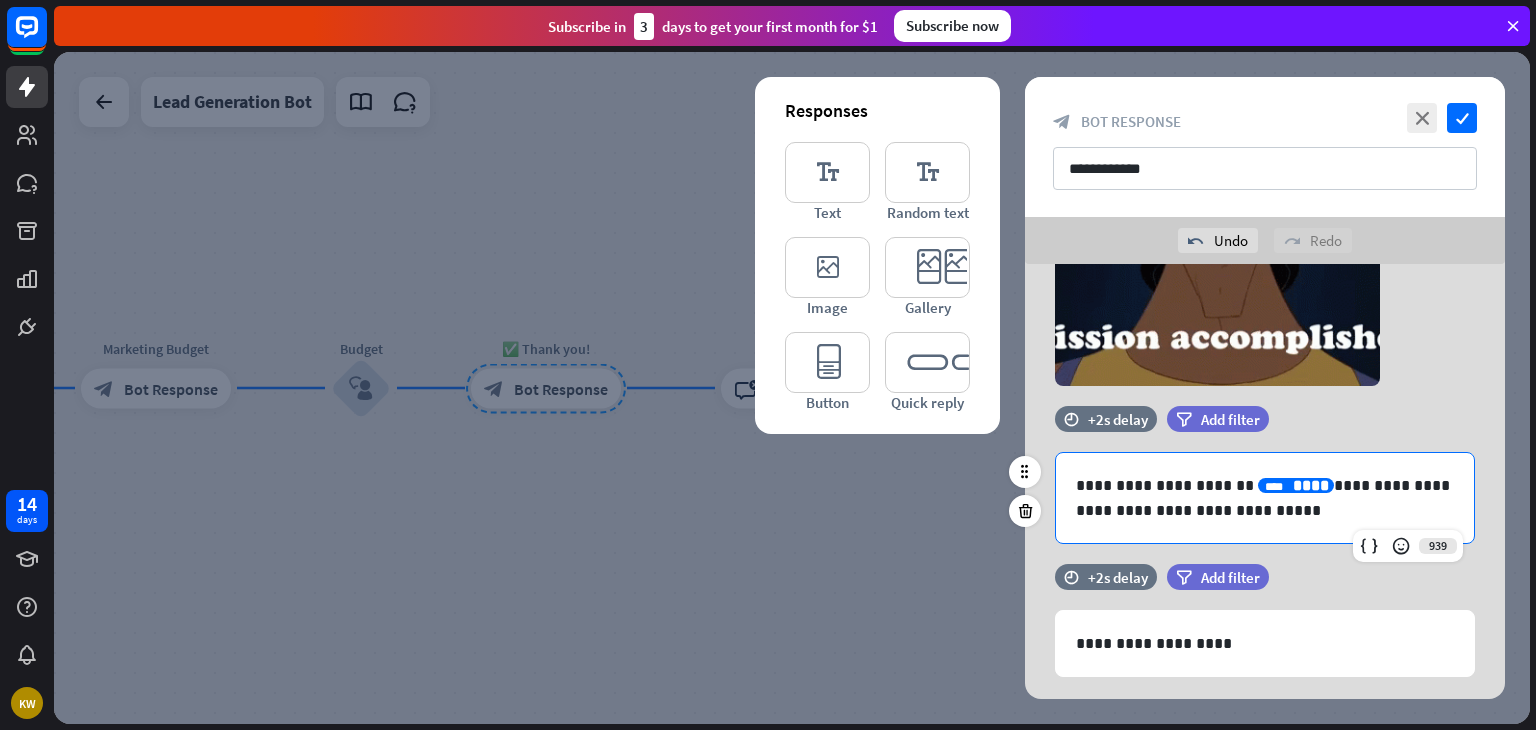 click on "****" at bounding box center (1311, 485) 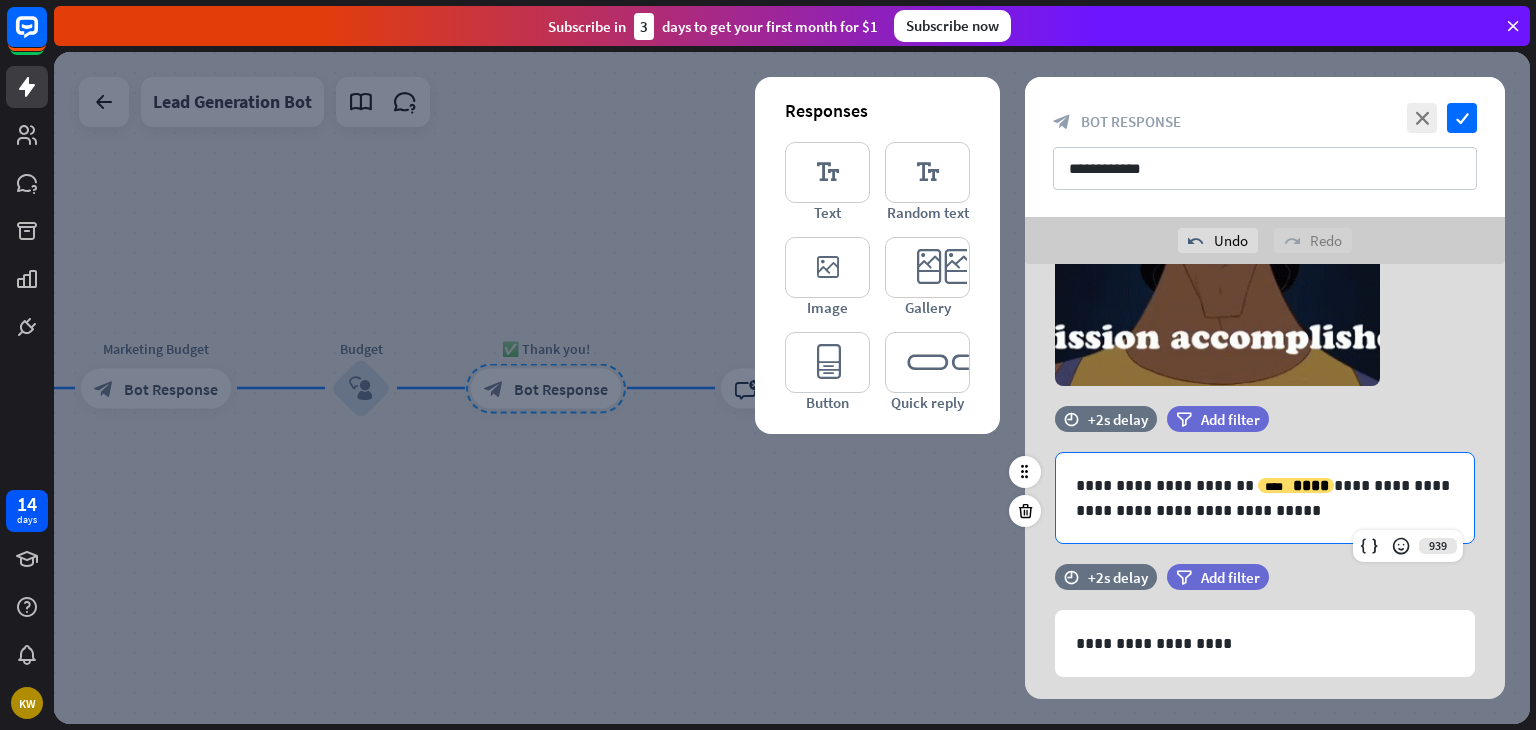 click on "**********" at bounding box center [1265, 498] 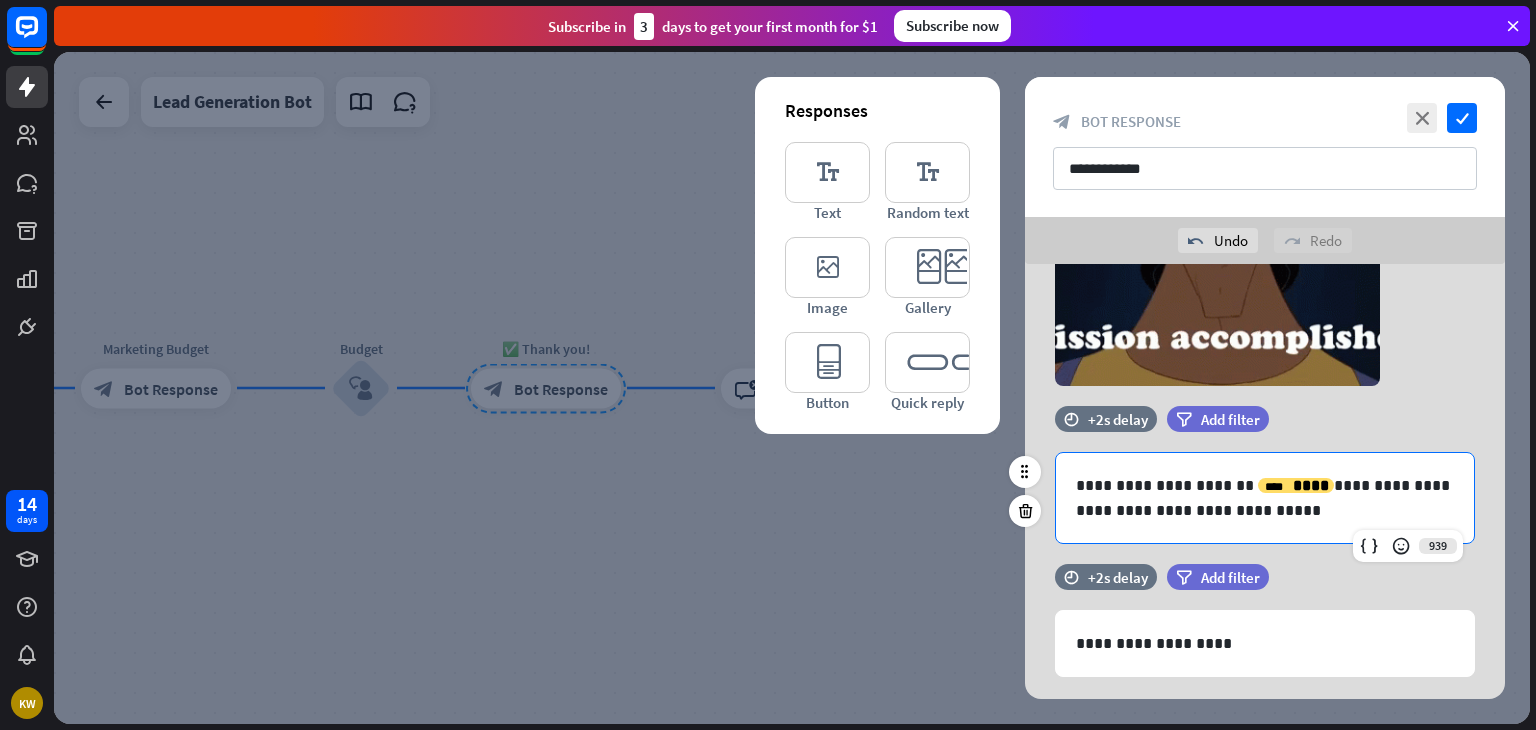 click on "**********" at bounding box center [1265, 498] 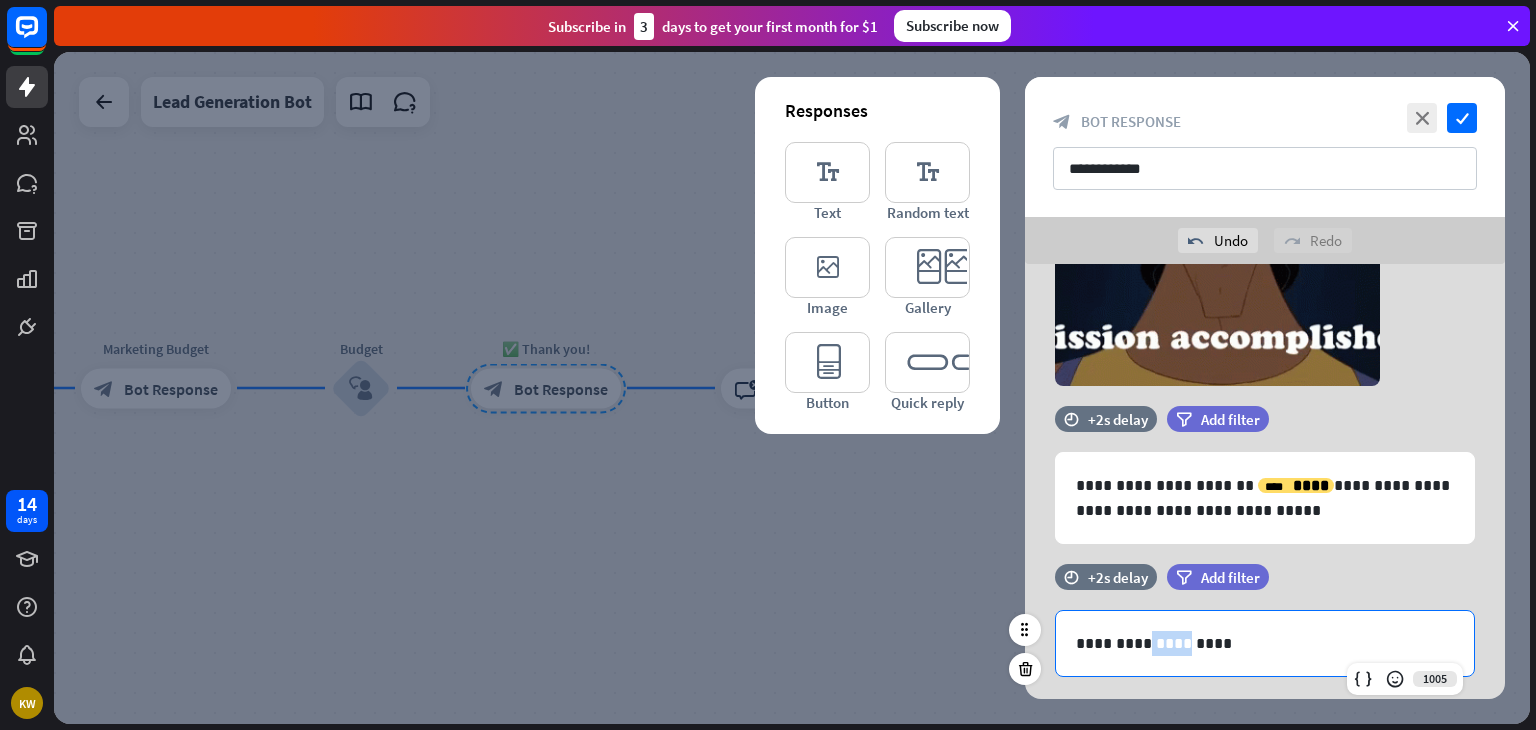 drag, startPoint x: 1181, startPoint y: 645, endPoint x: 1147, endPoint y: 644, distance: 34.0147 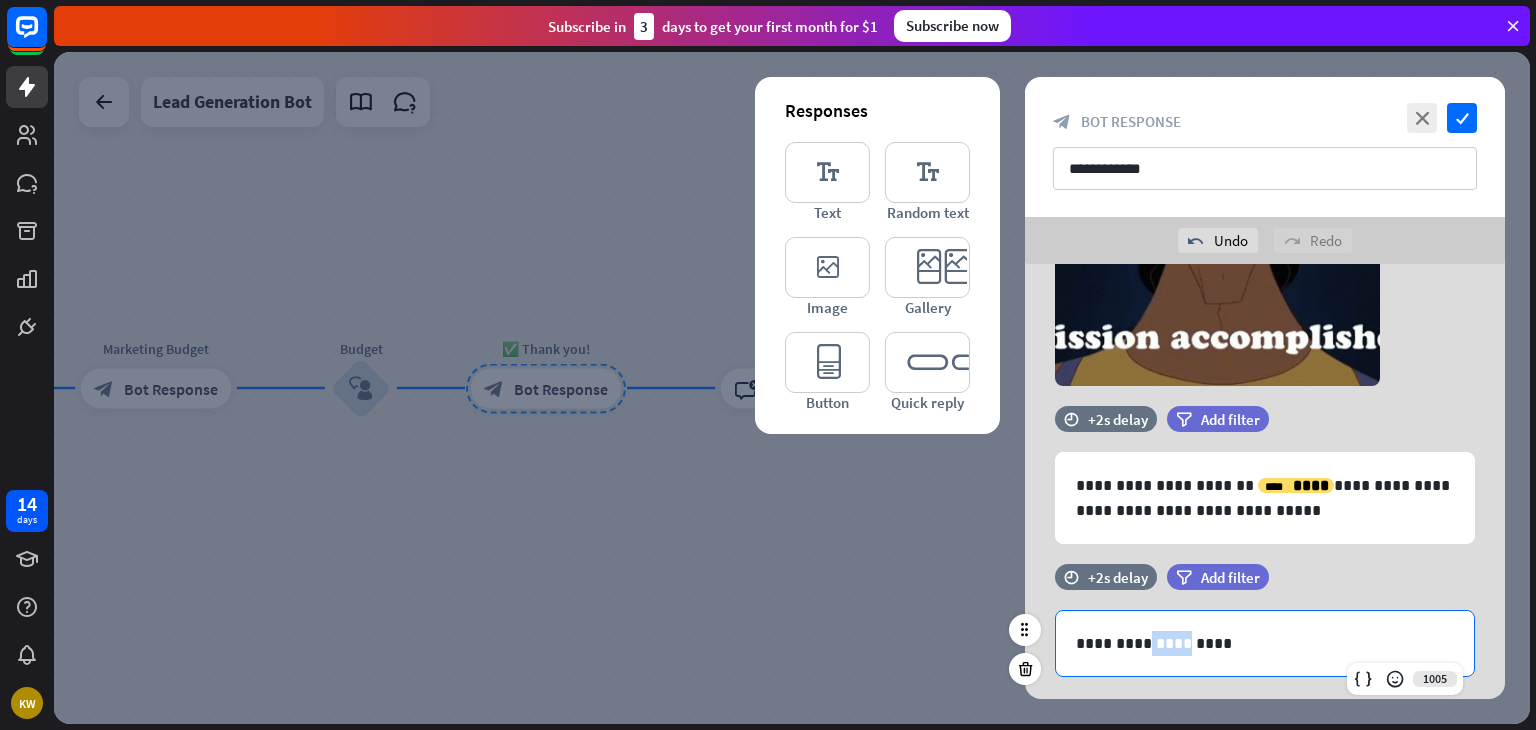 click on "**********" at bounding box center [1265, 643] 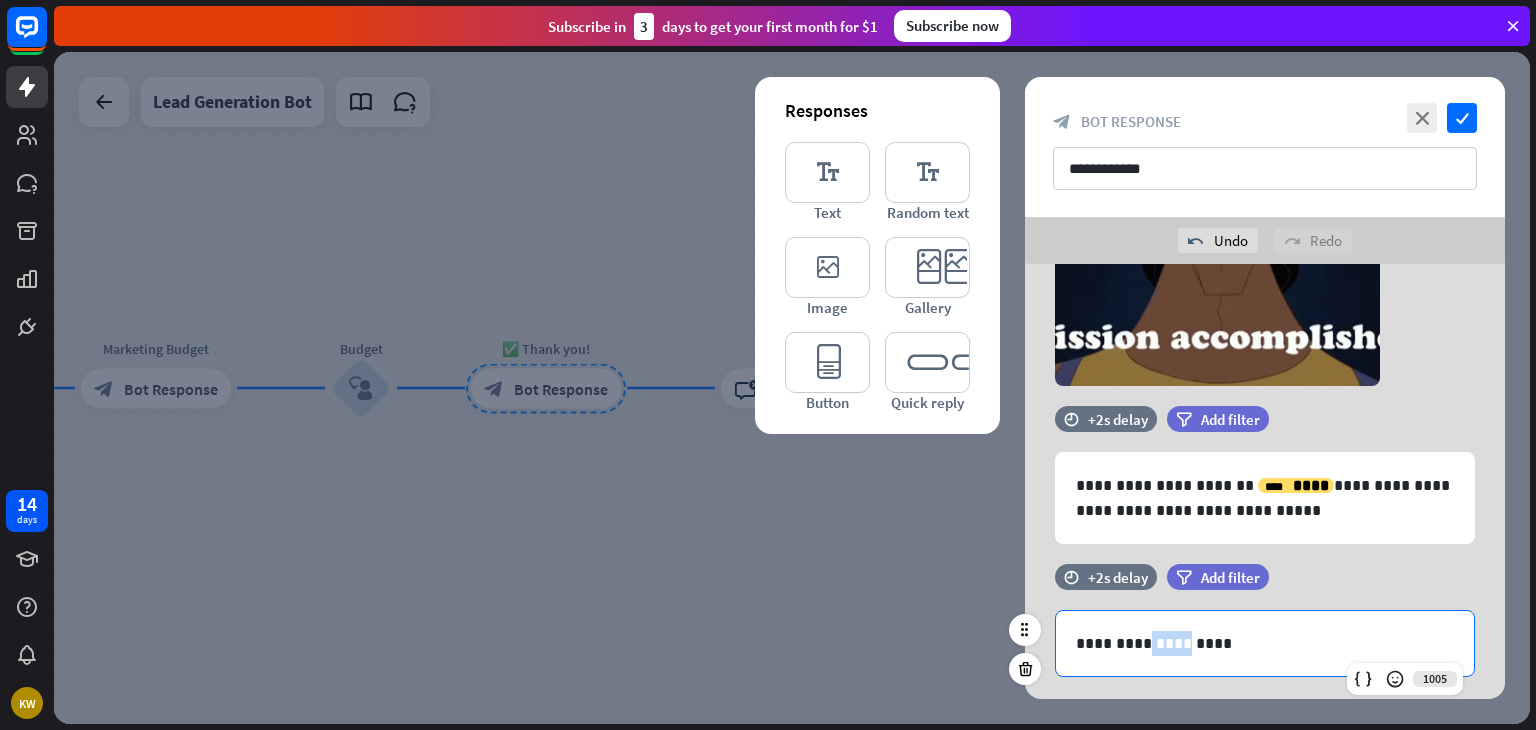 type 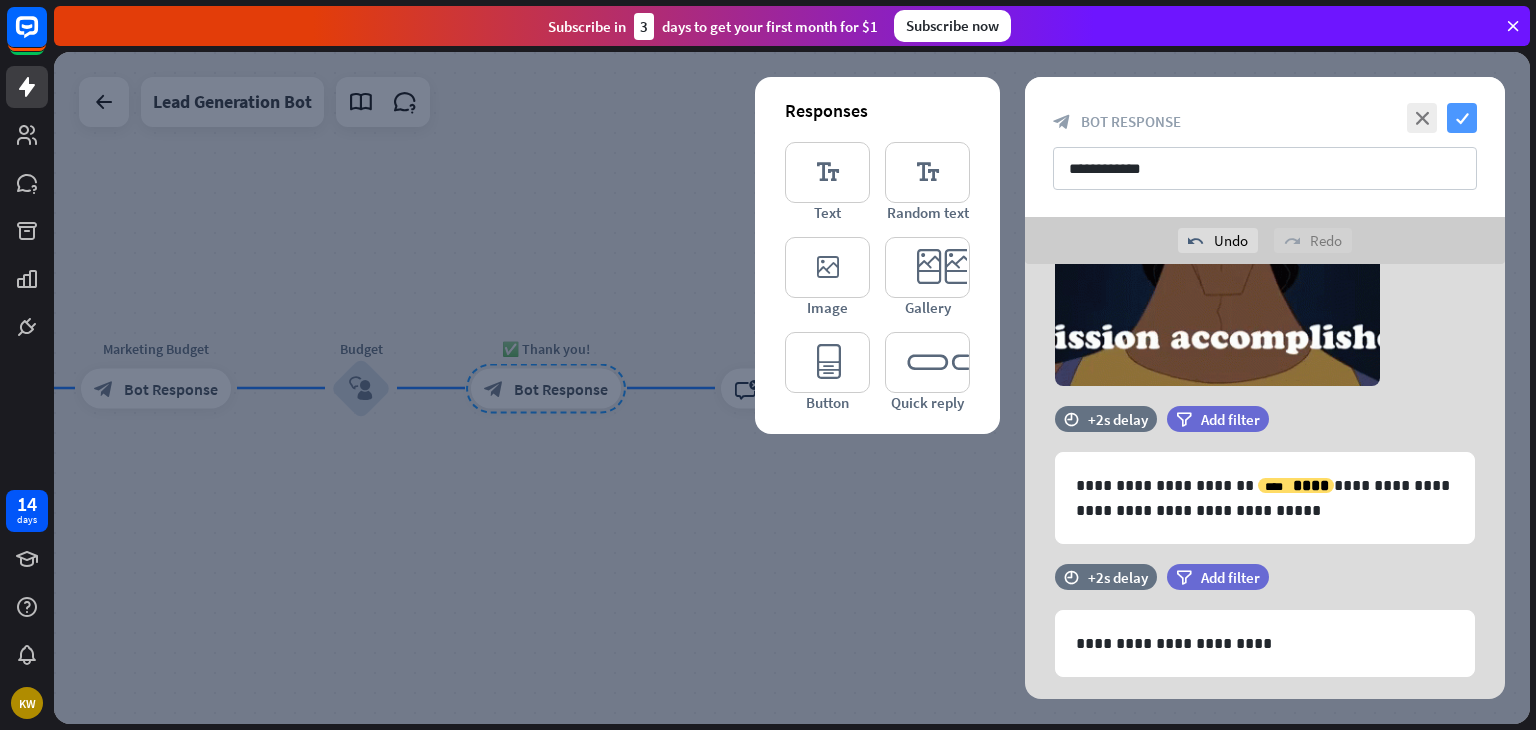 click on "check" at bounding box center [1462, 118] 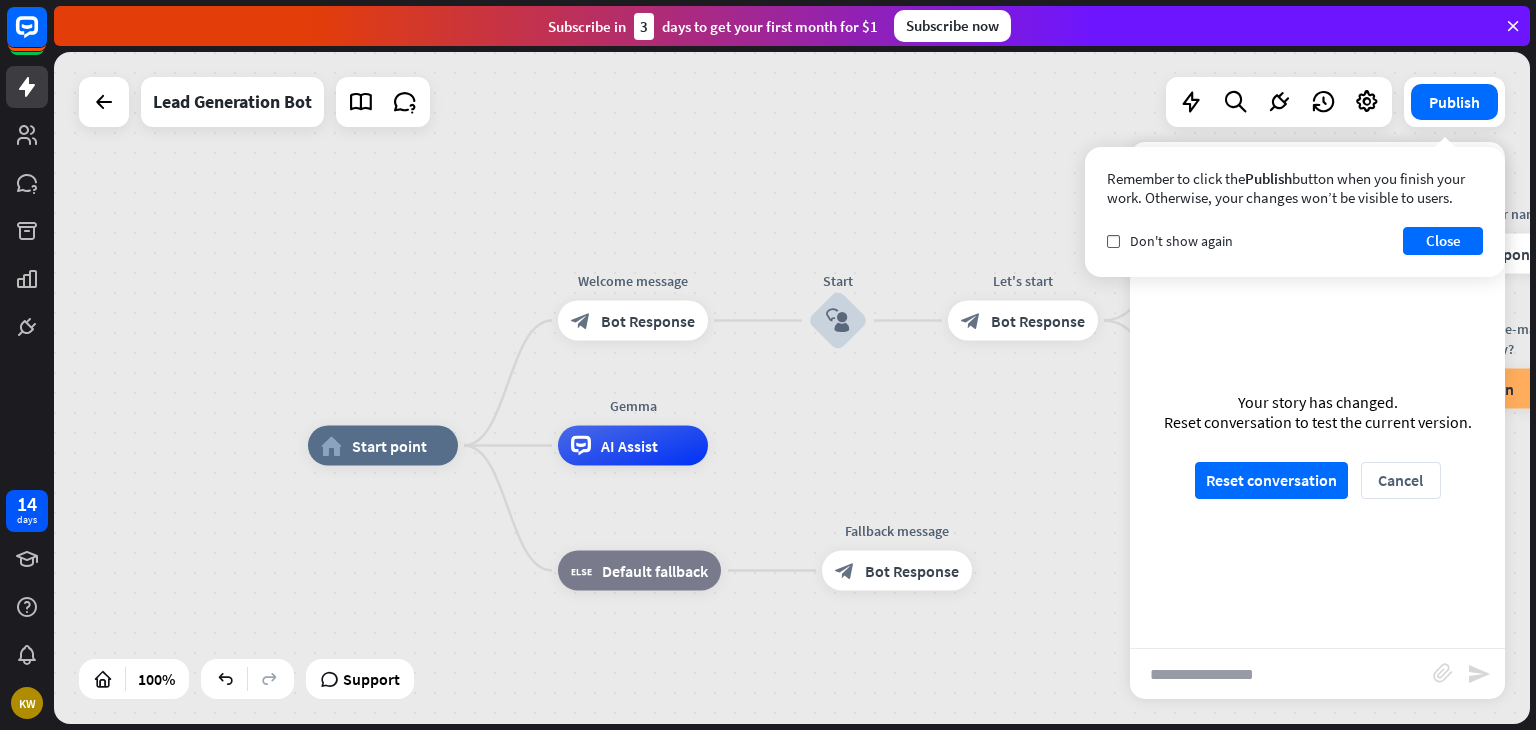 click on "home_2   Start point                 Welcome message   block_bot_response   Bot Response                 Start   block_user_input                 Let's start   block_bot_response   Bot Response                 Name is empty   filter   Filter                 👩‍💼 What's your name?   block_bot_response   Bot Response                 Name   block_user_input                 Name is not empty   filter   Filter                 📩 What's your e-mail & company?   block_question   Question                   block_success   Success                 🌐 How big is your team?   block_bot_response   Bot Response                 Team   block_user_input                 🚀 What's your need?   block_bot_response   Bot Response                 CompanyNeed   block_user_input                 Marketing Budget   block_bot_response   Bot Response                 Budget   block_user_input                 ✅ Thank you!   block_bot_response   Bot Response                   block_close_chat   Close chat" at bounding box center [792, 388] 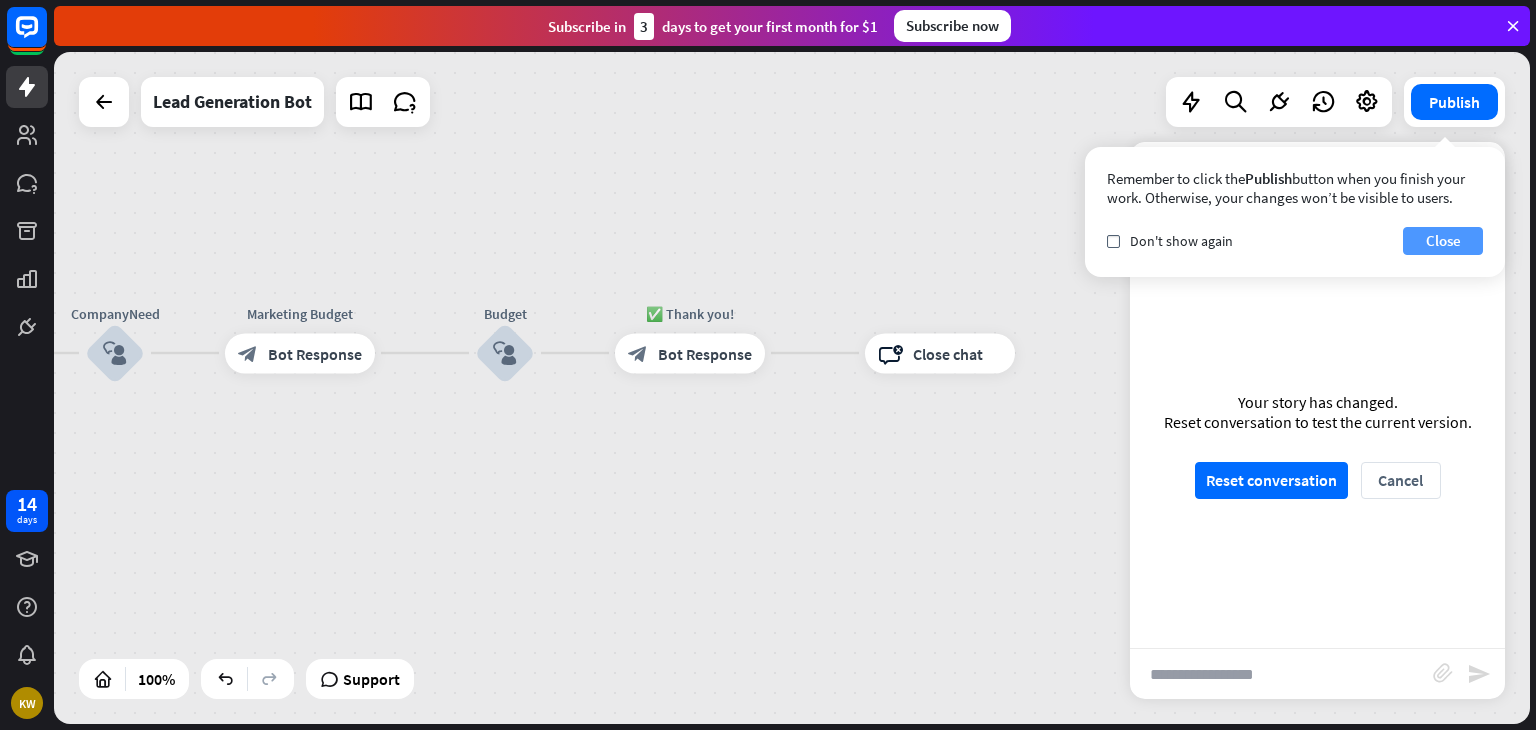 click on "Close" at bounding box center [1443, 241] 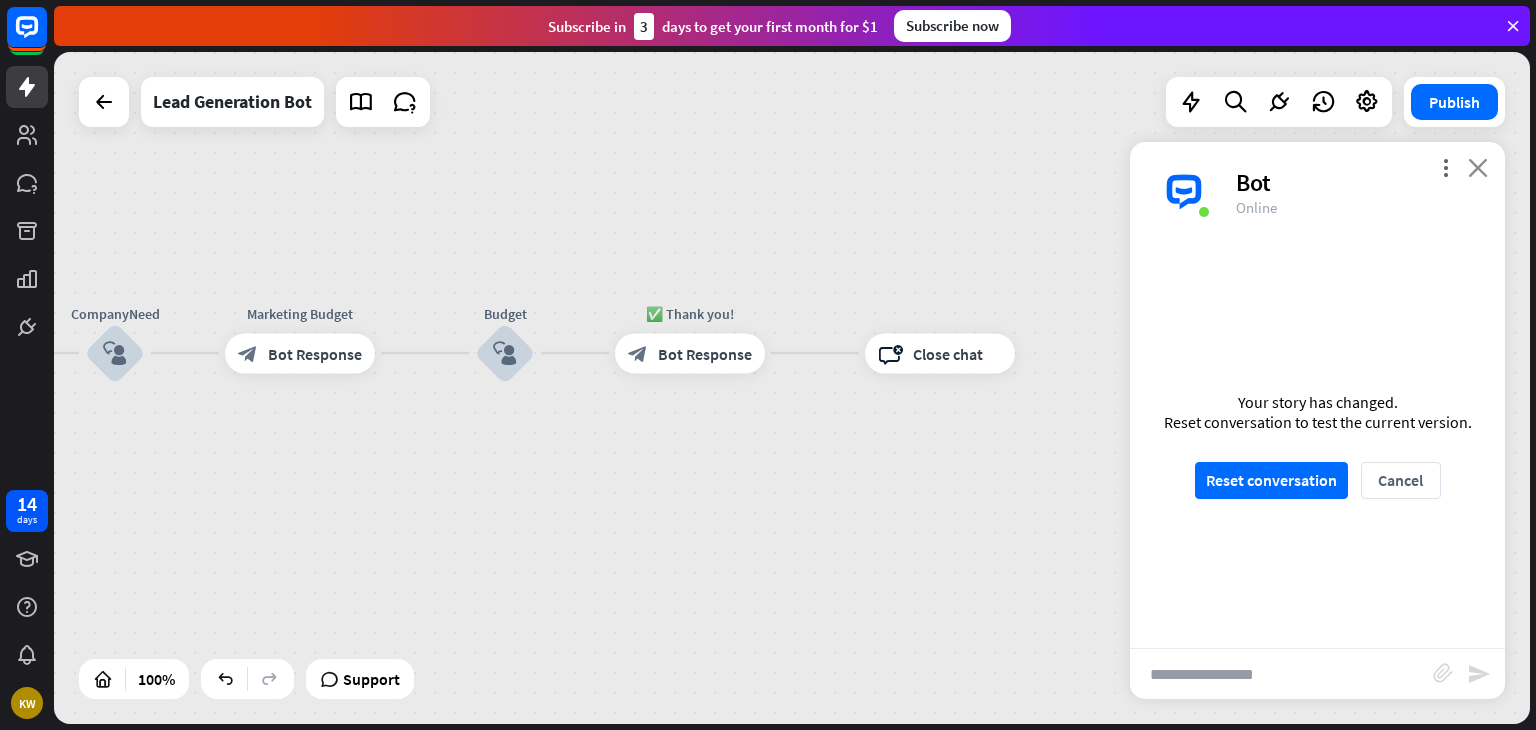 click on "close" at bounding box center (1478, 167) 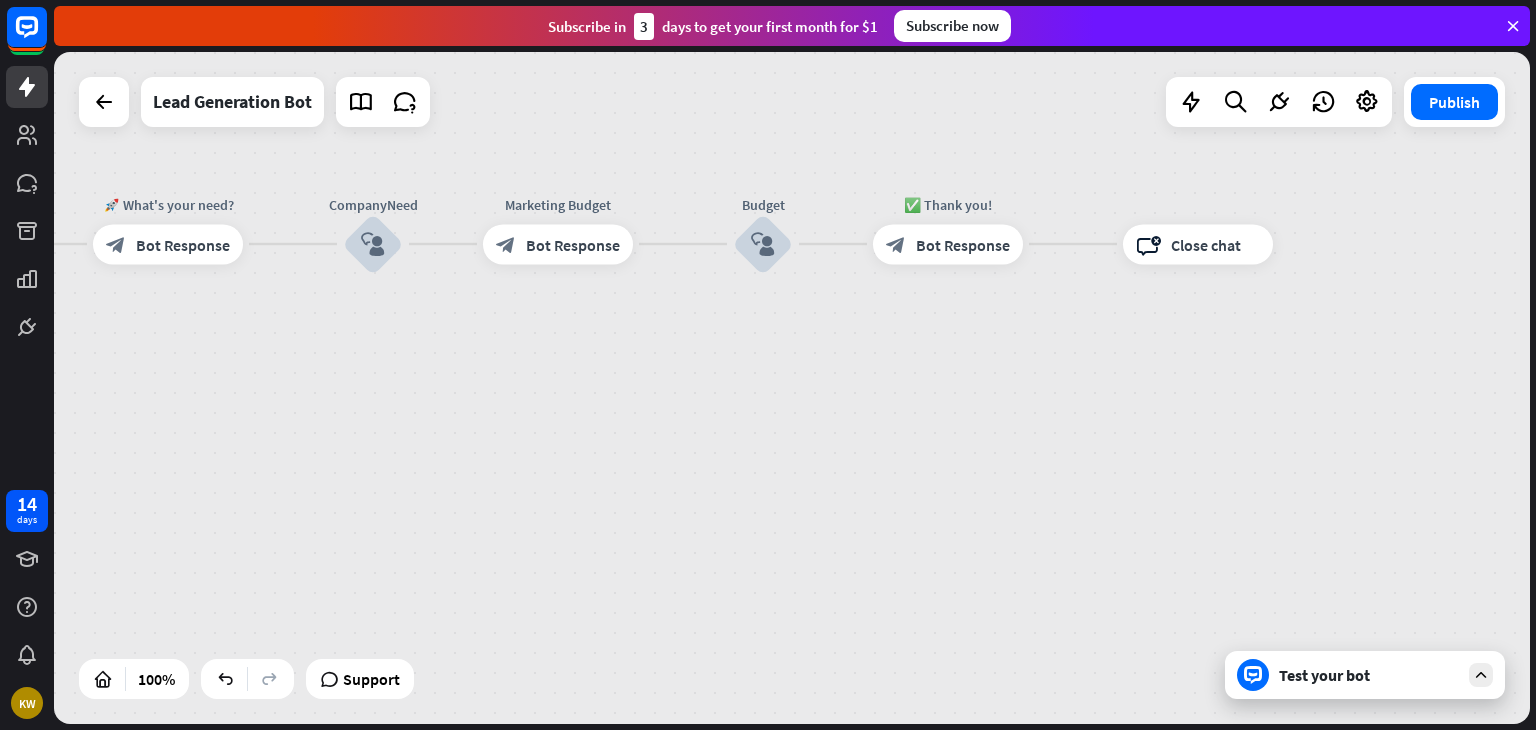 click on "Test your bot" at bounding box center (1369, 675) 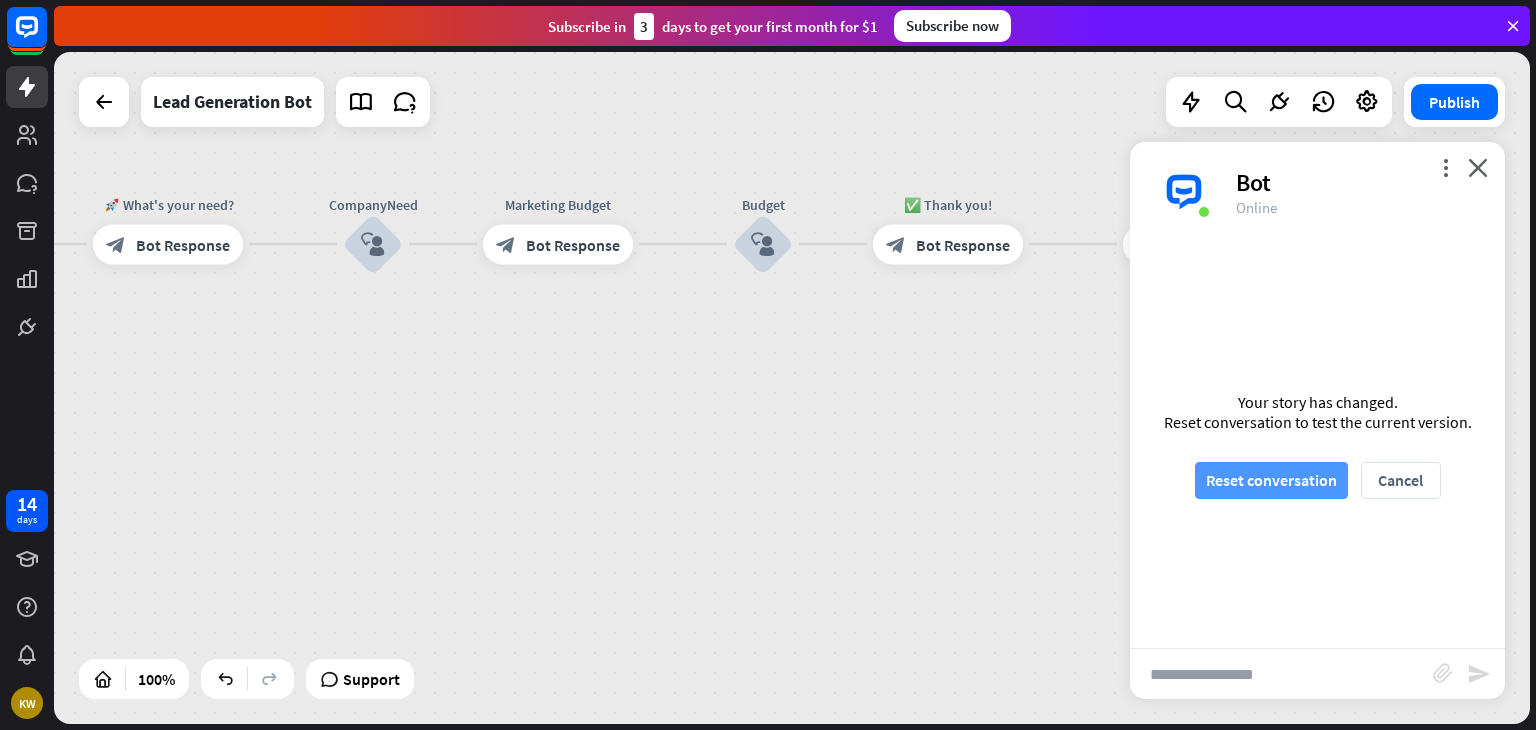 click on "Reset conversation" at bounding box center [1271, 480] 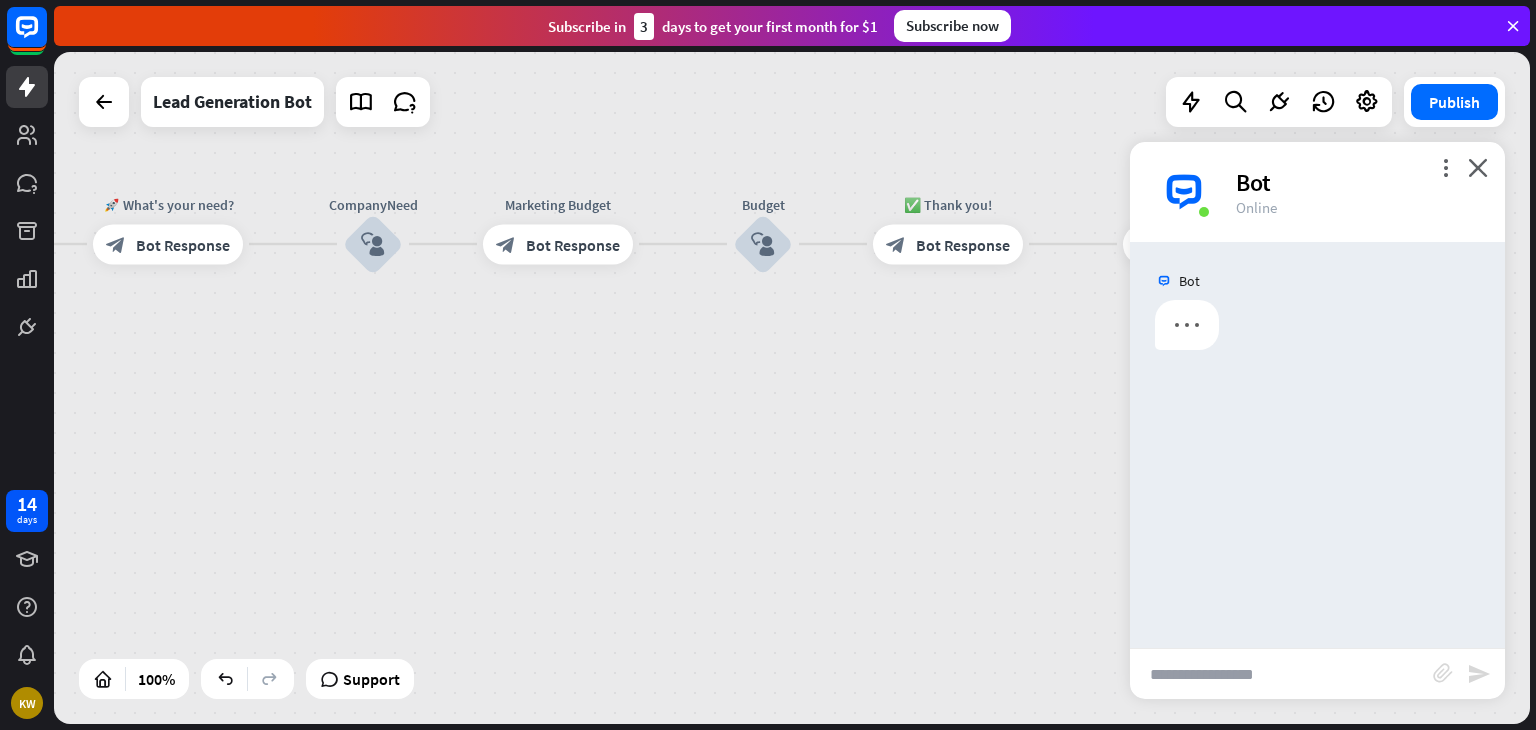 scroll, scrollTop: 0, scrollLeft: 0, axis: both 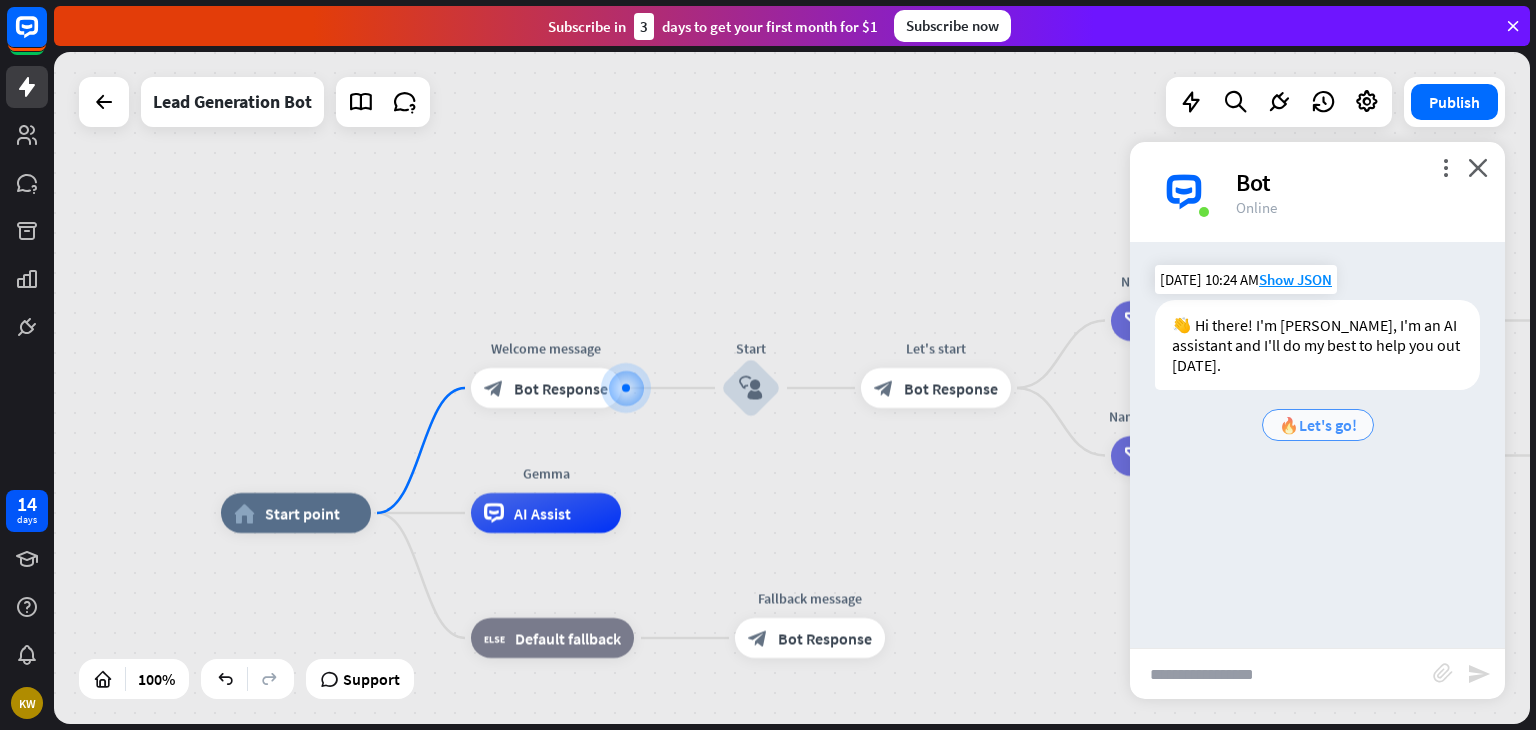 click on "🔥Let's go!" at bounding box center [1318, 425] 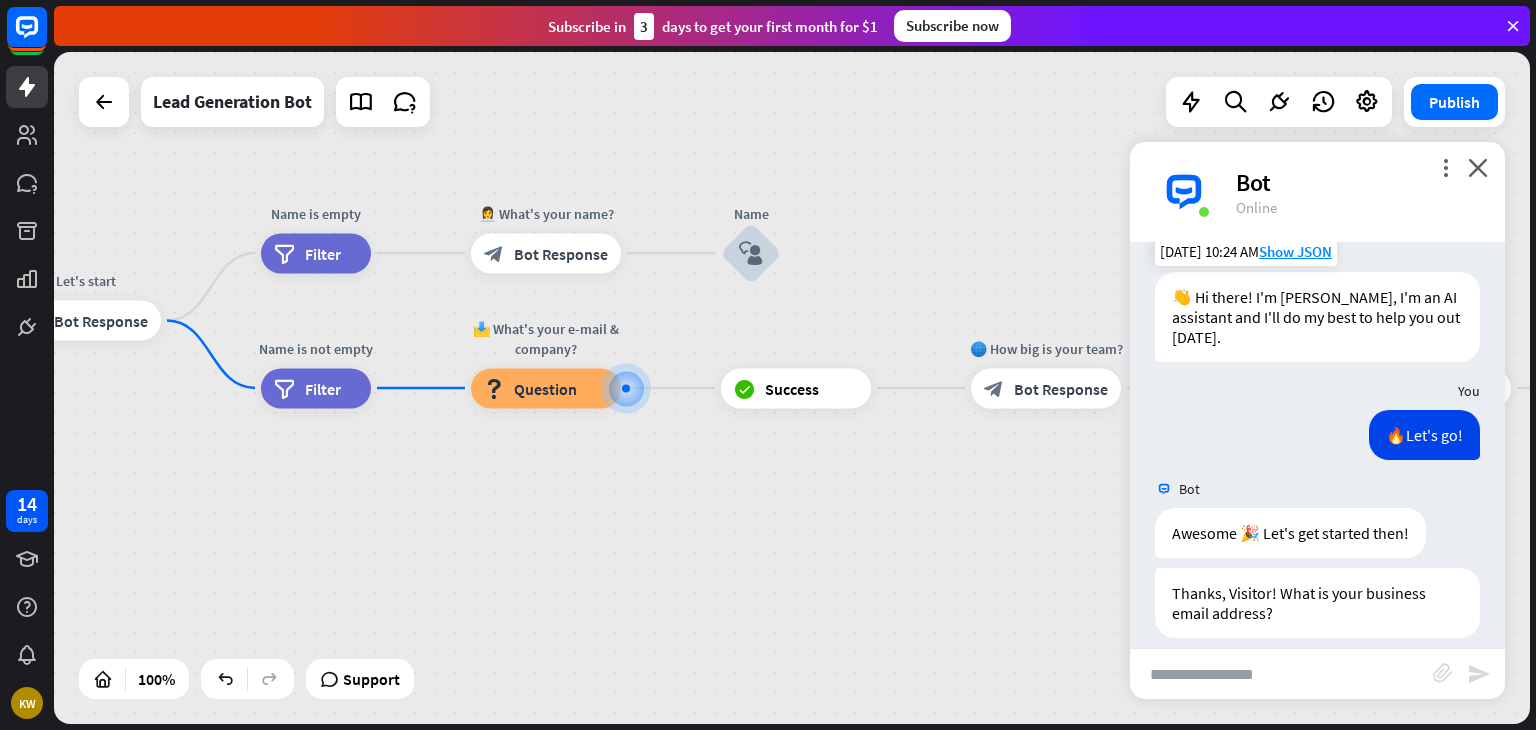 scroll, scrollTop: 48, scrollLeft: 0, axis: vertical 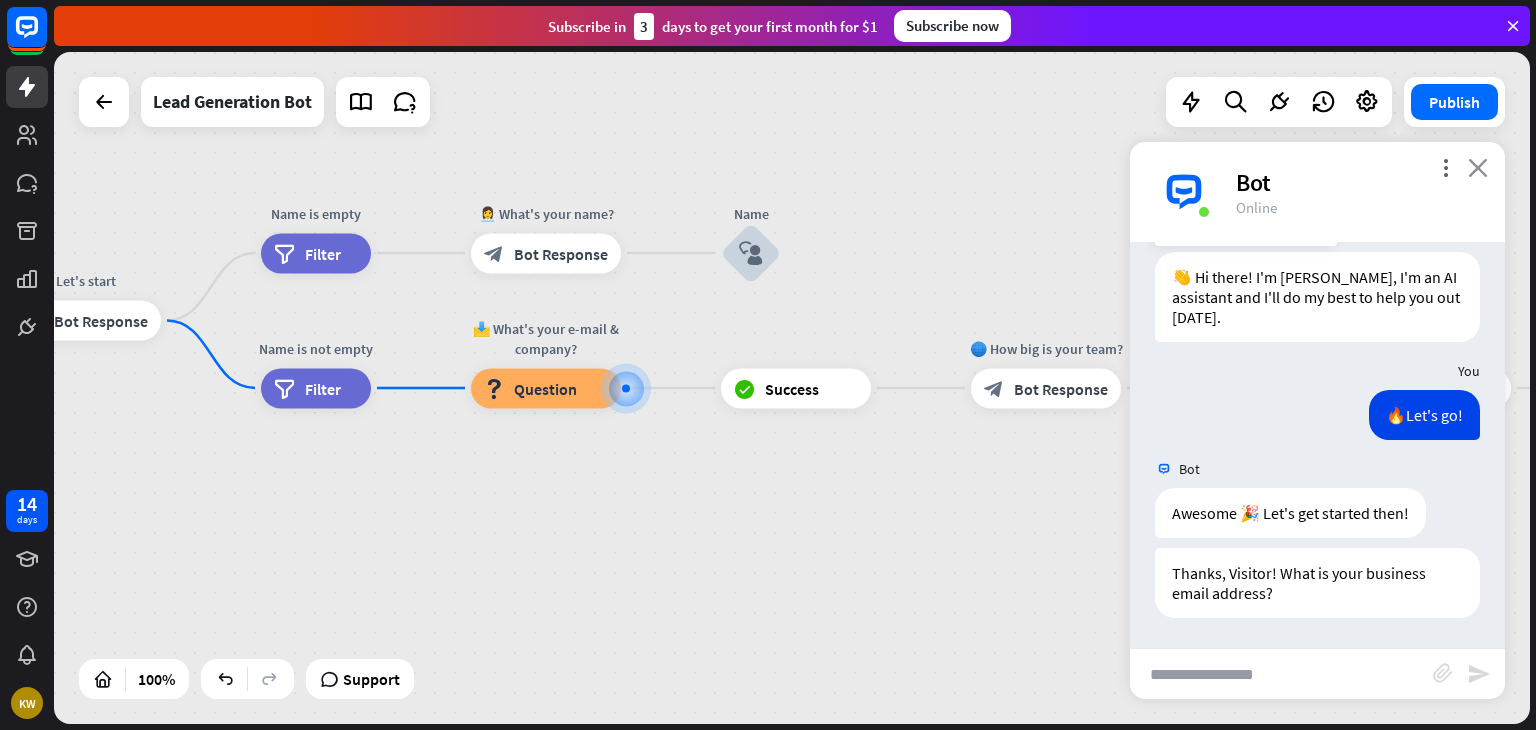 click on "close" at bounding box center (1478, 167) 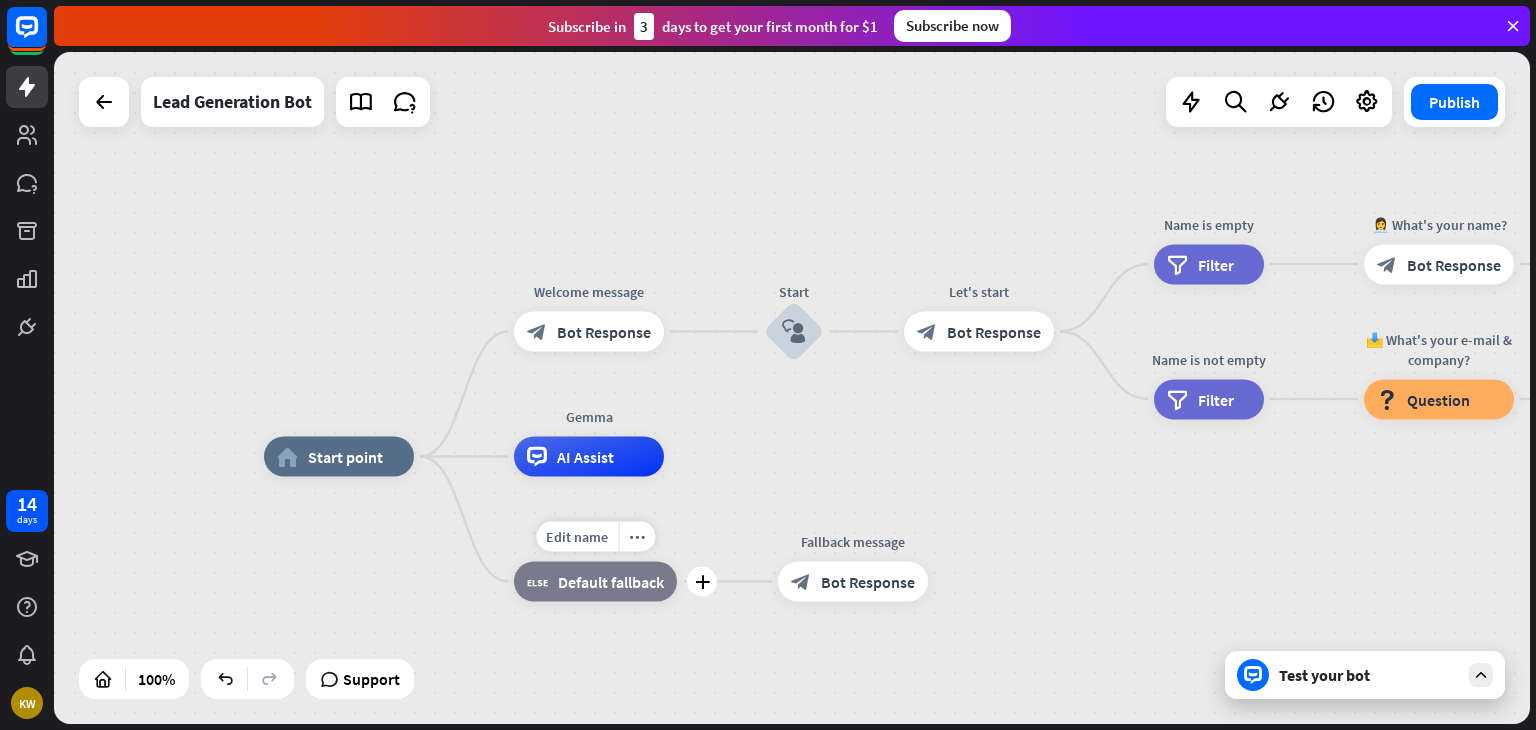 click on "Default fallback" at bounding box center [611, 582] 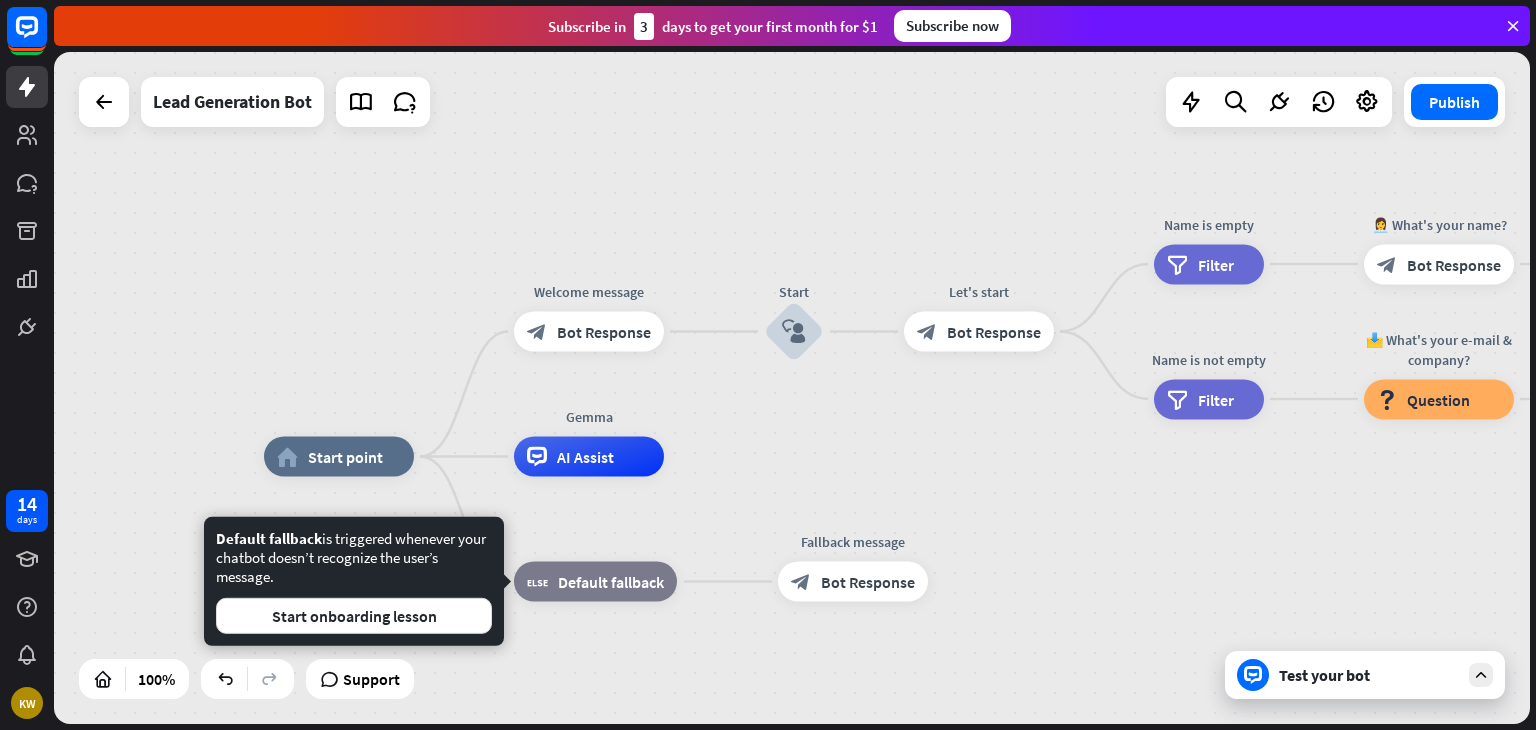 click on "home_2   Start point                 Welcome message   block_bot_response   Bot Response                 Start   block_user_input                 Let's start   block_bot_response   Bot Response                 Name is empty   filter   Filter                 👩‍💼 What's your name?   block_bot_response   Bot Response                 Name   block_user_input                 Name is not empty   filter   Filter                 📩 What's your e-mail & company?   block_question   Question                   block_success   Success                 🌐 How big is your team?   block_bot_response   Bot Response                 Team   block_user_input                 🚀 What's your need?   block_bot_response   Bot Response                 CompanyNeed   block_user_input                 Marketing Budget   block_bot_response   Bot Response                 Budget   block_user_input                 ✅ Thank you!   block_bot_response   Bot Response                   block_close_chat   Close chat" at bounding box center (1002, 793) 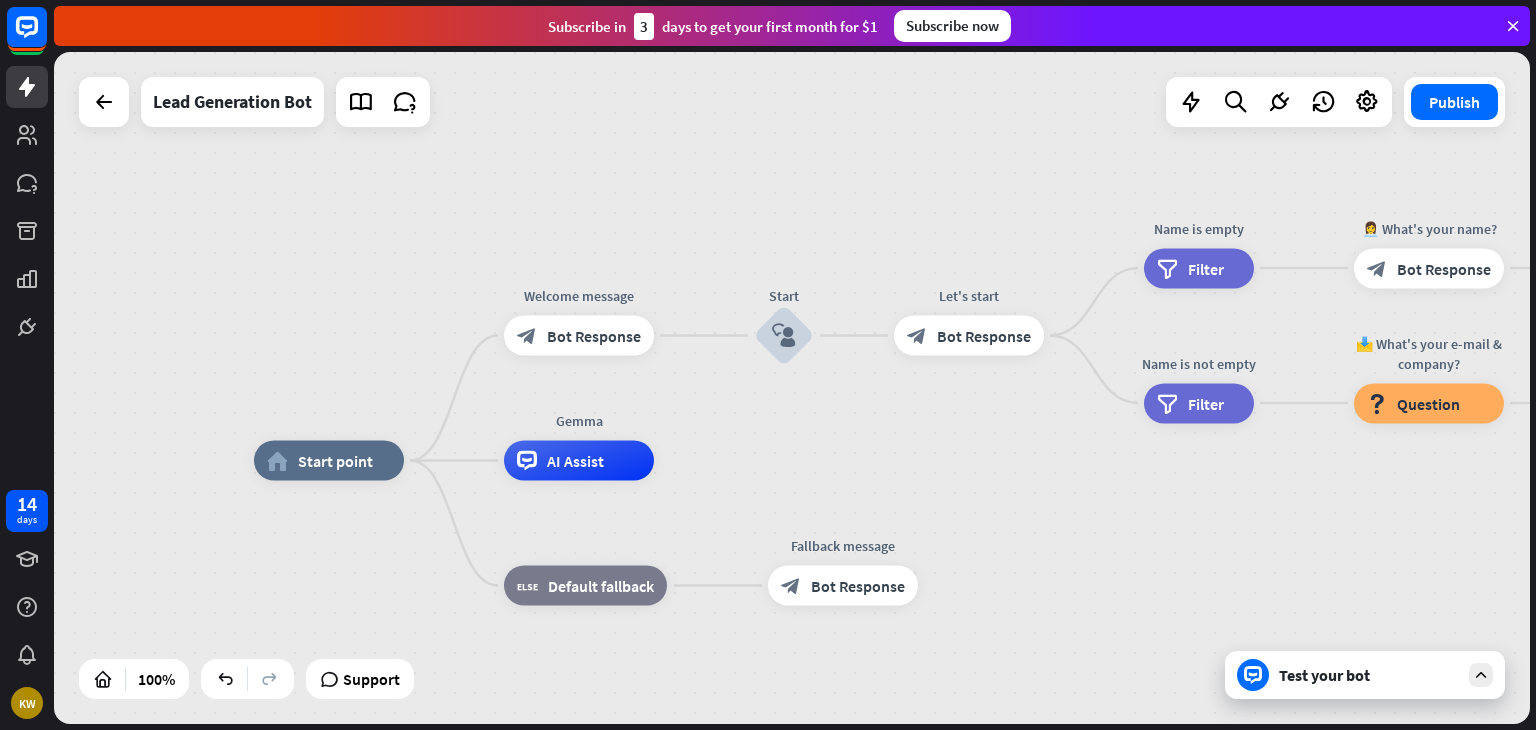 drag, startPoint x: 1080, startPoint y: 493, endPoint x: 928, endPoint y: 501, distance: 152.21039 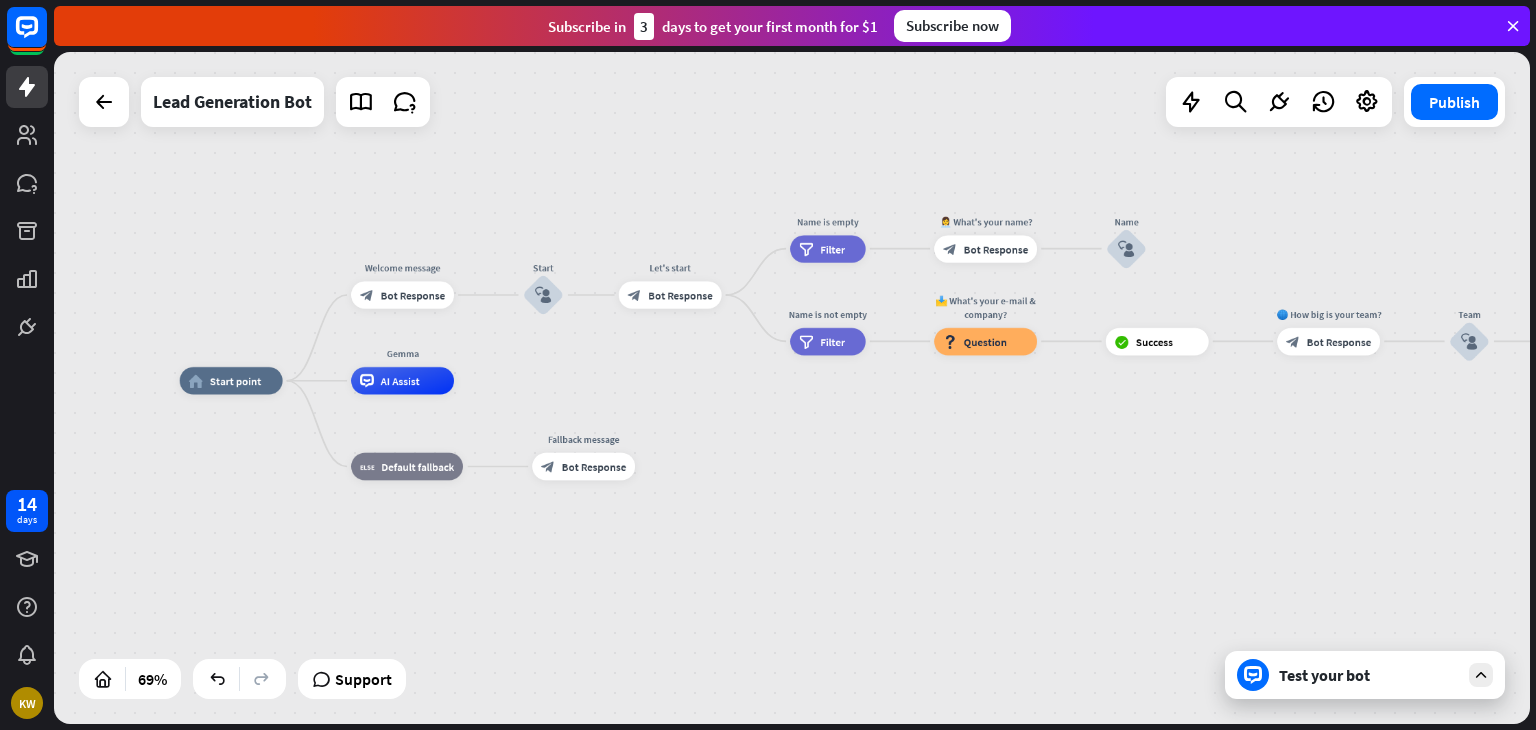 drag, startPoint x: 990, startPoint y: 529, endPoint x: 780, endPoint y: 422, distance: 235.68835 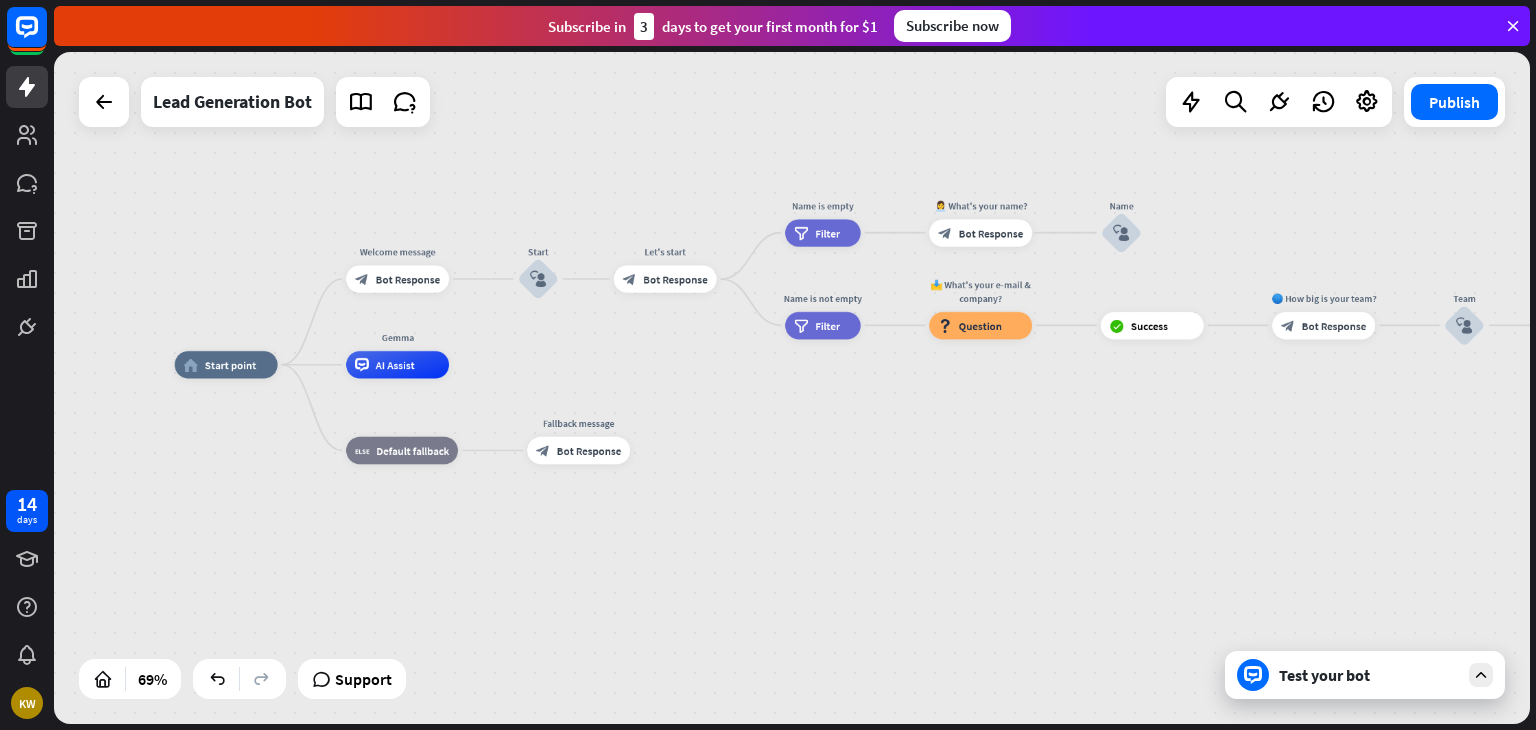 drag, startPoint x: 1089, startPoint y: 450, endPoint x: 1085, endPoint y: 436, distance: 14.56022 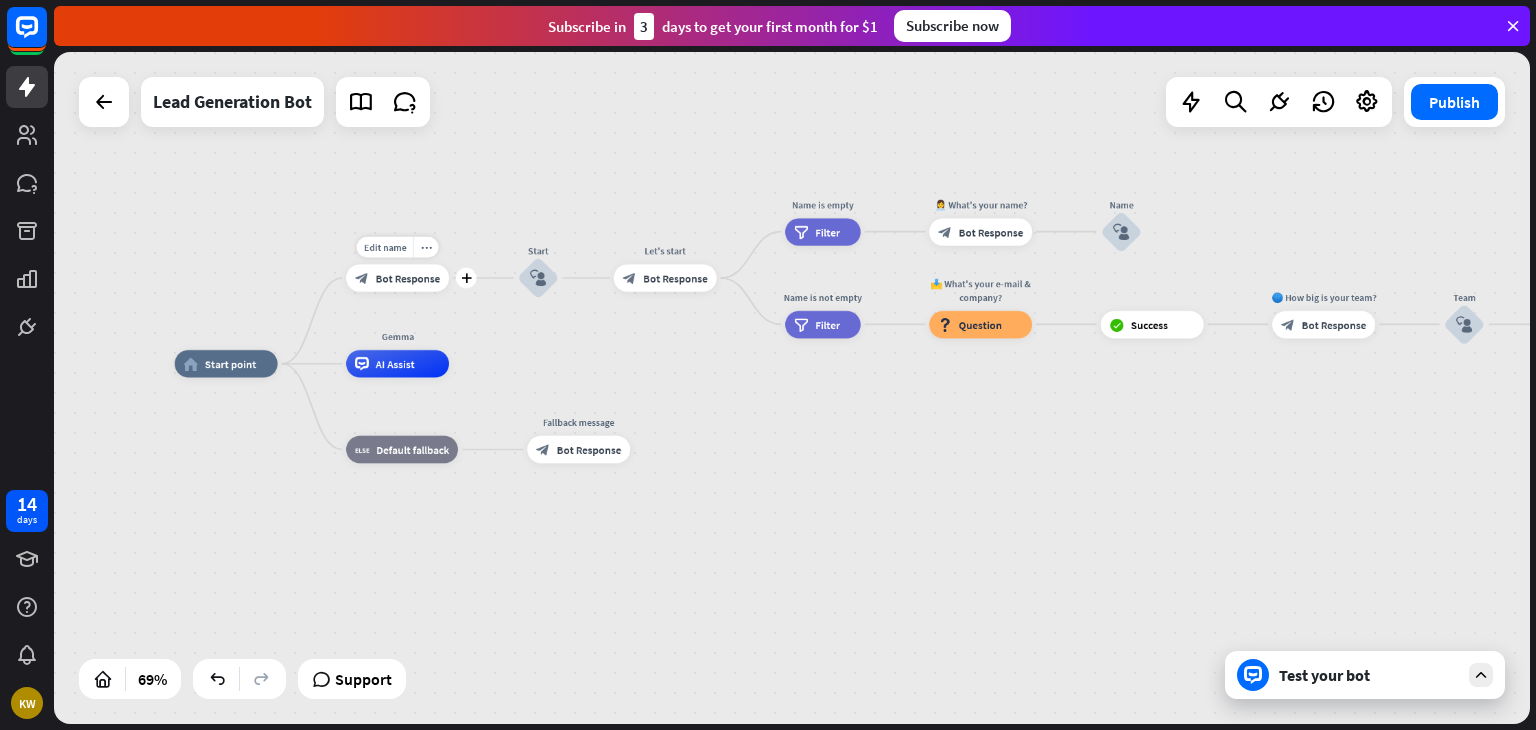 click on "Edit name   more_horiz         plus     block_bot_response   Bot Response" at bounding box center (397, 277) 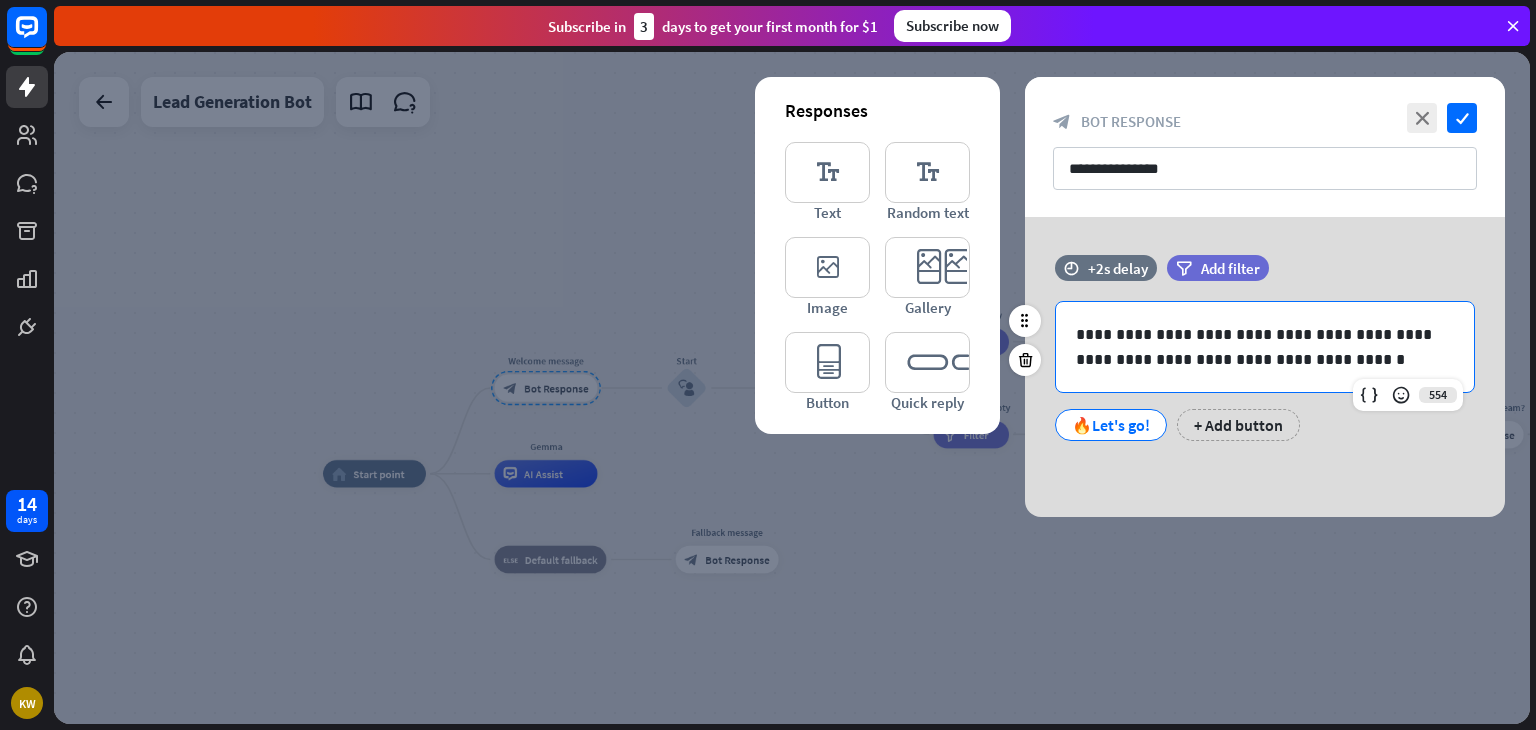 click on "**********" at bounding box center (1265, 347) 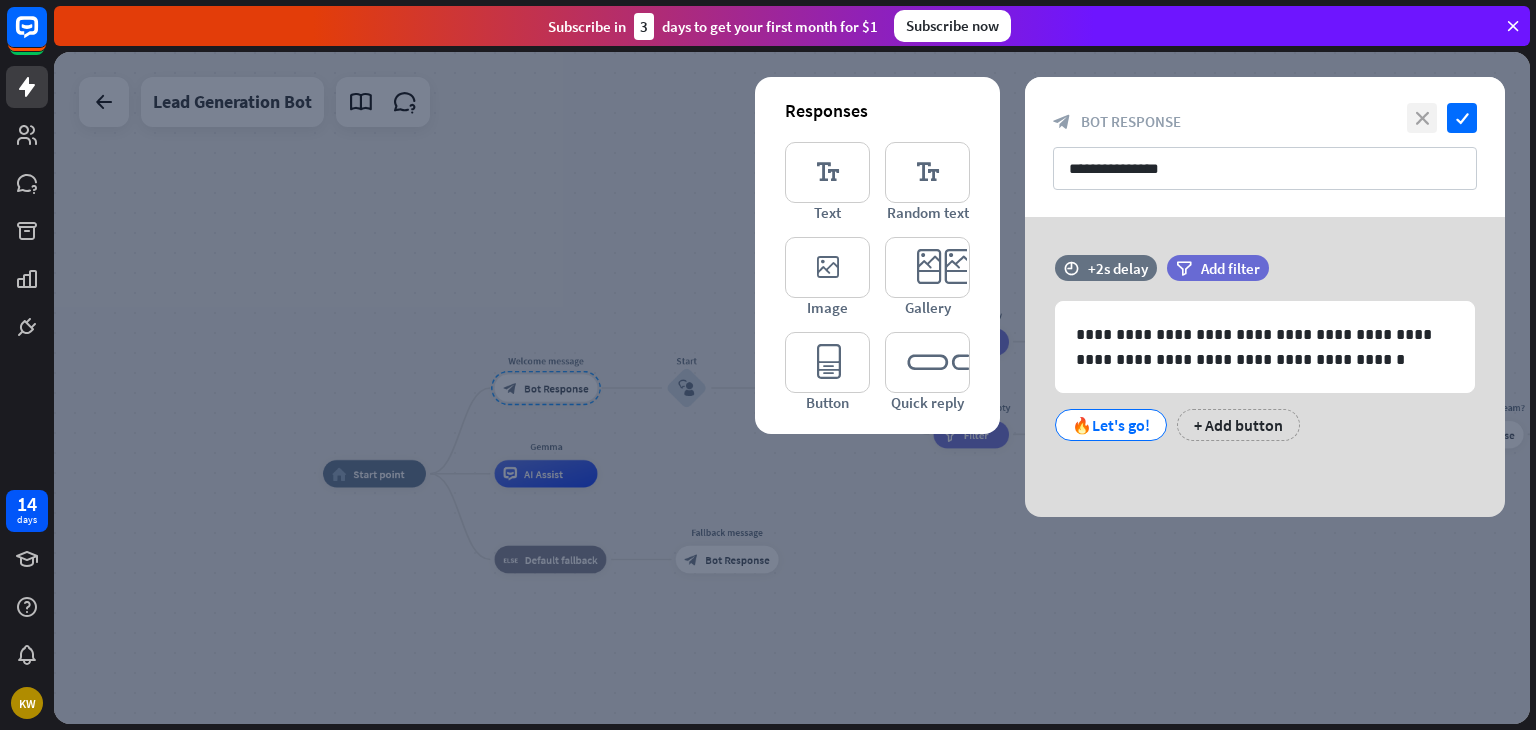 click on "close" at bounding box center [1422, 118] 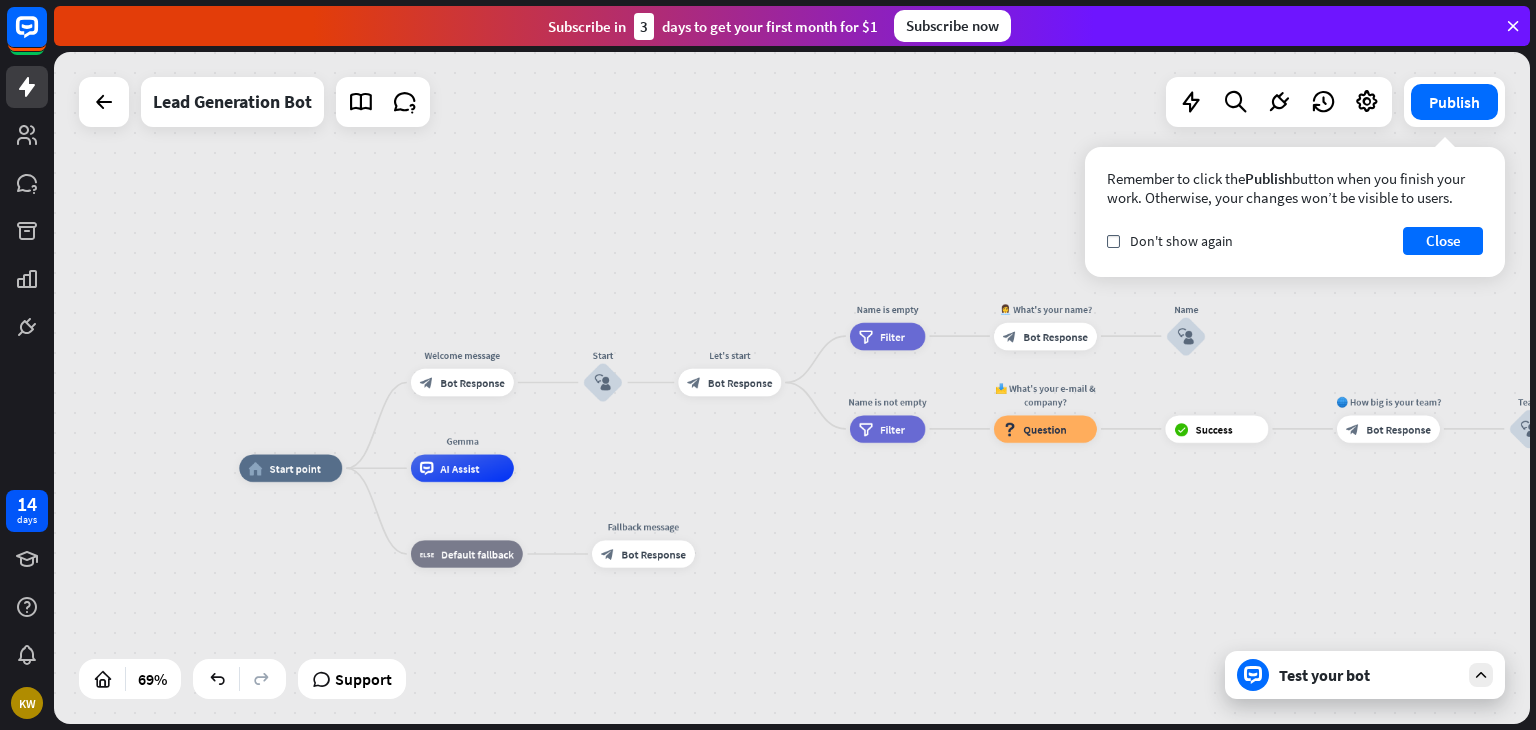 click on "home_2   Start point                 Welcome message   block_bot_response   Bot Response                 Start   block_user_input                 Let's start   block_bot_response   Bot Response                 Name is empty   filter   Filter                 👩‍💼 What's your name?   block_bot_response   Bot Response                 Name   block_user_input                 Name is not empty   filter   Filter                 📩 What's your e-mail & company?   block_question   Question                   block_success   Success                 🌐 How big is your team?   block_bot_response   Bot Response                 Team   block_user_input                 🚀 What's your need?   block_bot_response   Bot Response                 CompanyNeed   block_user_input                 Marketing Budget   block_bot_response   Bot Response                 Budget   block_user_input                 ✅ Thank you!   block_bot_response   Bot Response                   block_close_chat   Close chat" at bounding box center (745, 698) 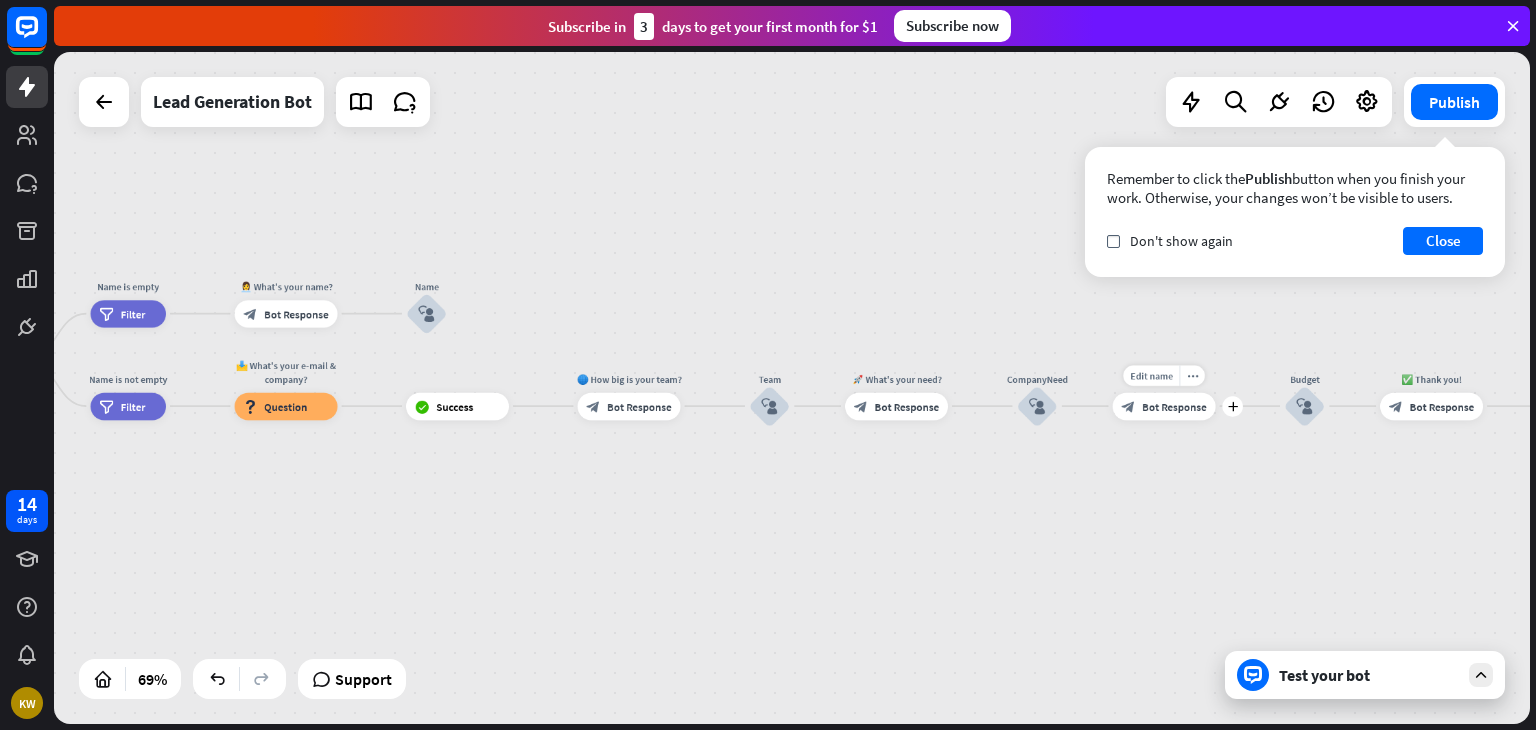 click on "Edit name   more_horiz         plus     block_bot_response   Bot Response" at bounding box center (1164, 405) 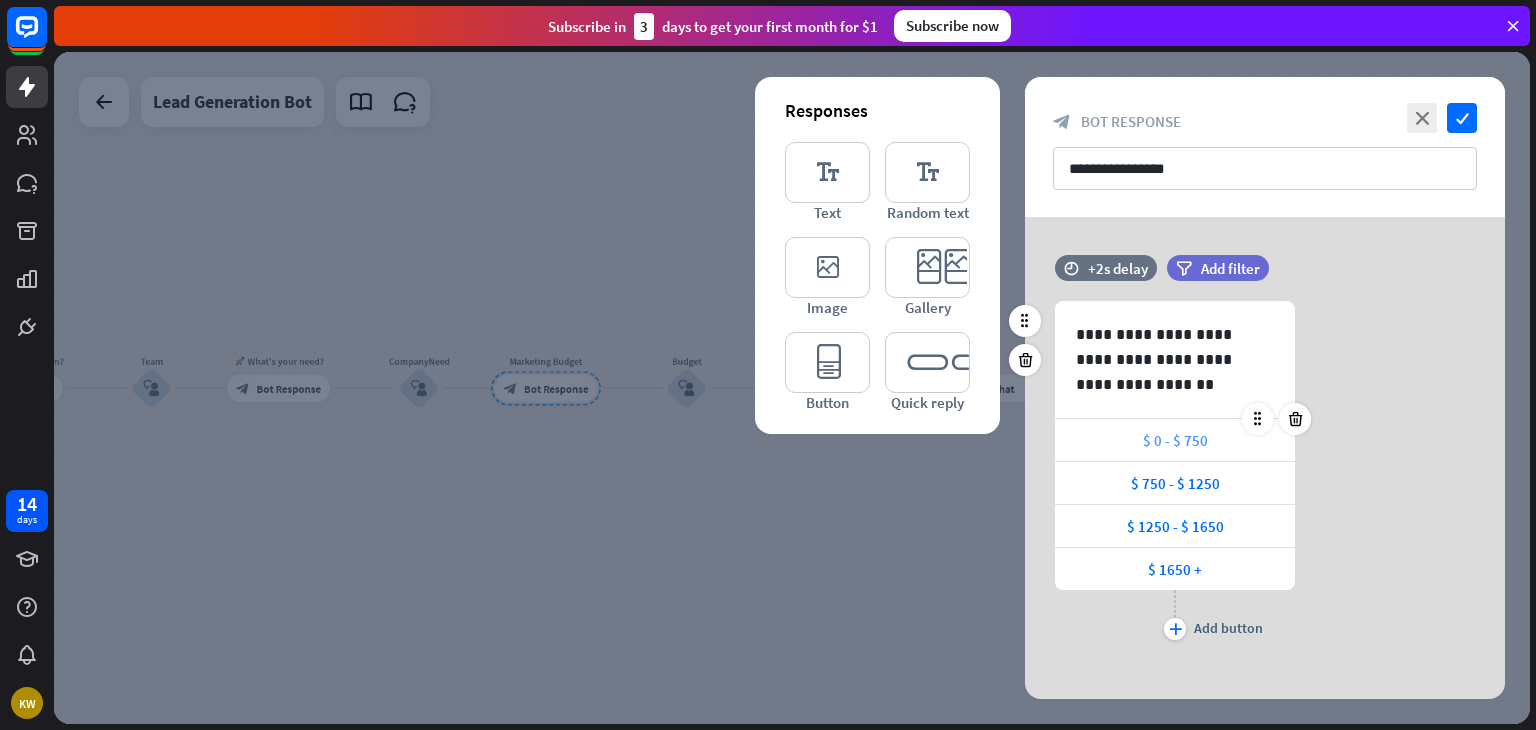 click on "$ 0 - $ 750" at bounding box center [1175, 440] 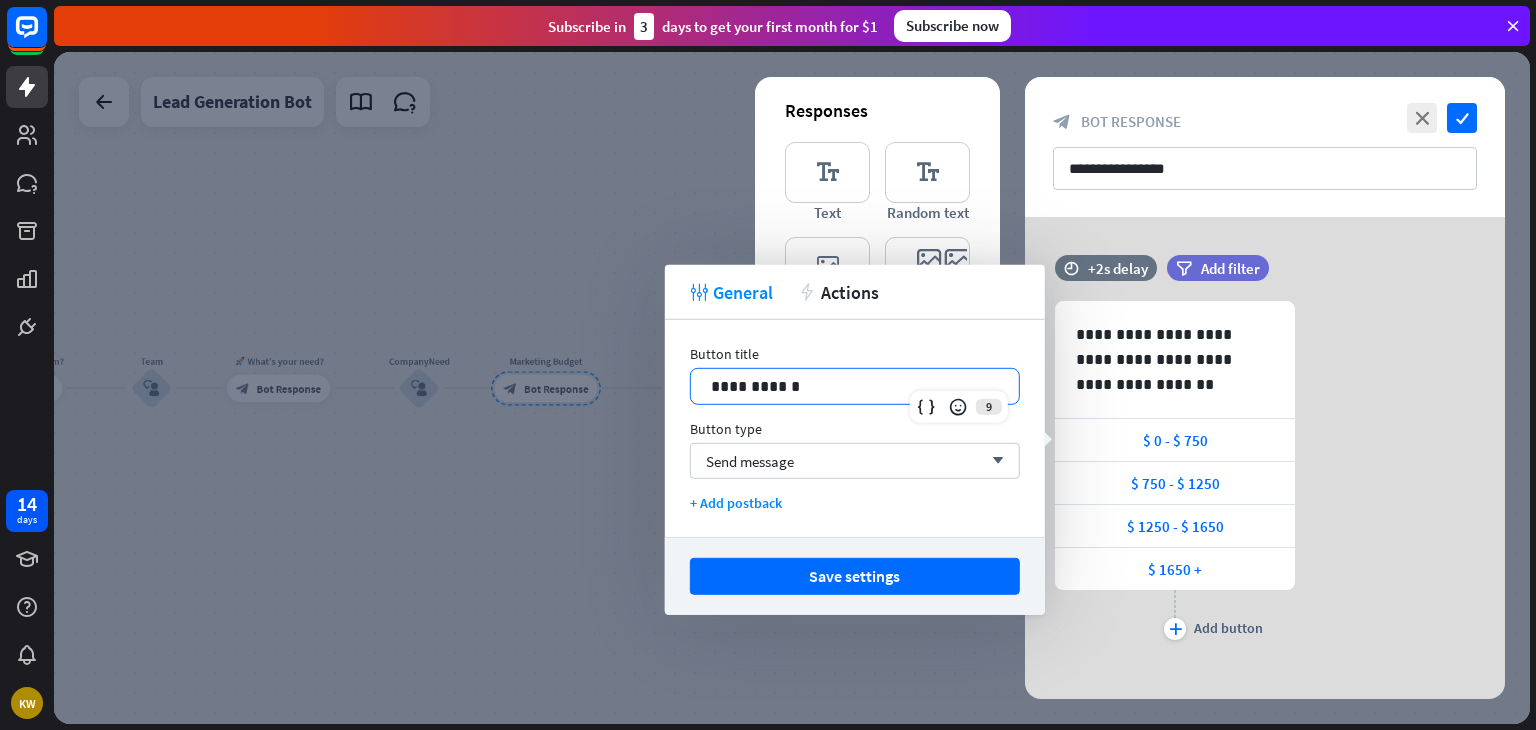 click on "**********" at bounding box center (855, 386) 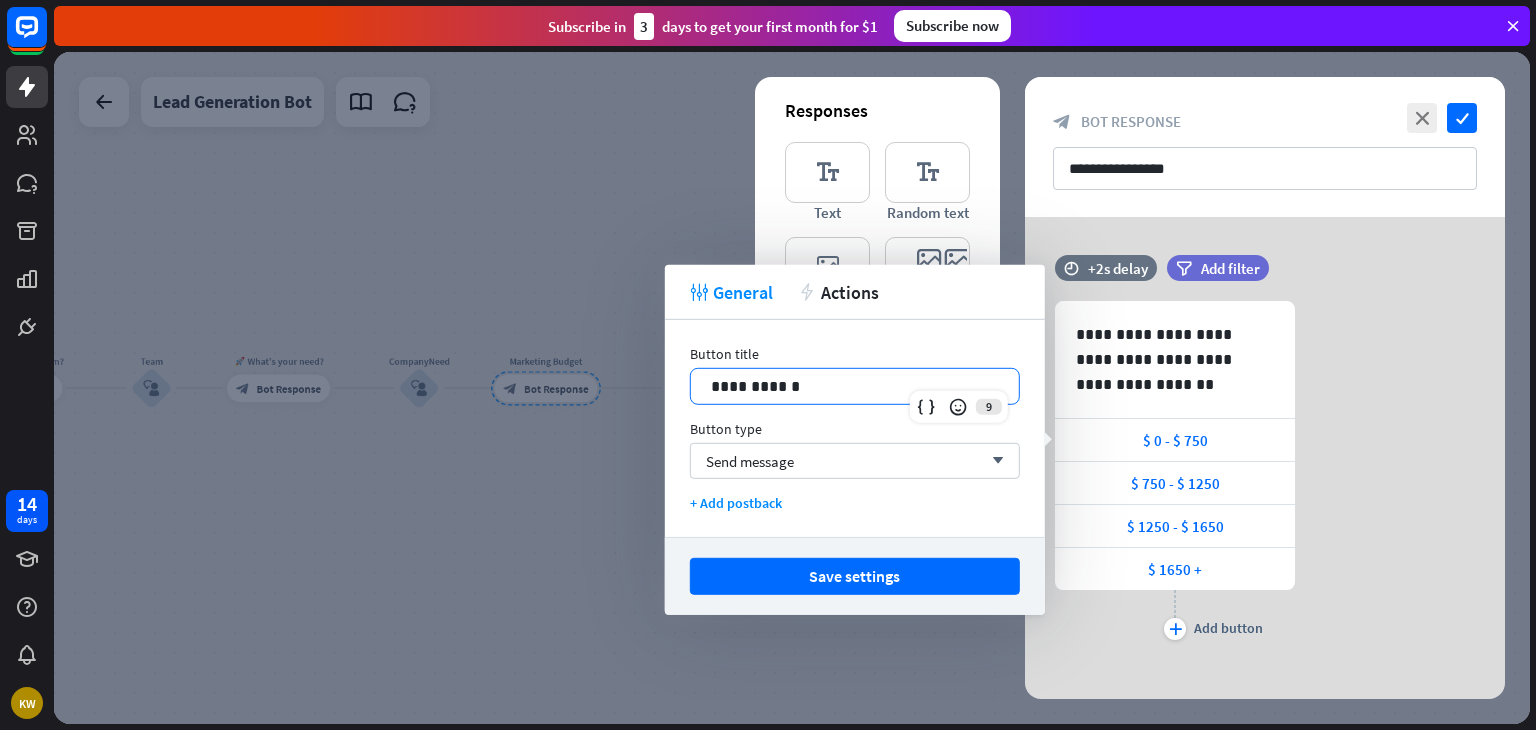 type 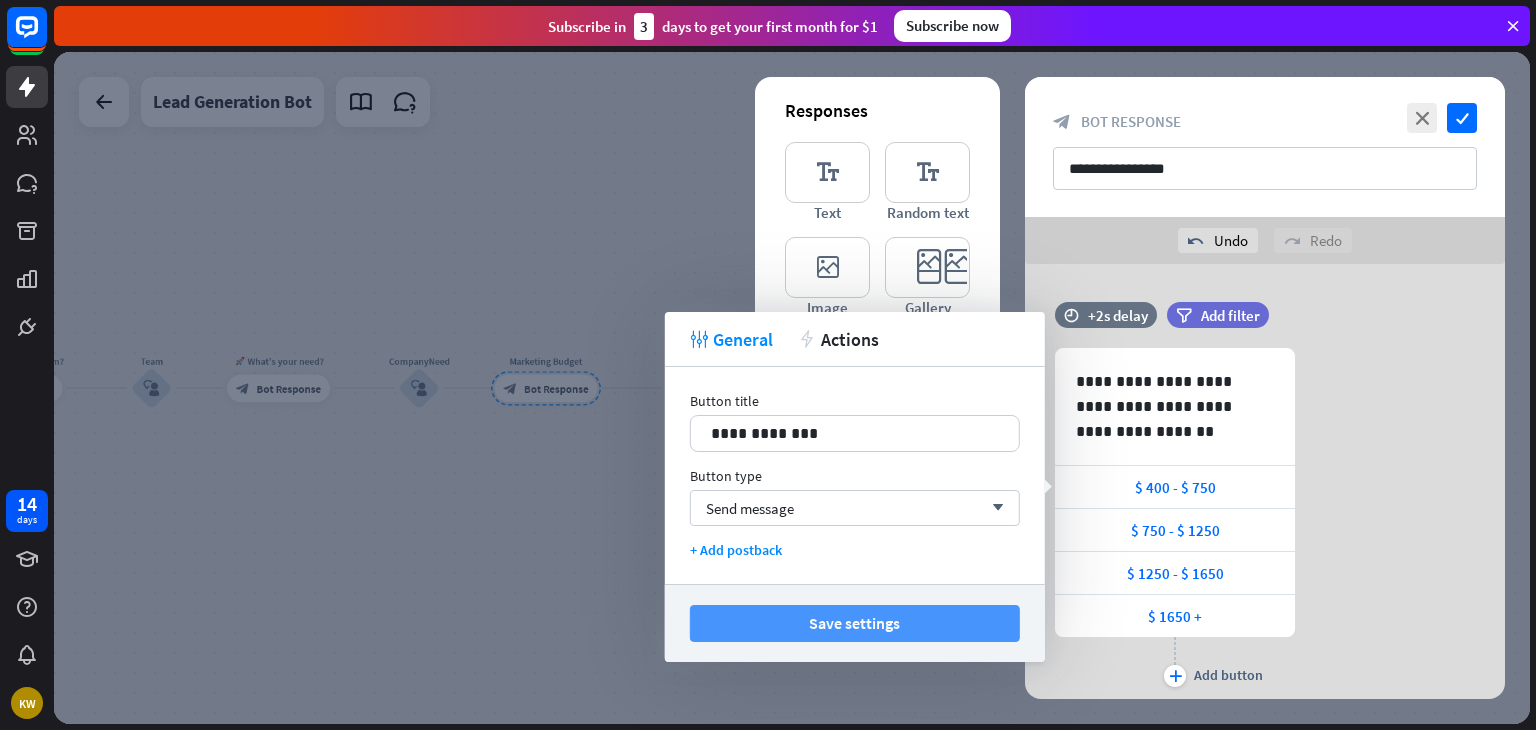 click on "Save settings" at bounding box center (855, 623) 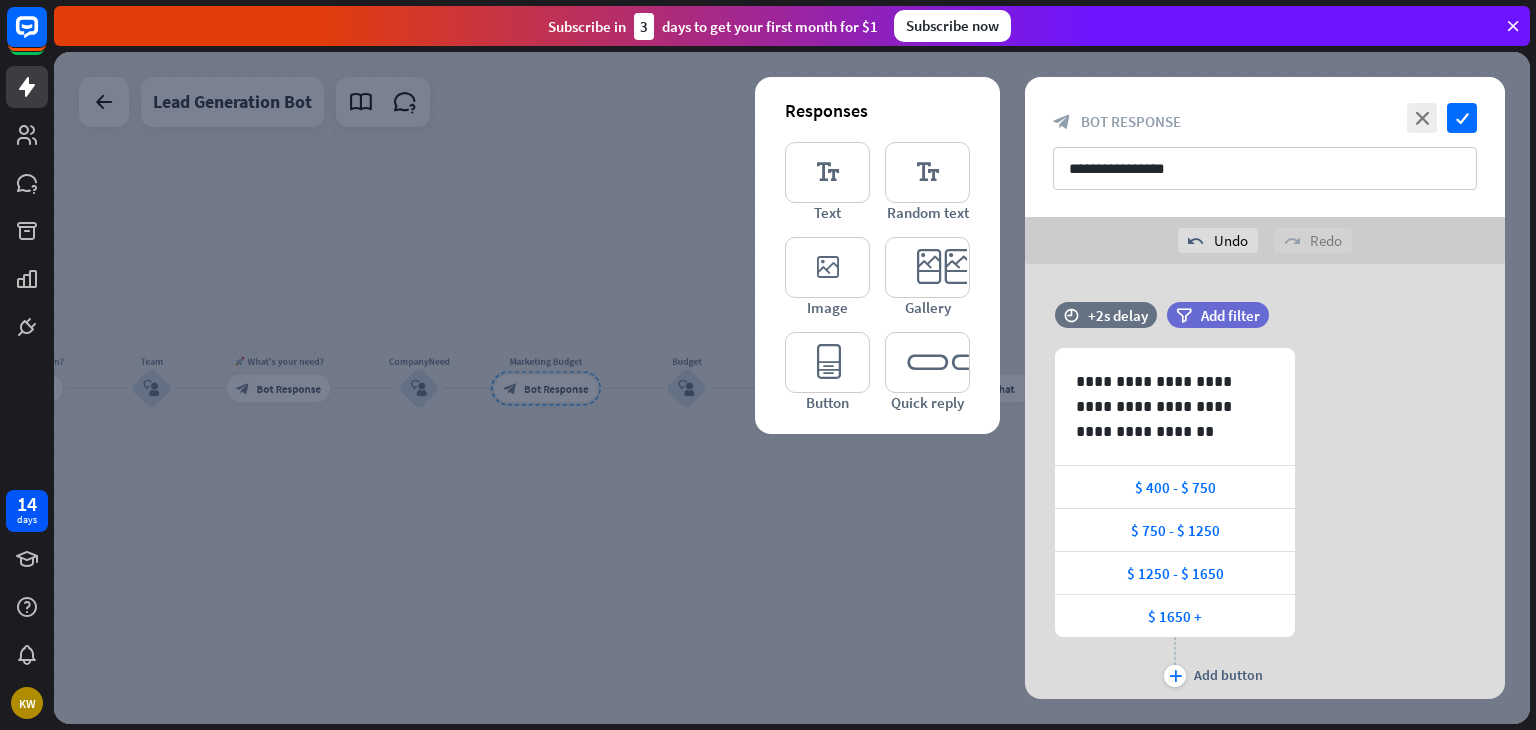 click at bounding box center (792, 388) 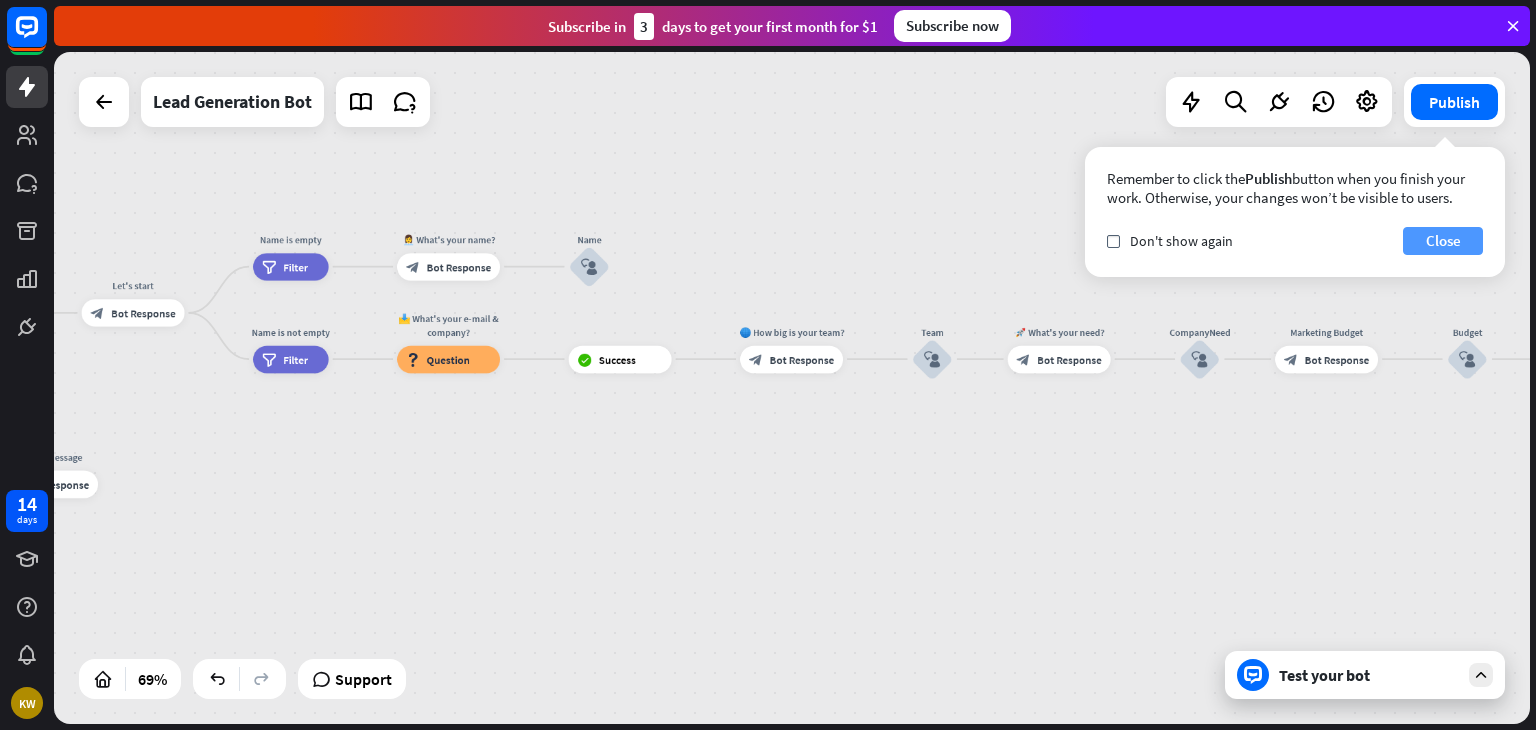 click on "Close" at bounding box center [1443, 241] 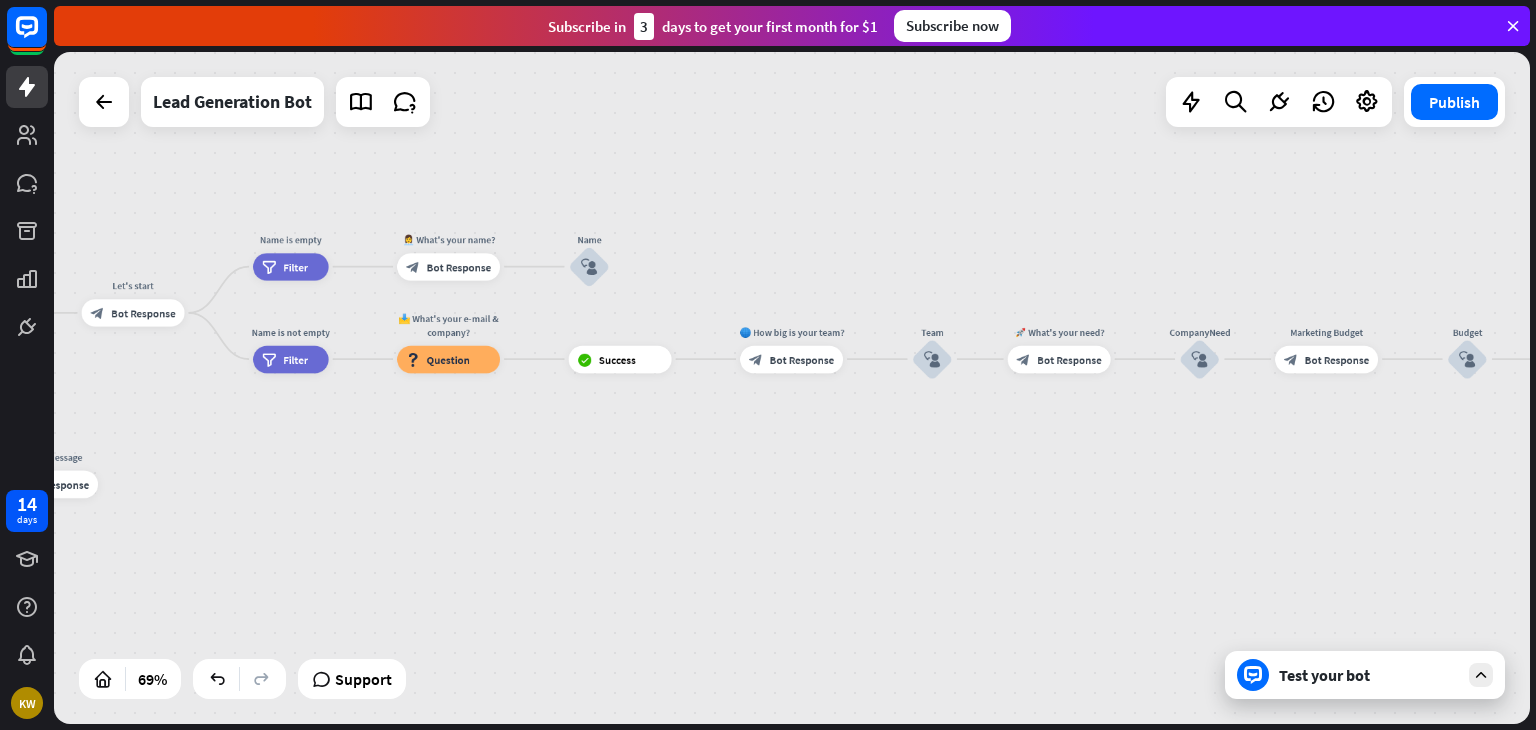 click on "home_2   Start point                 Welcome message   block_bot_response   Bot Response                 Start   block_user_input                 Let's start   block_bot_response   Bot Response                 Name is empty   filter   Filter                 👩‍💼 What's your name?   block_bot_response   Bot Response                 Name   block_user_input                 Name is not empty   filter   Filter                 📩 What's your e-mail & company?   block_question   Question                   block_success   Success                 🌐 How big is your team?   block_bot_response   Bot Response                 Team   block_user_input                 🚀 What's your need?   block_bot_response   Bot Response                 CompanyNeed   block_user_input                 Marketing Budget   block_bot_response   Bot Response                 Budget   block_user_input                 ✅ Thank you!   block_bot_response   Bot Response                   block_close_chat   Close chat" at bounding box center (792, 388) 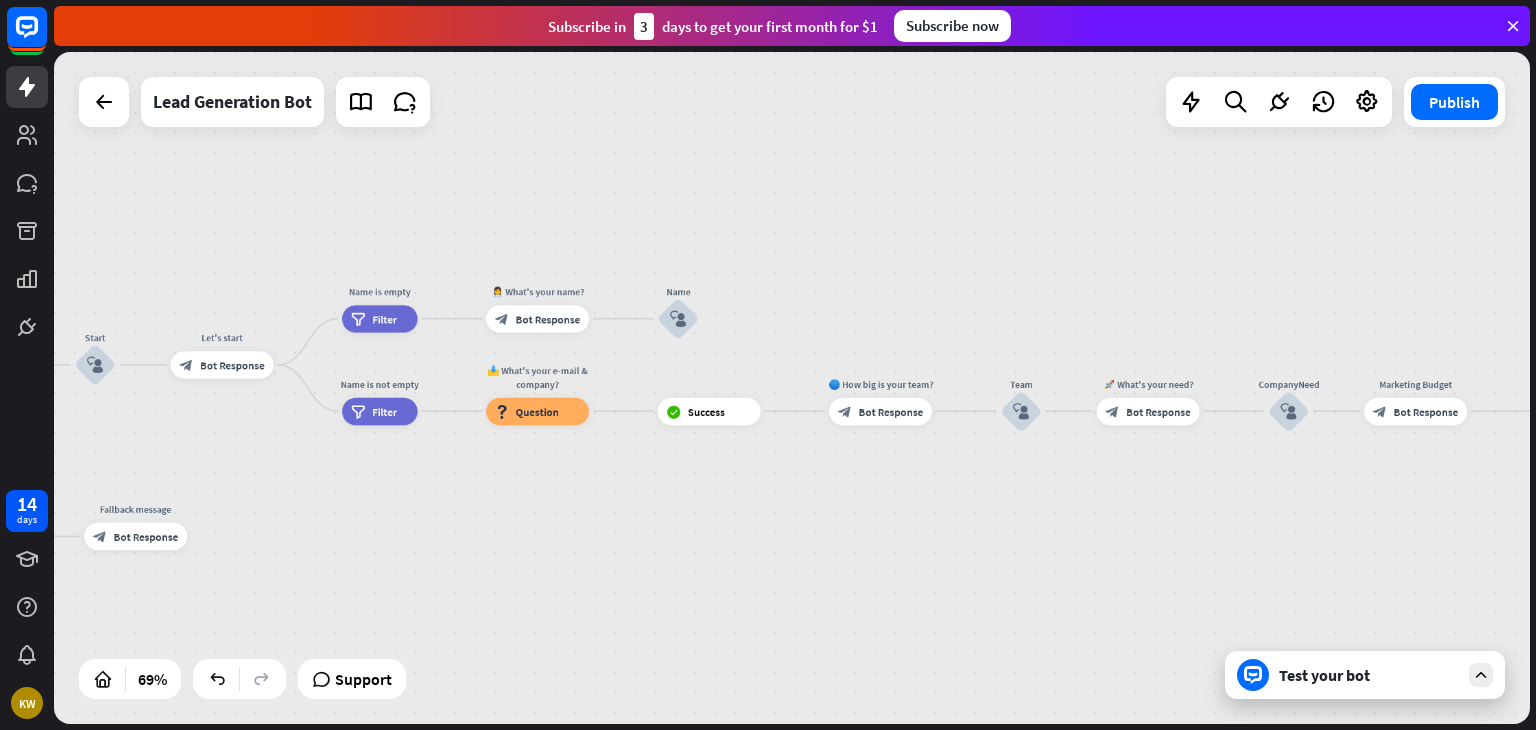 drag, startPoint x: 1011, startPoint y: 267, endPoint x: 1156, endPoint y: 322, distance: 155.08063 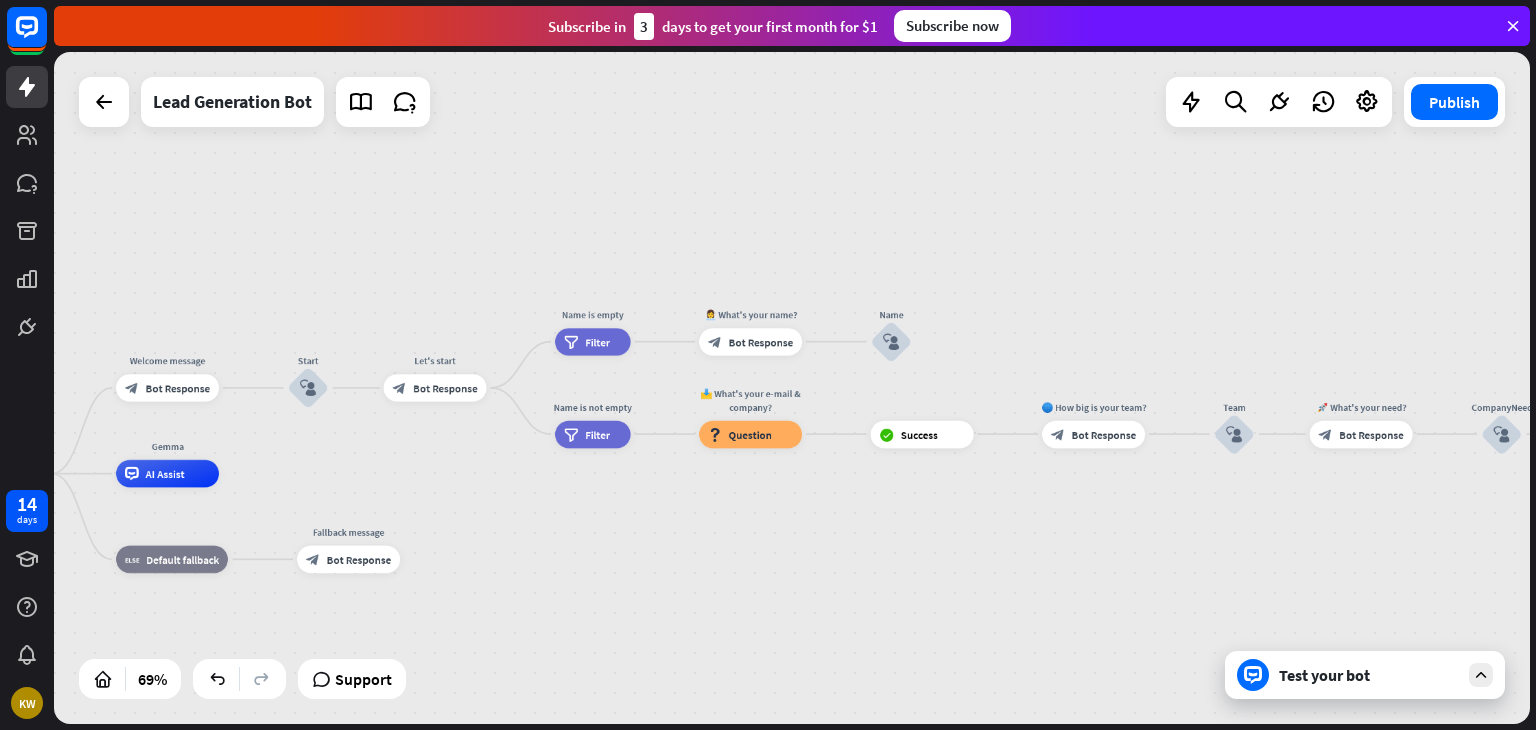 drag, startPoint x: 972, startPoint y: 246, endPoint x: 1128, endPoint y: 267, distance: 157.40712 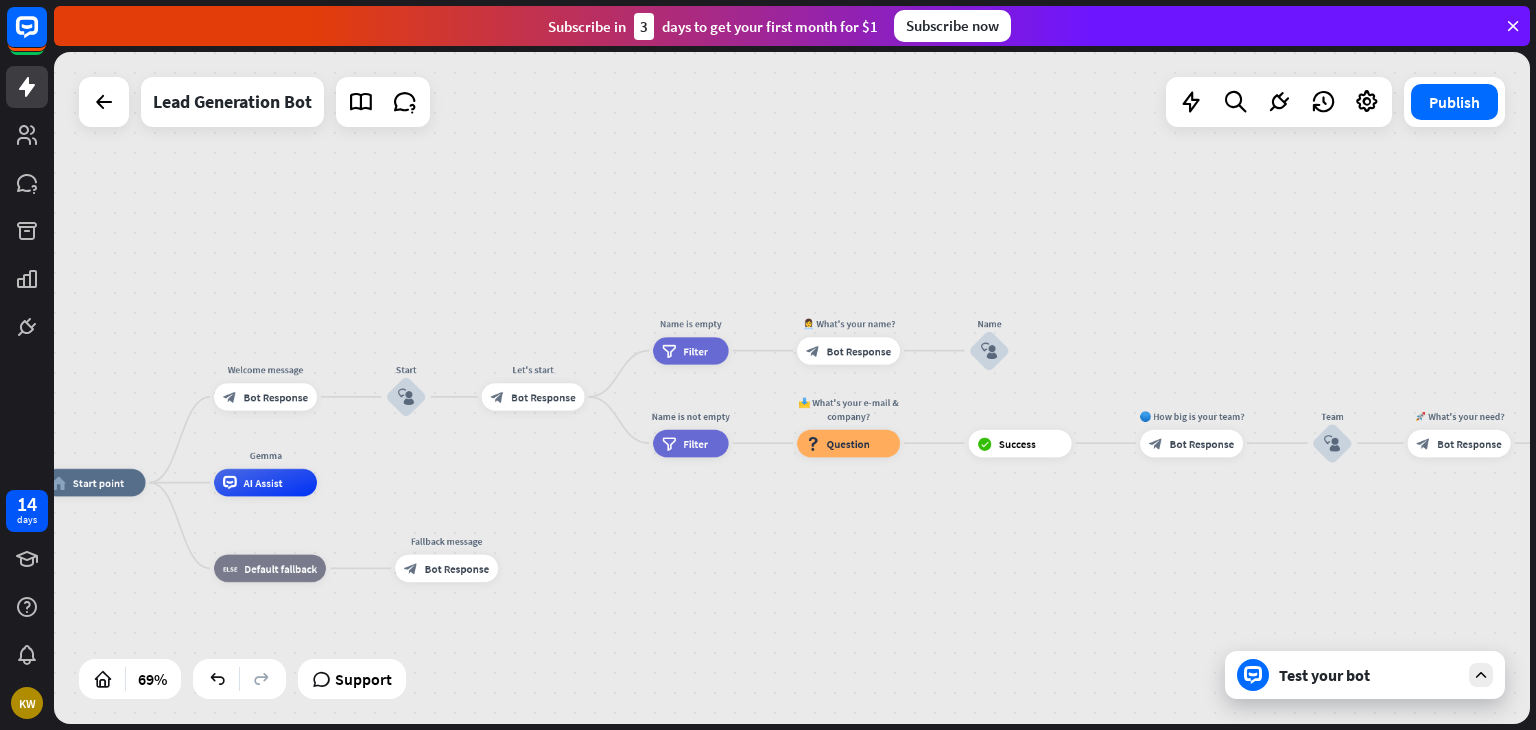 drag, startPoint x: 950, startPoint y: 241, endPoint x: 1049, endPoint y: 249, distance: 99.32271 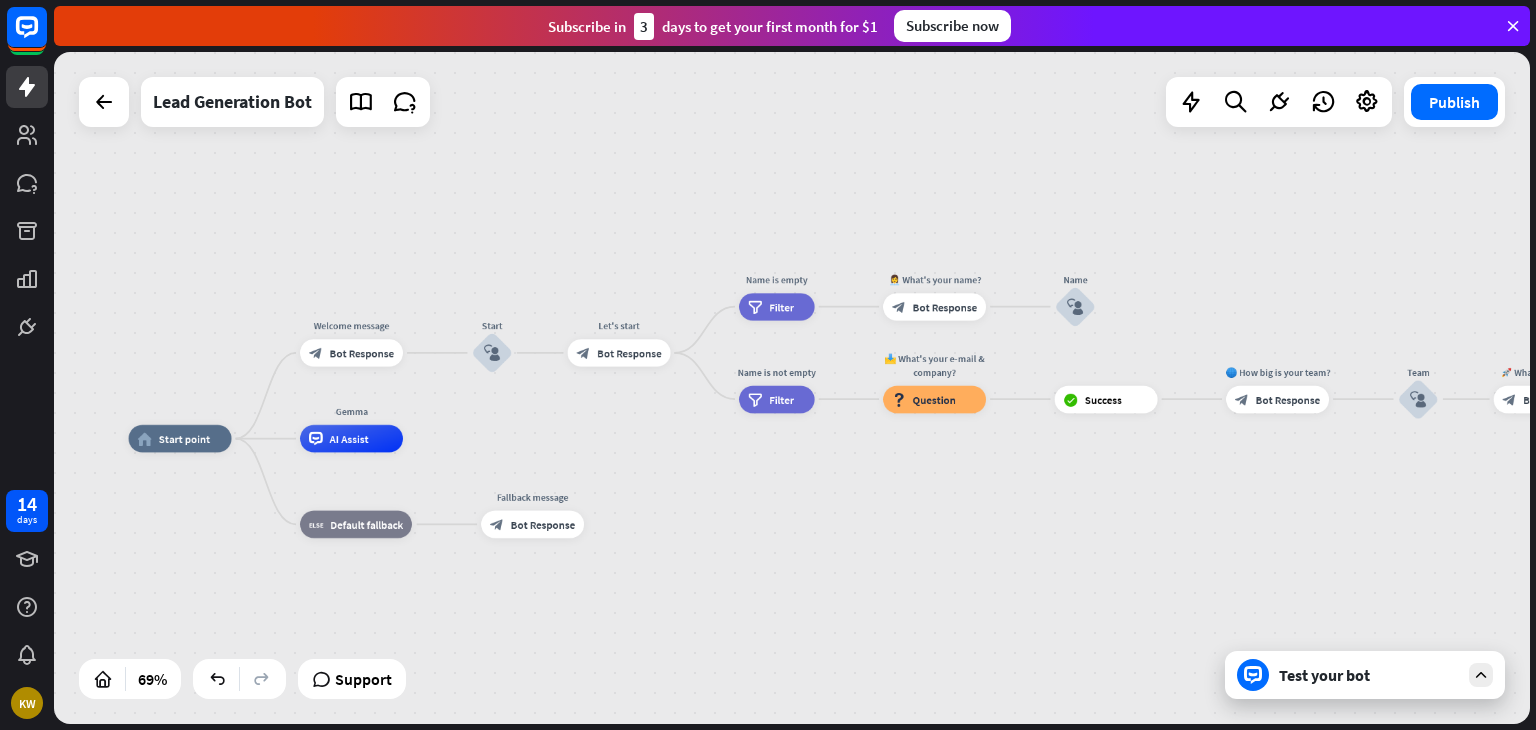 drag, startPoint x: 918, startPoint y: 249, endPoint x: 1004, endPoint y: 203, distance: 97.52948 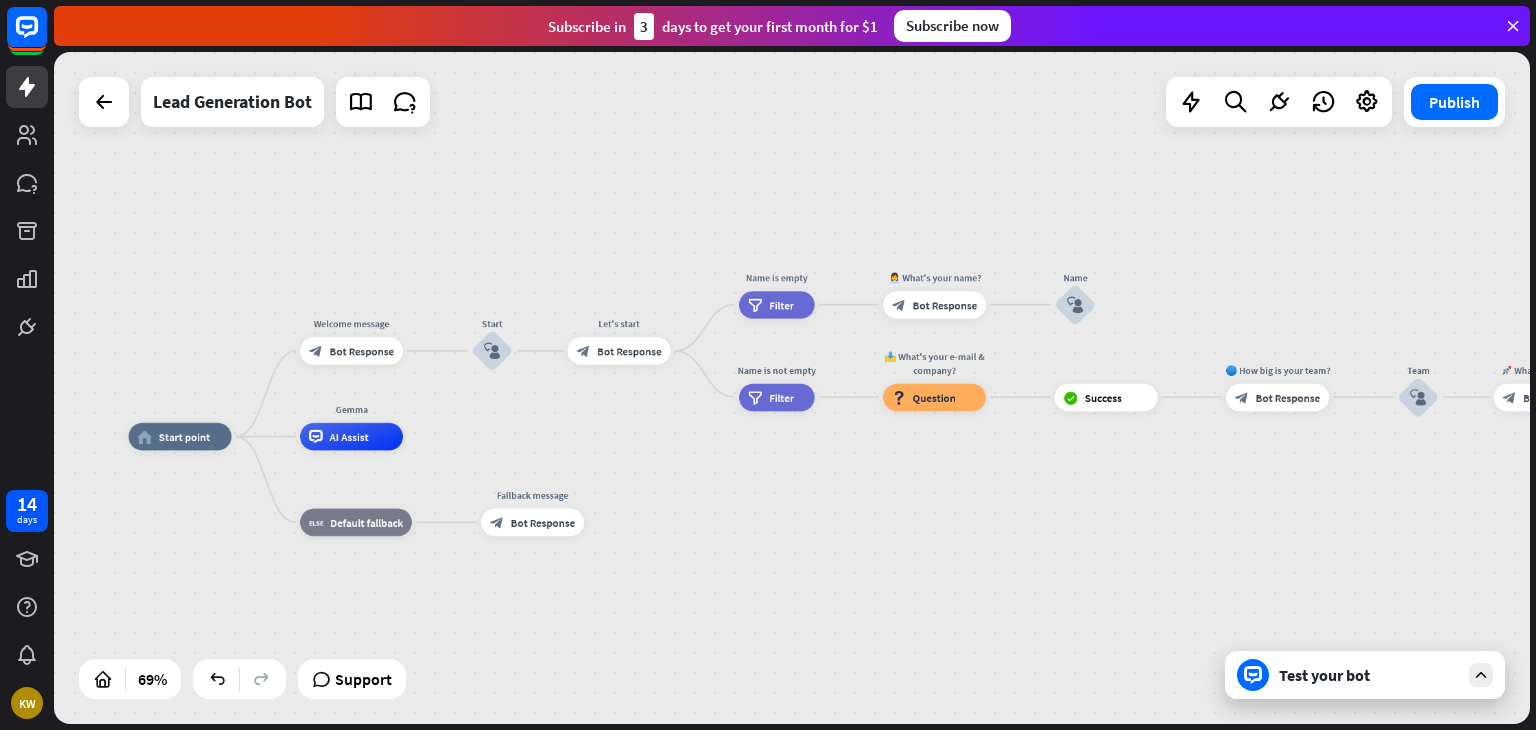 click on "Test your bot" at bounding box center [1369, 675] 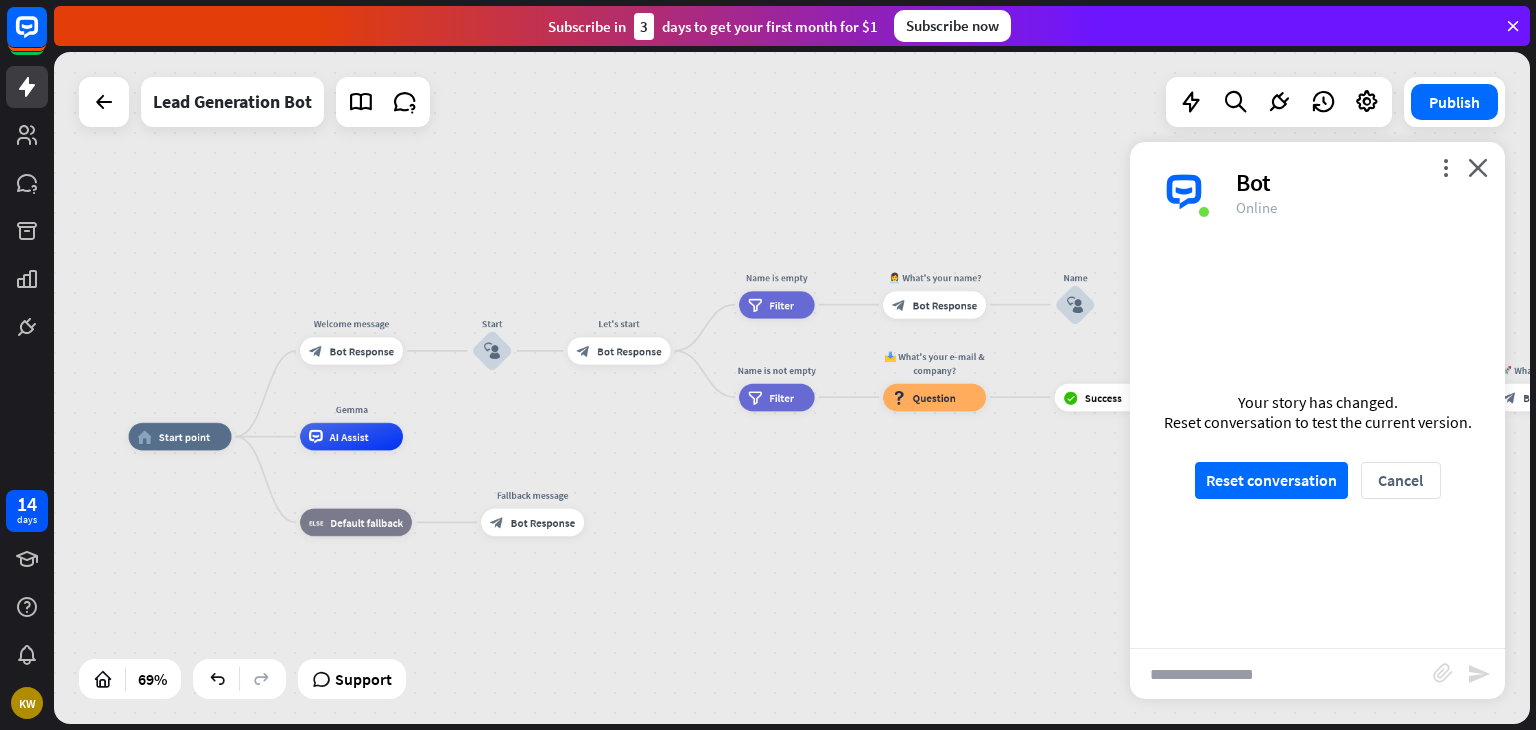 click at bounding box center (1281, 674) 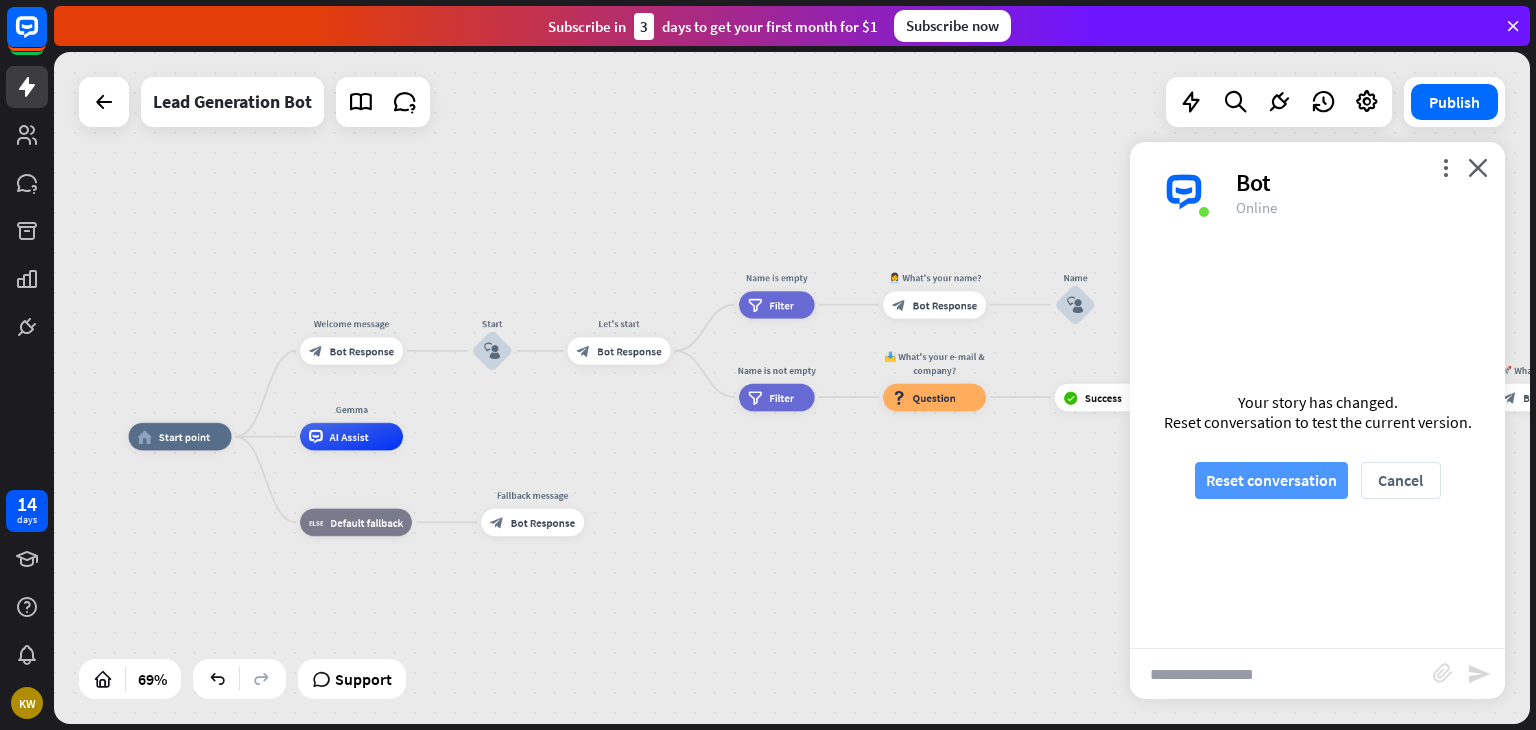 click on "Reset conversation" at bounding box center (1271, 480) 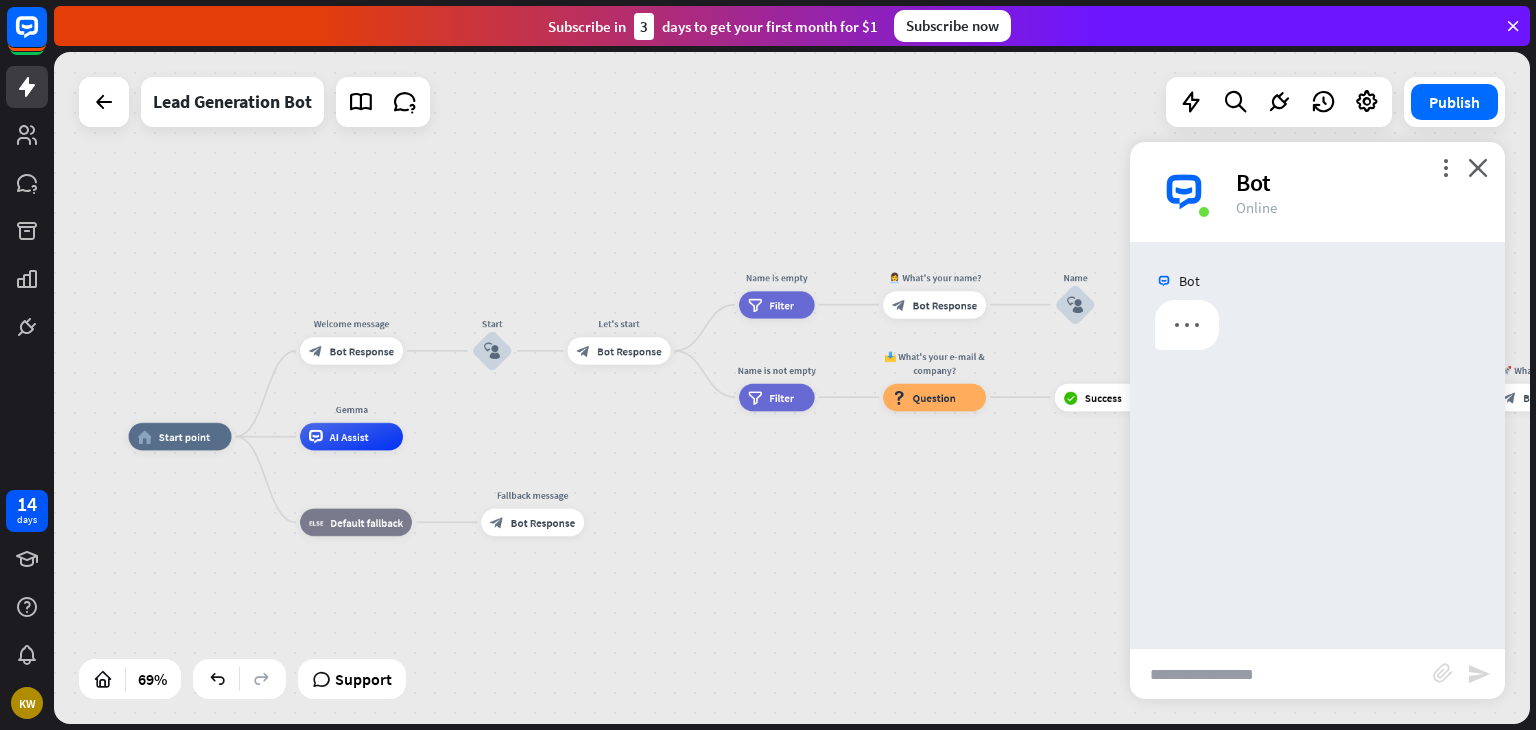 scroll, scrollTop: 0, scrollLeft: 0, axis: both 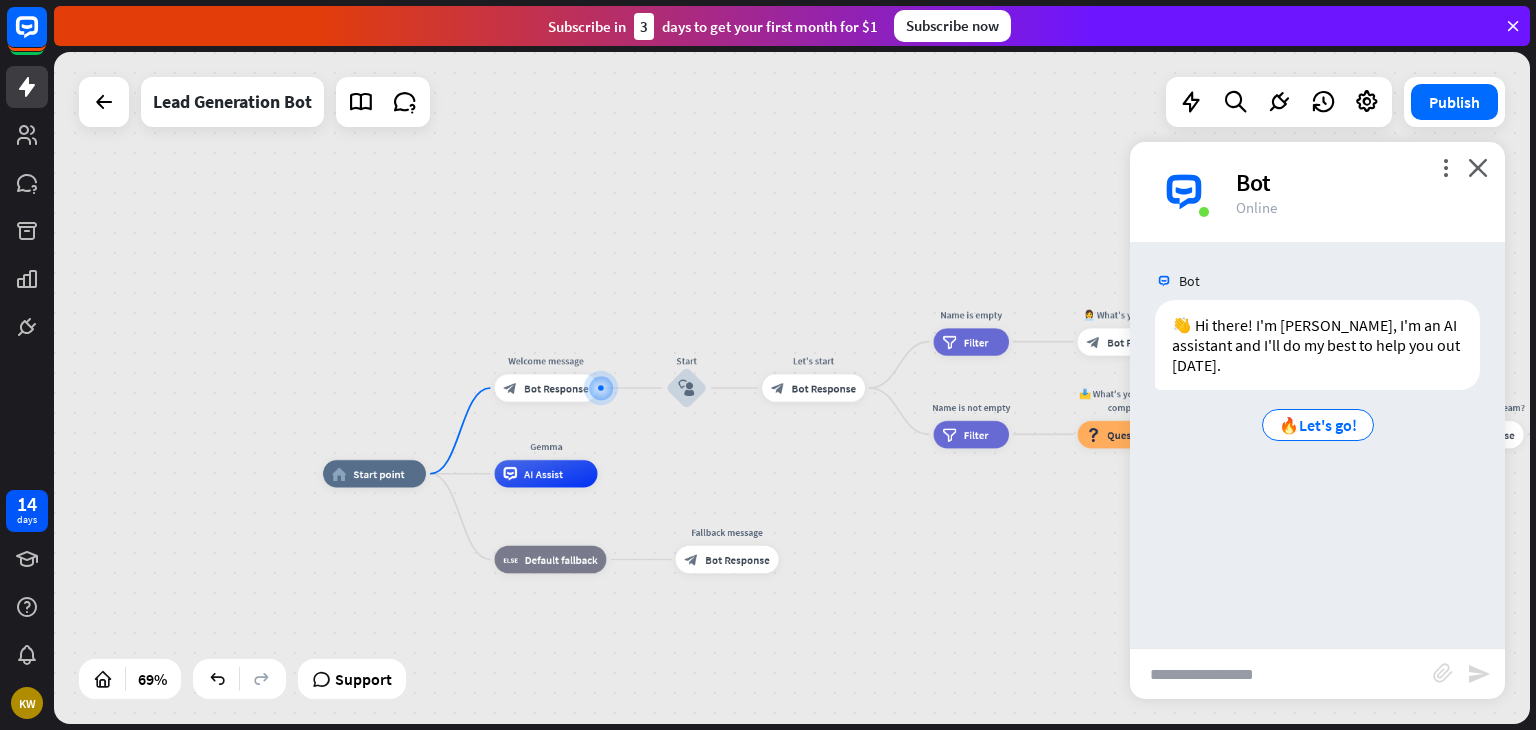 click on "Bot" at bounding box center (1358, 182) 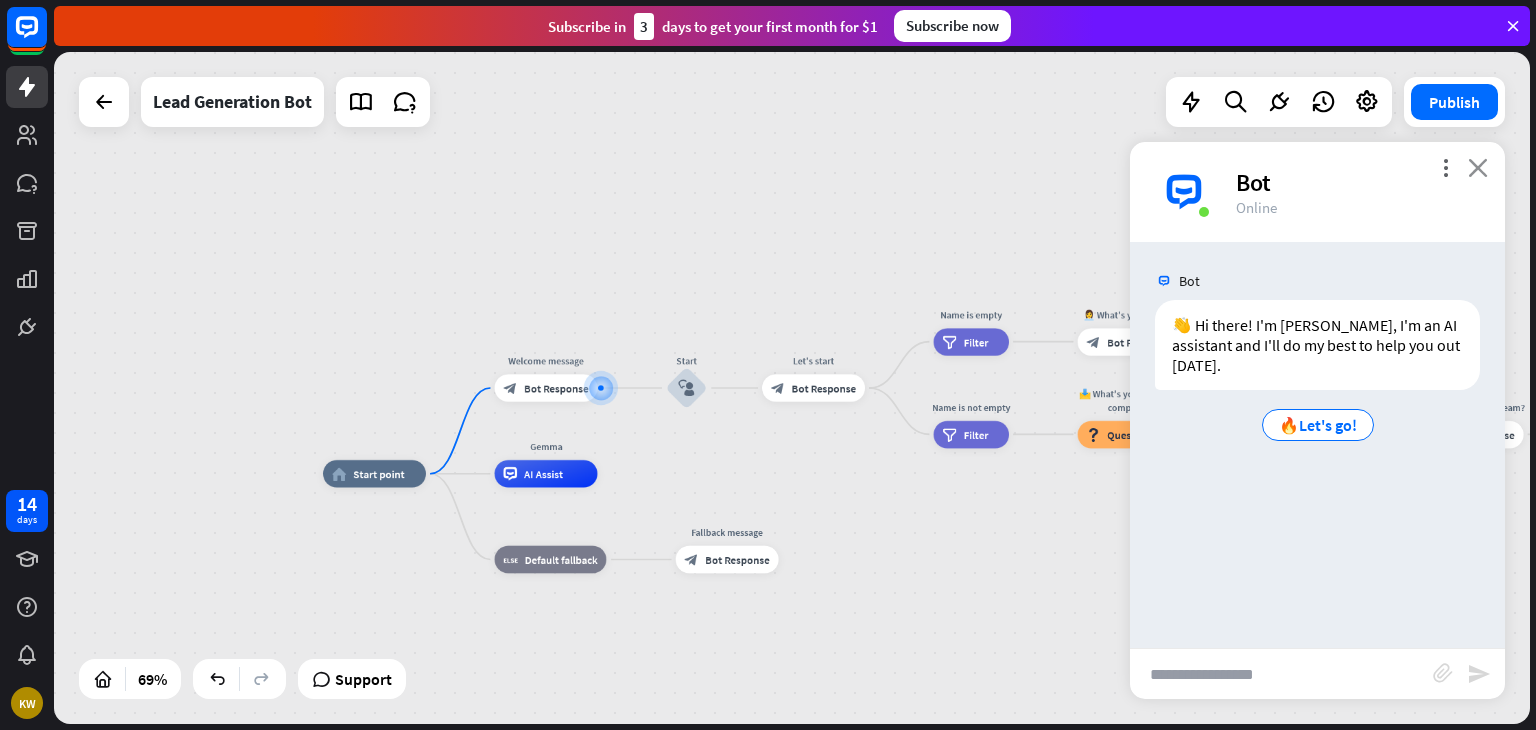 click on "close" at bounding box center (1478, 167) 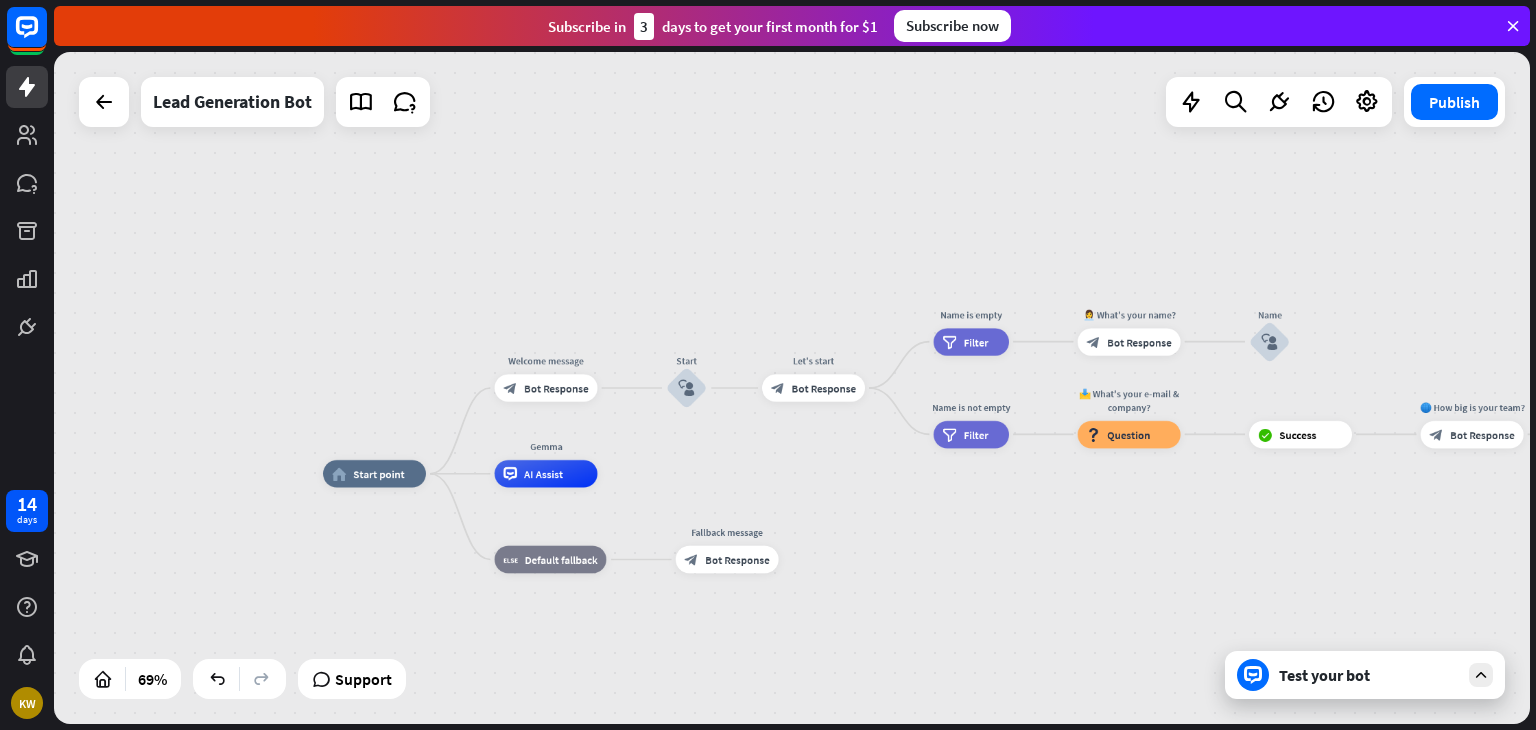 click on "Test your bot" at bounding box center (1369, 675) 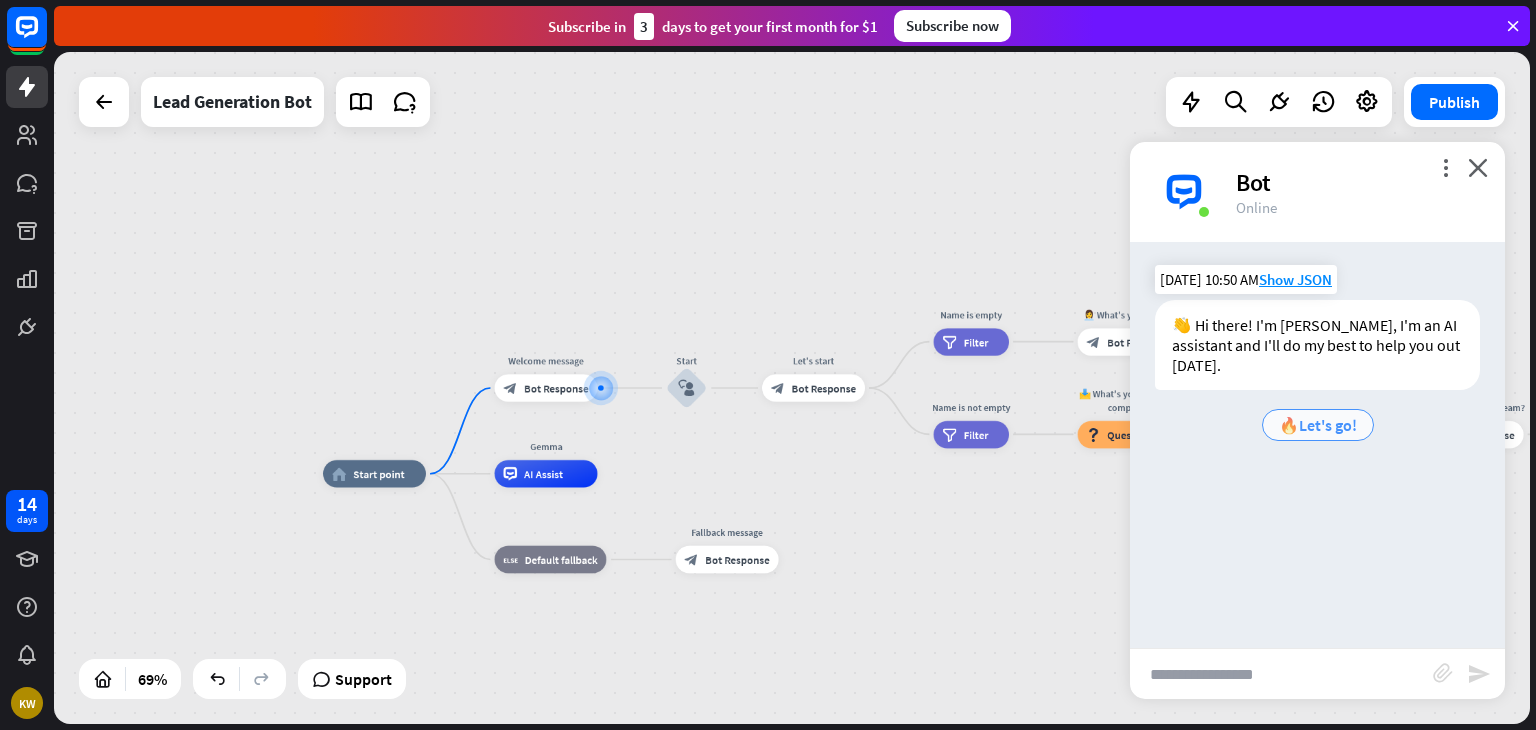 click on "🔥Let's go!" at bounding box center (1318, 425) 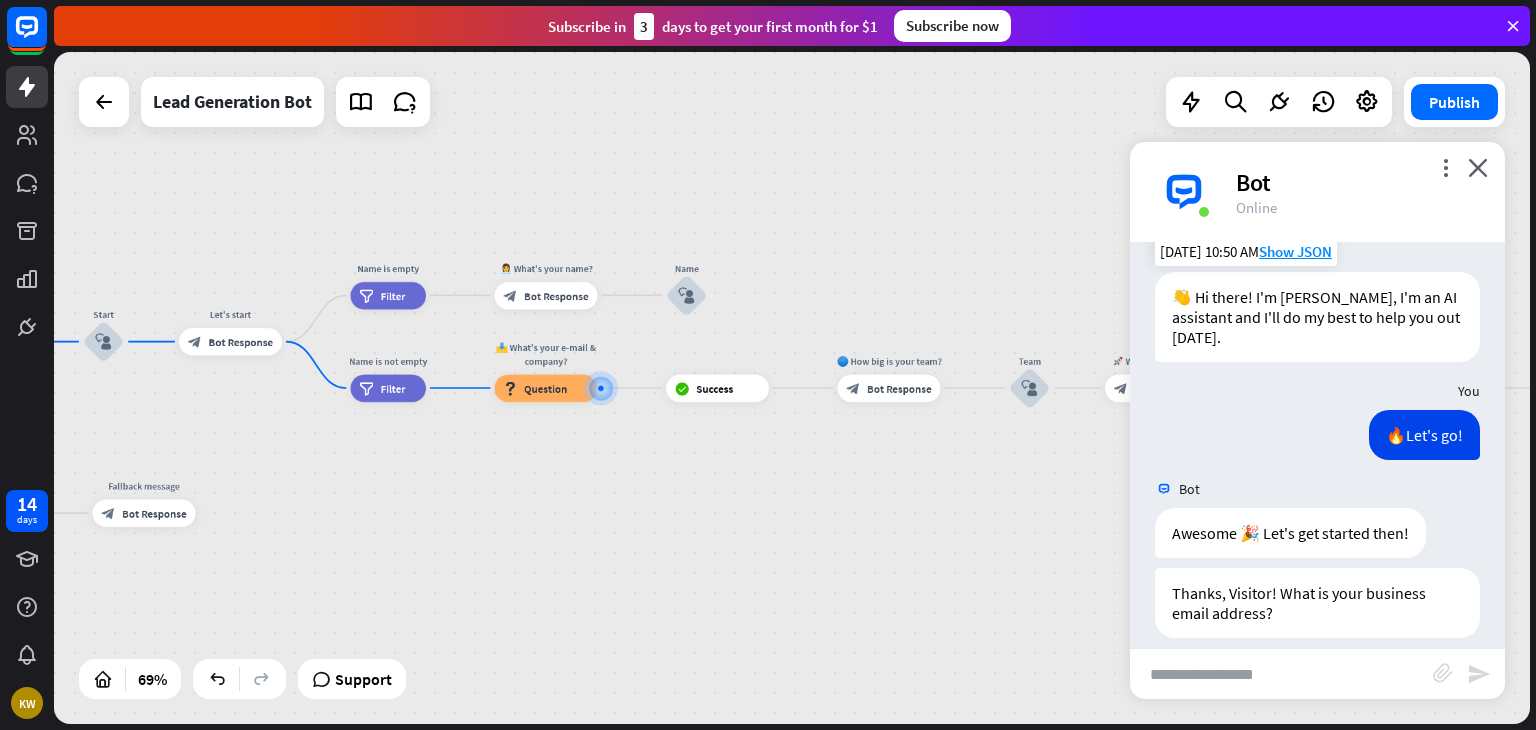 scroll, scrollTop: 48, scrollLeft: 0, axis: vertical 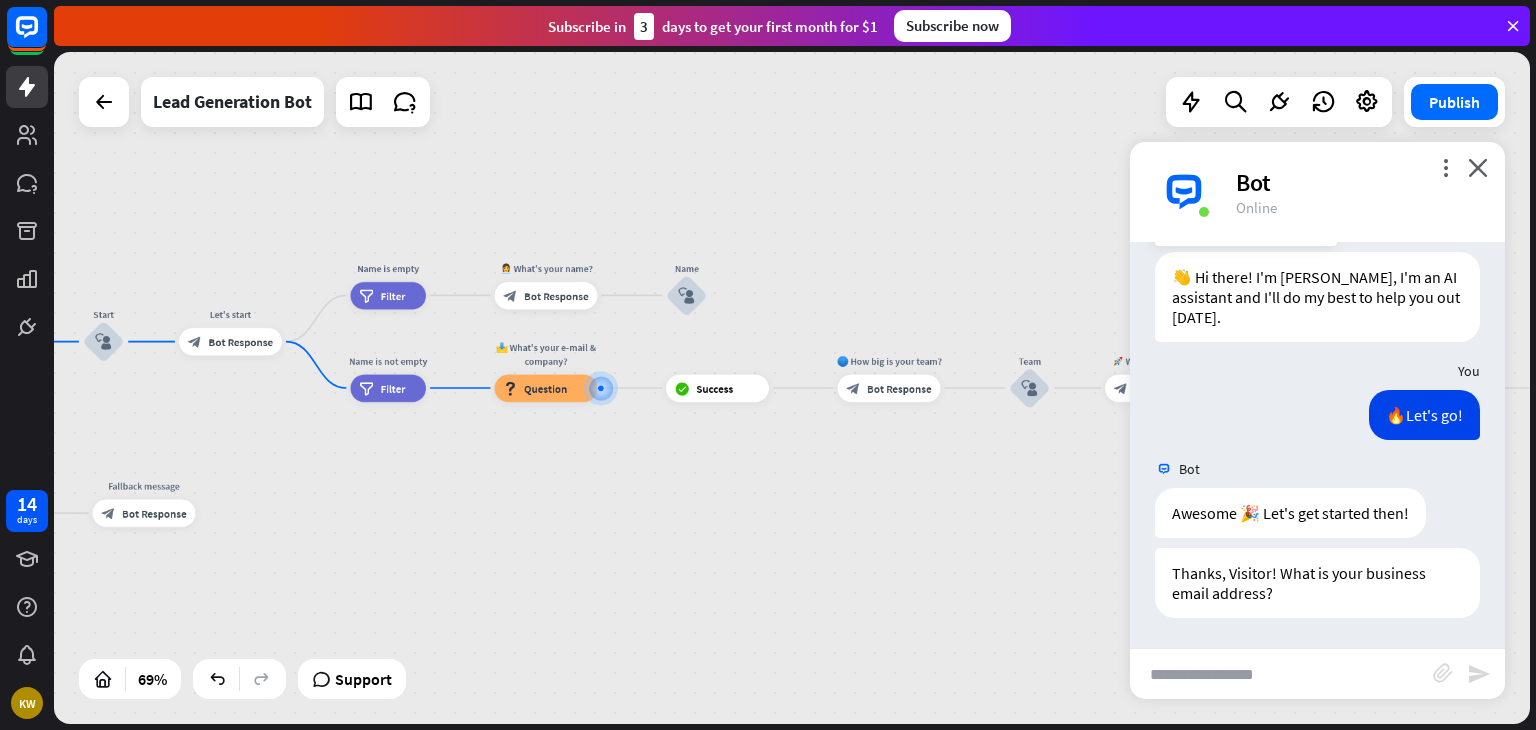 click at bounding box center [1281, 674] 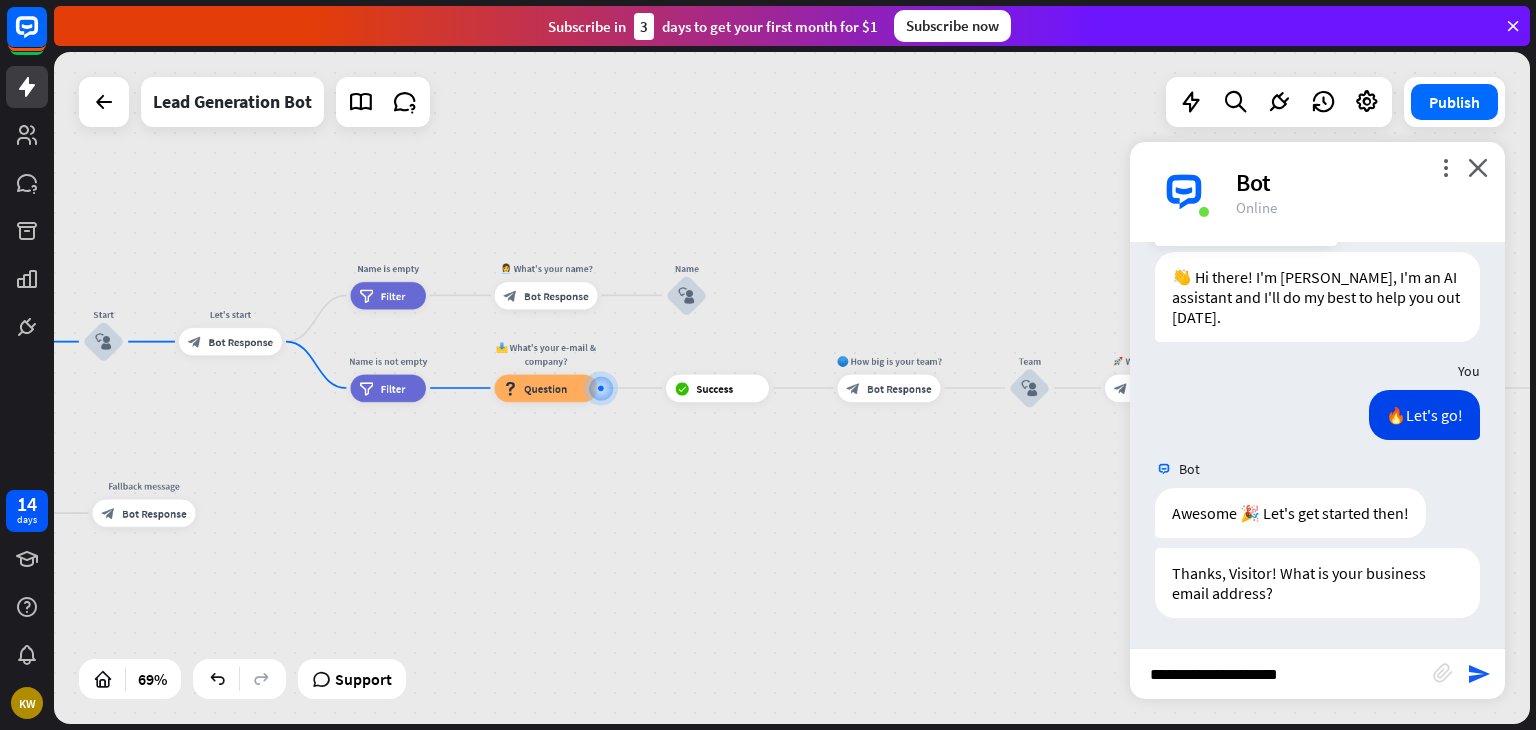 type on "**********" 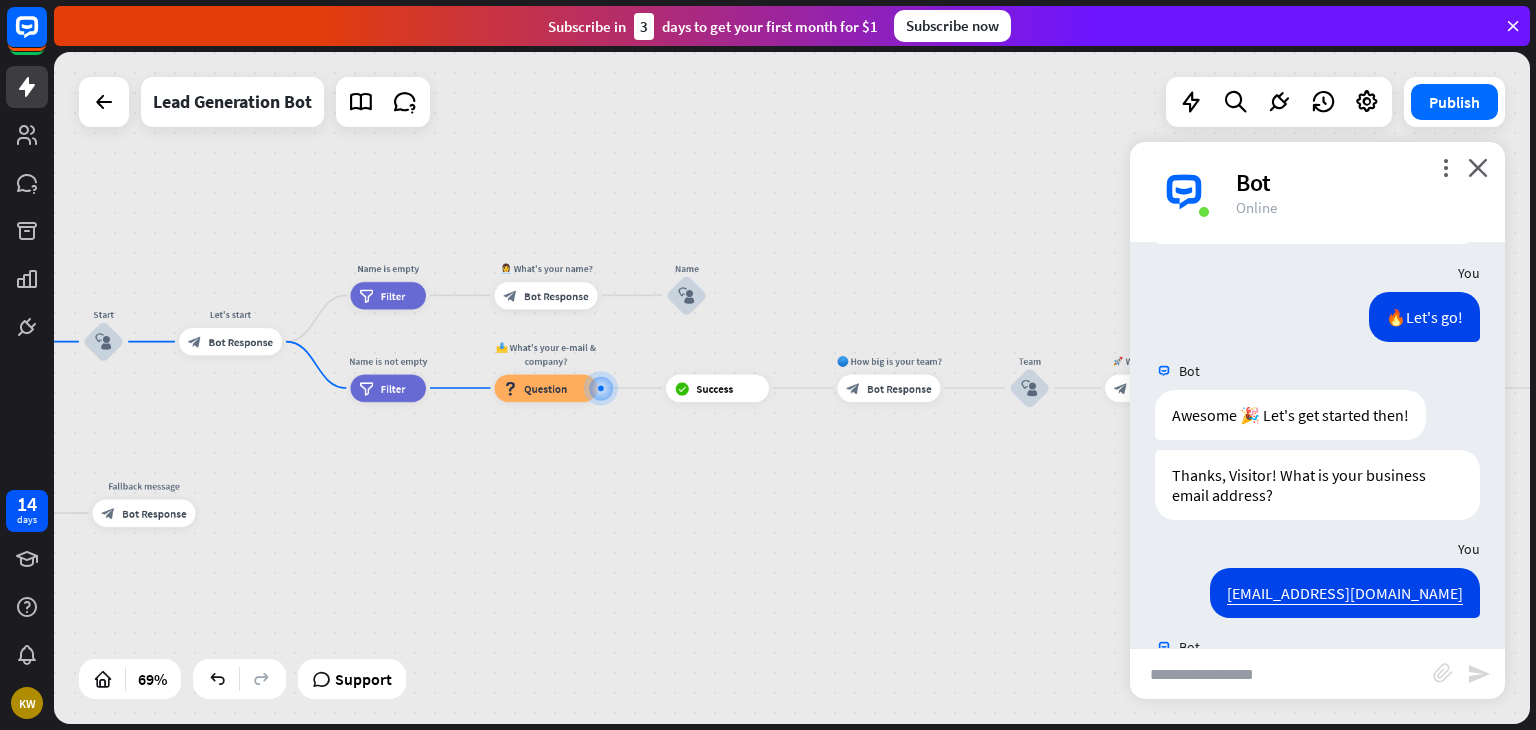 scroll, scrollTop: 244, scrollLeft: 0, axis: vertical 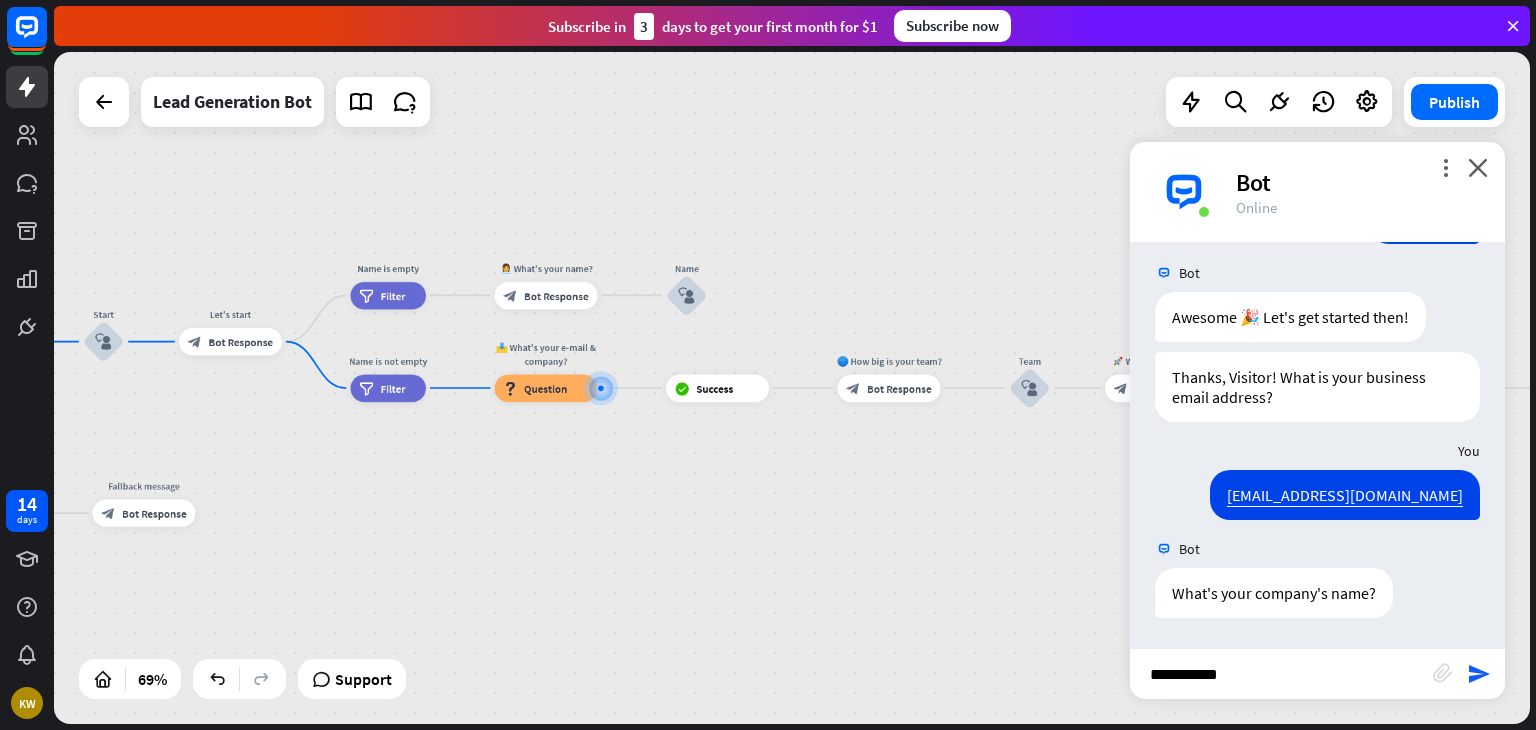 type on "**********" 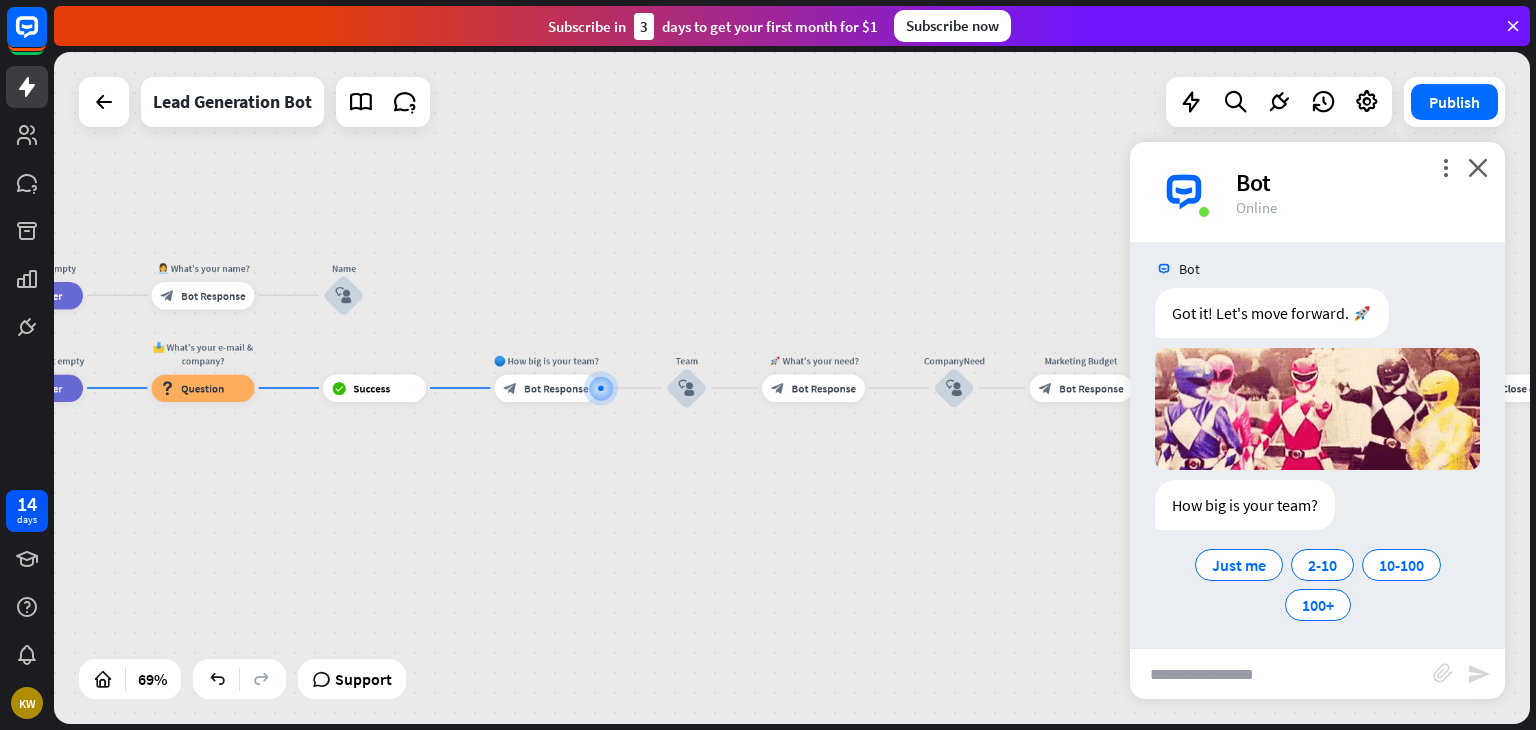 scroll, scrollTop: 720, scrollLeft: 0, axis: vertical 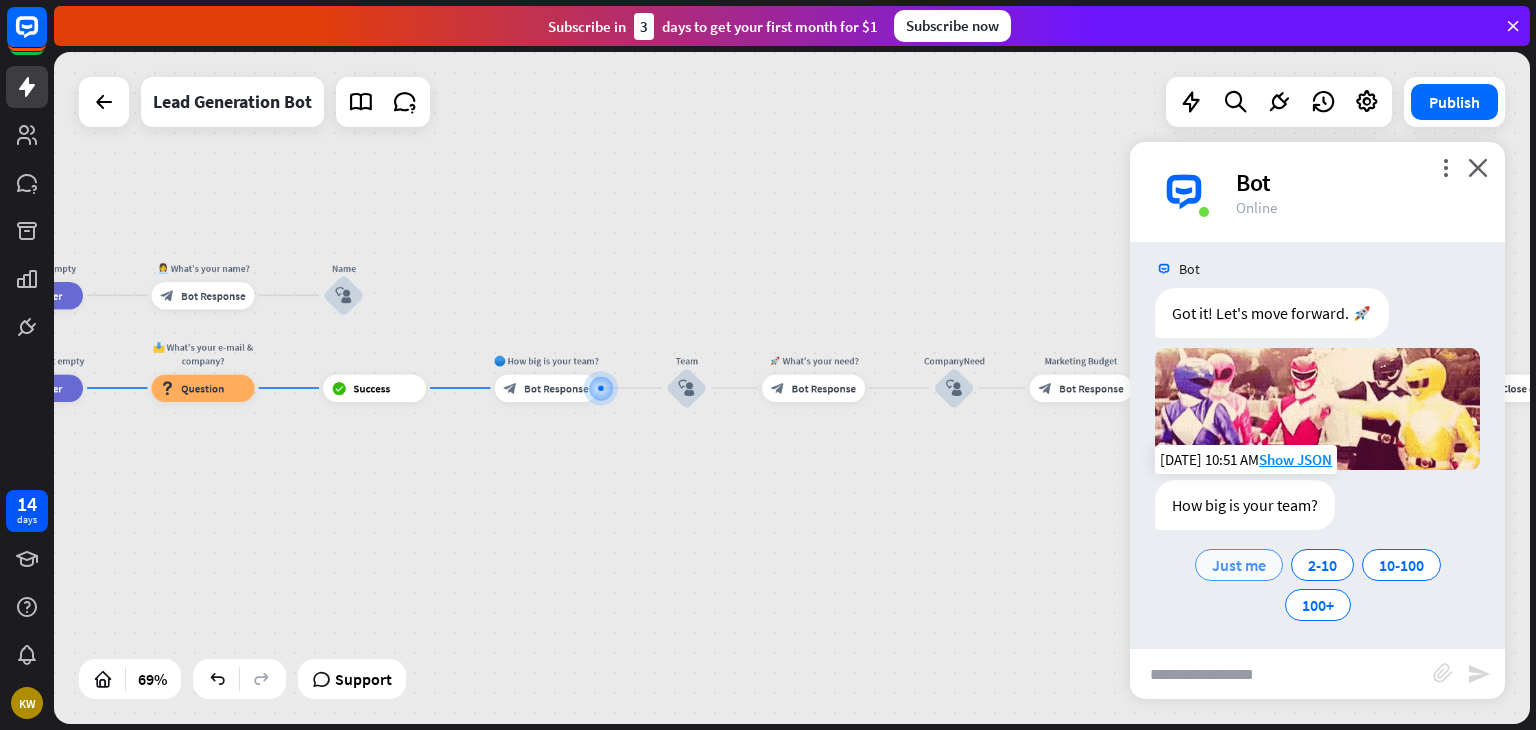 click on "Just me" at bounding box center (1239, 565) 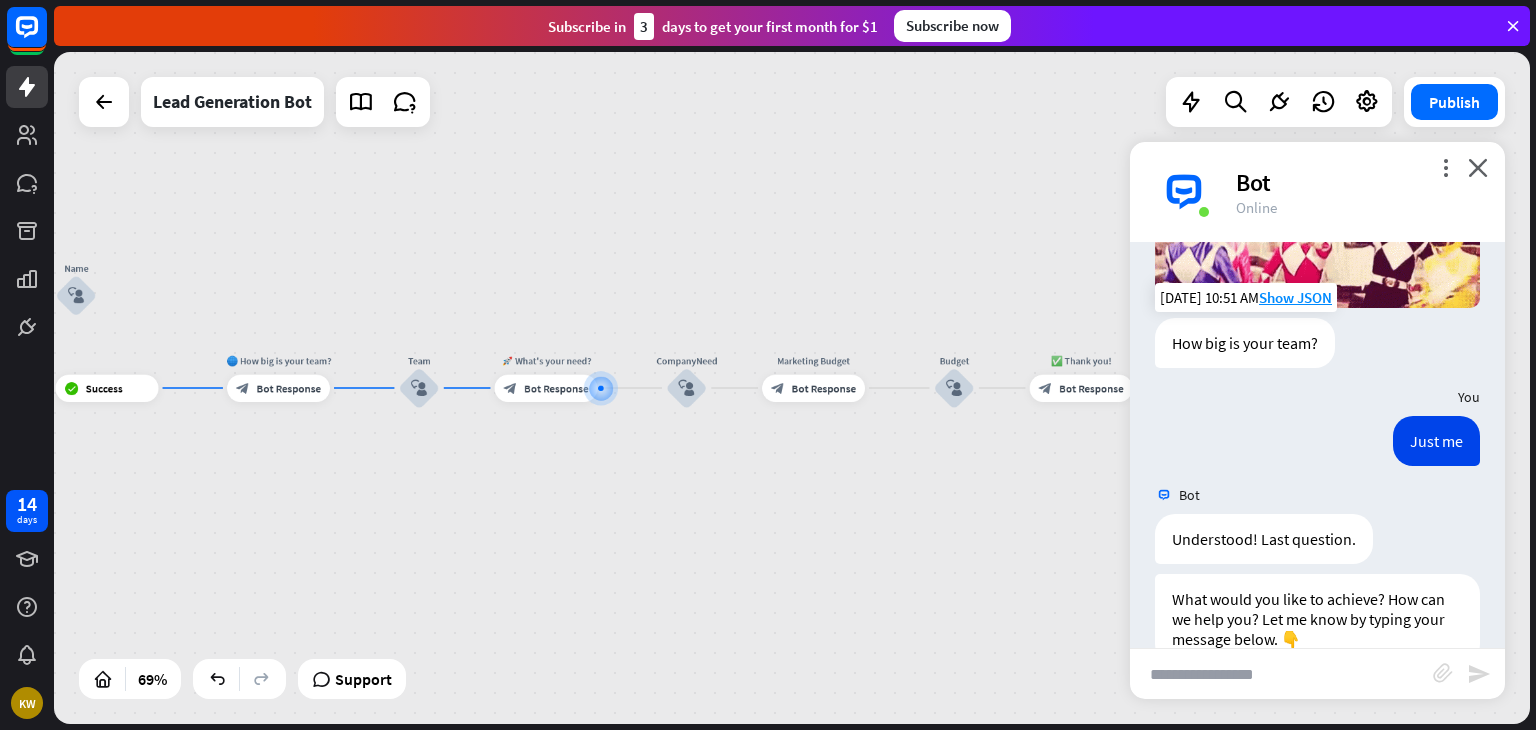 scroll, scrollTop: 922, scrollLeft: 0, axis: vertical 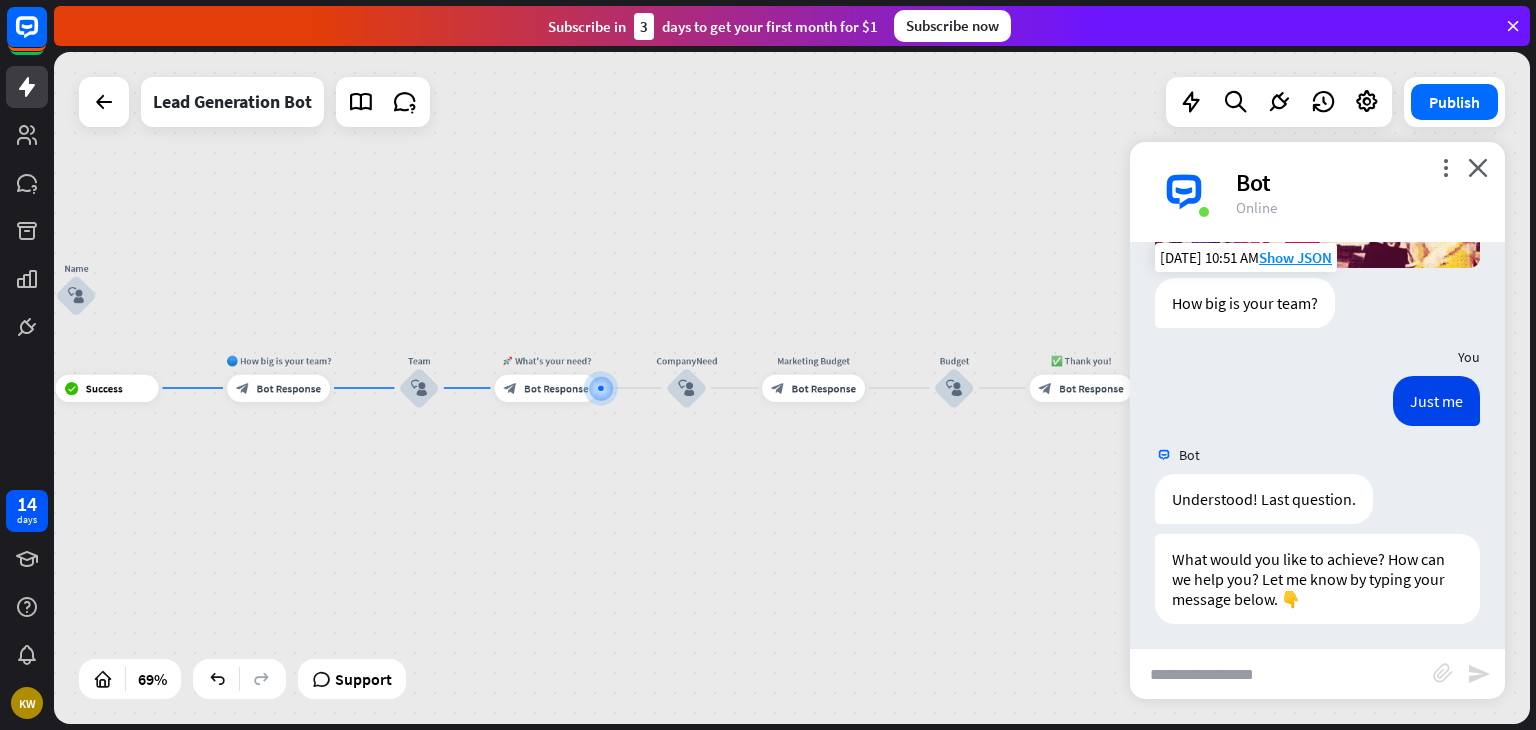 click at bounding box center [1281, 674] 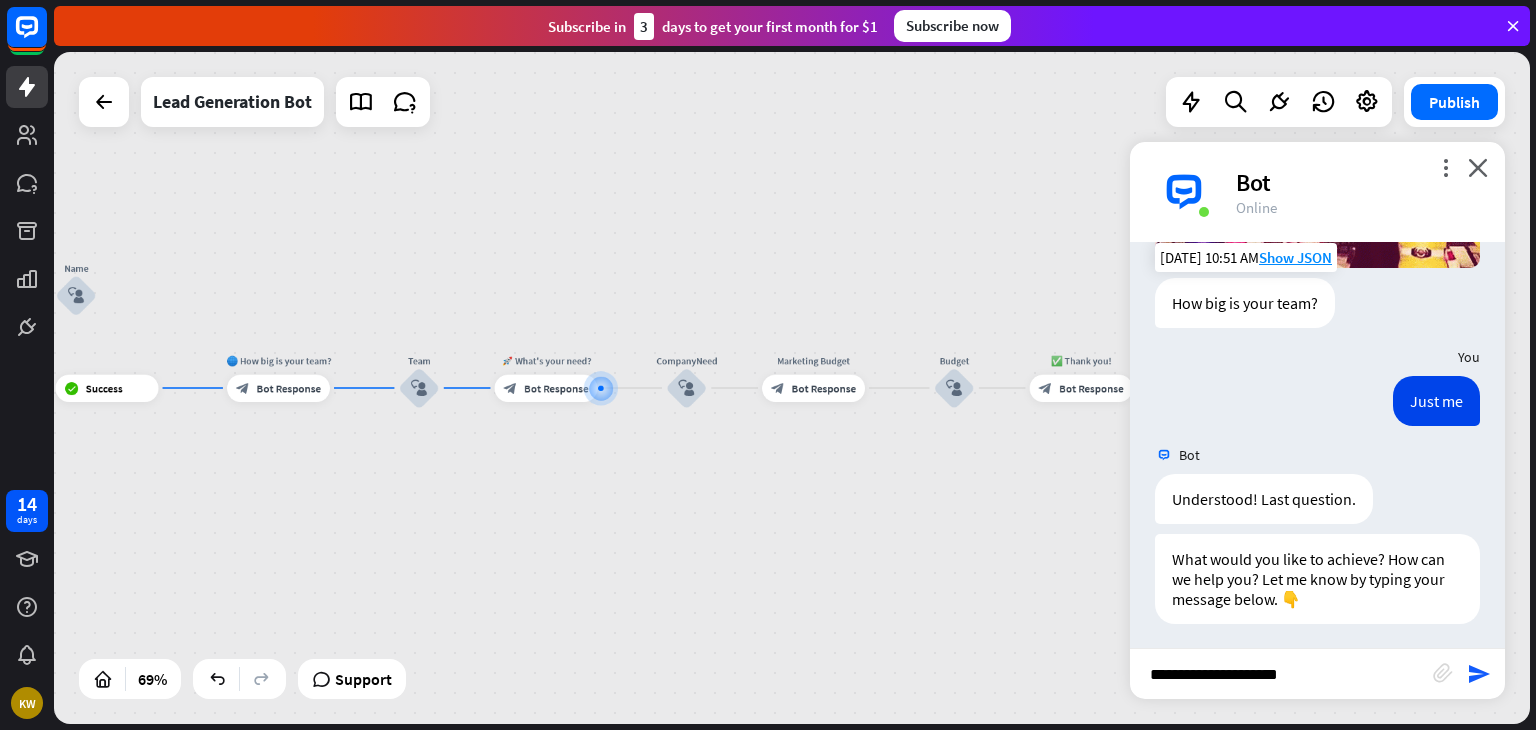 type on "**********" 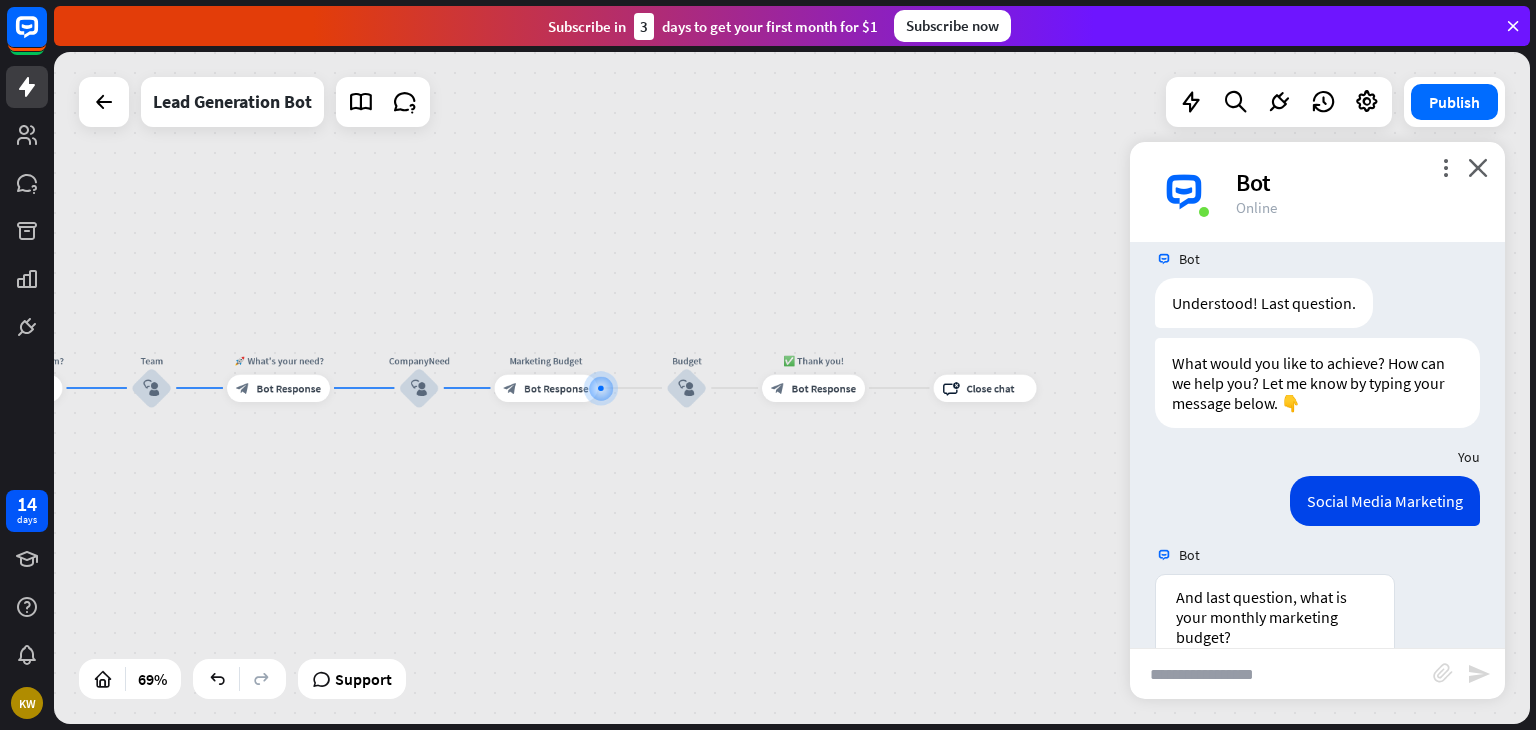 scroll, scrollTop: 1352, scrollLeft: 0, axis: vertical 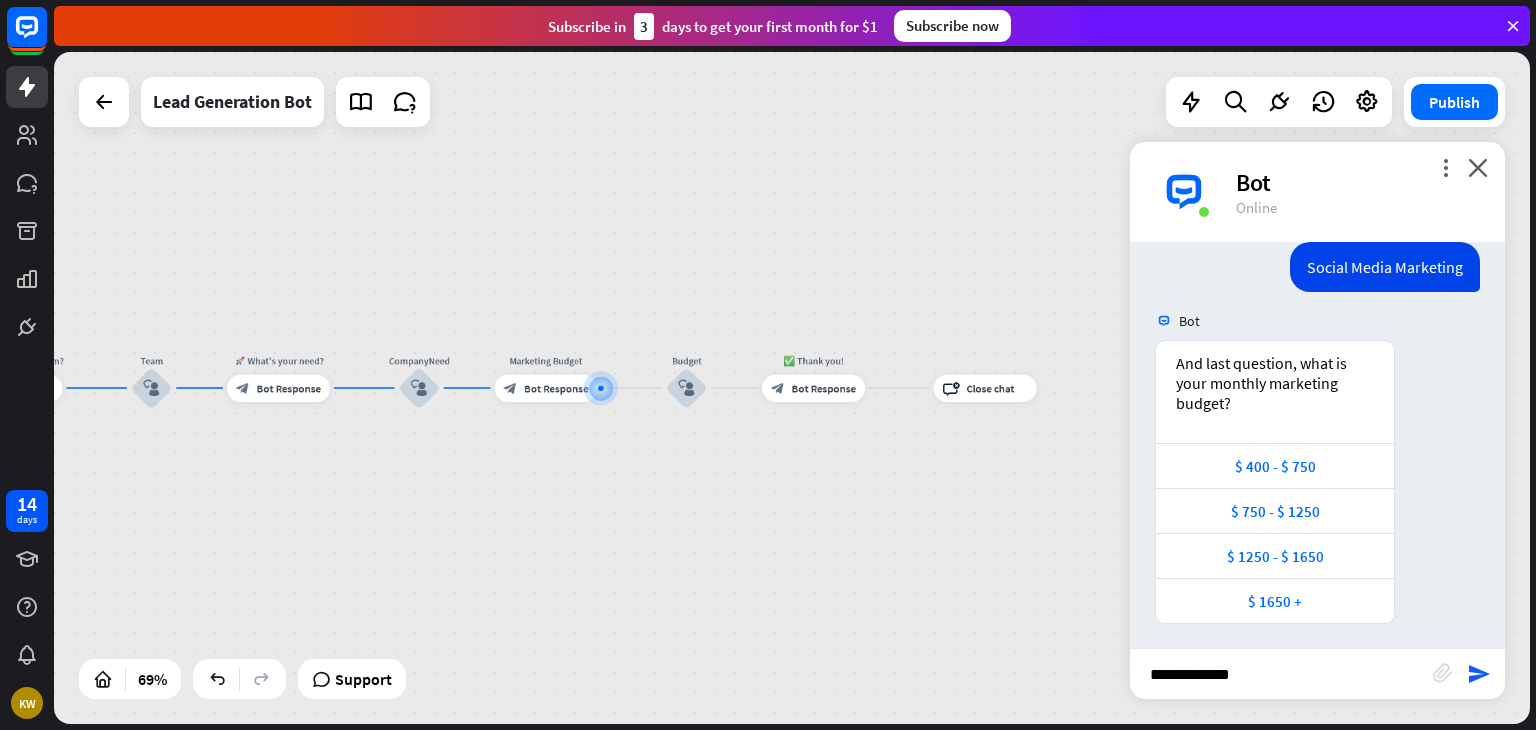 type on "**********" 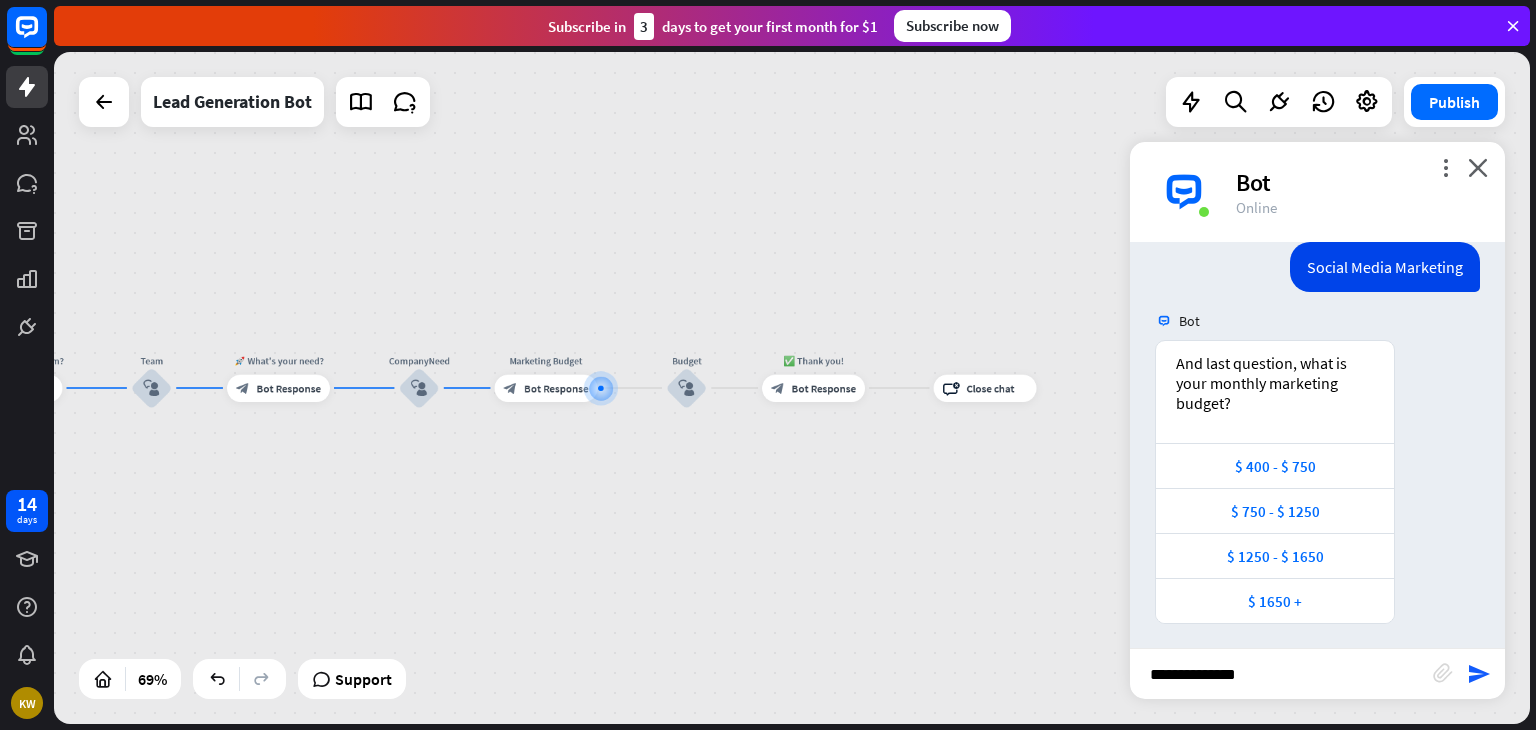 type 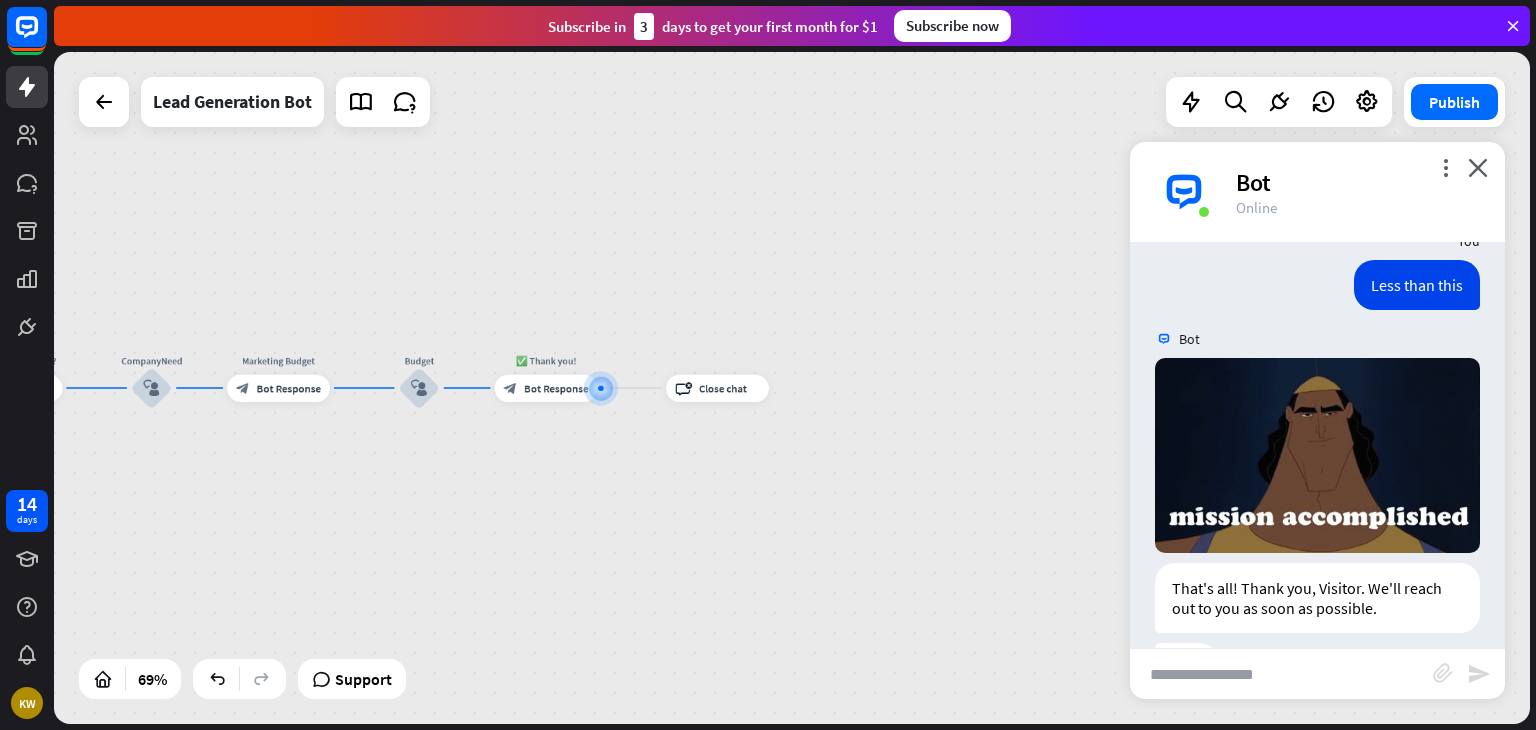 scroll, scrollTop: 1824, scrollLeft: 0, axis: vertical 